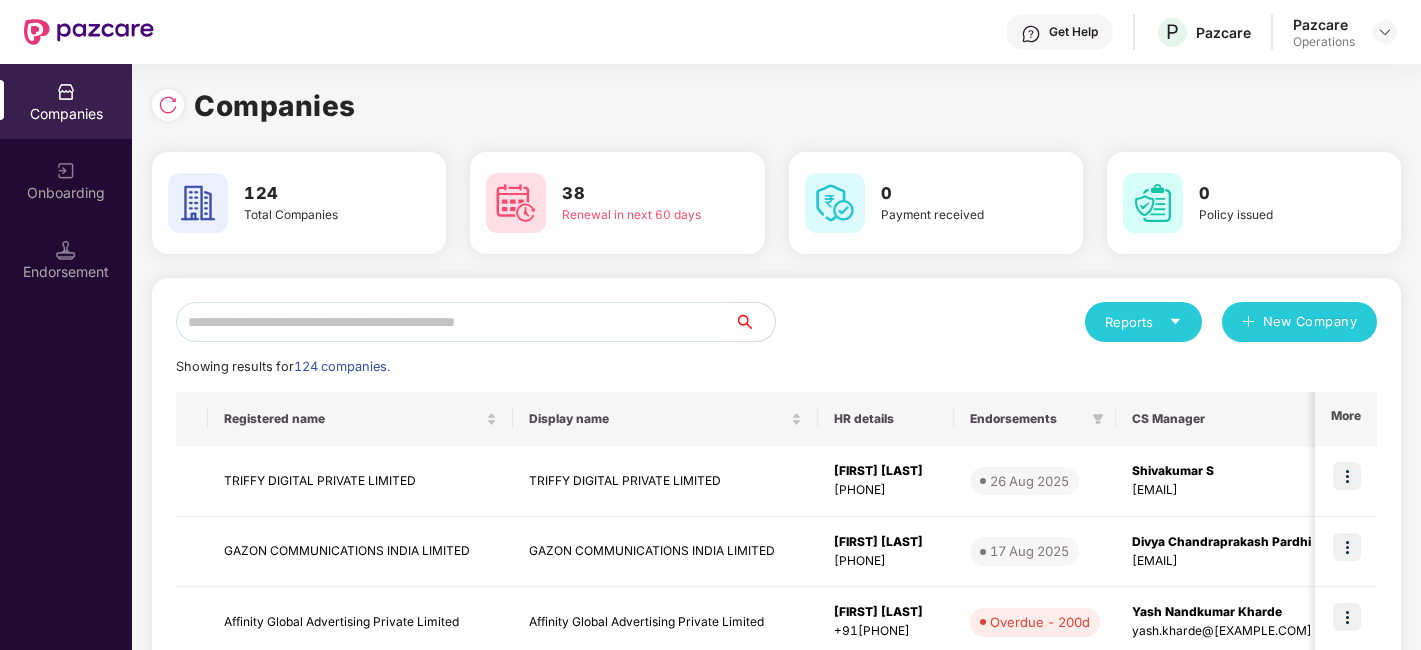 scroll, scrollTop: 0, scrollLeft: 0, axis: both 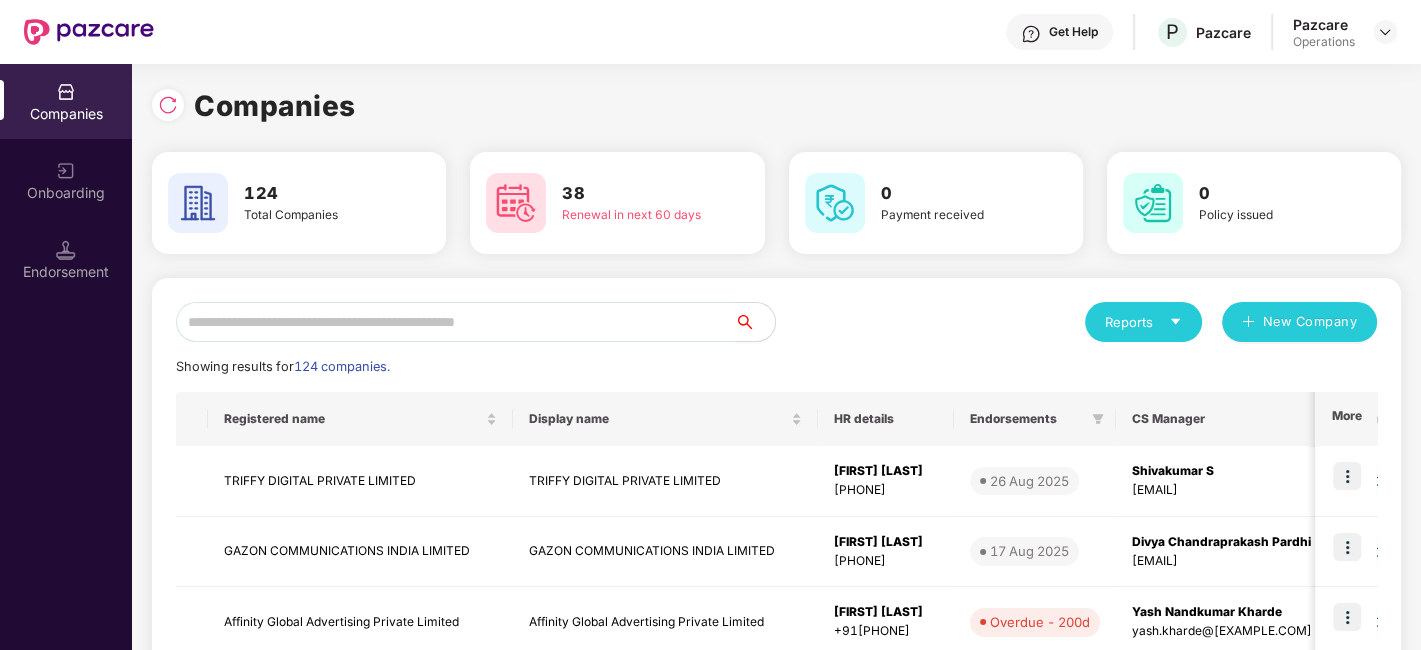 click at bounding box center [455, 322] 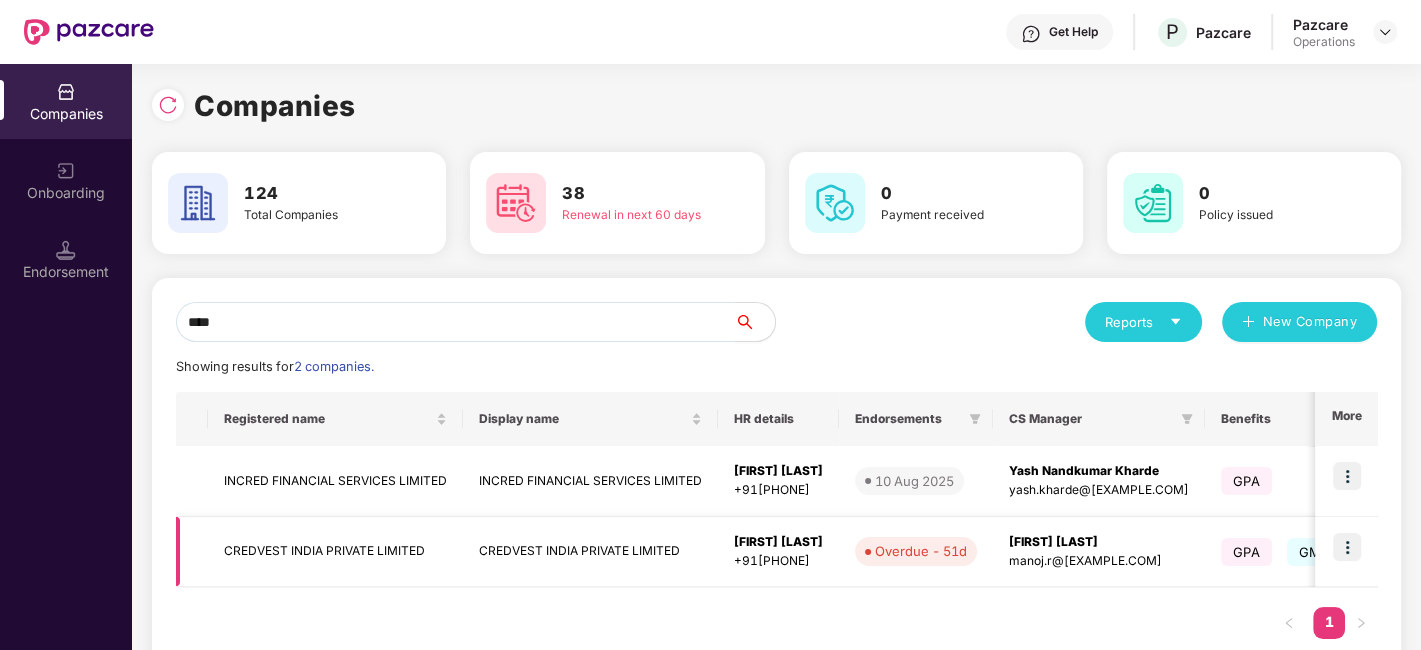 type on "****" 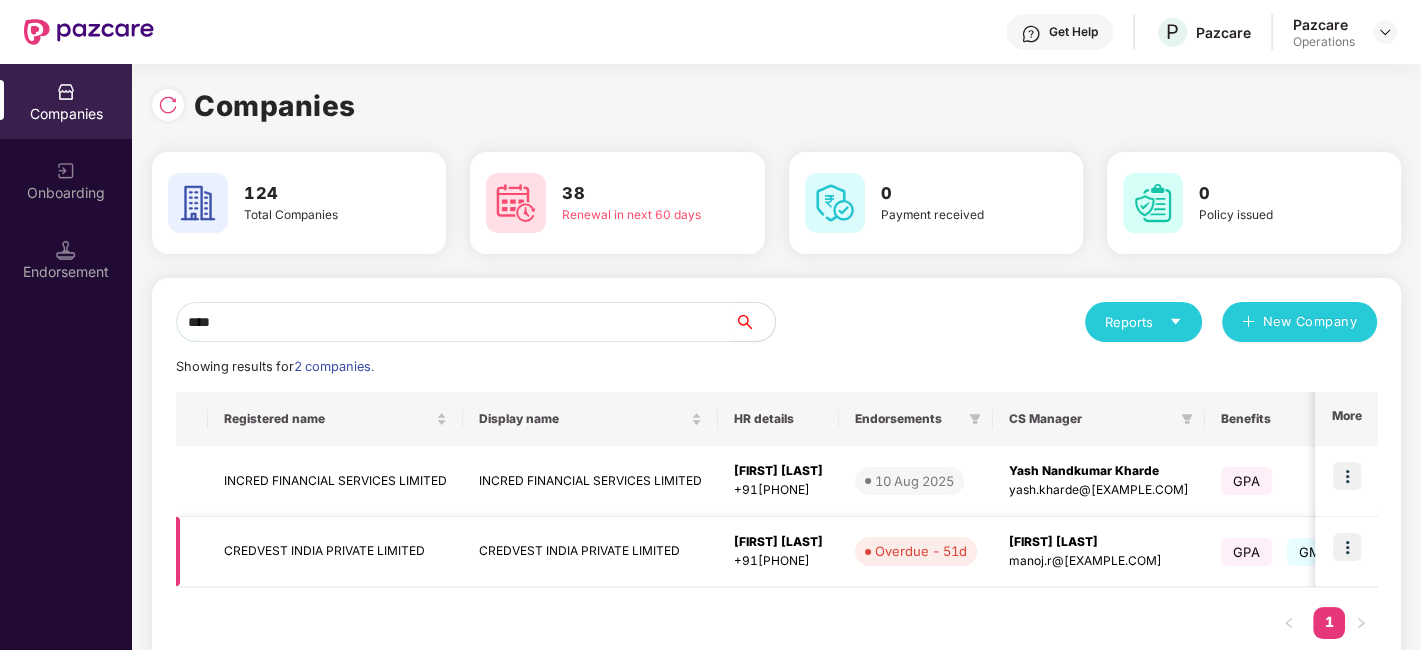 click at bounding box center (1347, 547) 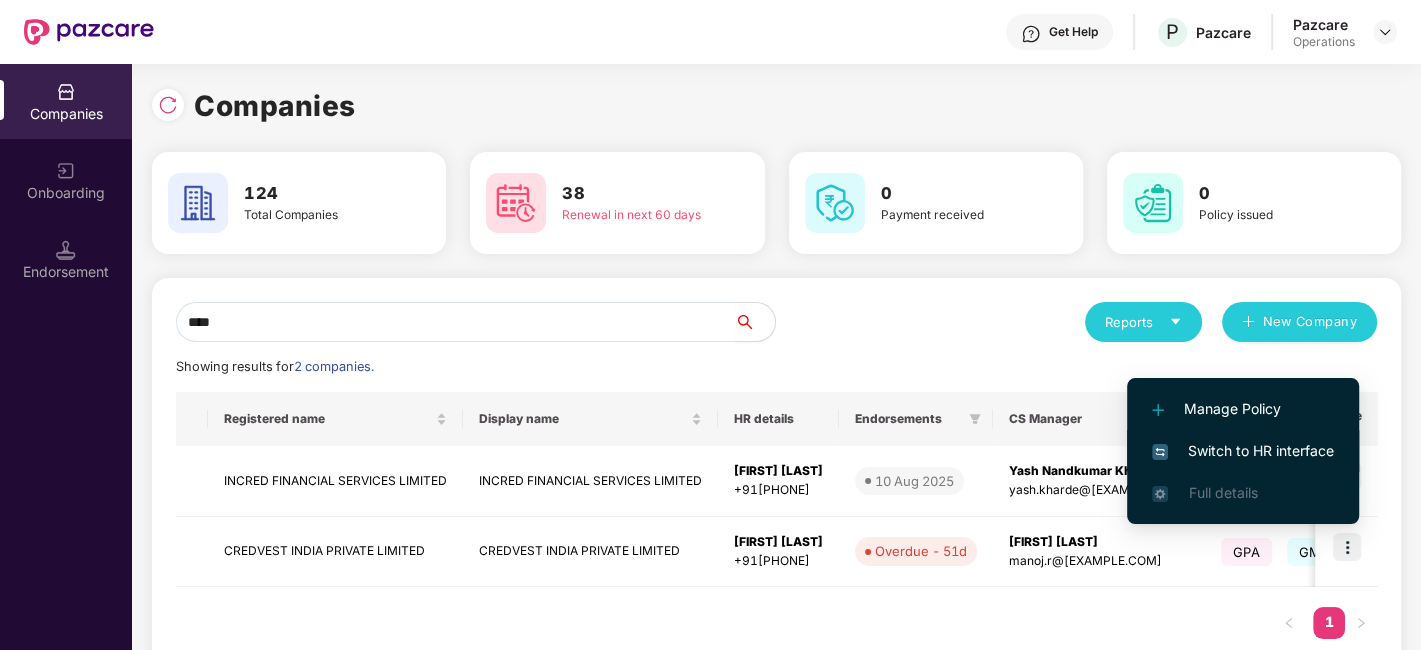 click on "Switch to HR interface" at bounding box center [1243, 451] 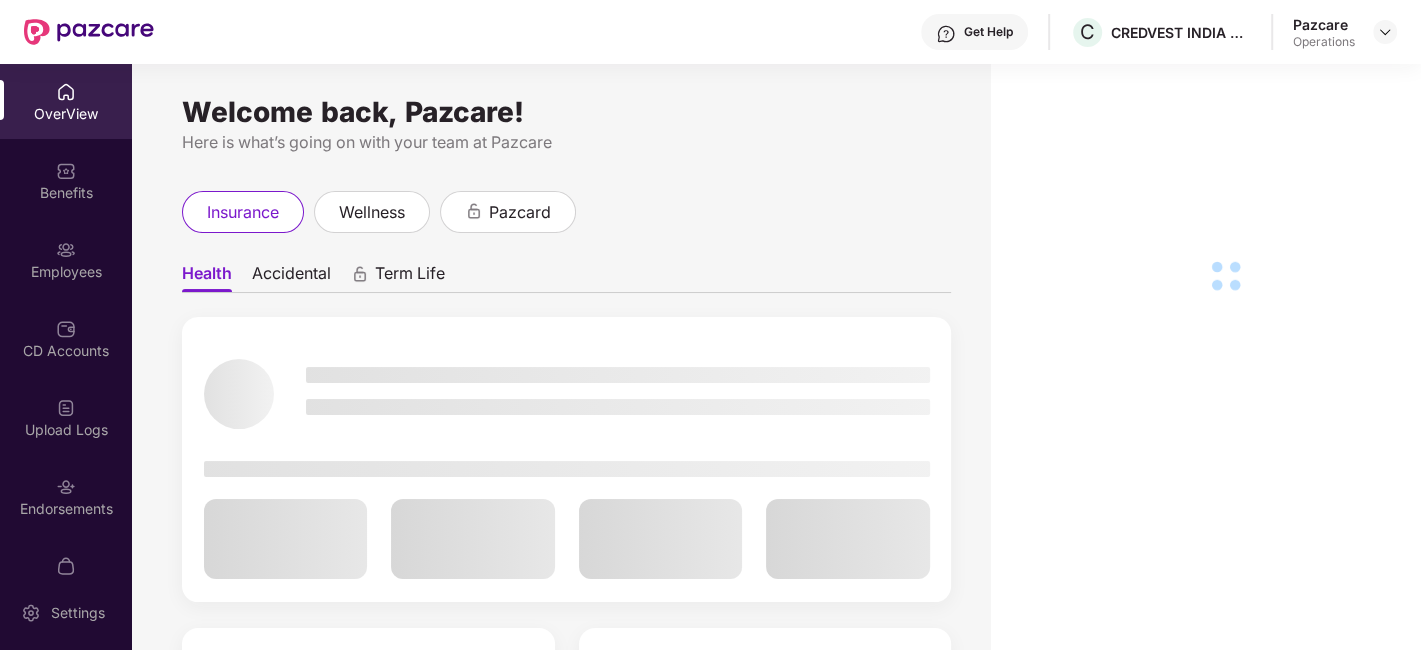 scroll, scrollTop: 41, scrollLeft: 0, axis: vertical 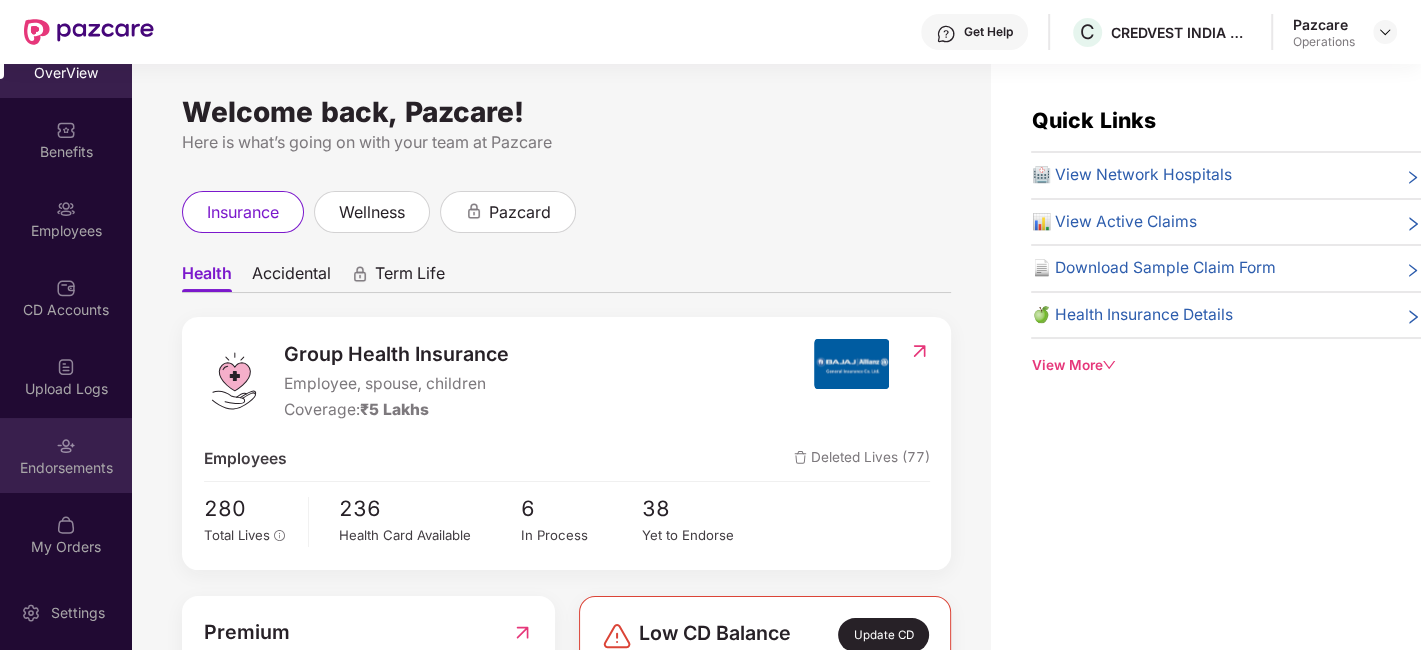 click on "Endorsements" at bounding box center [66, 455] 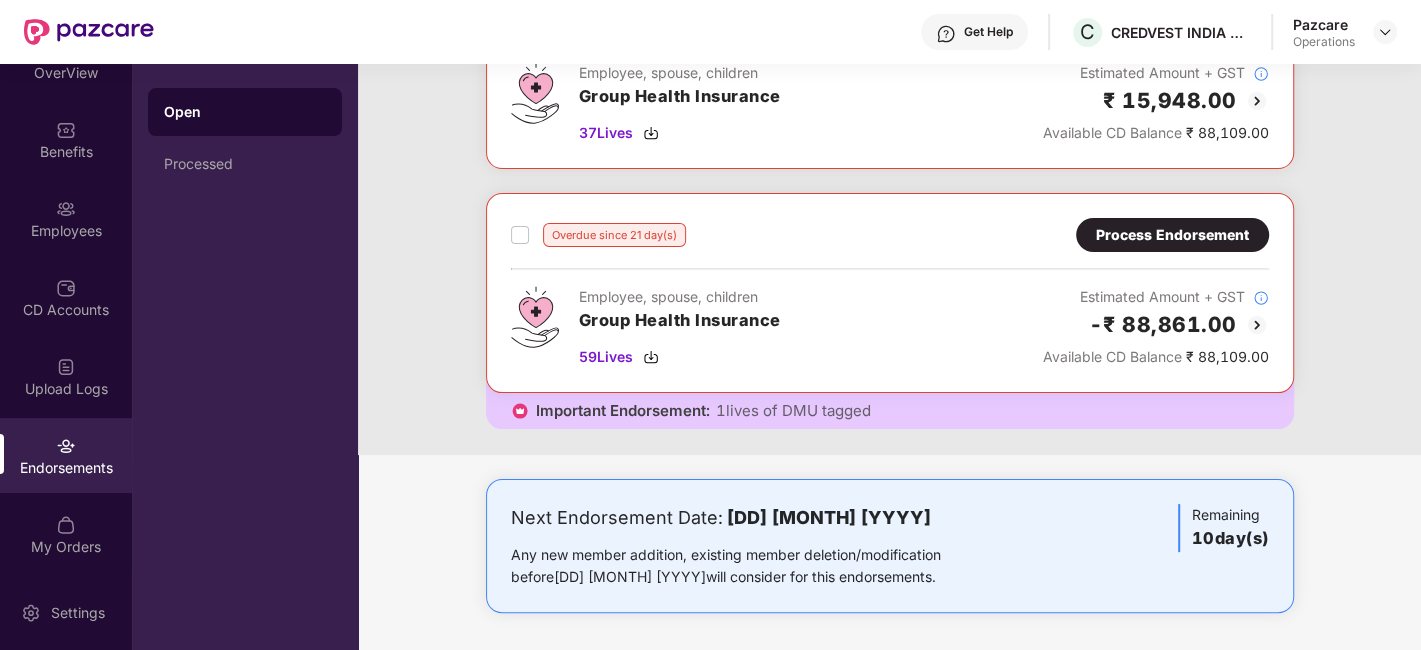 scroll, scrollTop: 0, scrollLeft: 0, axis: both 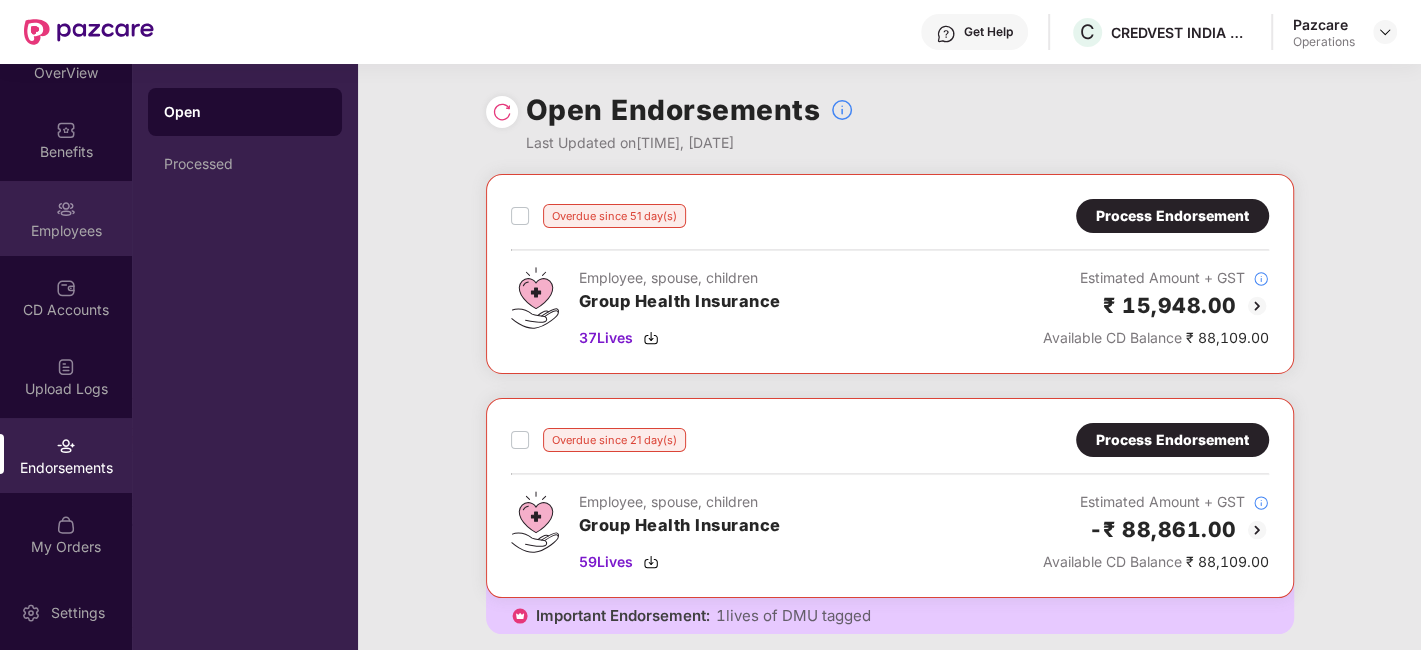 click on "Employees" at bounding box center [66, 218] 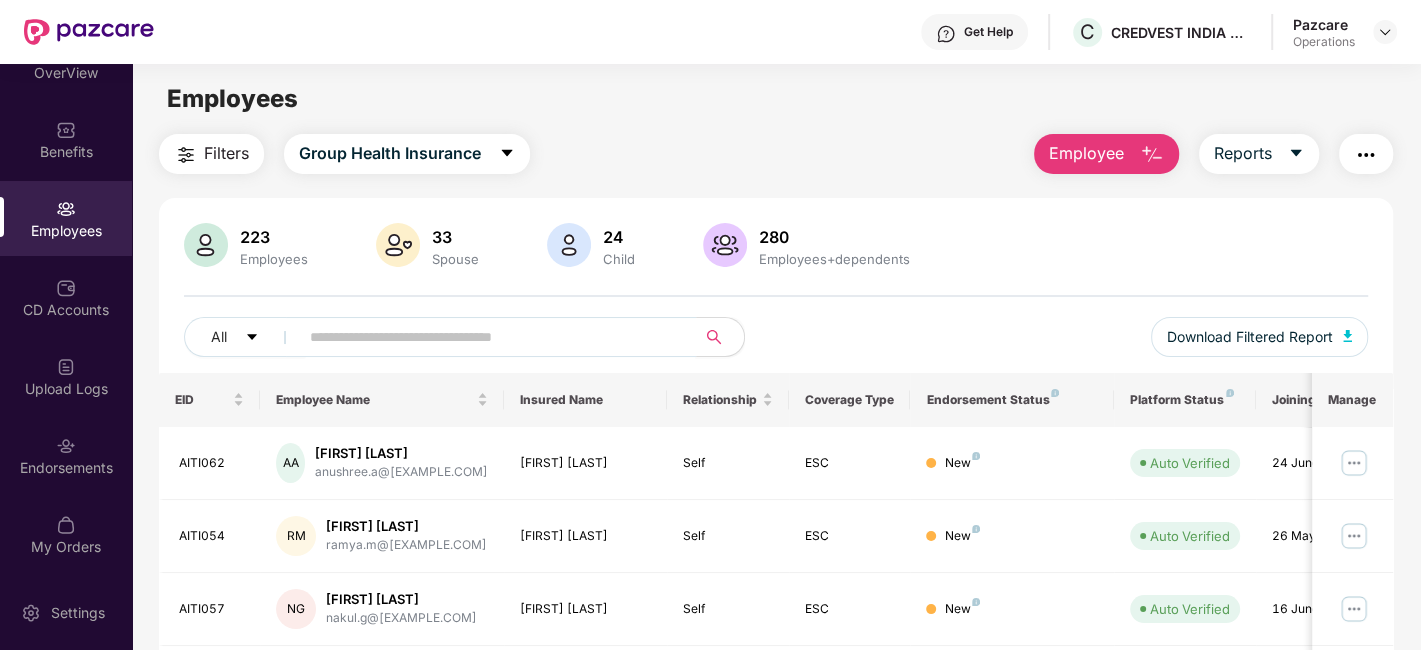 click at bounding box center (489, 337) 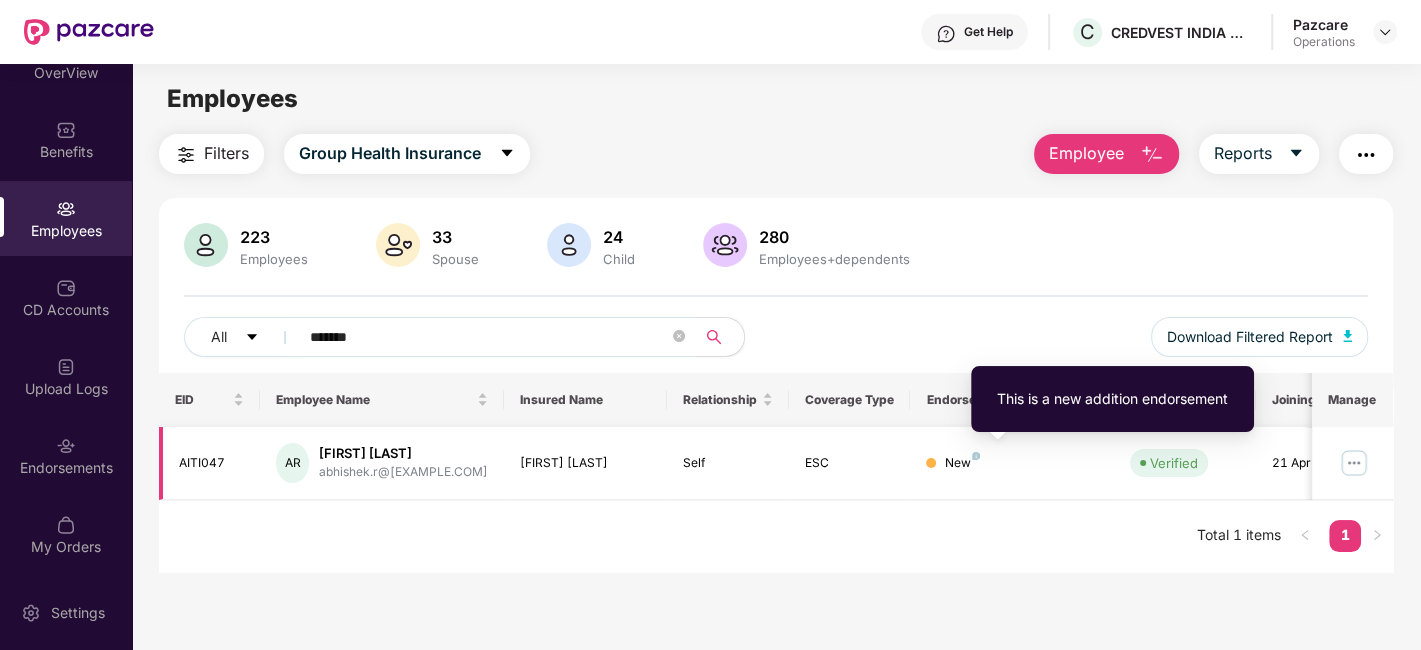 click at bounding box center [976, 456] 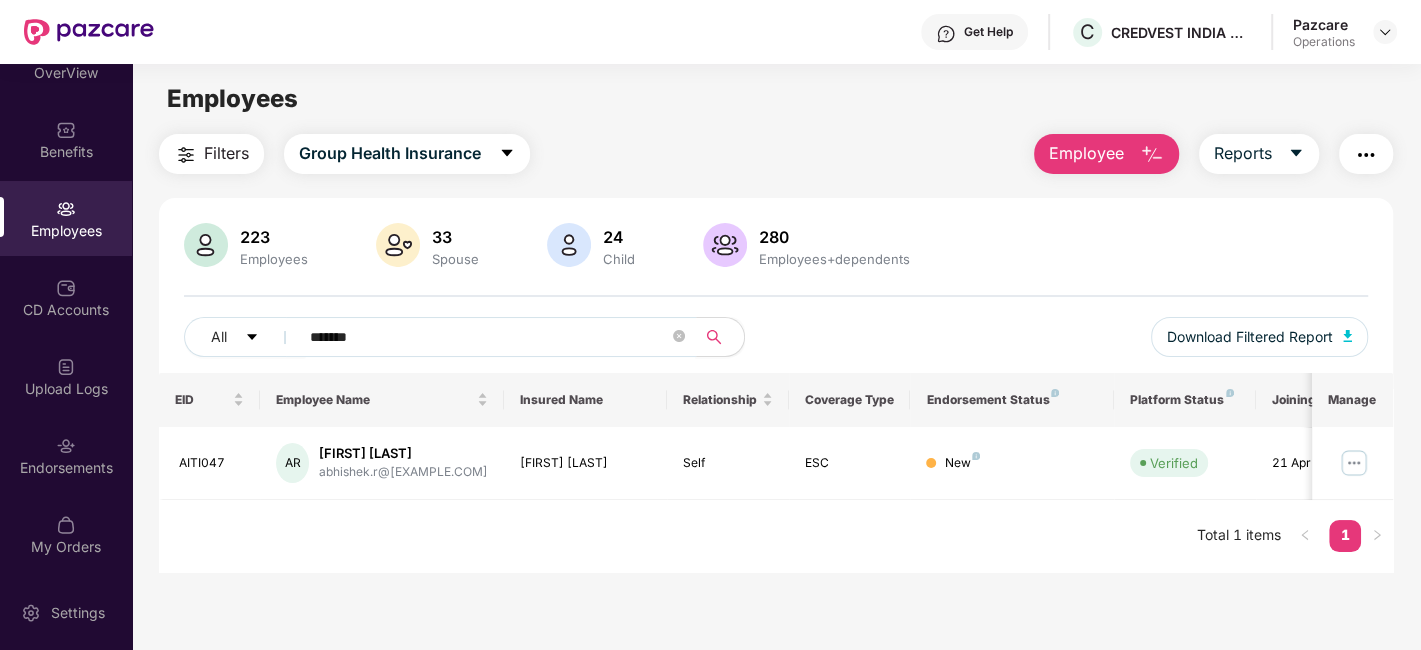 click on "*******" at bounding box center [489, 337] 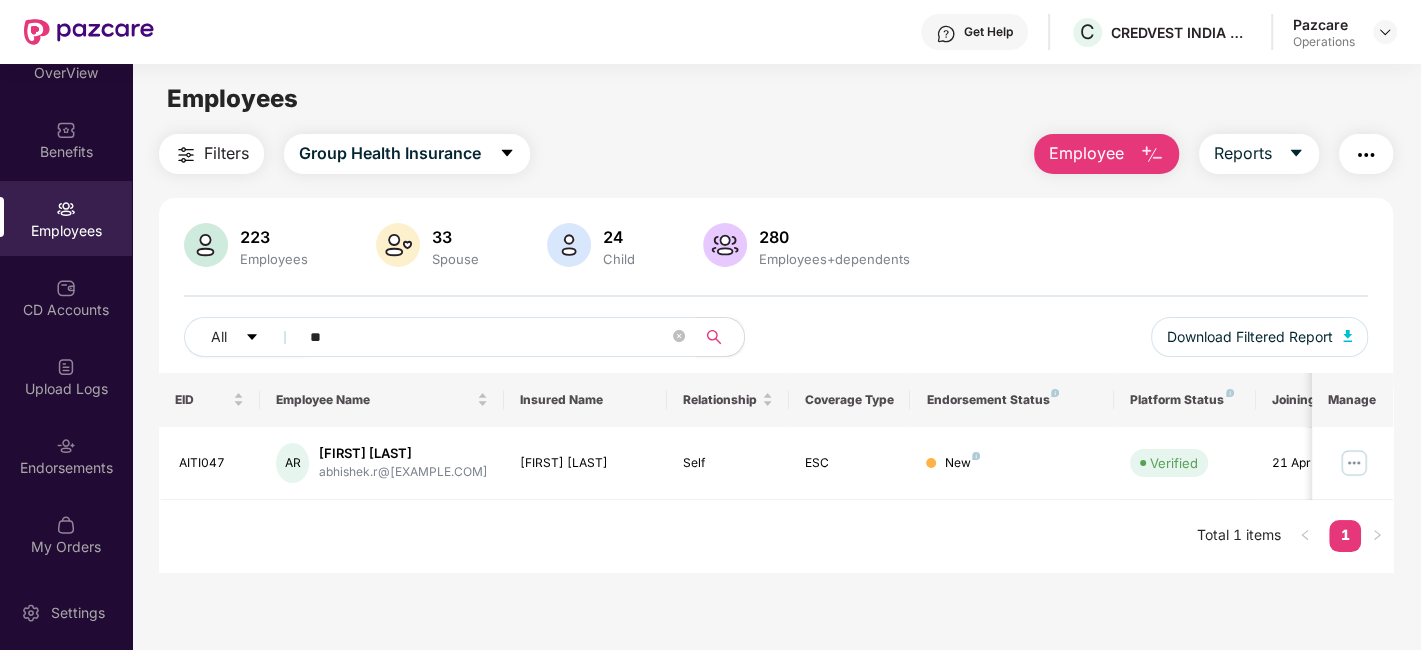 type on "*" 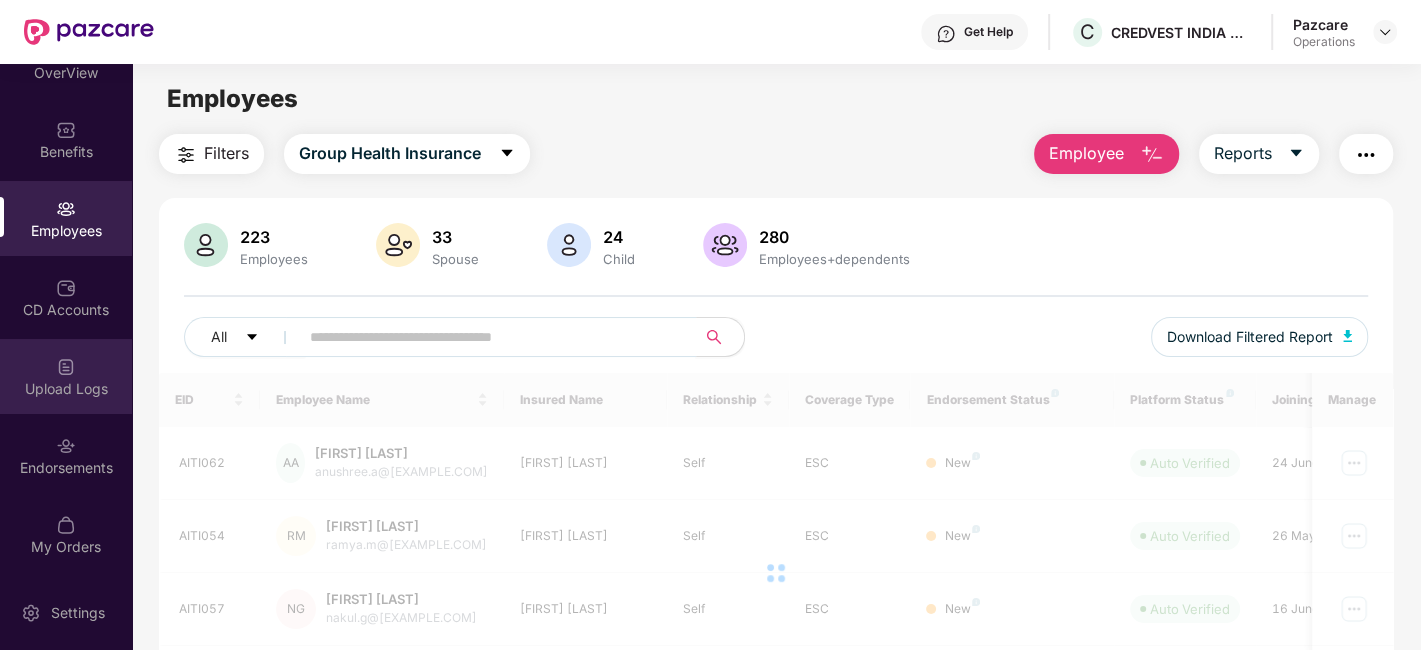 scroll, scrollTop: 343, scrollLeft: 0, axis: vertical 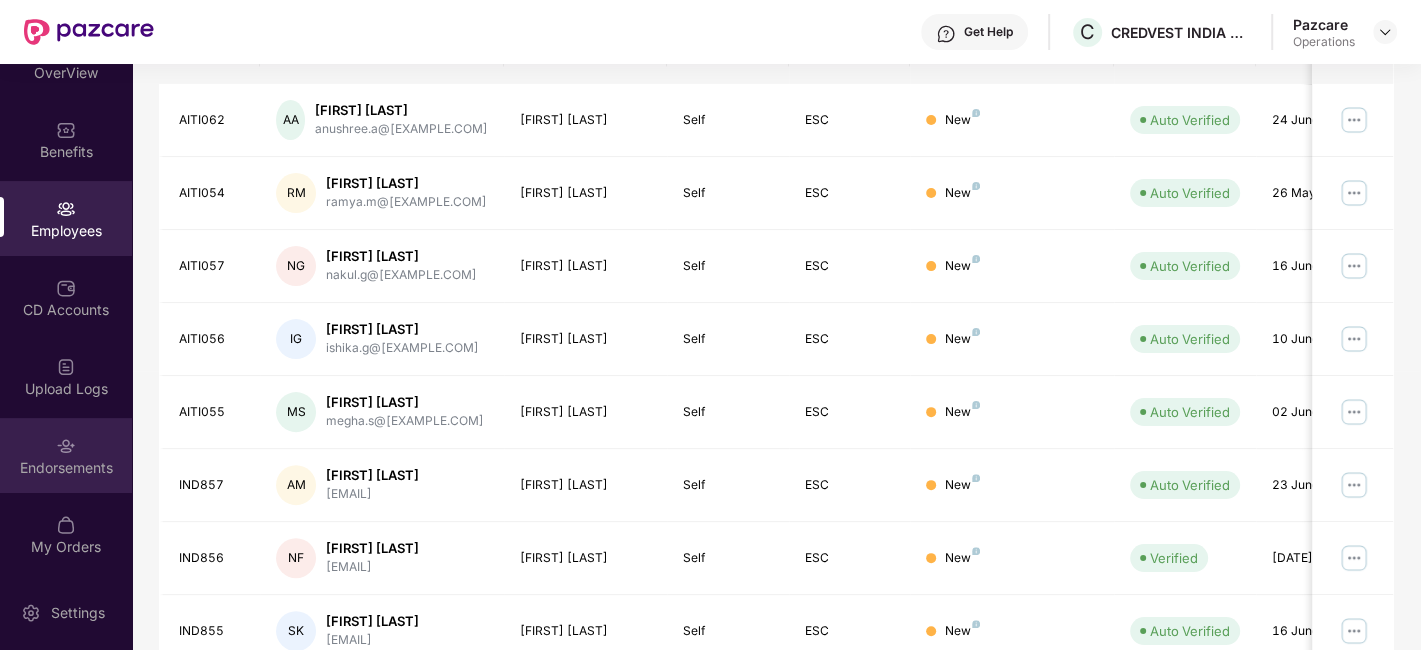 type 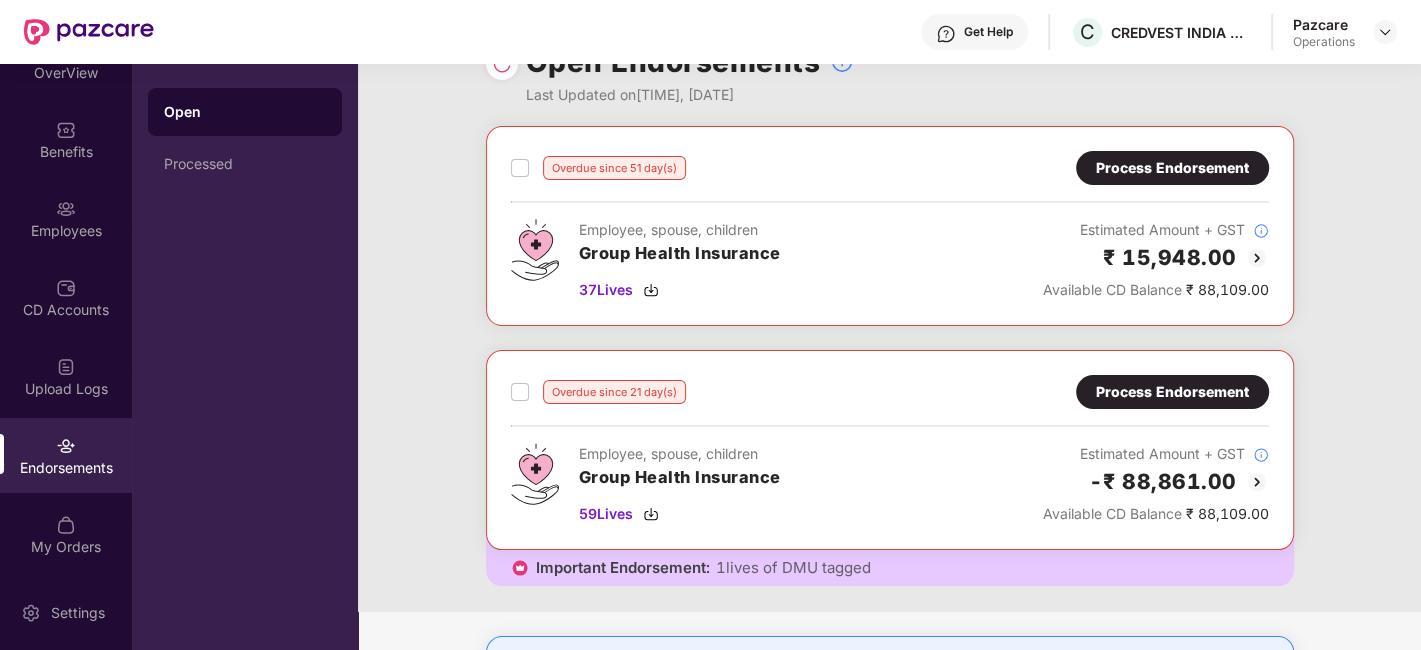 scroll, scrollTop: 50, scrollLeft: 0, axis: vertical 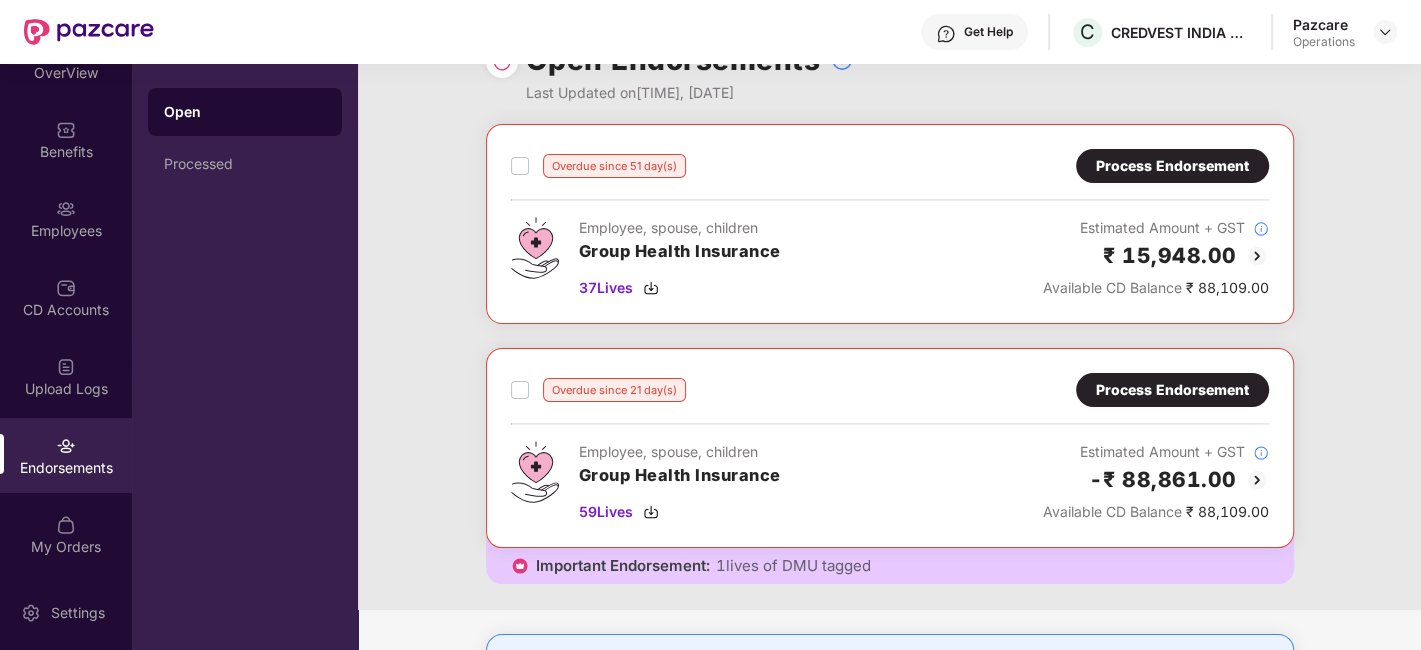 click on "Process Endorsement" at bounding box center (1172, 166) 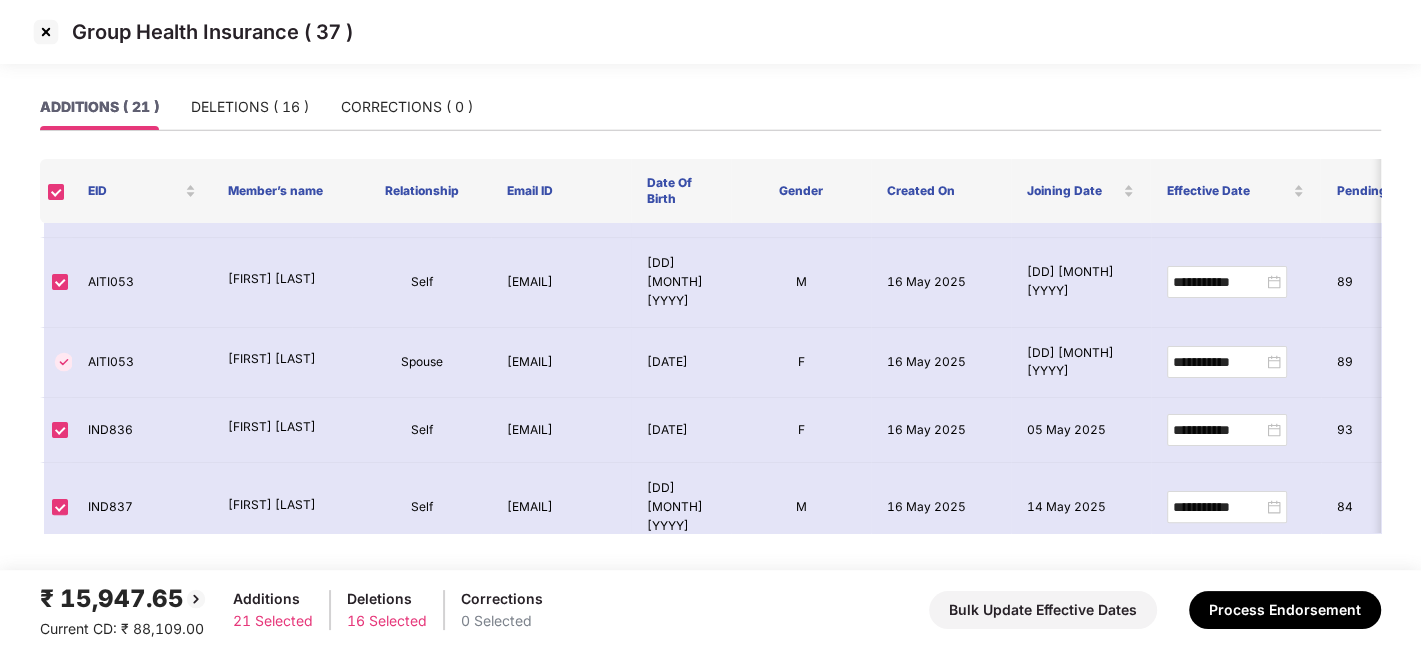 scroll, scrollTop: 0, scrollLeft: 0, axis: both 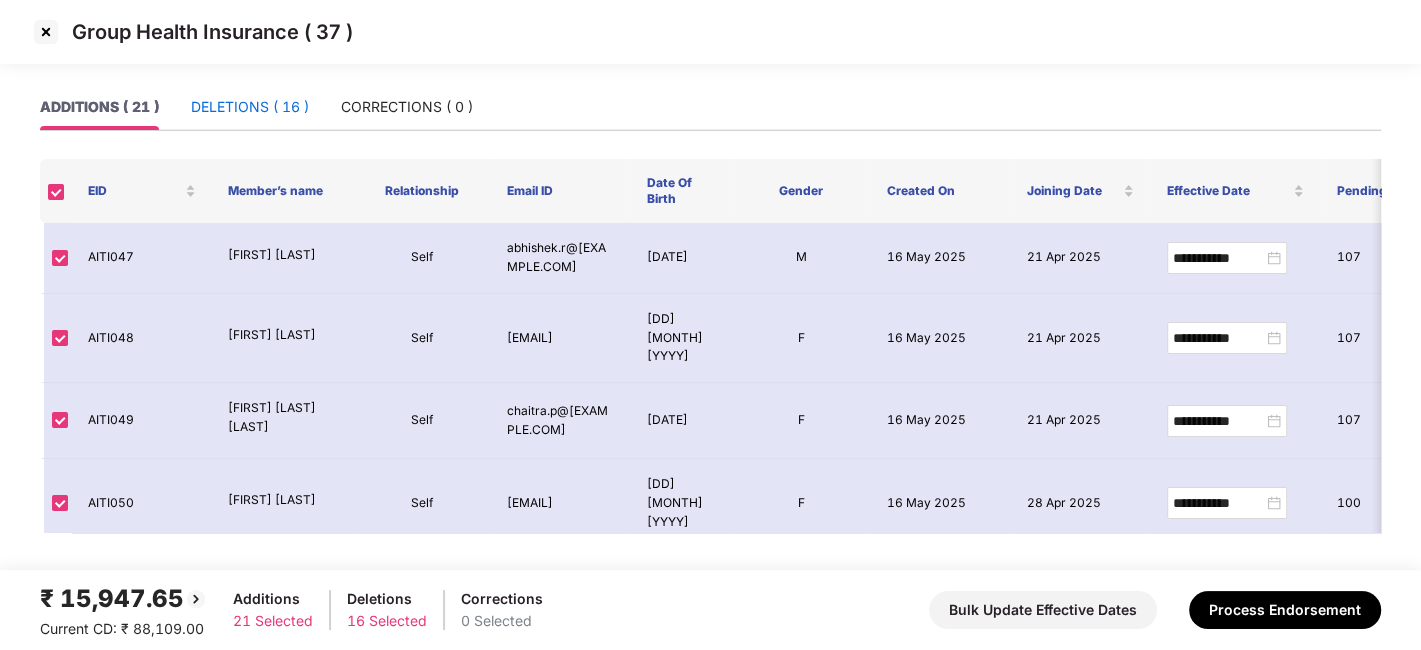 click on "DELETIONS ( 16 )" at bounding box center (250, 107) 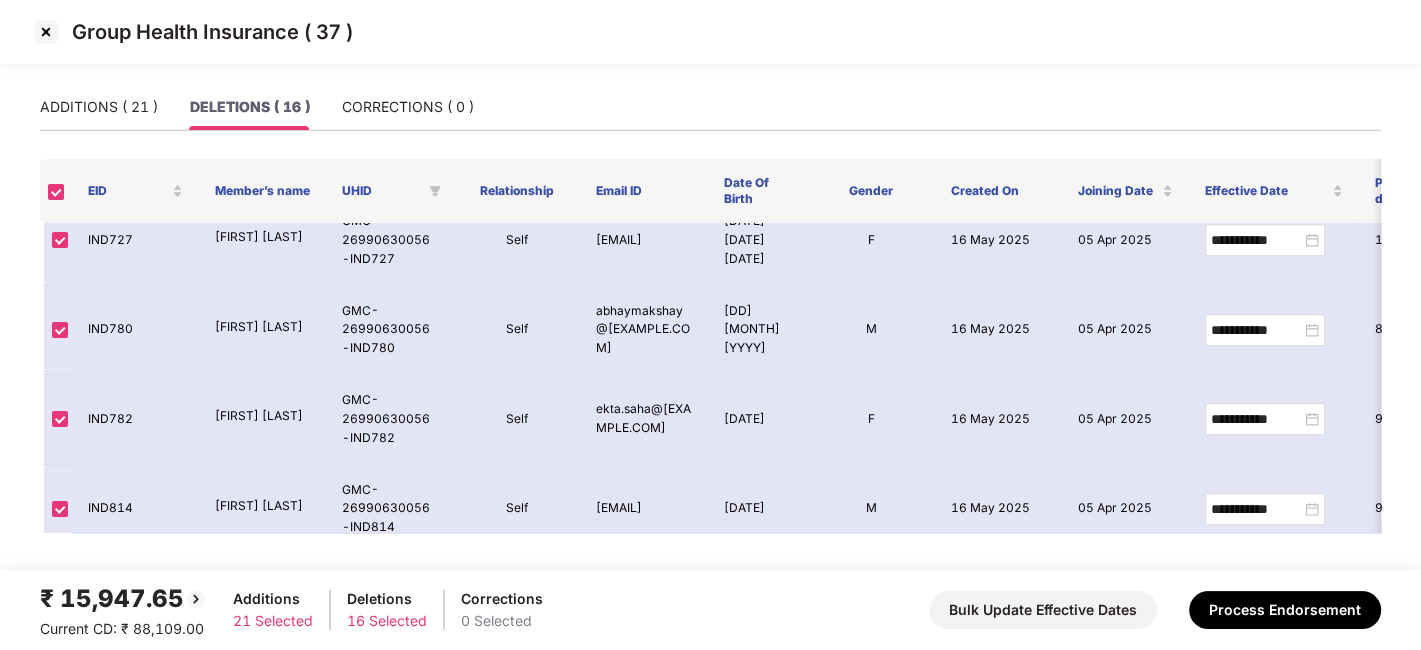 scroll, scrollTop: 1122, scrollLeft: 0, axis: vertical 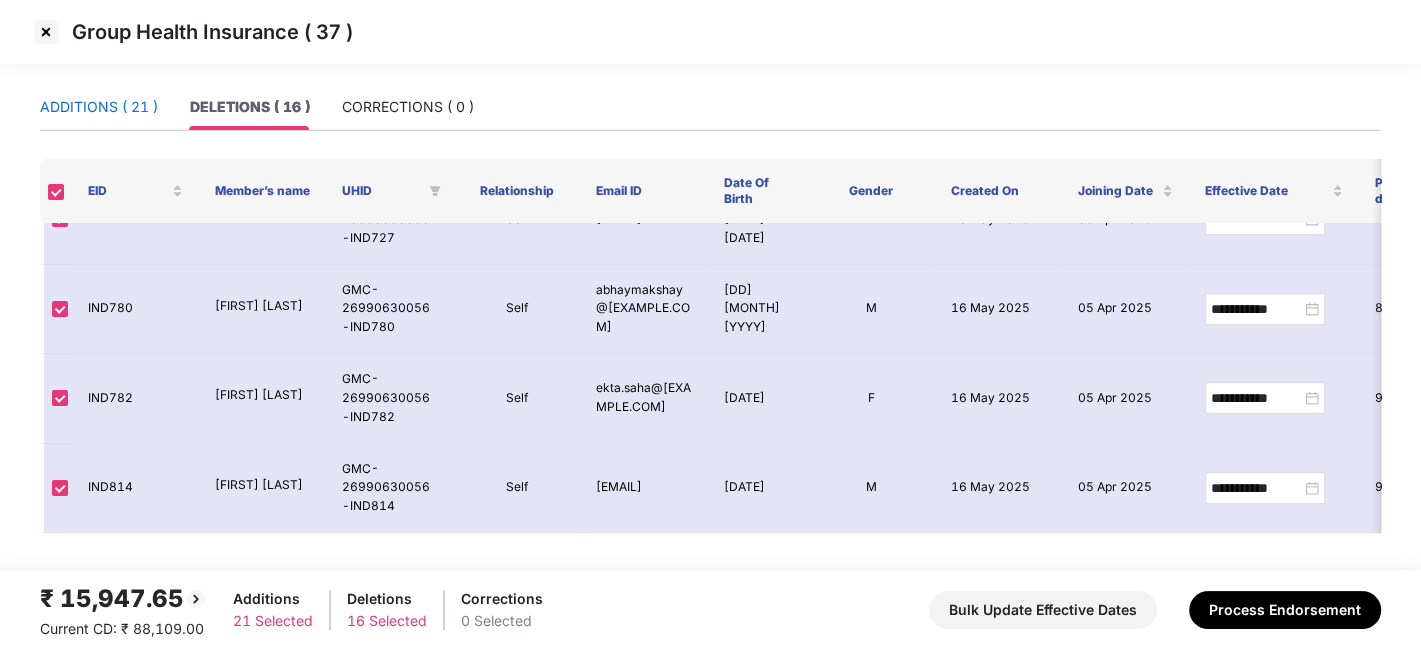 click on "ADDITIONS ( 21 )" at bounding box center (99, 107) 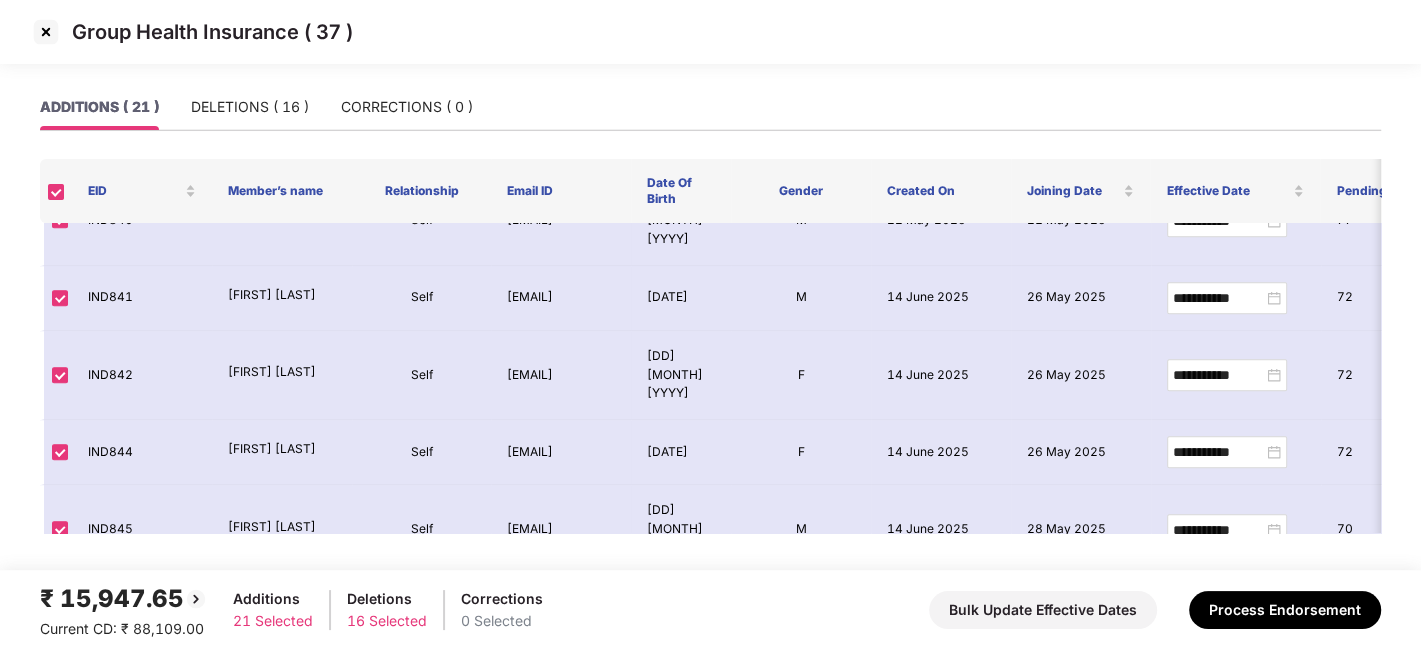 scroll, scrollTop: 1188, scrollLeft: 0, axis: vertical 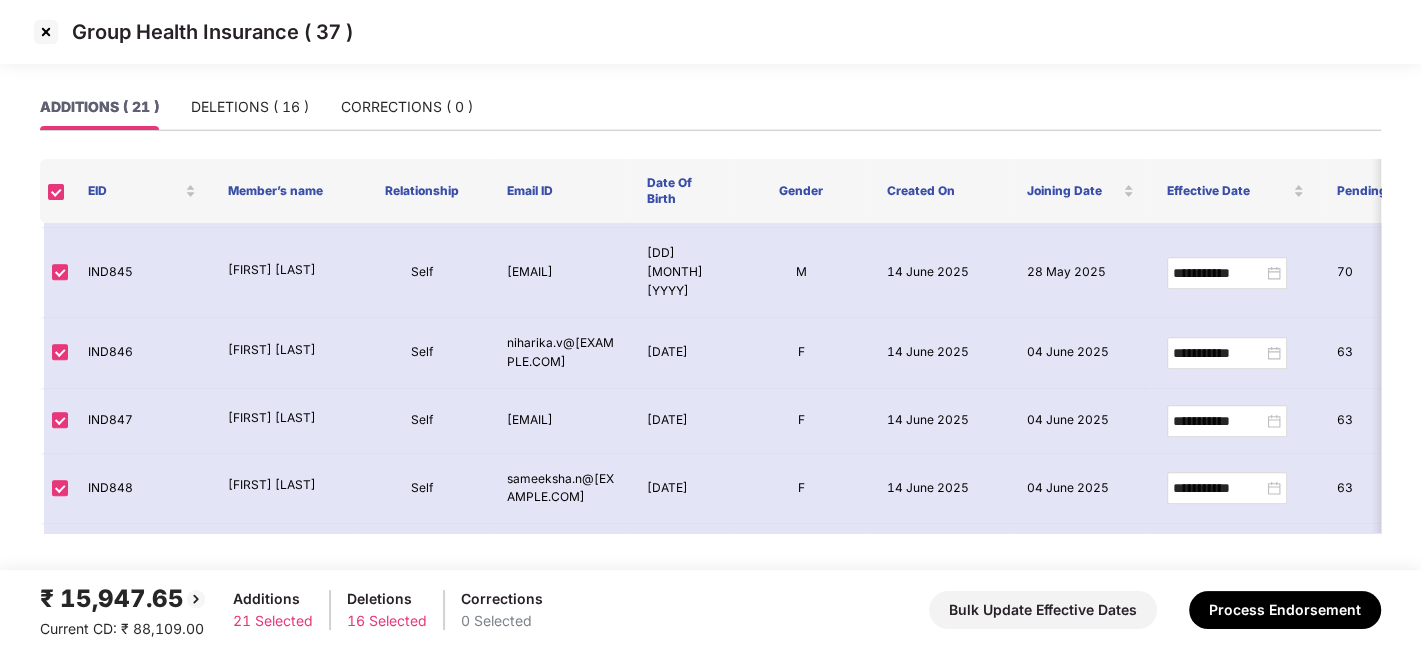 click at bounding box center (46, 32) 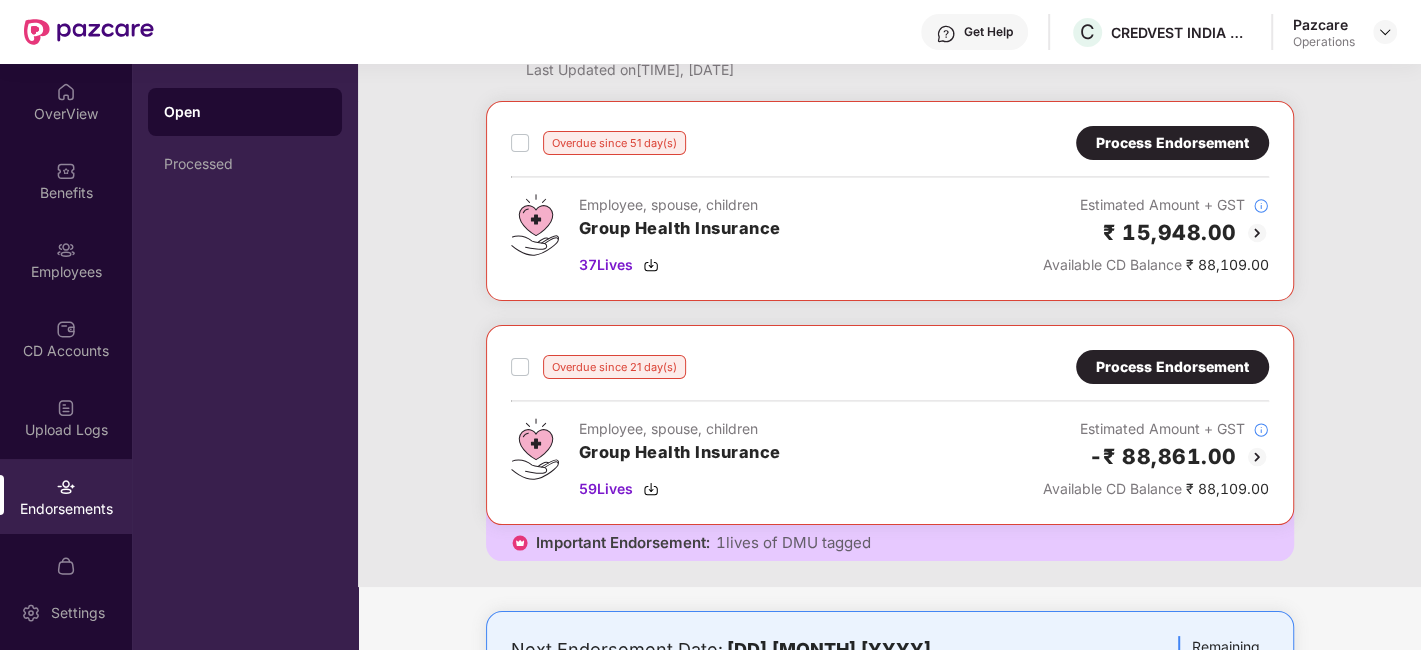 scroll, scrollTop: 74, scrollLeft: 0, axis: vertical 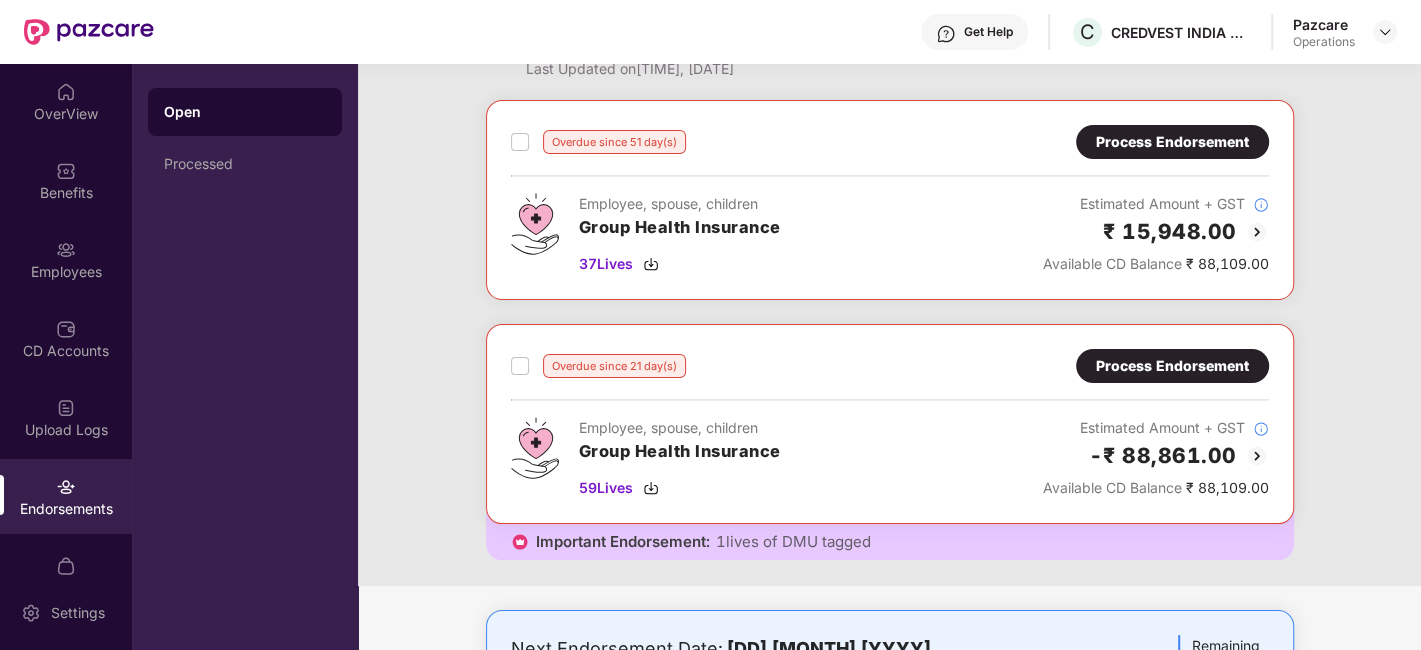 click on "Process Endorsement" at bounding box center [1172, 366] 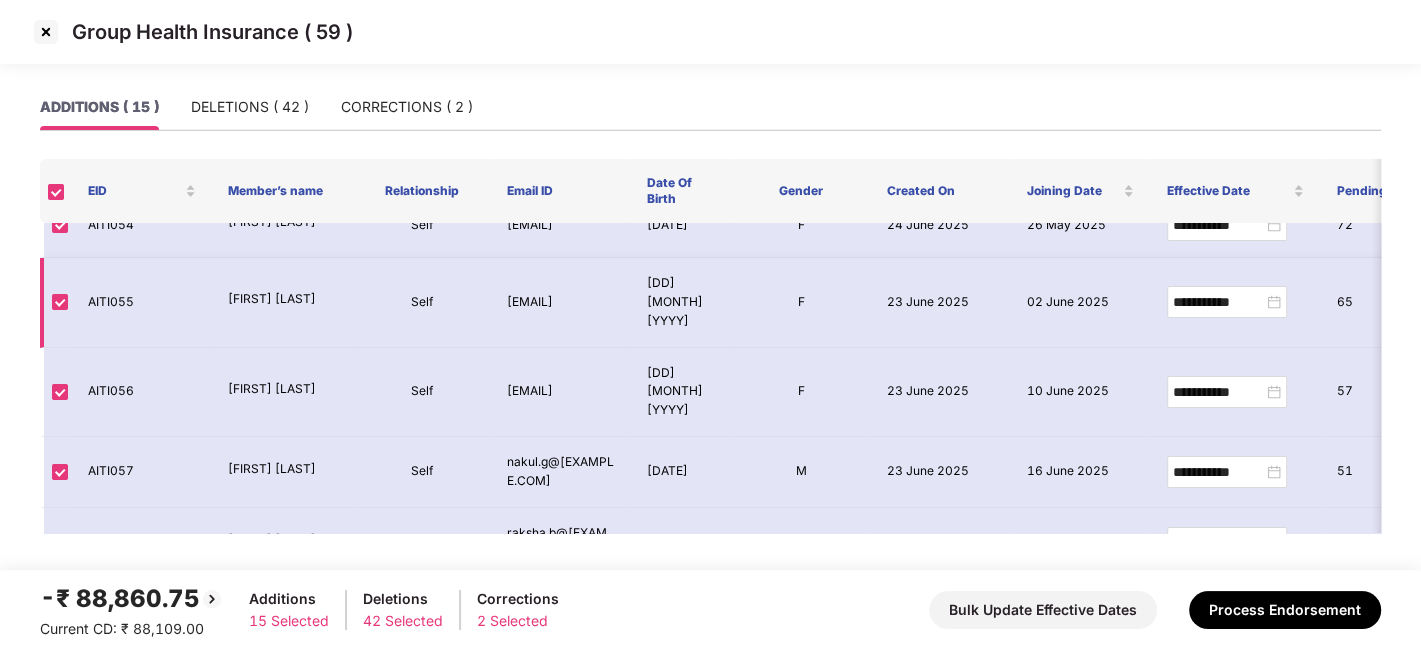 scroll, scrollTop: 0, scrollLeft: 0, axis: both 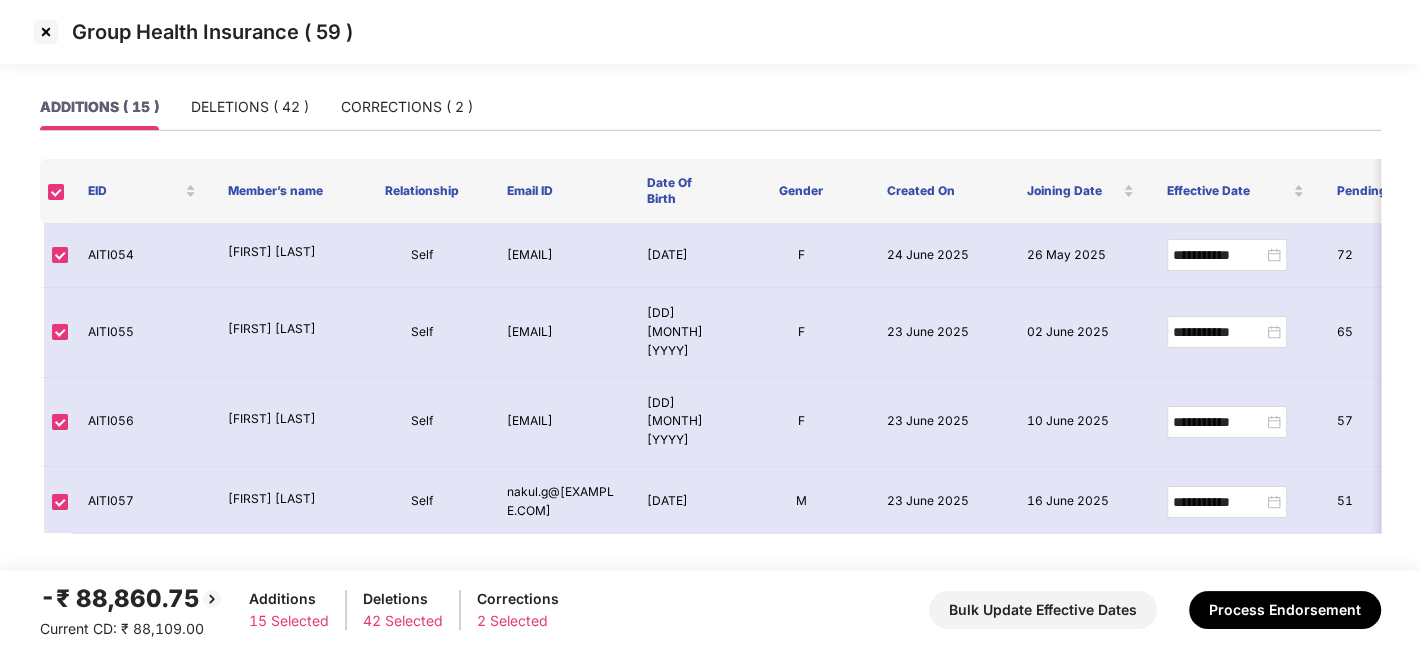 click at bounding box center (46, 32) 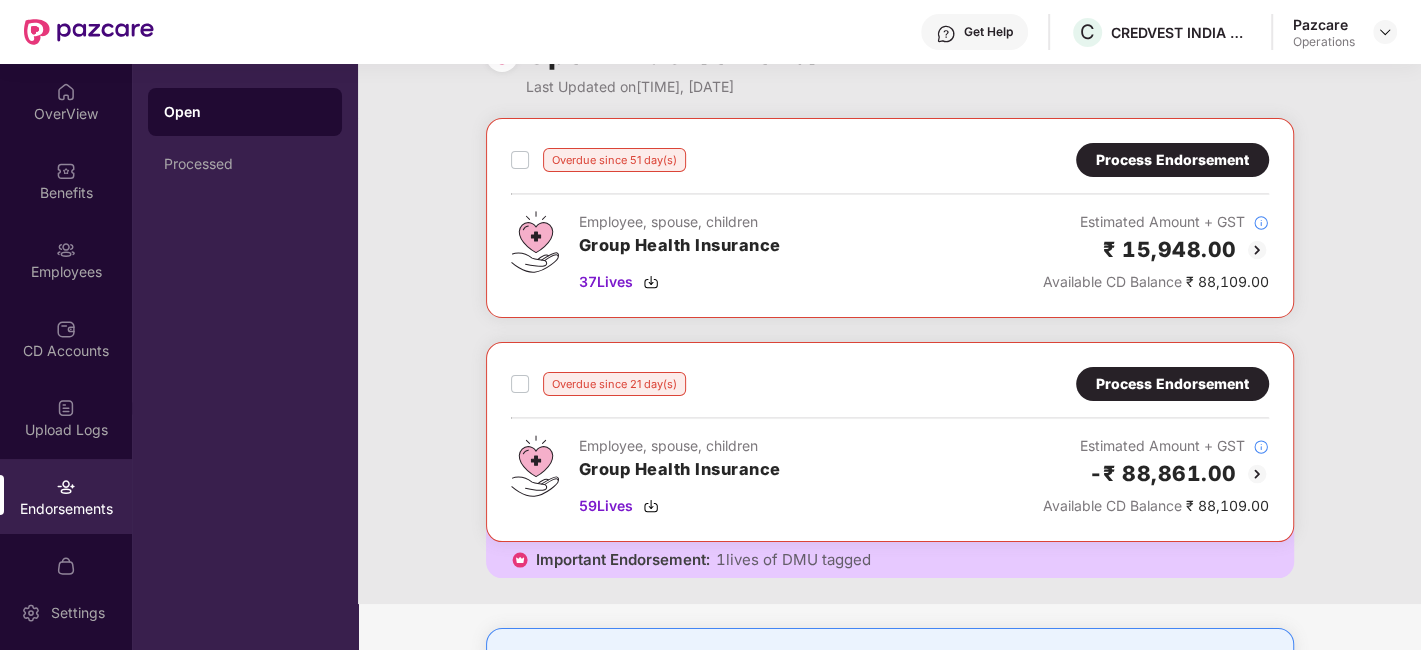scroll, scrollTop: 0, scrollLeft: 0, axis: both 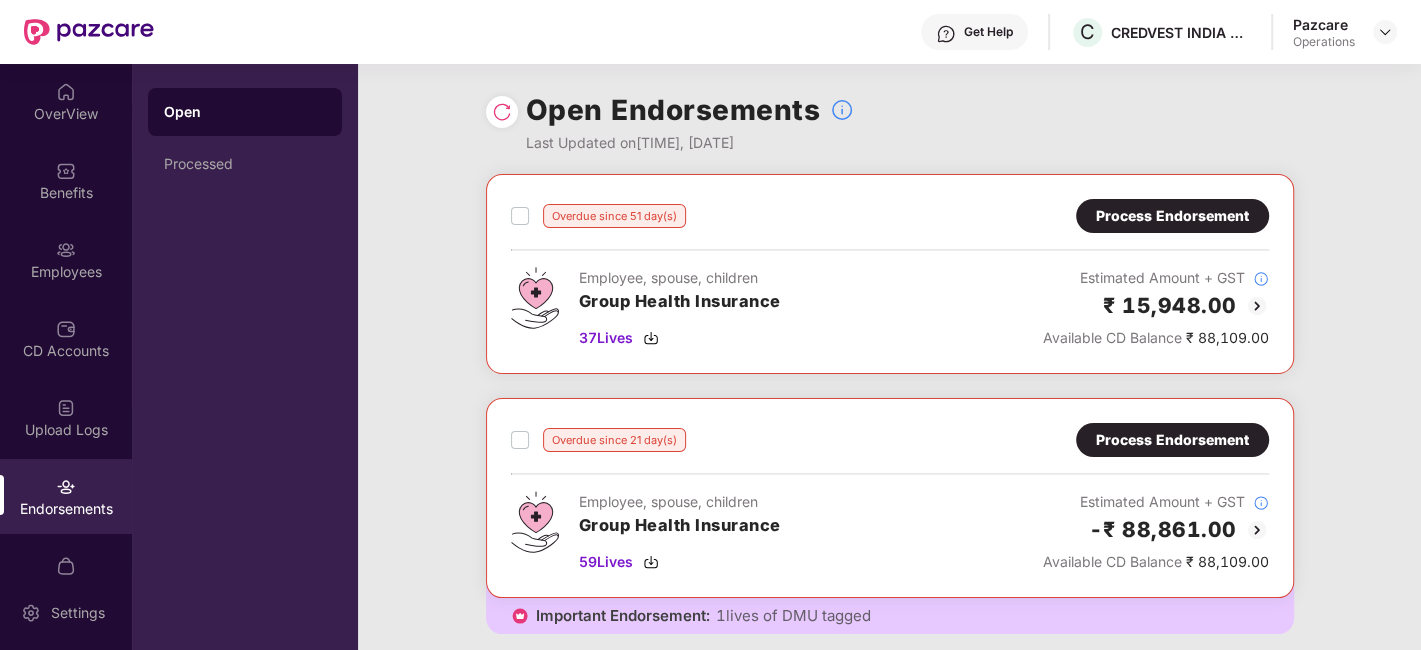 click on "Process Endorsement" at bounding box center [1172, 216] 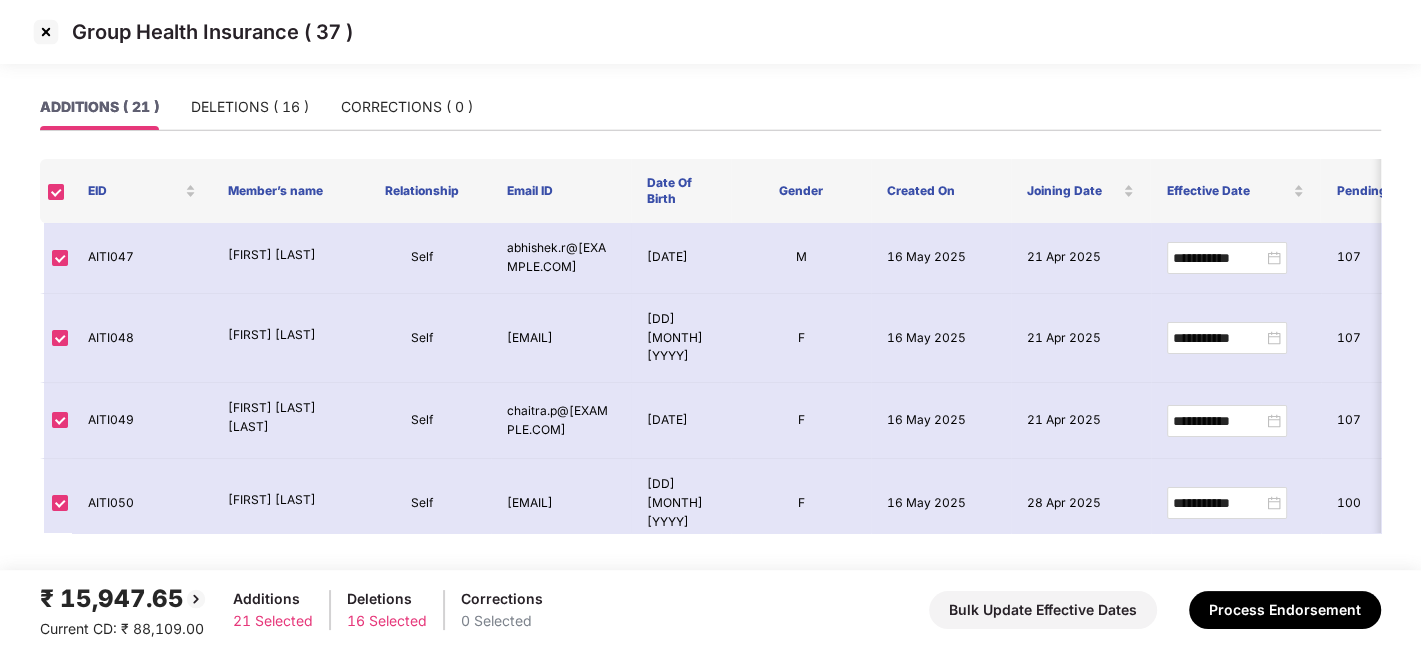 click at bounding box center [46, 32] 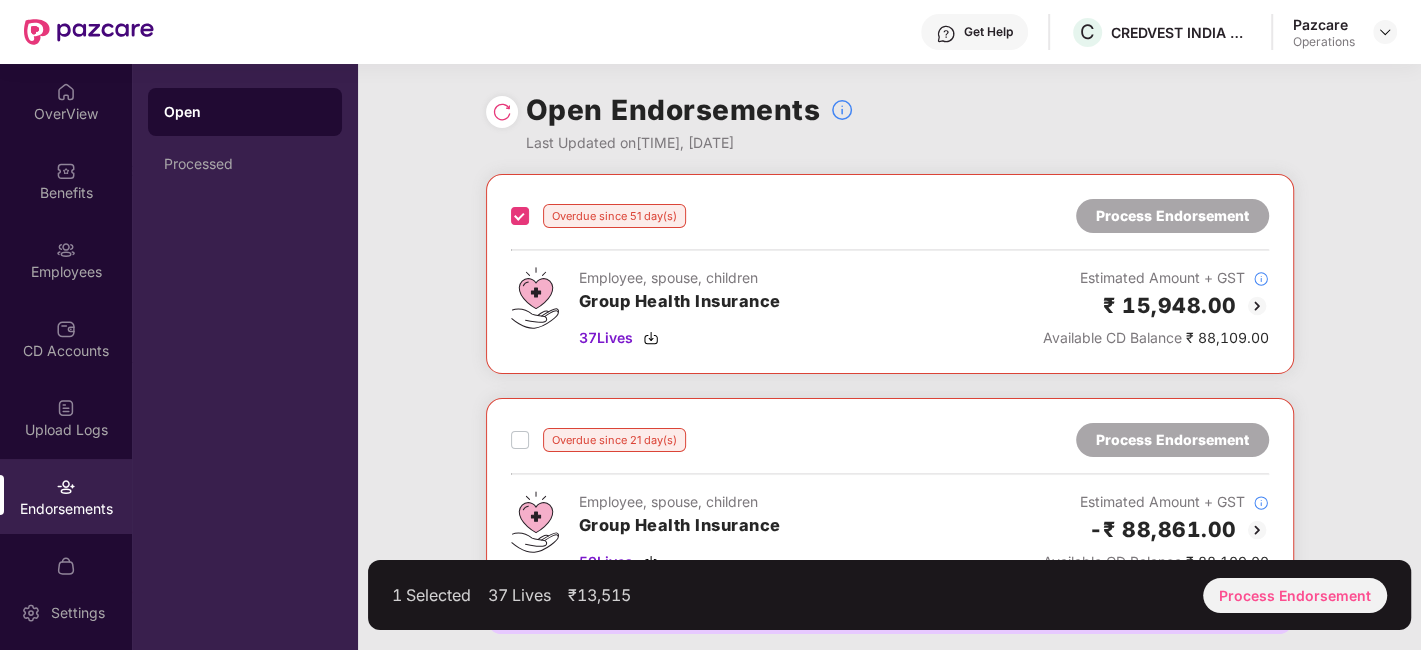 click at bounding box center [520, 440] 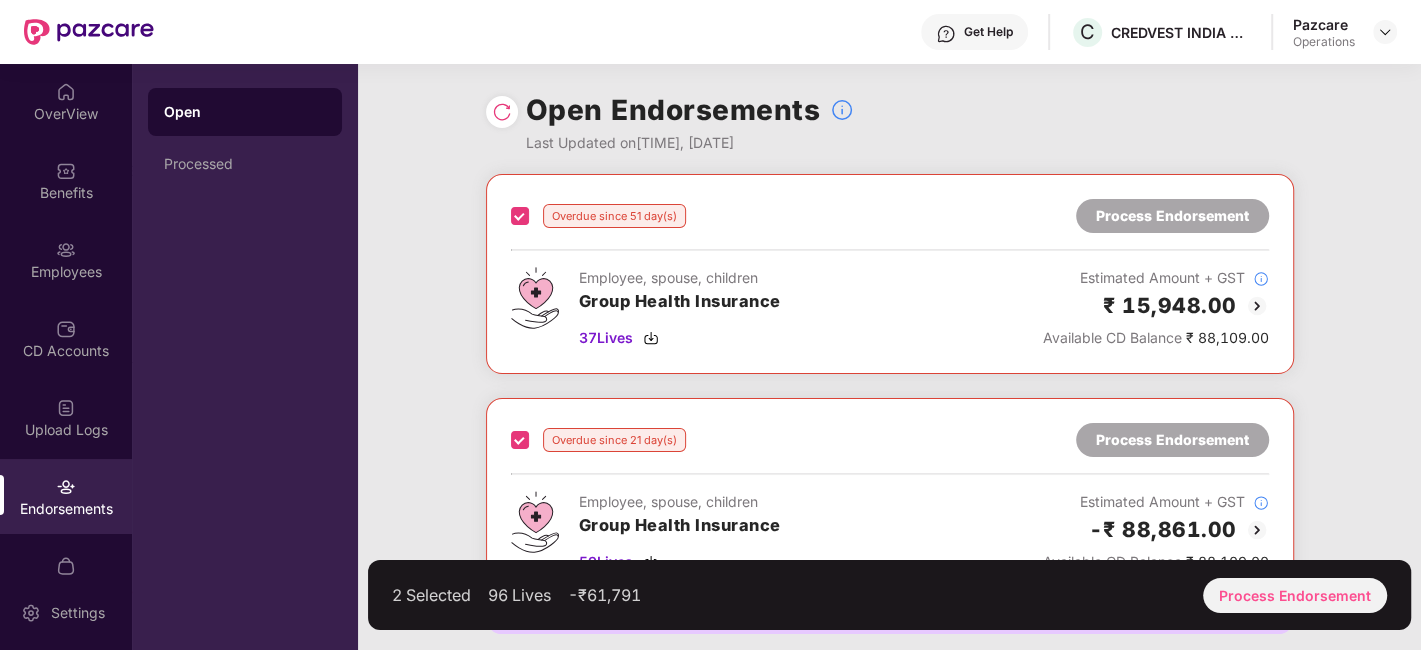 scroll, scrollTop: 205, scrollLeft: 0, axis: vertical 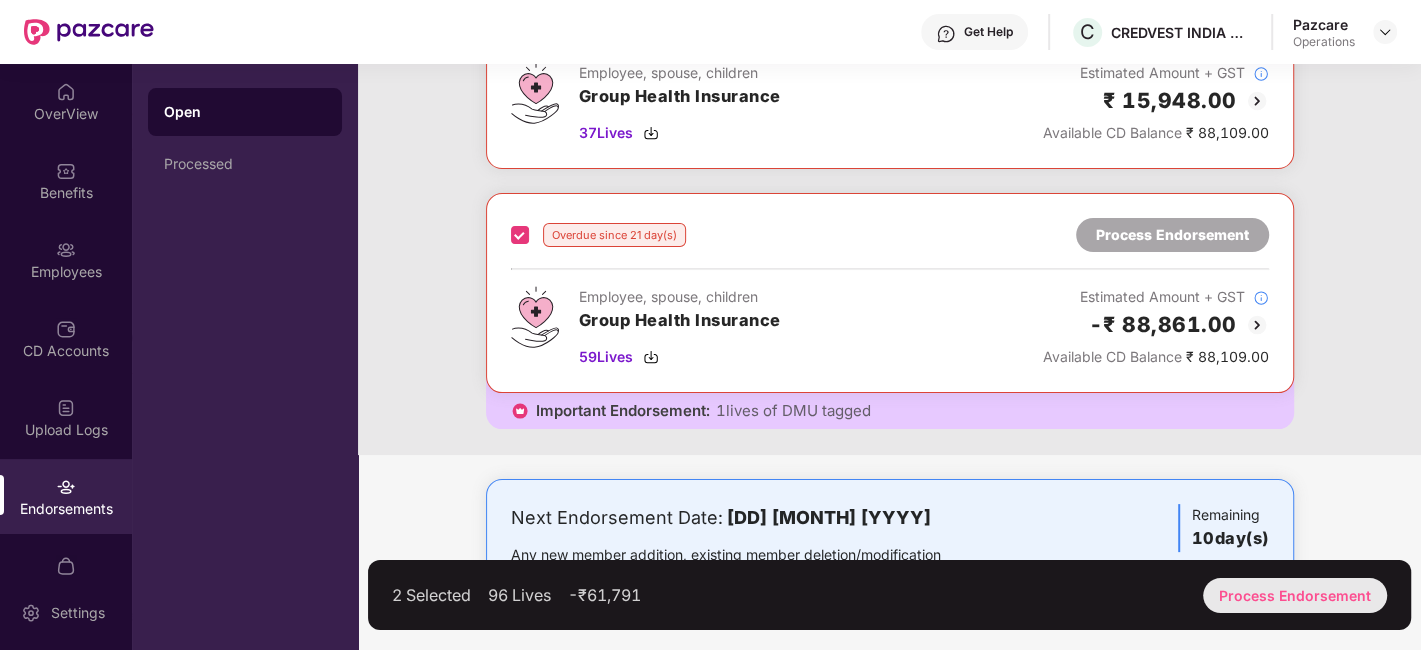 click on "Process Endorsement" at bounding box center (1295, 595) 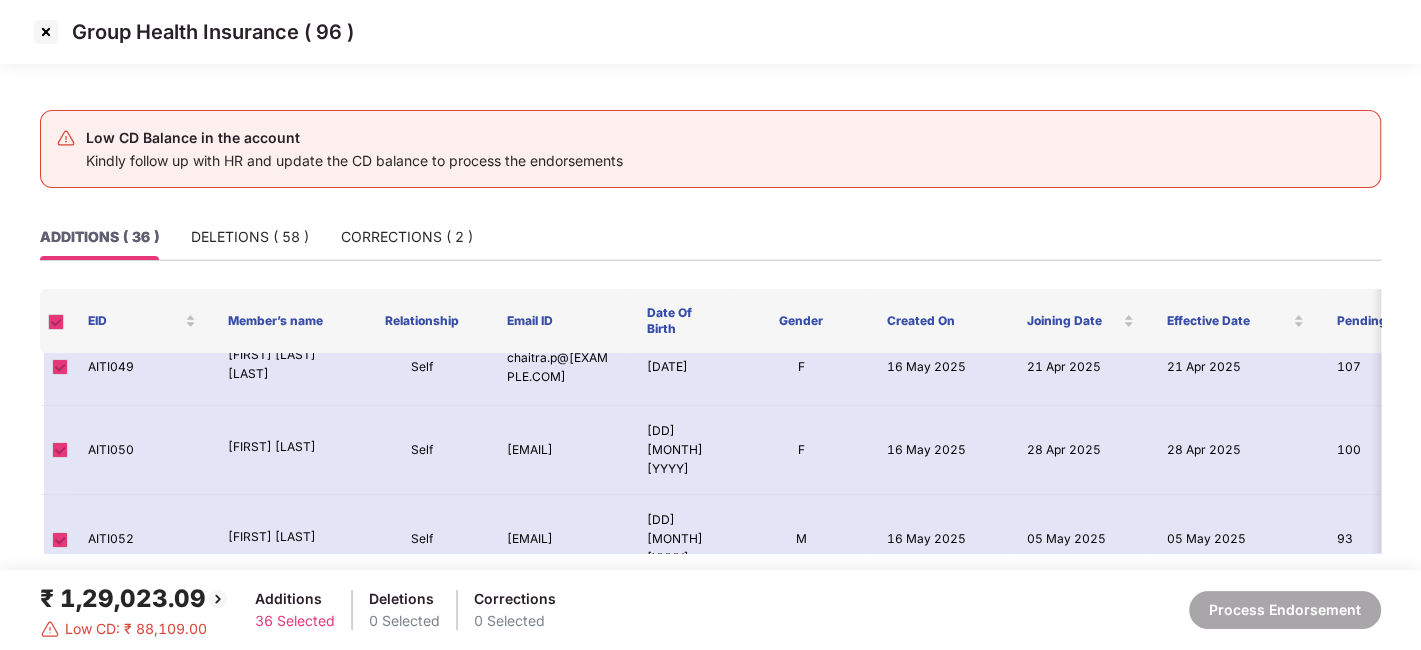 scroll, scrollTop: 0, scrollLeft: 0, axis: both 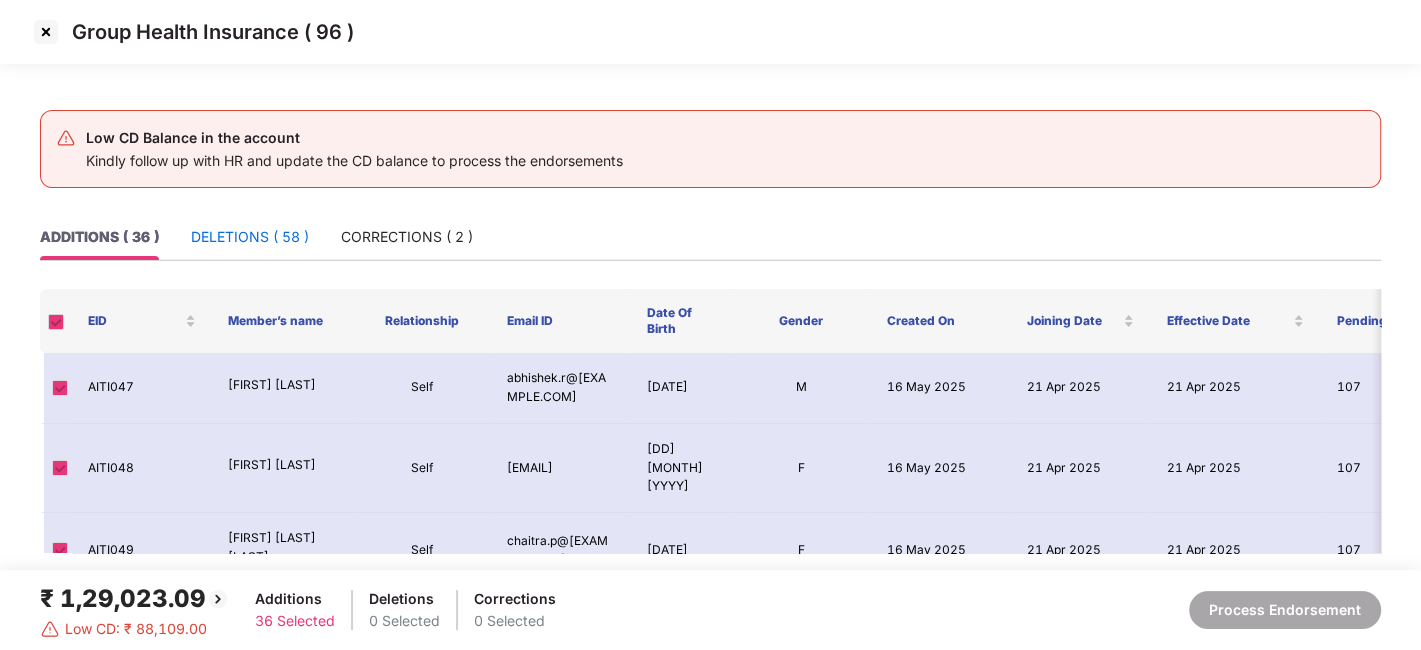 click on "DELETIONS ( 58 )" at bounding box center (250, 237) 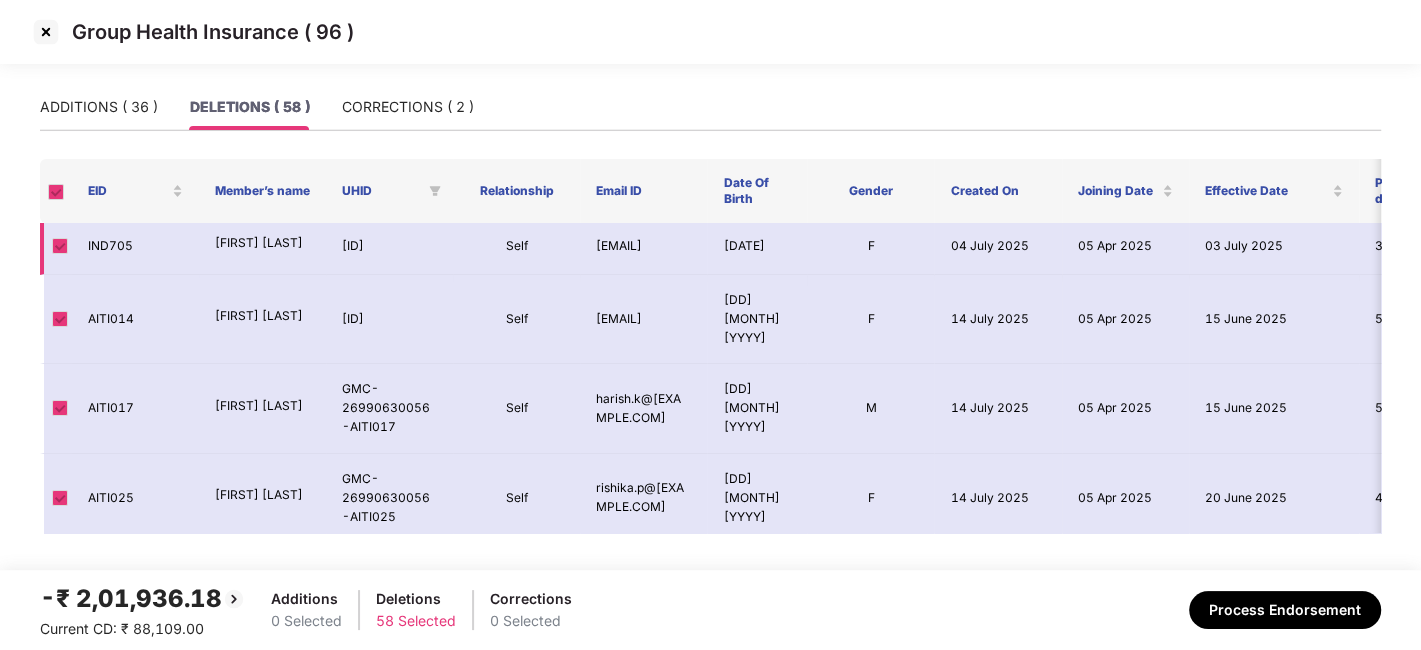 scroll, scrollTop: 0, scrollLeft: 0, axis: both 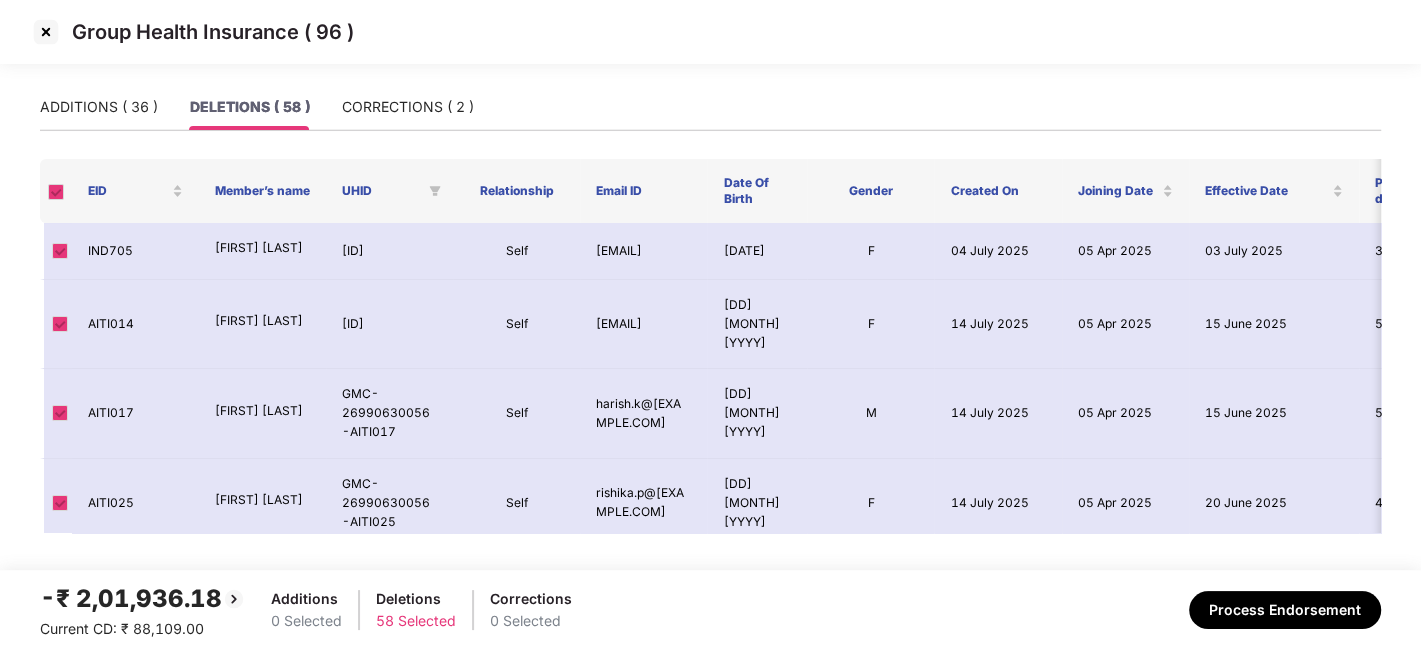 click at bounding box center [46, 32] 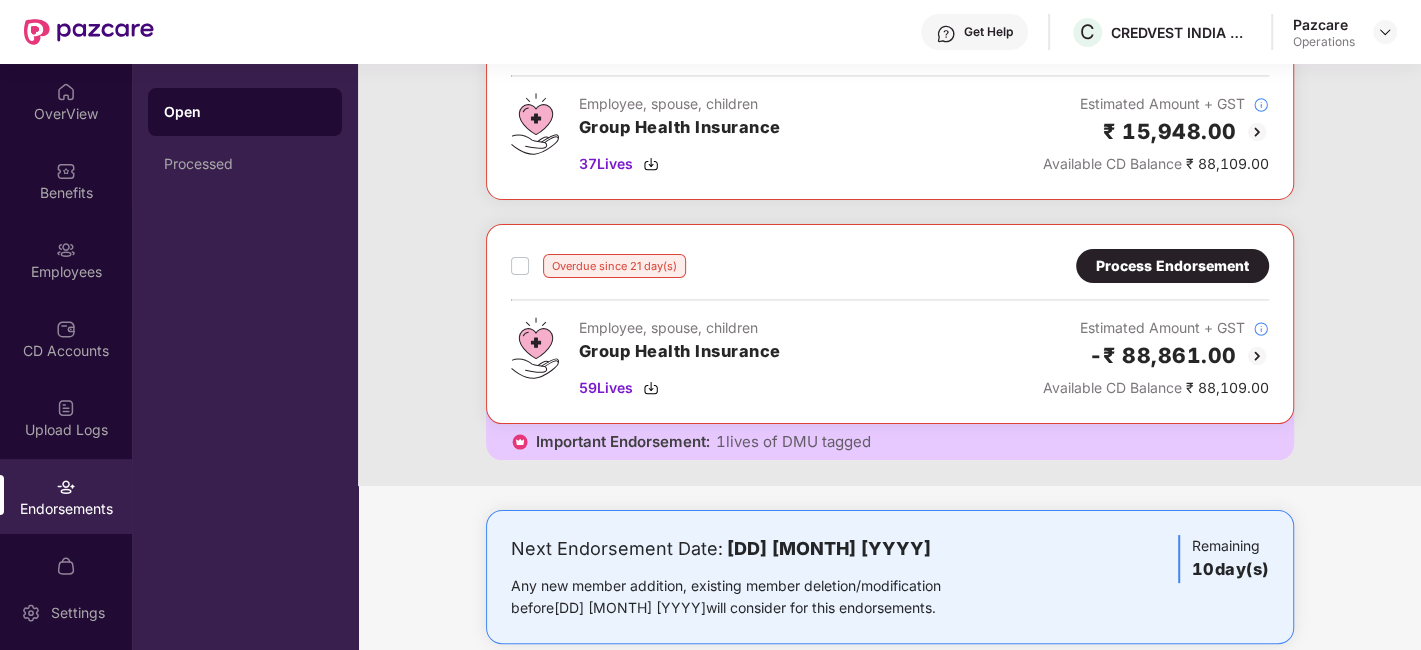 scroll, scrollTop: 171, scrollLeft: 0, axis: vertical 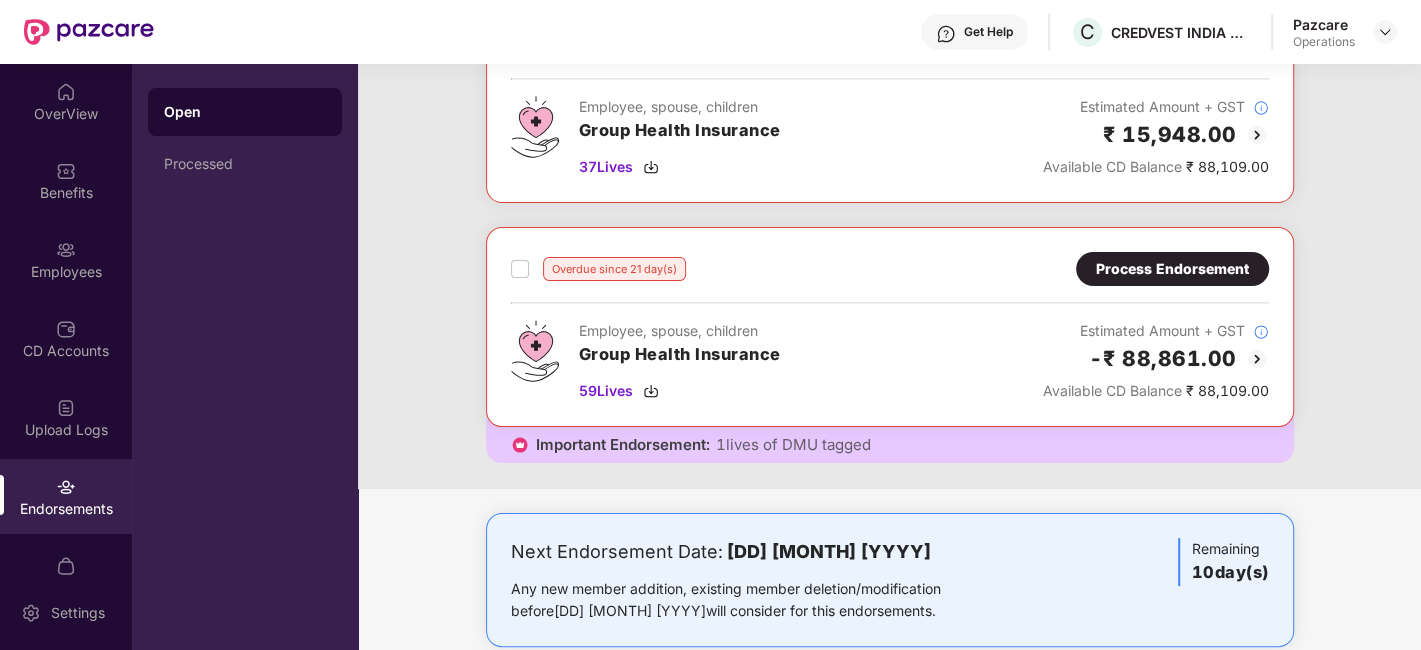 click on "Process Endorsement" at bounding box center [1172, 269] 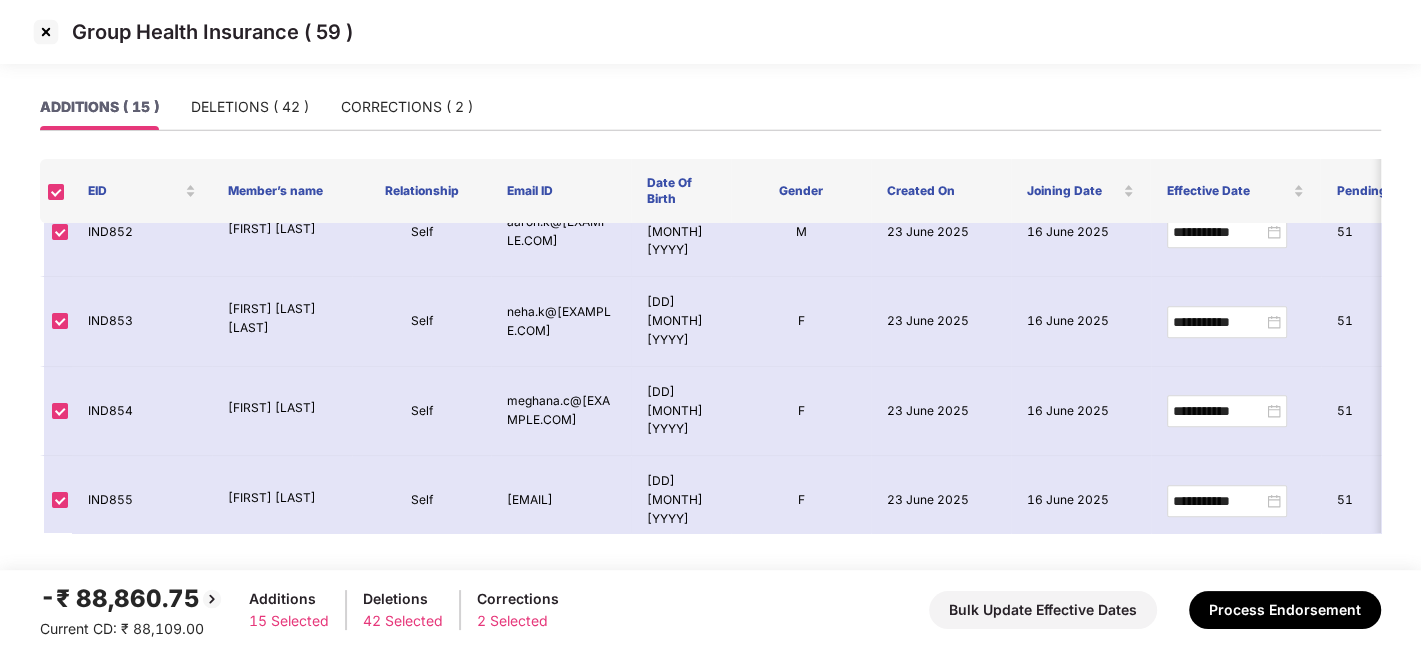 scroll, scrollTop: 0, scrollLeft: 0, axis: both 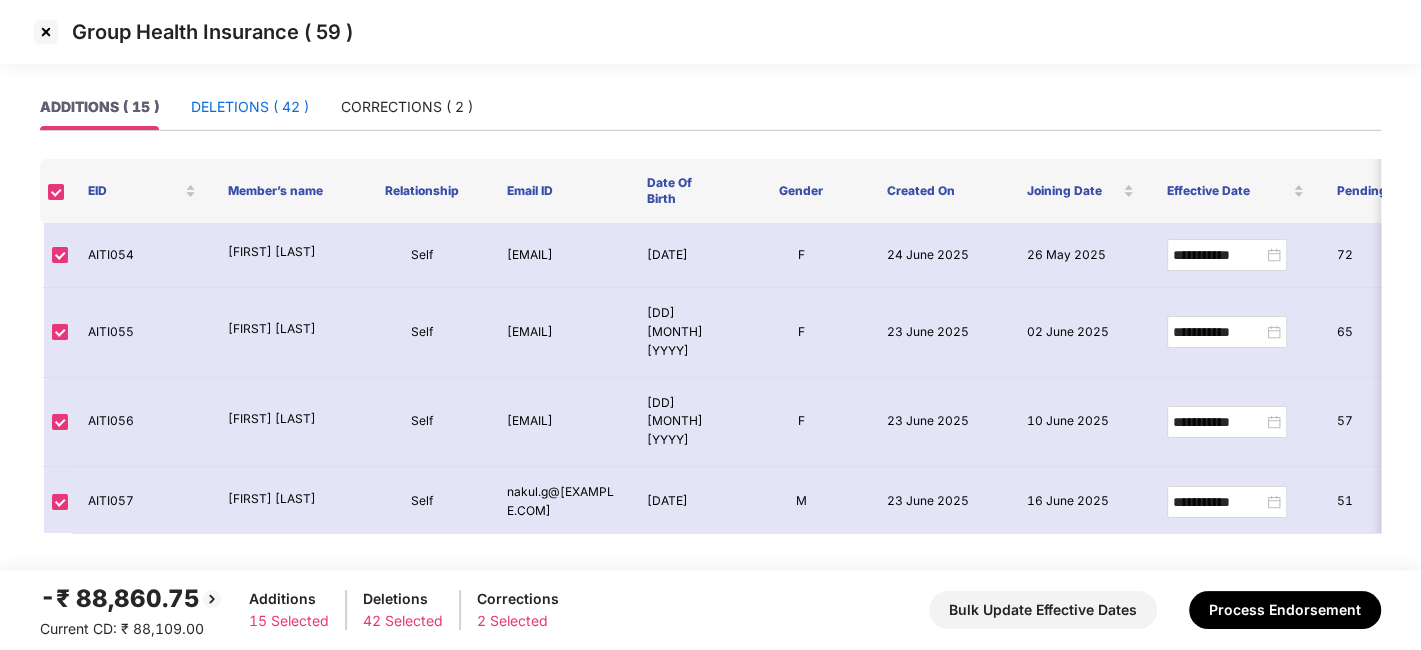 click on "DELETIONS ( 42 )" at bounding box center (250, 107) 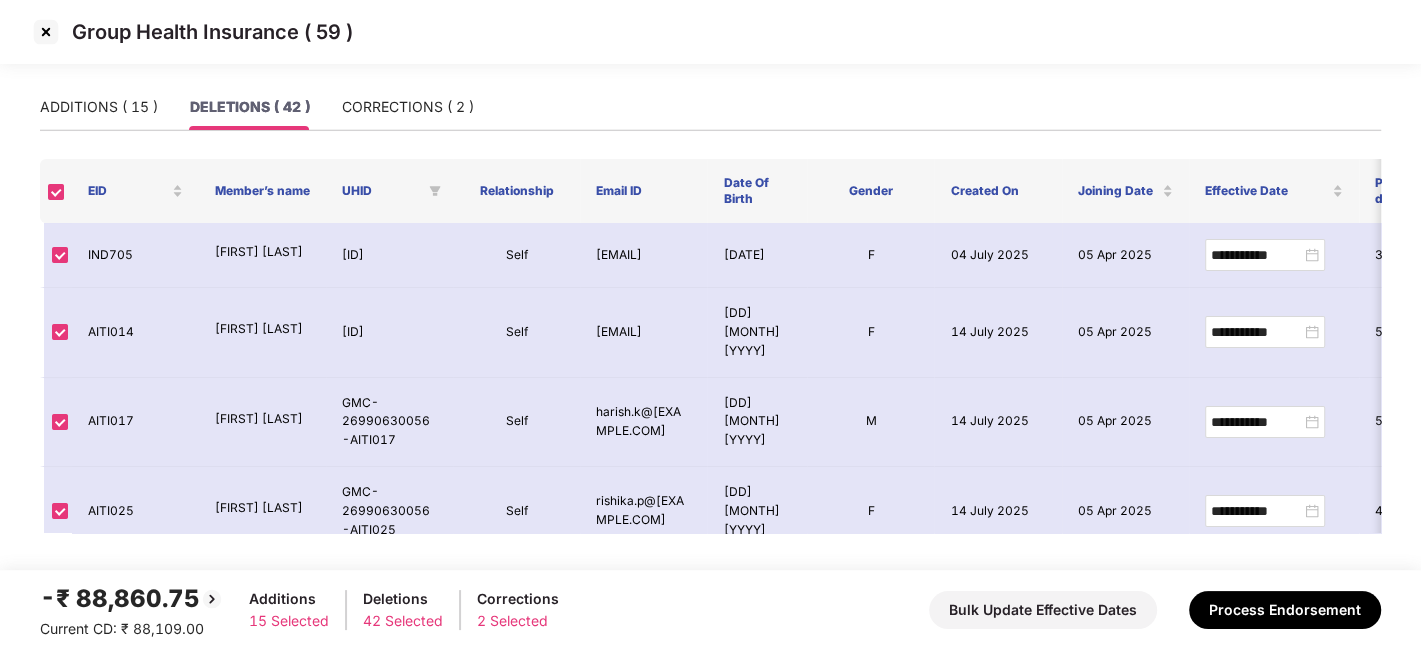 click at bounding box center [46, 32] 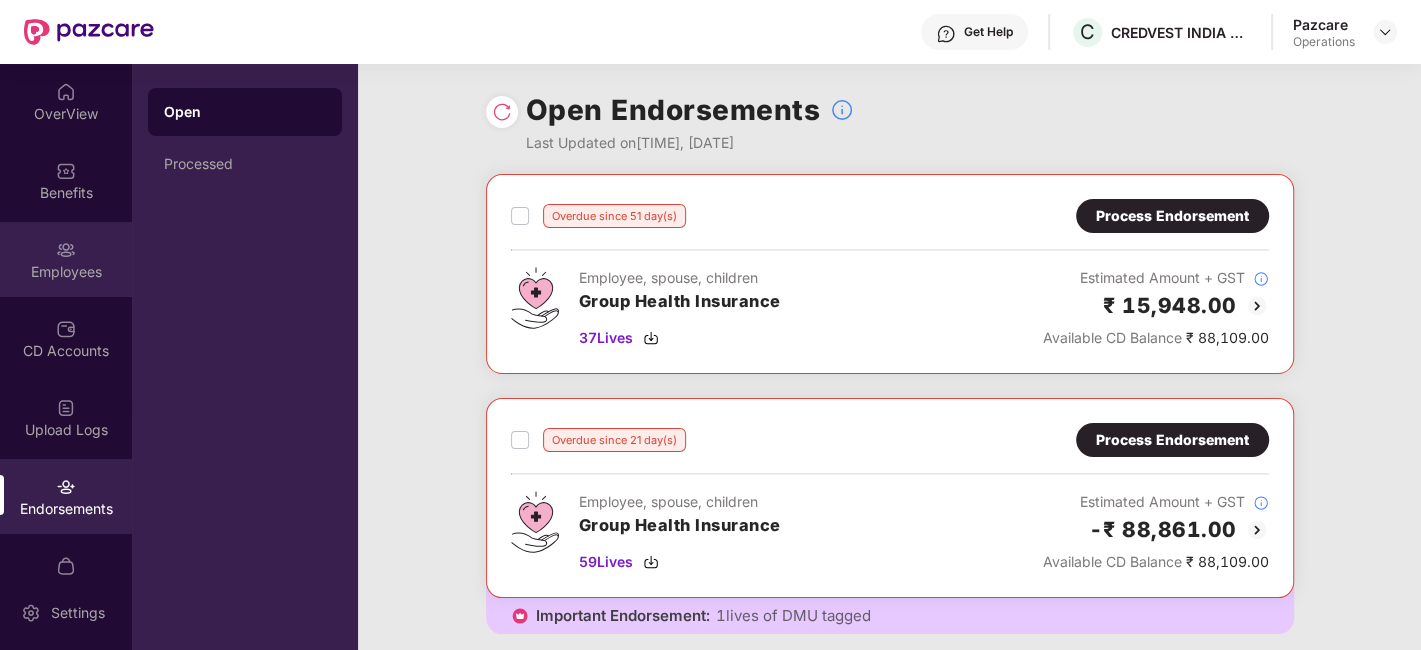 click on "Employees" at bounding box center (66, 259) 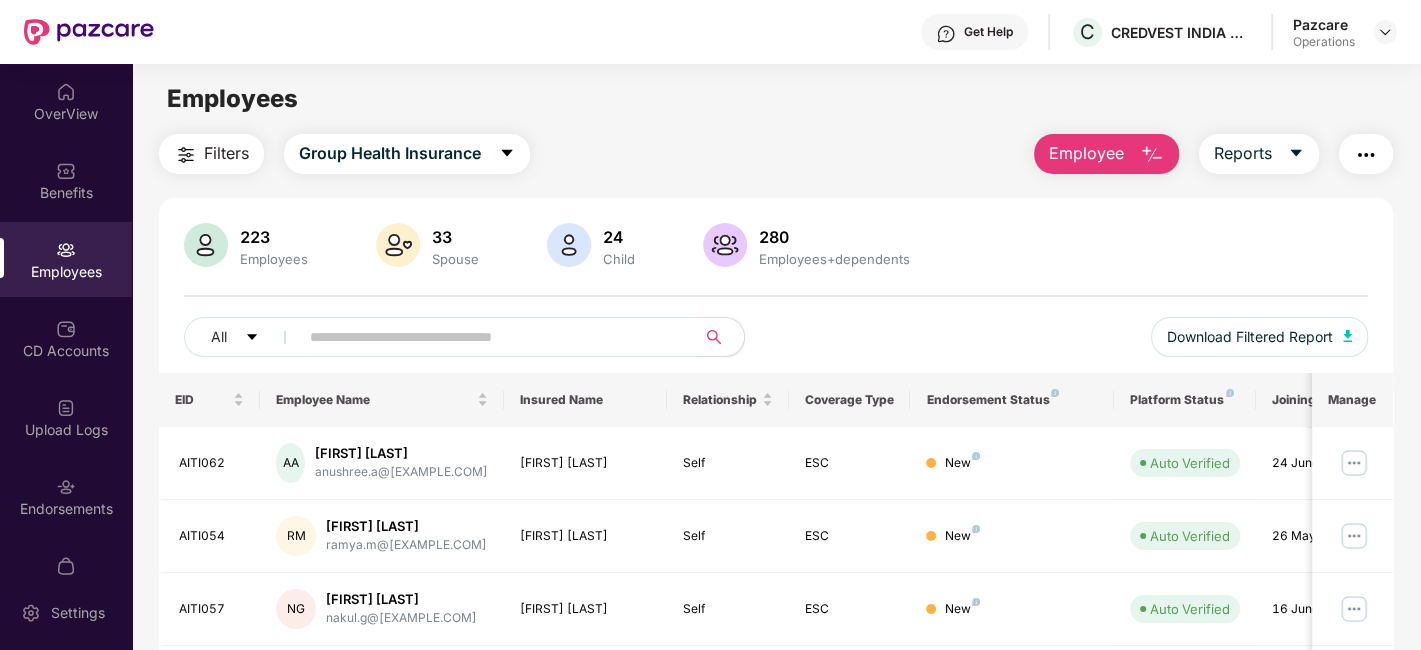 paste on "*******" 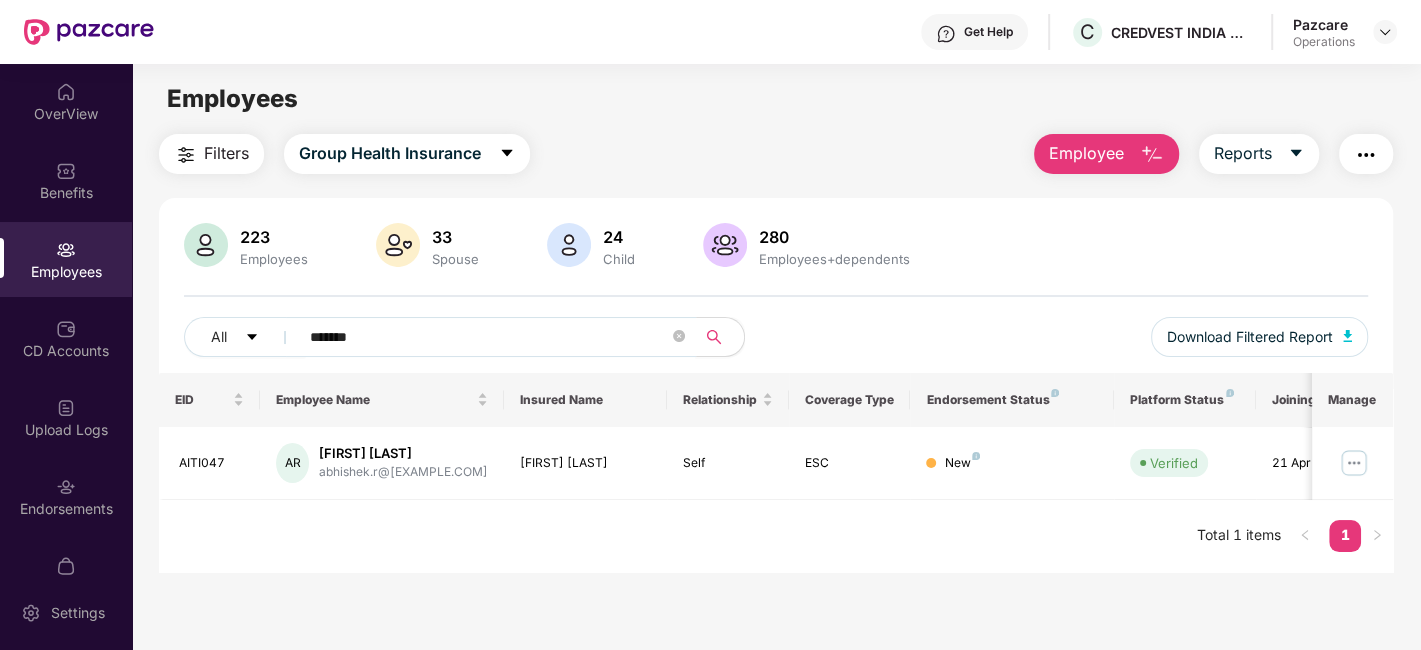 scroll, scrollTop: 63, scrollLeft: 0, axis: vertical 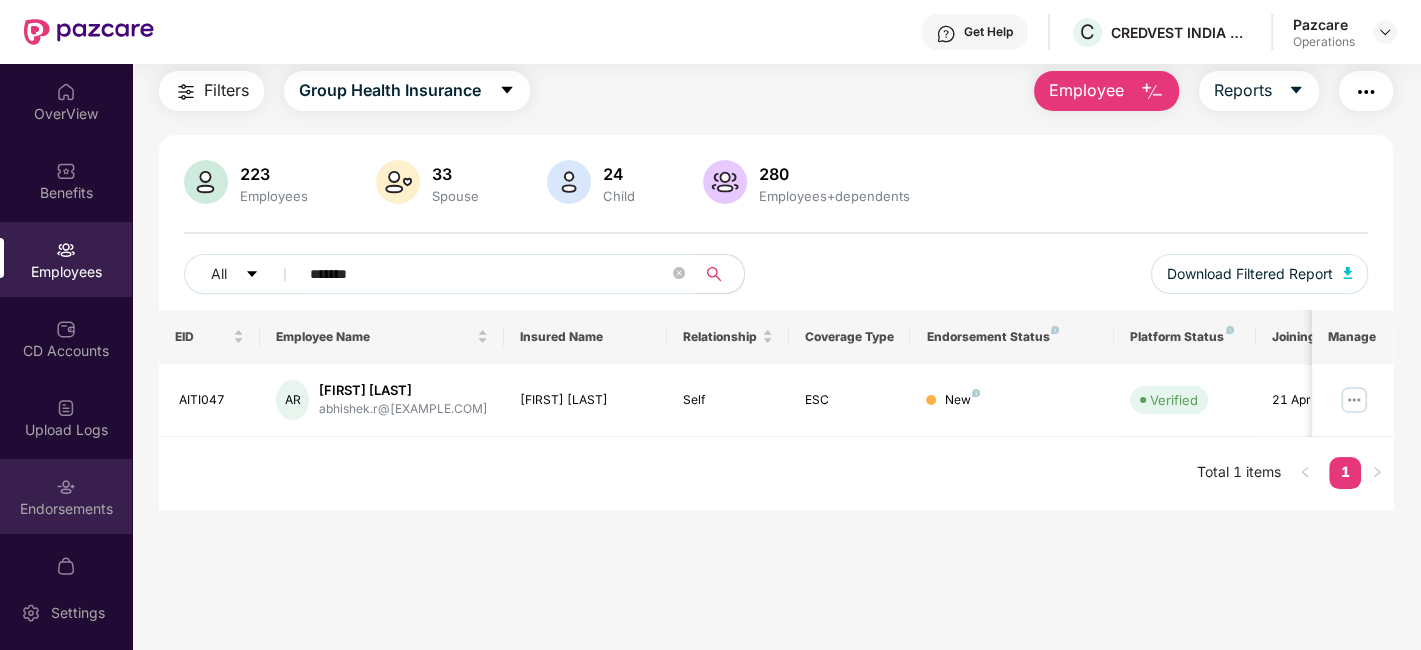 type on "*******" 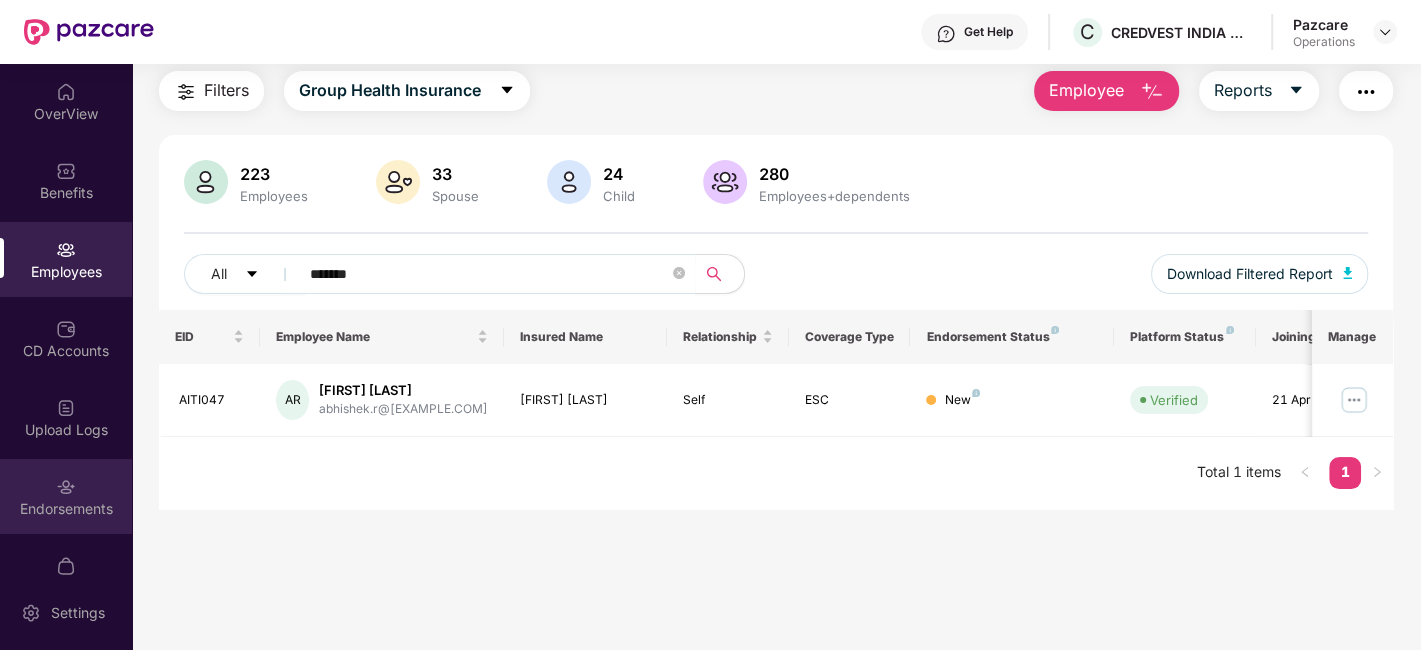 click on "Endorsements" at bounding box center [66, 496] 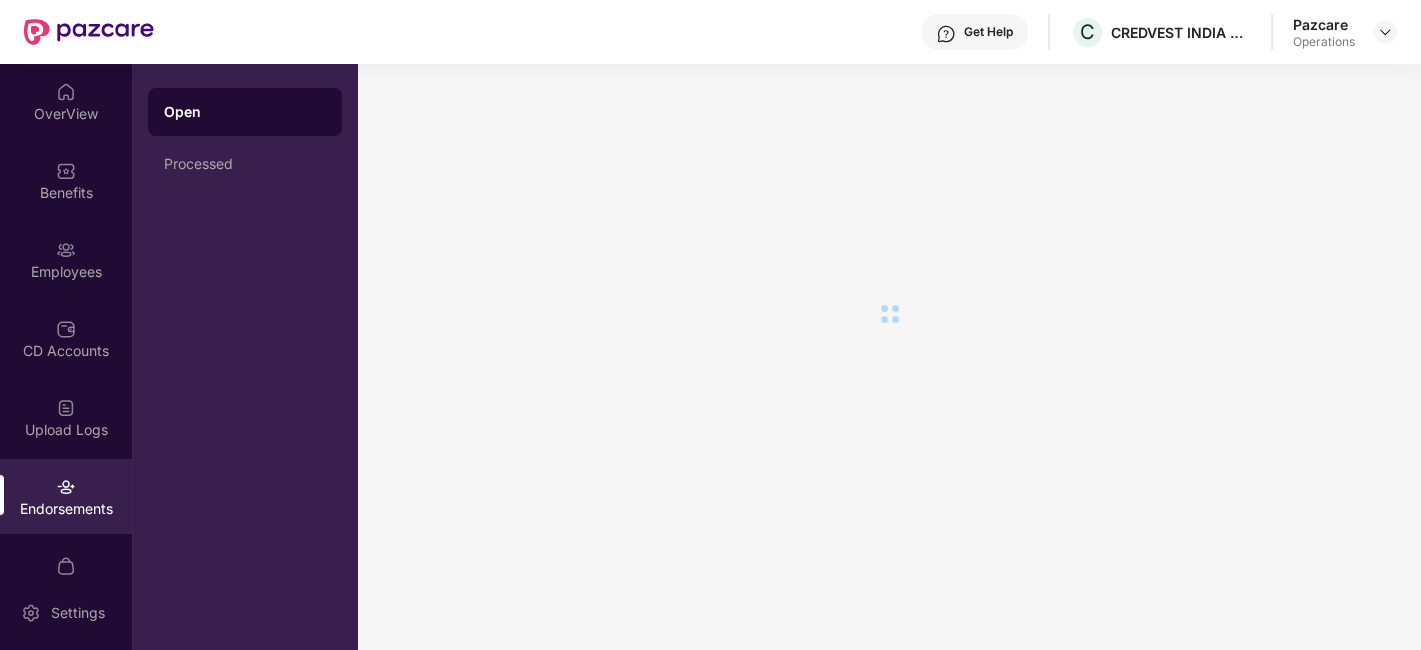 scroll, scrollTop: 0, scrollLeft: 0, axis: both 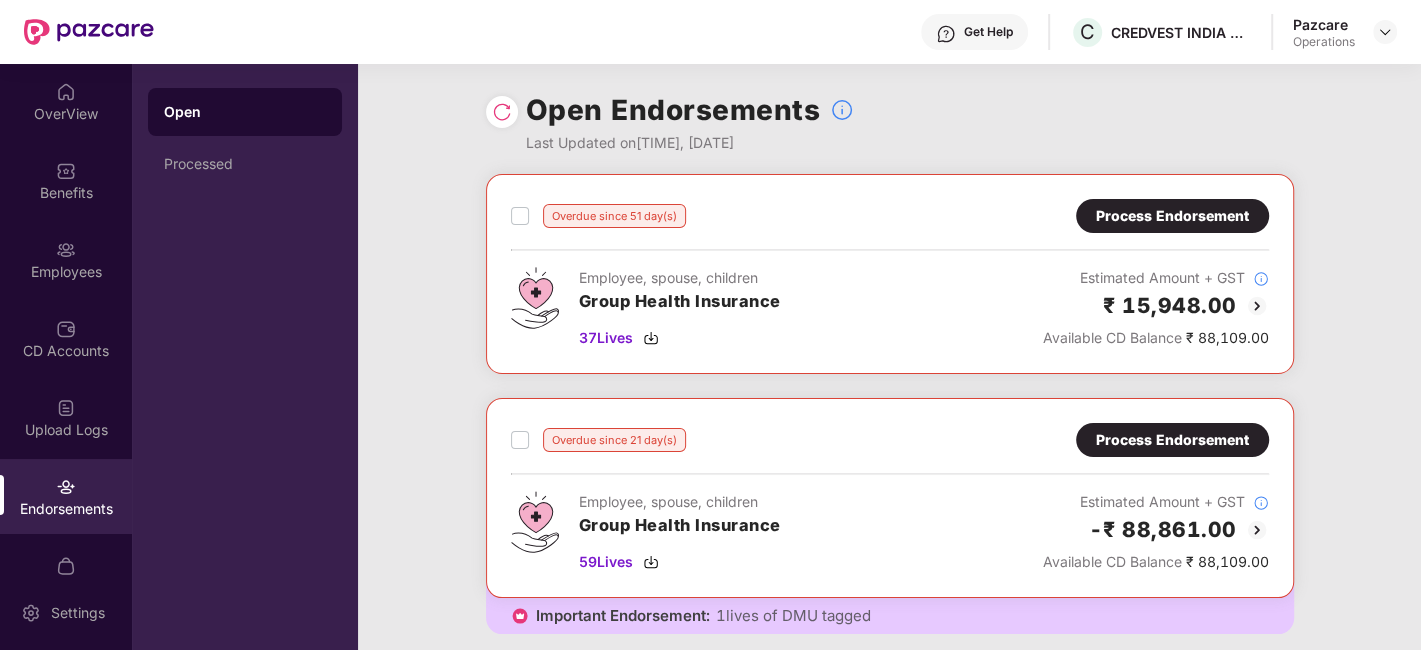 click on "Process Endorsement" at bounding box center [1172, 216] 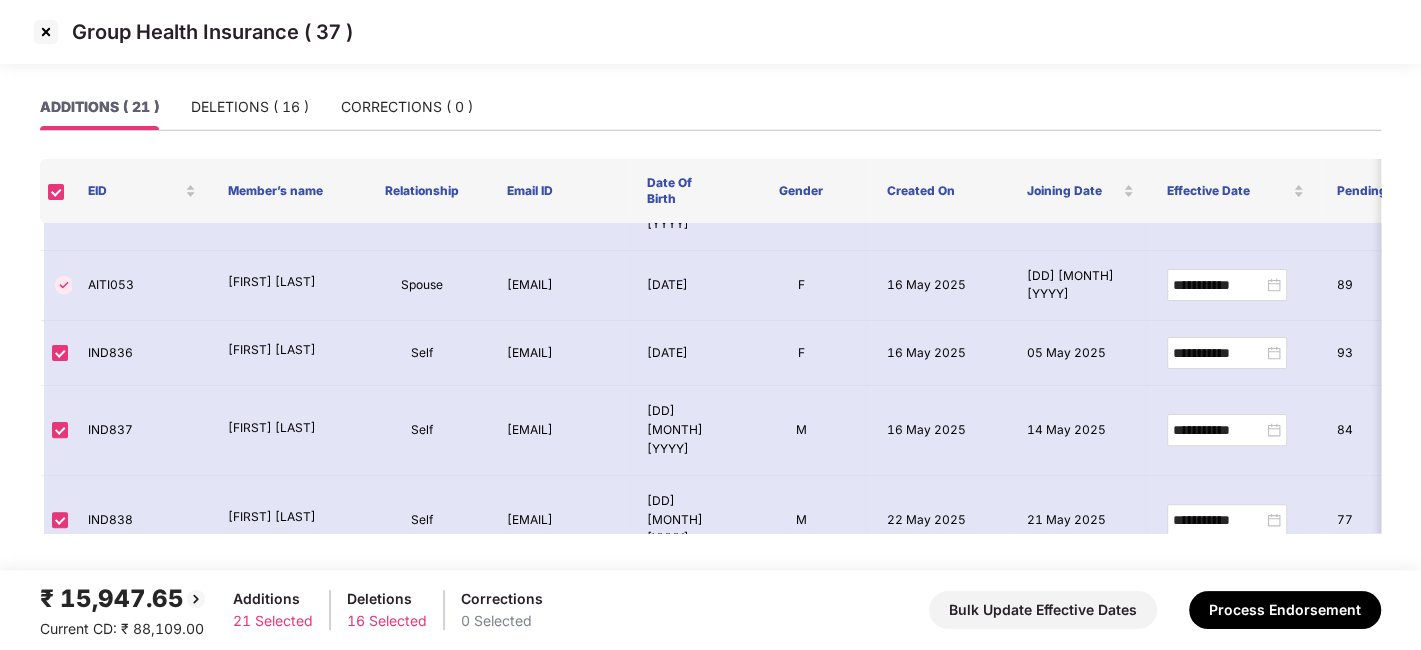 scroll, scrollTop: 0, scrollLeft: 0, axis: both 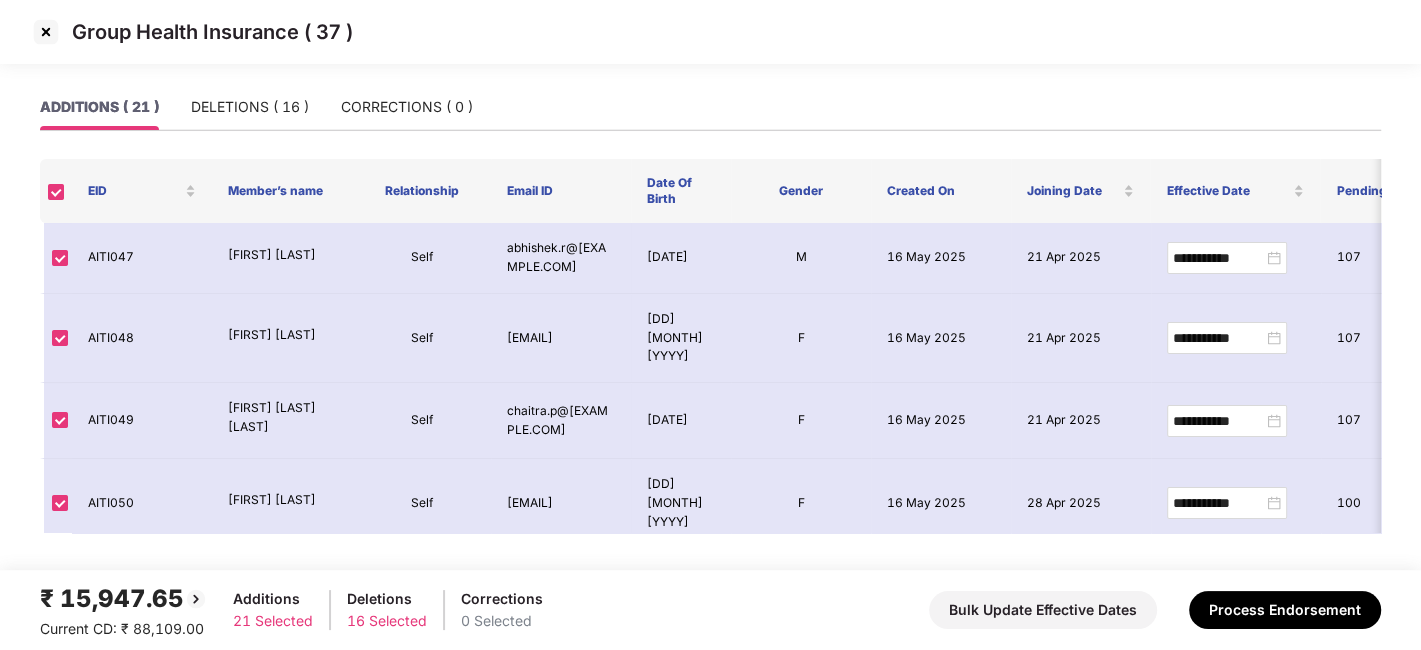 click at bounding box center [46, 32] 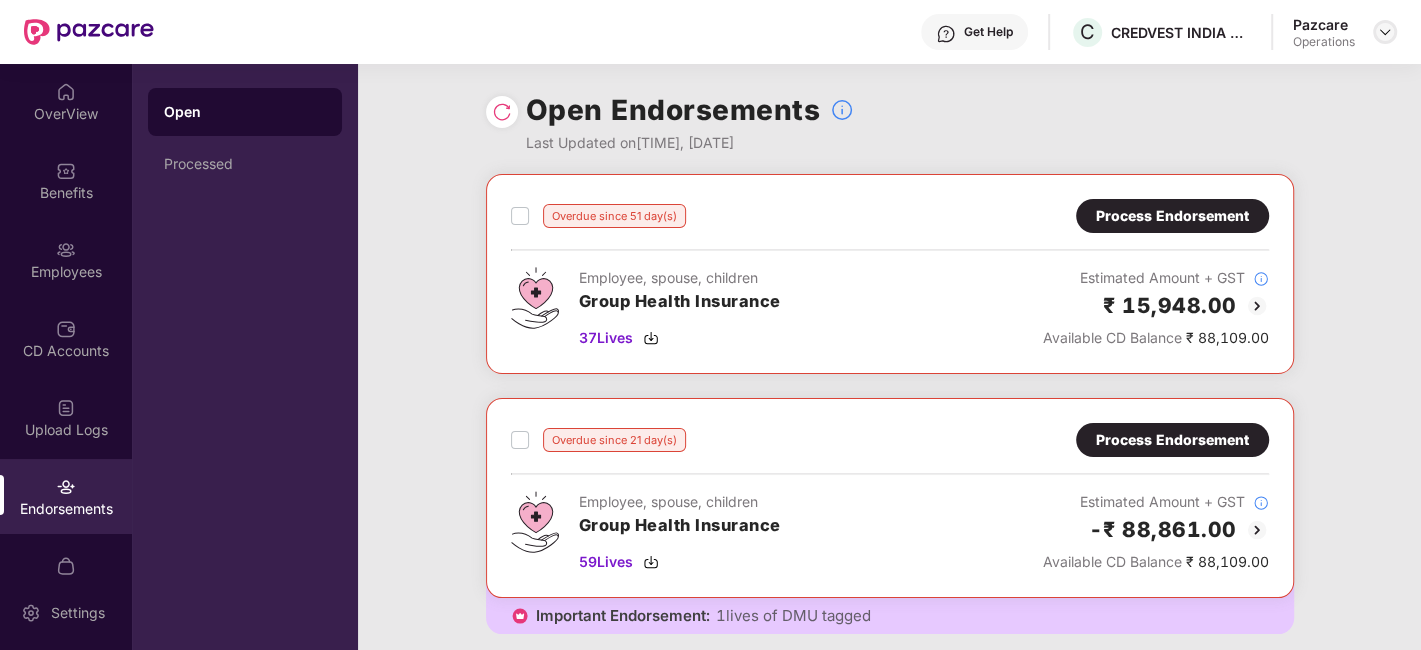 click at bounding box center [1385, 32] 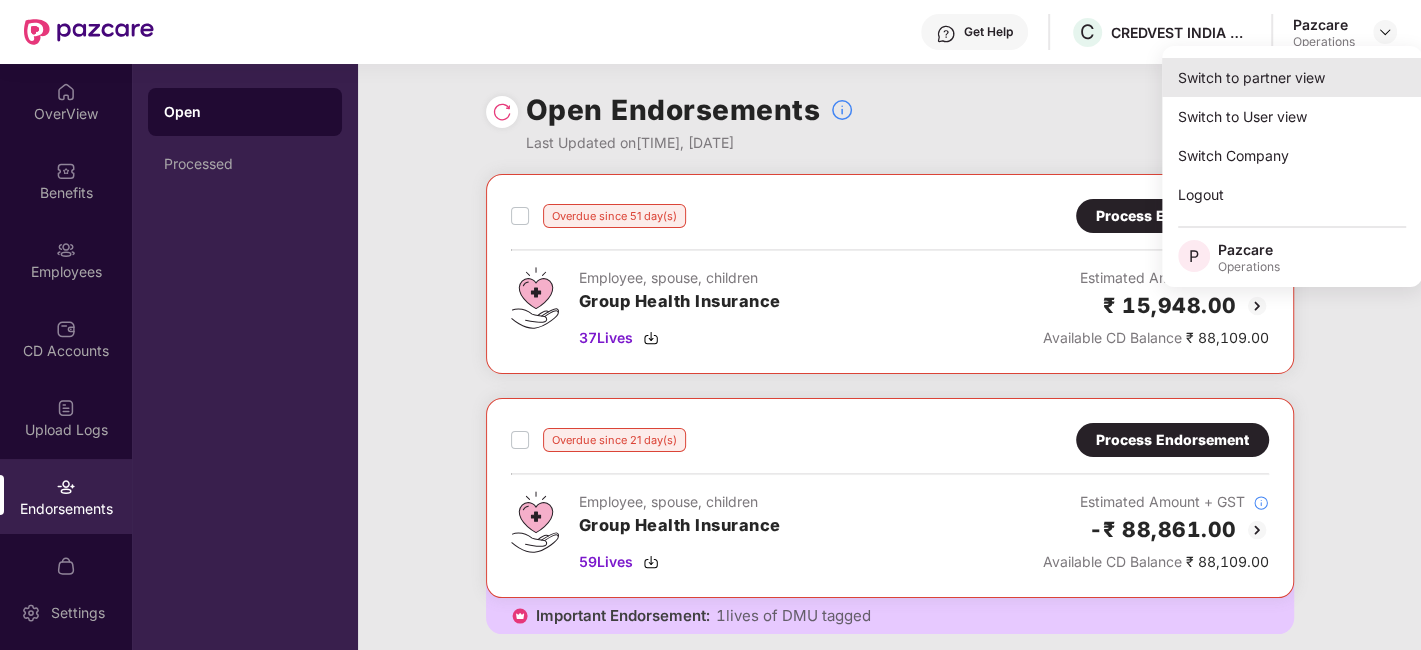click on "Switch to partner view" at bounding box center [1292, 77] 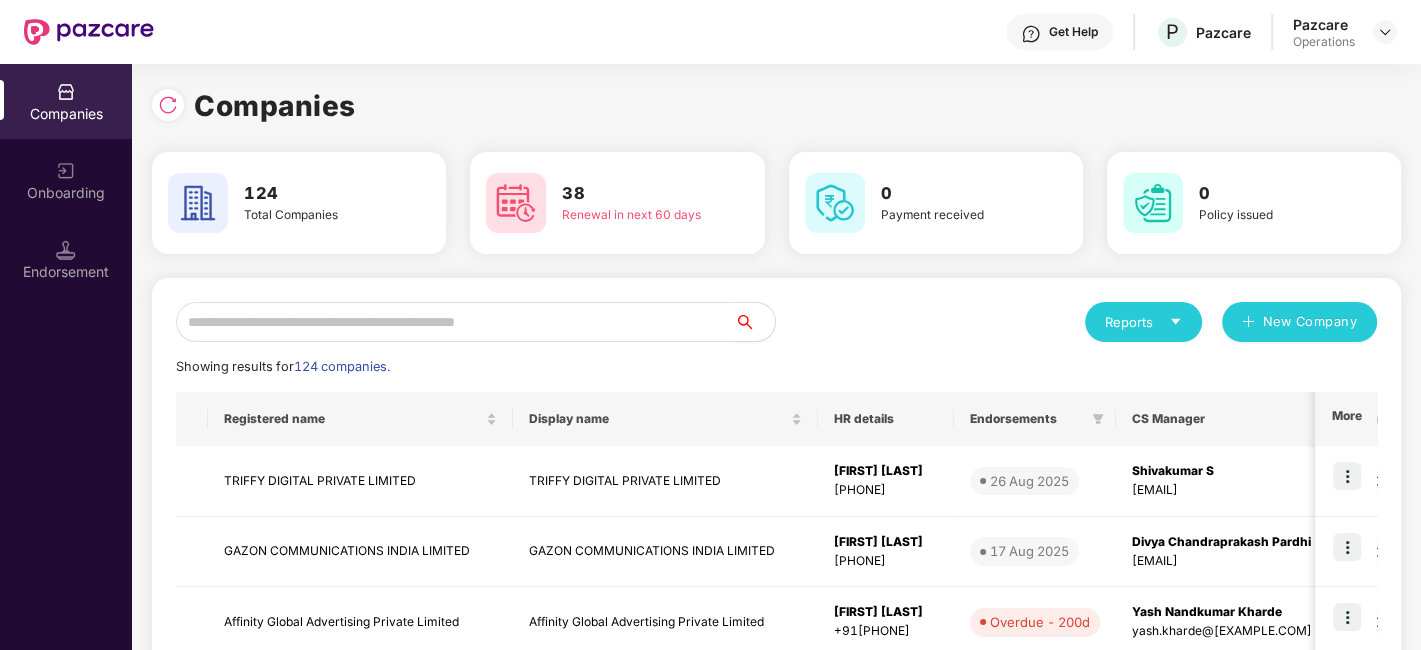 click at bounding box center (455, 322) 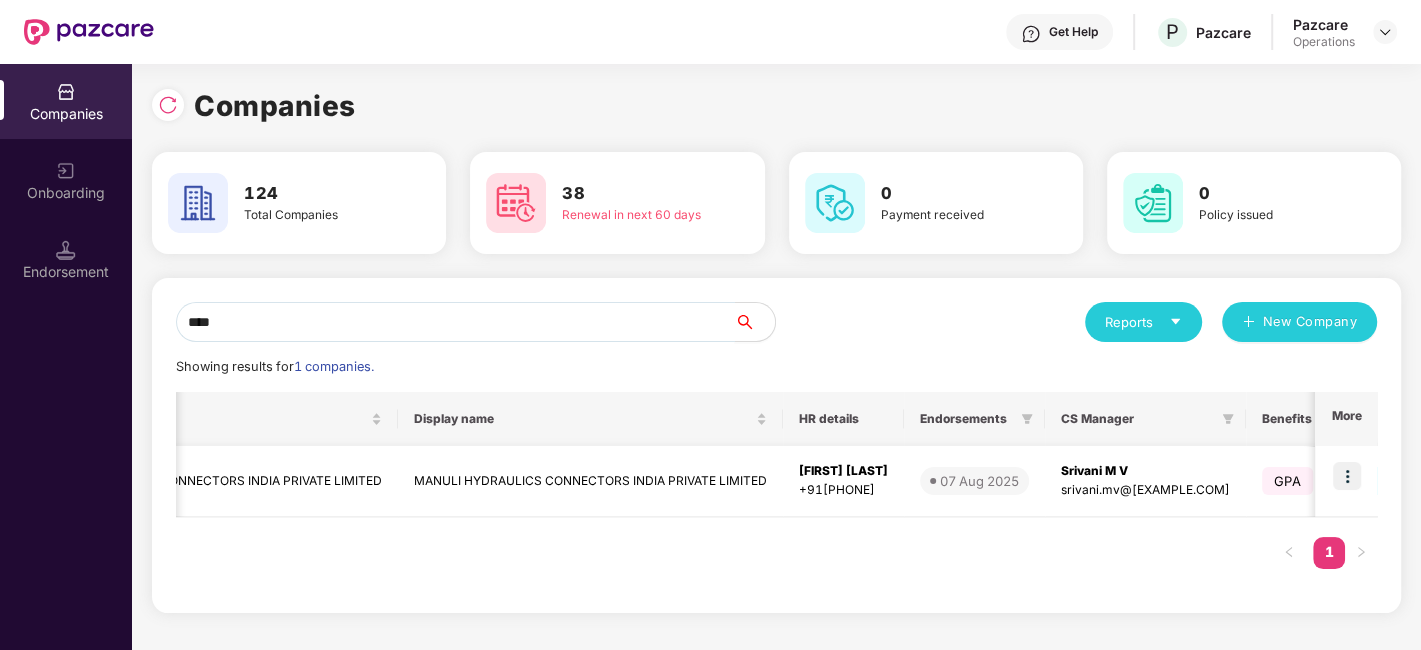 scroll, scrollTop: 0, scrollLeft: 0, axis: both 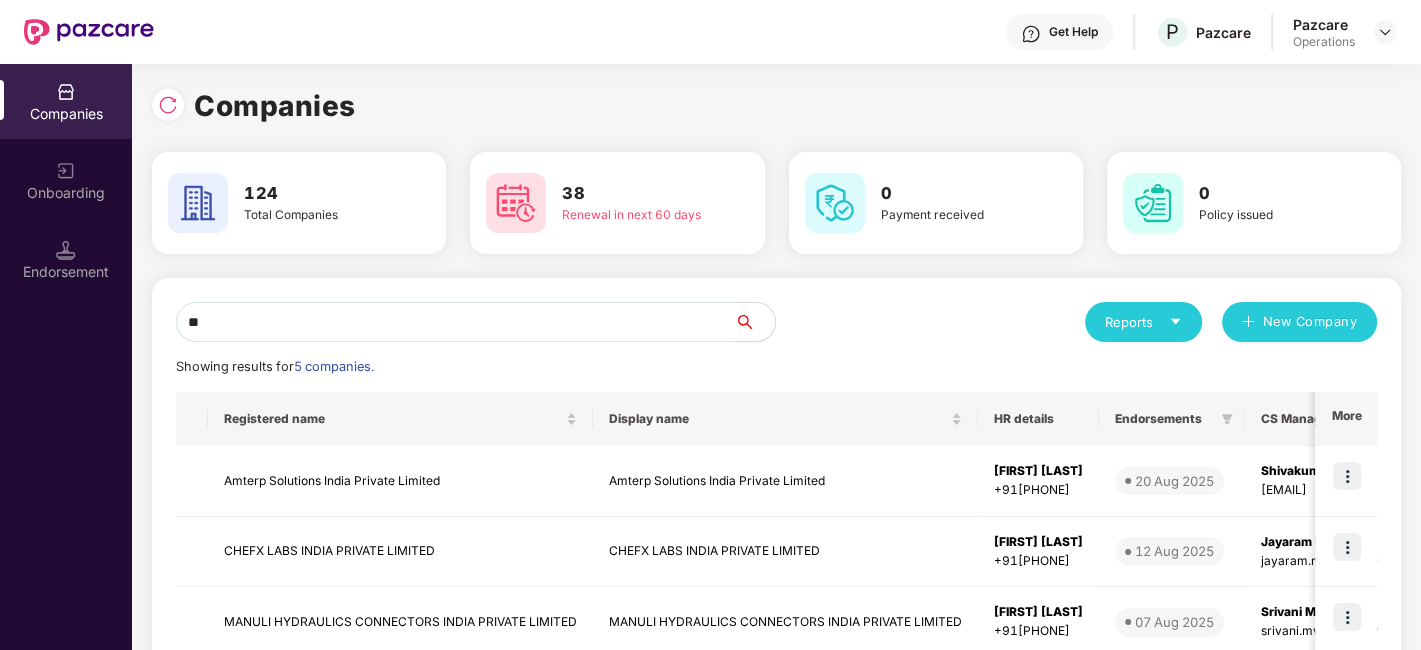 click on "**" at bounding box center (455, 322) 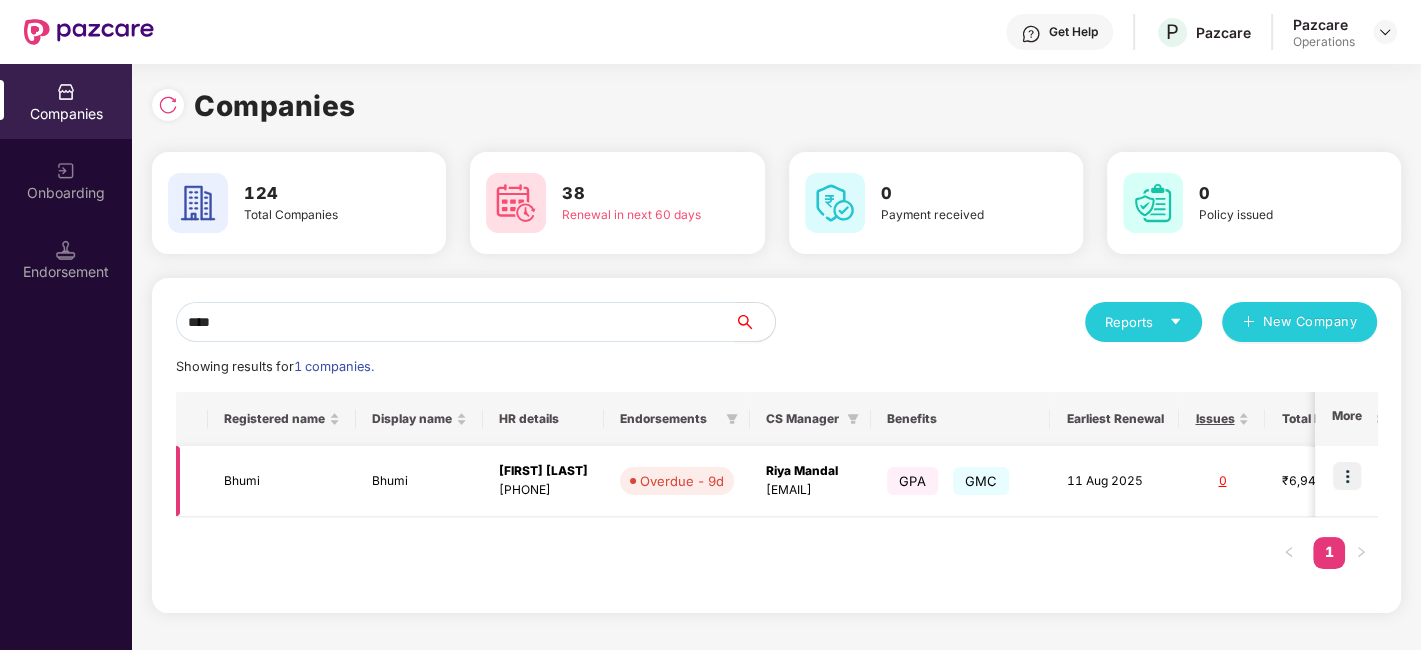 type on "****" 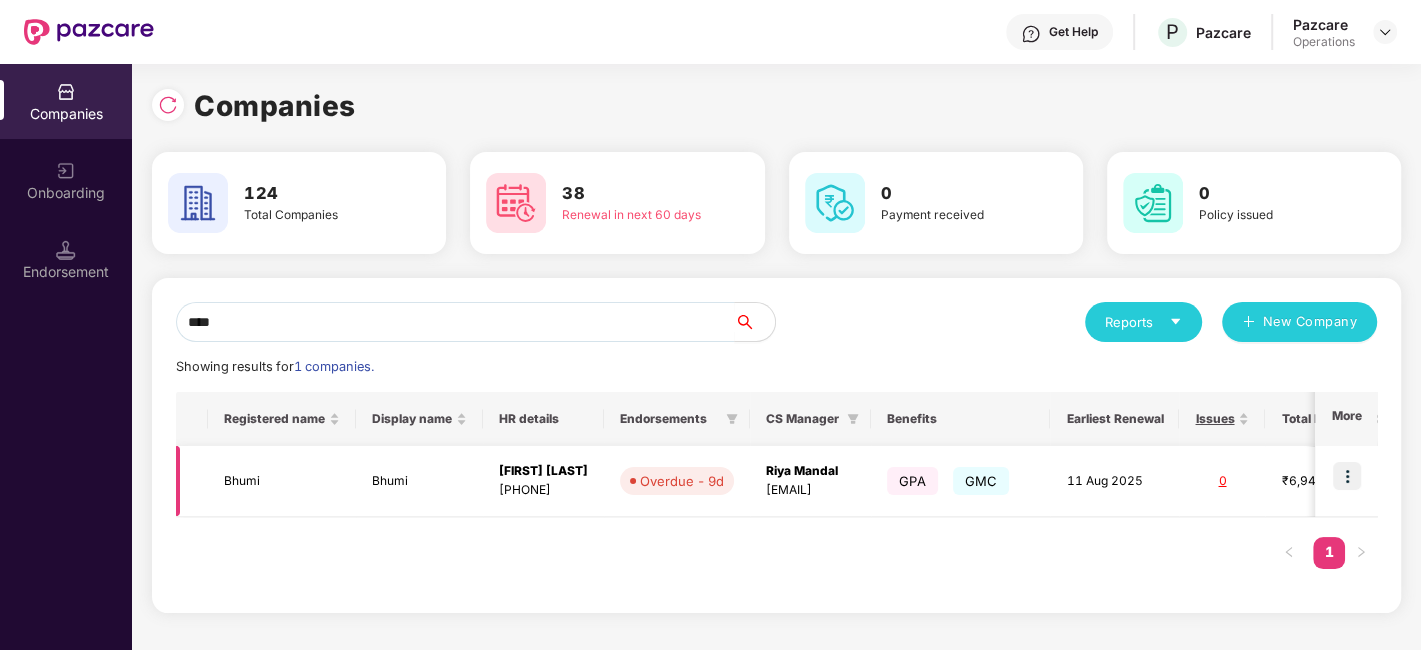 click on "Bhumi" at bounding box center (282, 481) 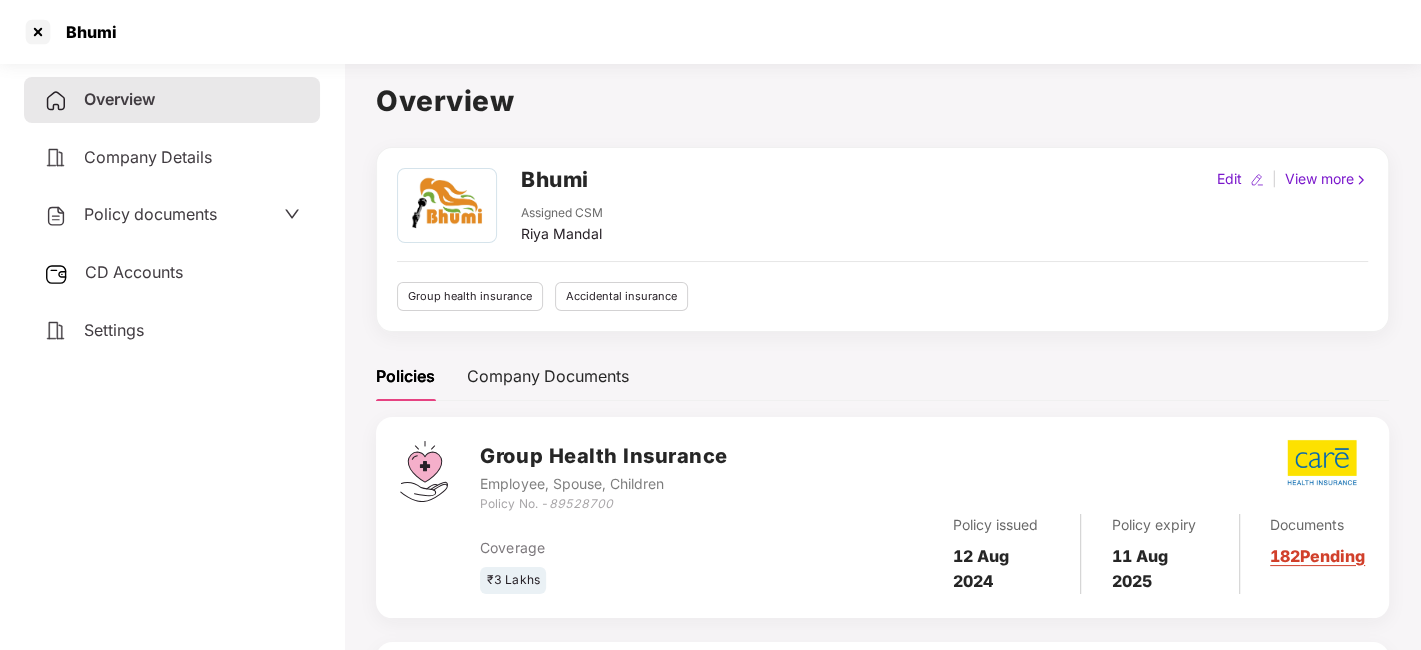 click on "Policy documents" at bounding box center (150, 214) 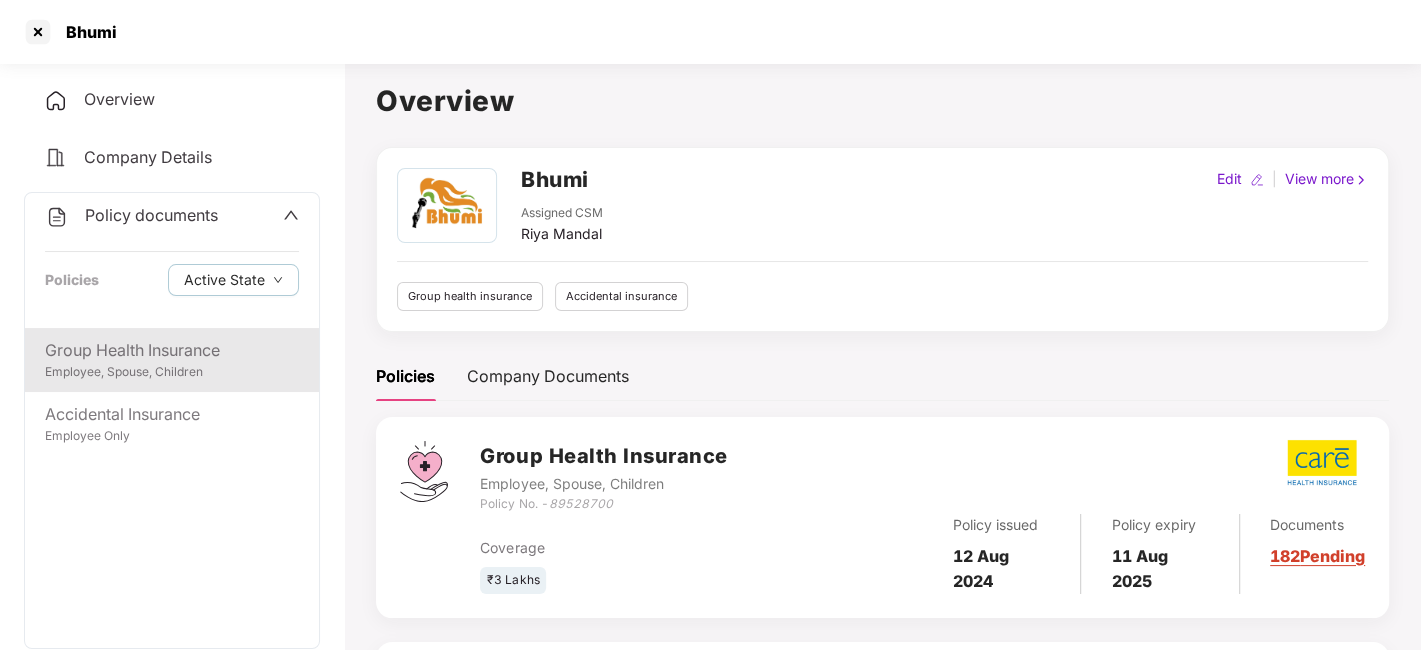 click on "Group Health Insurance" at bounding box center (172, 350) 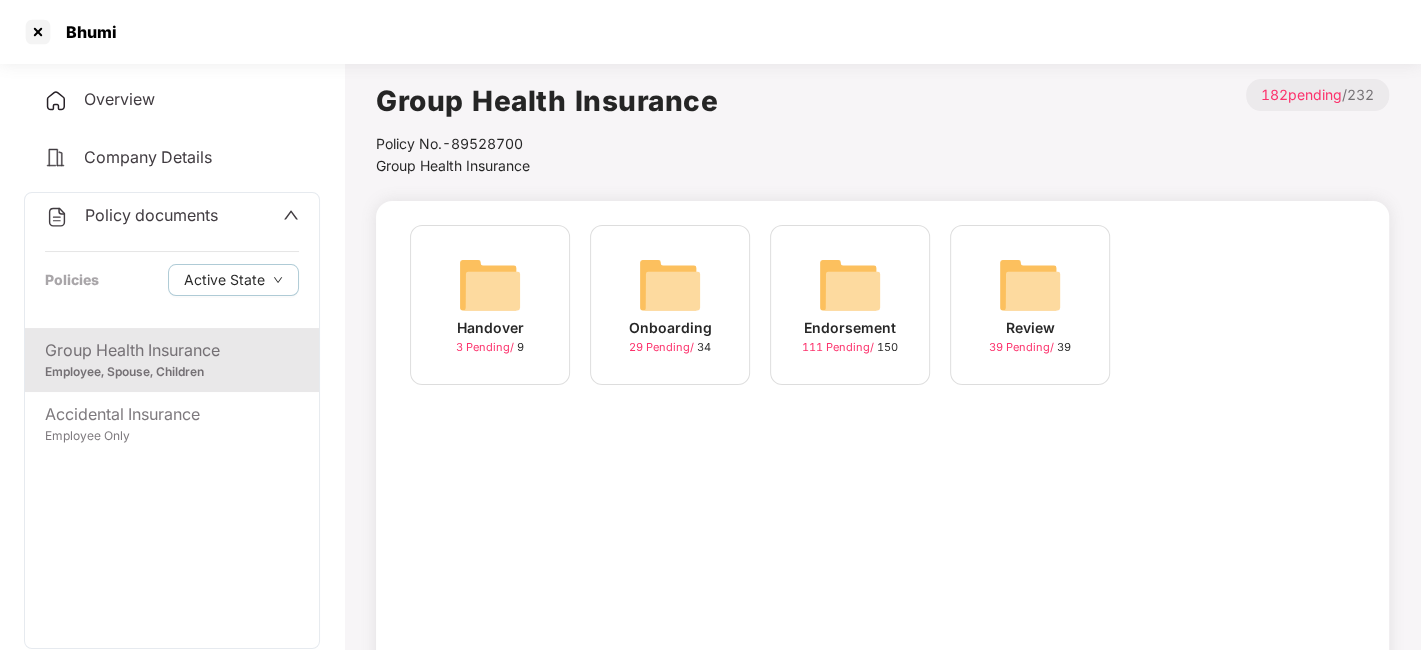 click at bounding box center [850, 285] 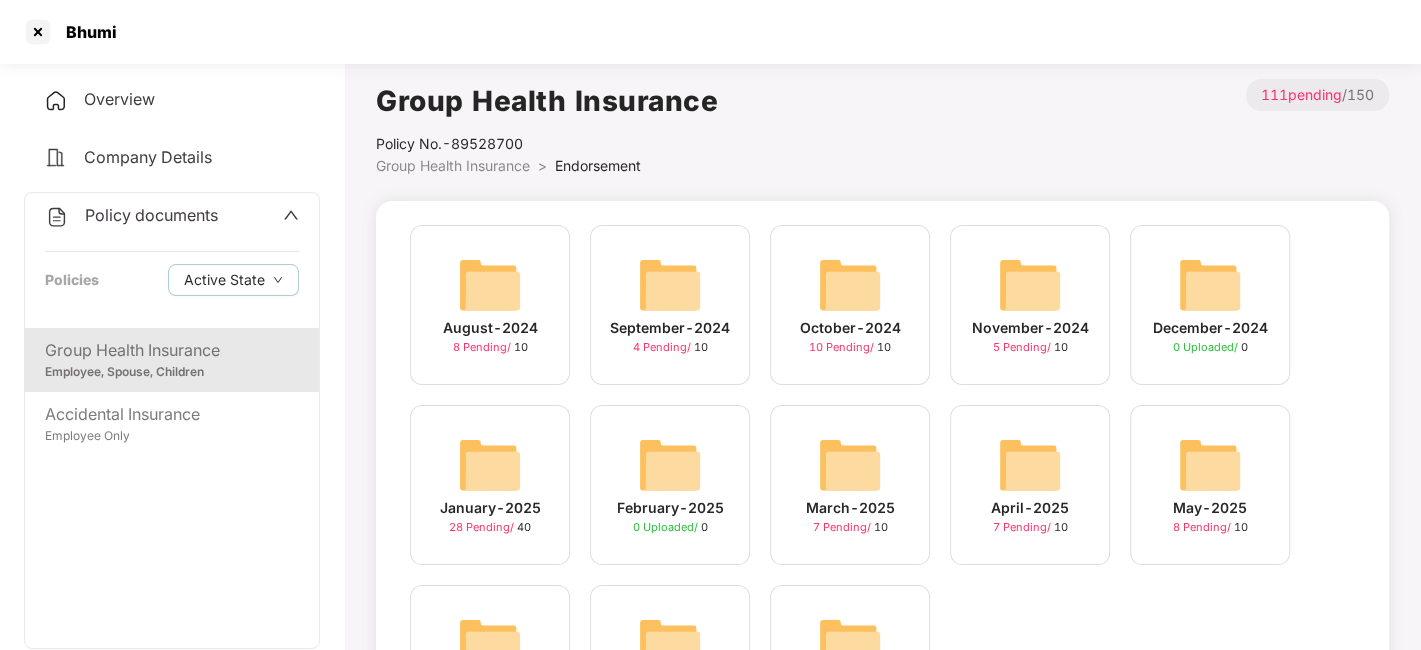 scroll, scrollTop: 162, scrollLeft: 0, axis: vertical 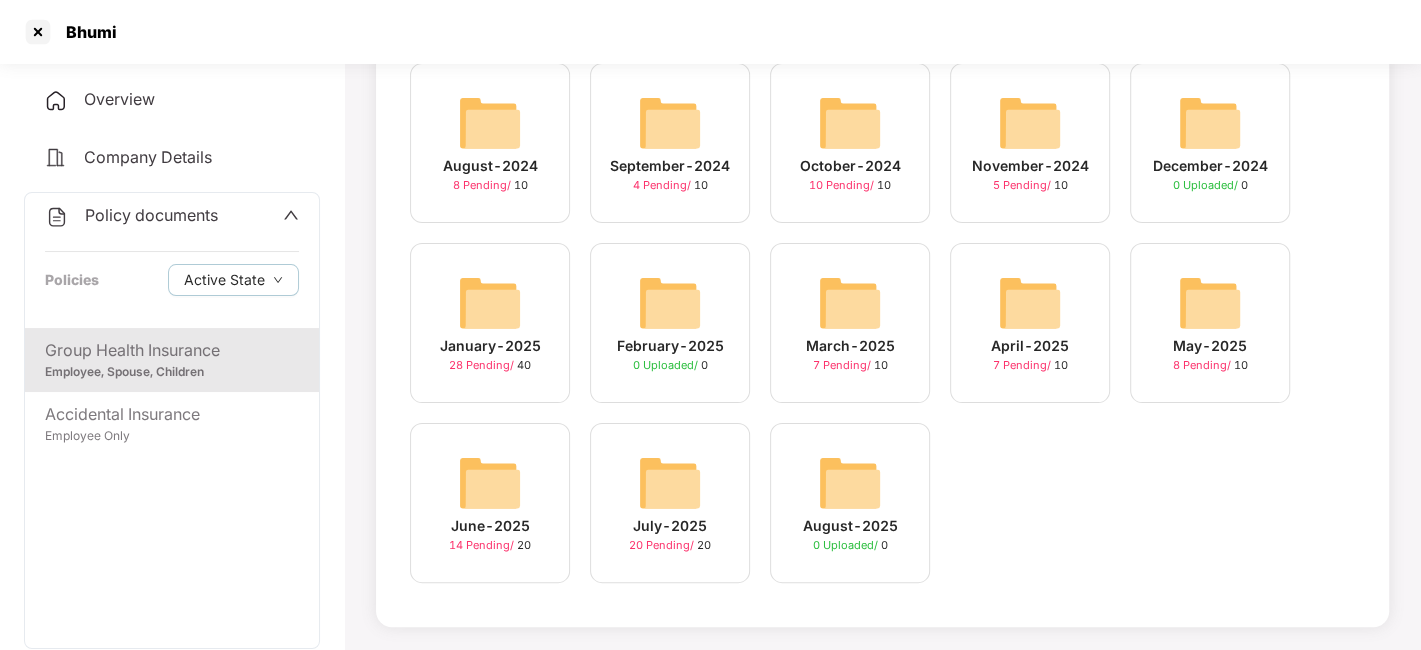 click at bounding box center [670, 483] 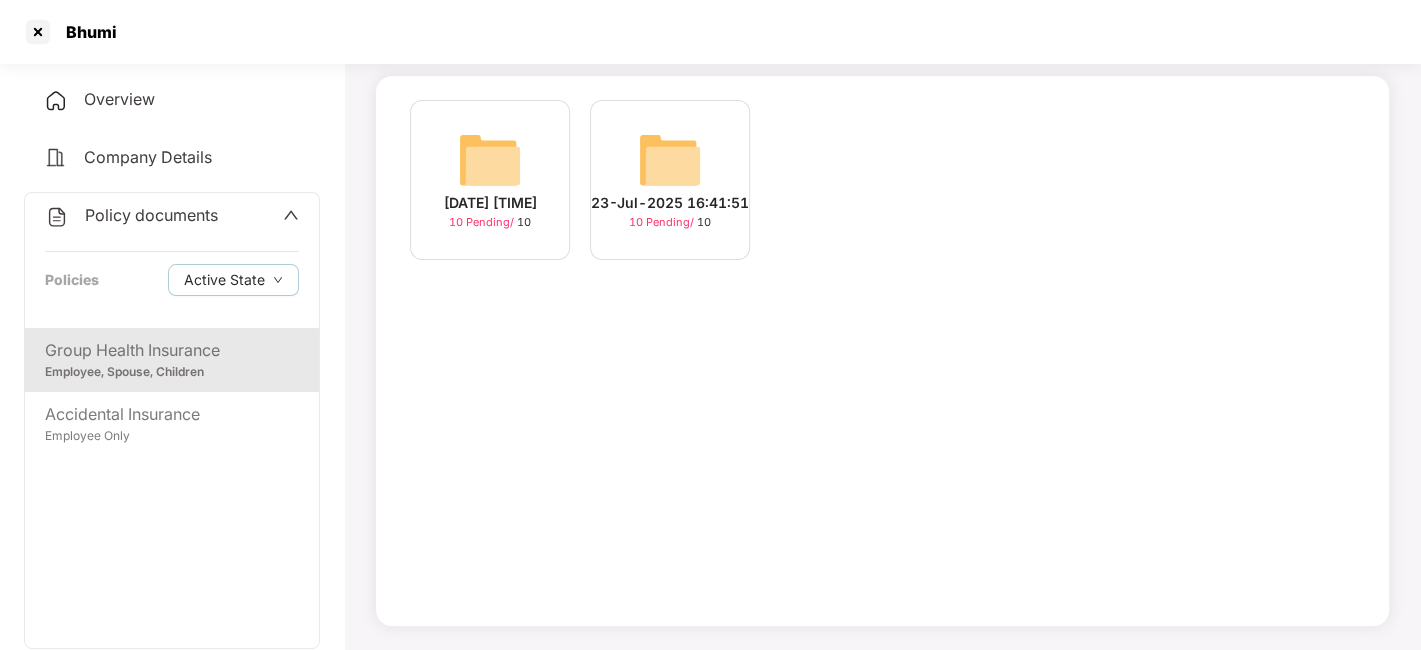 scroll, scrollTop: 124, scrollLeft: 0, axis: vertical 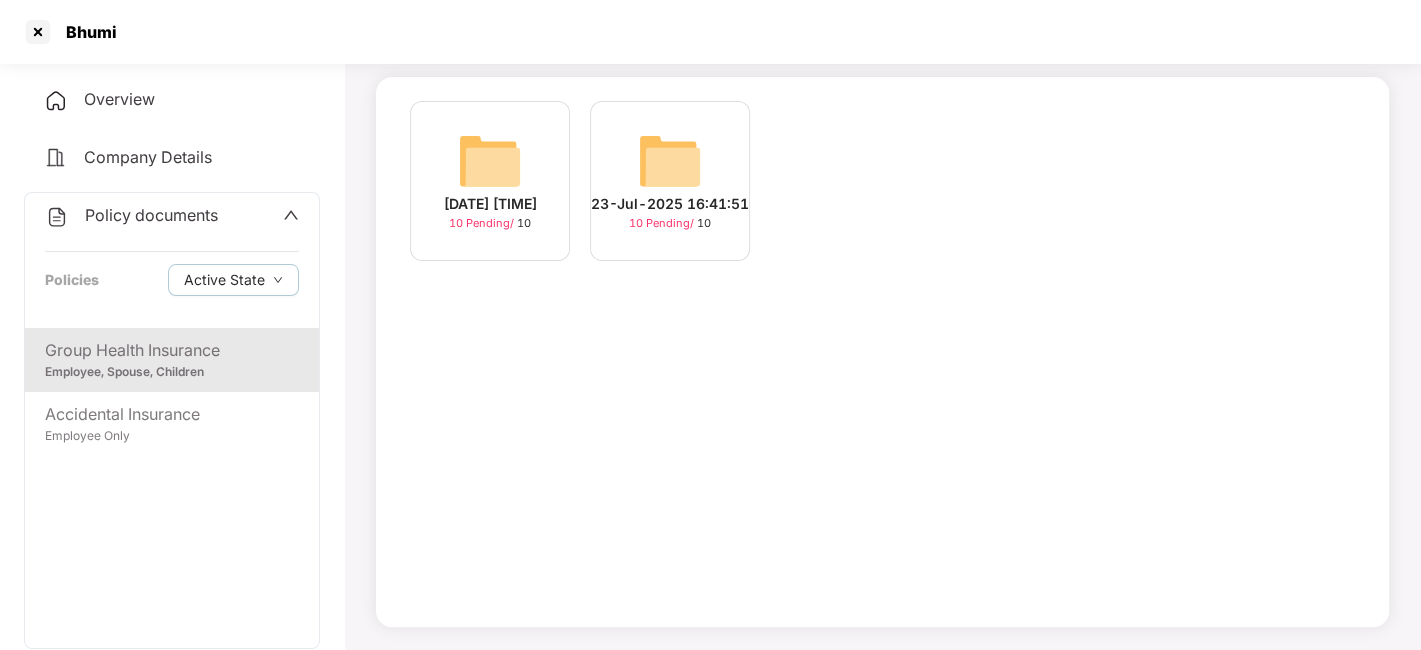 click at bounding box center [490, 161] 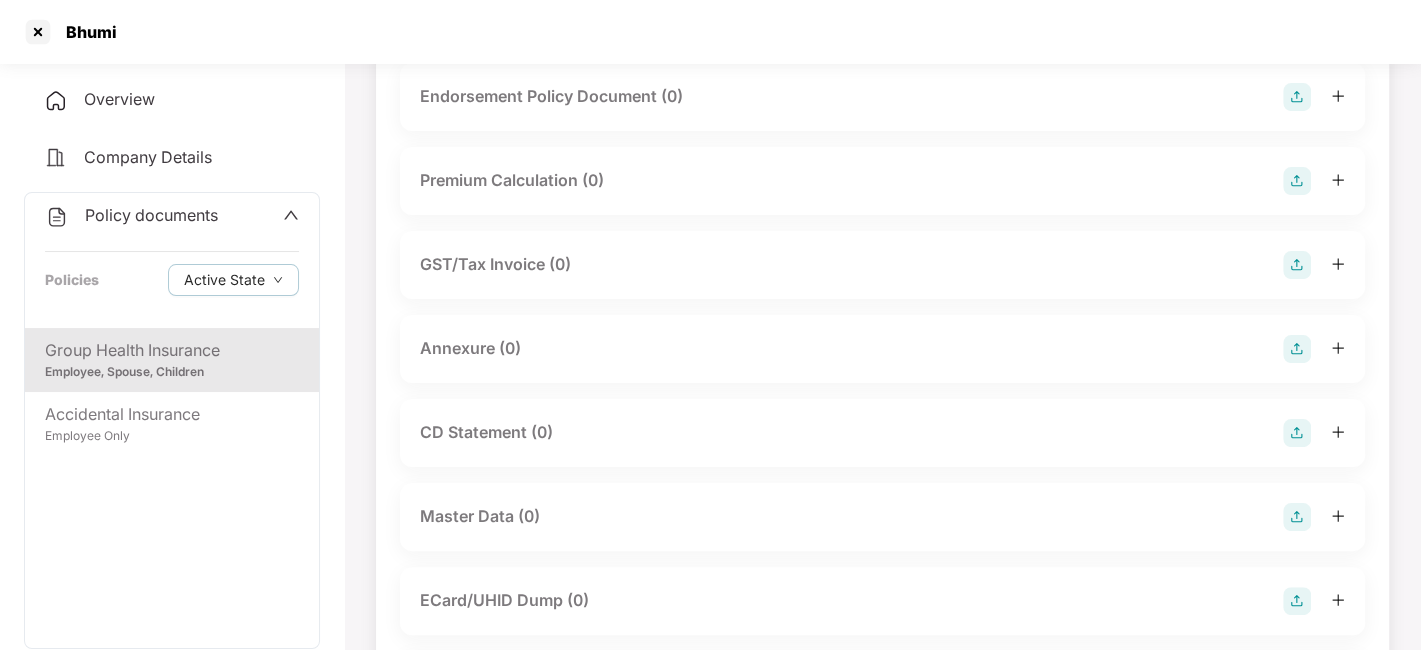 scroll, scrollTop: 0, scrollLeft: 0, axis: both 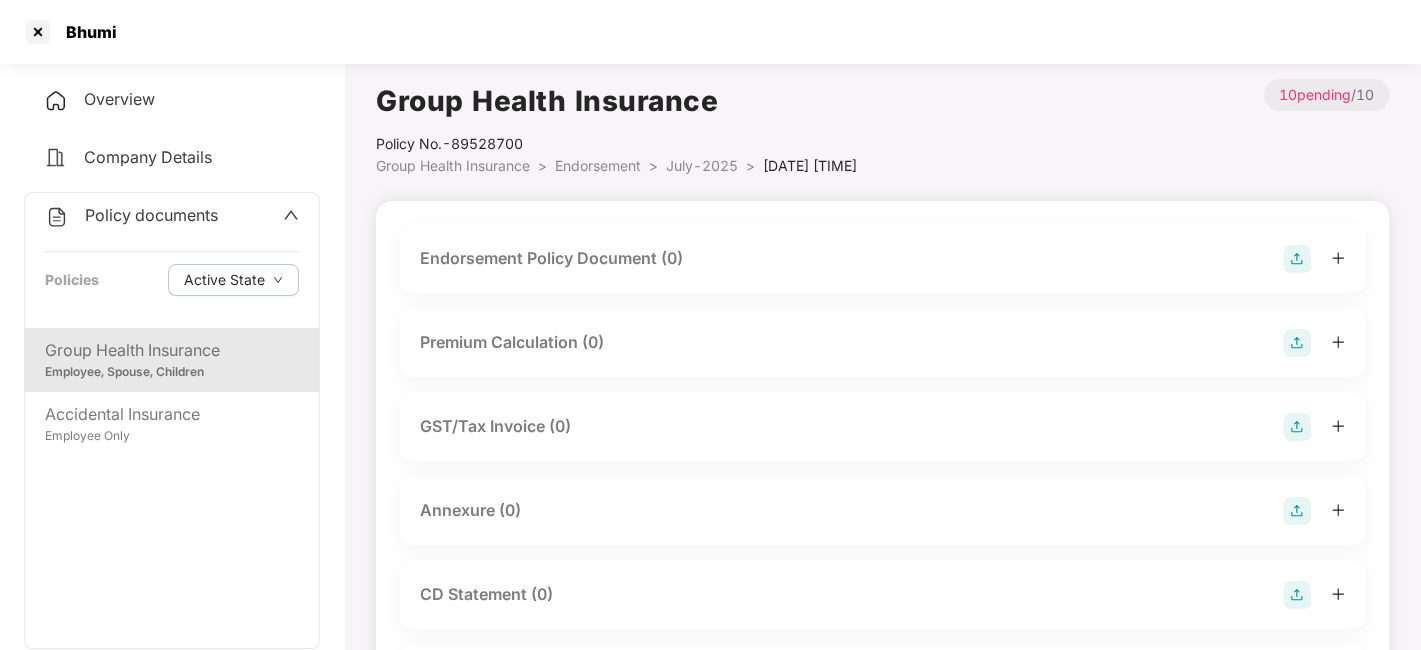 click at bounding box center [1297, 259] 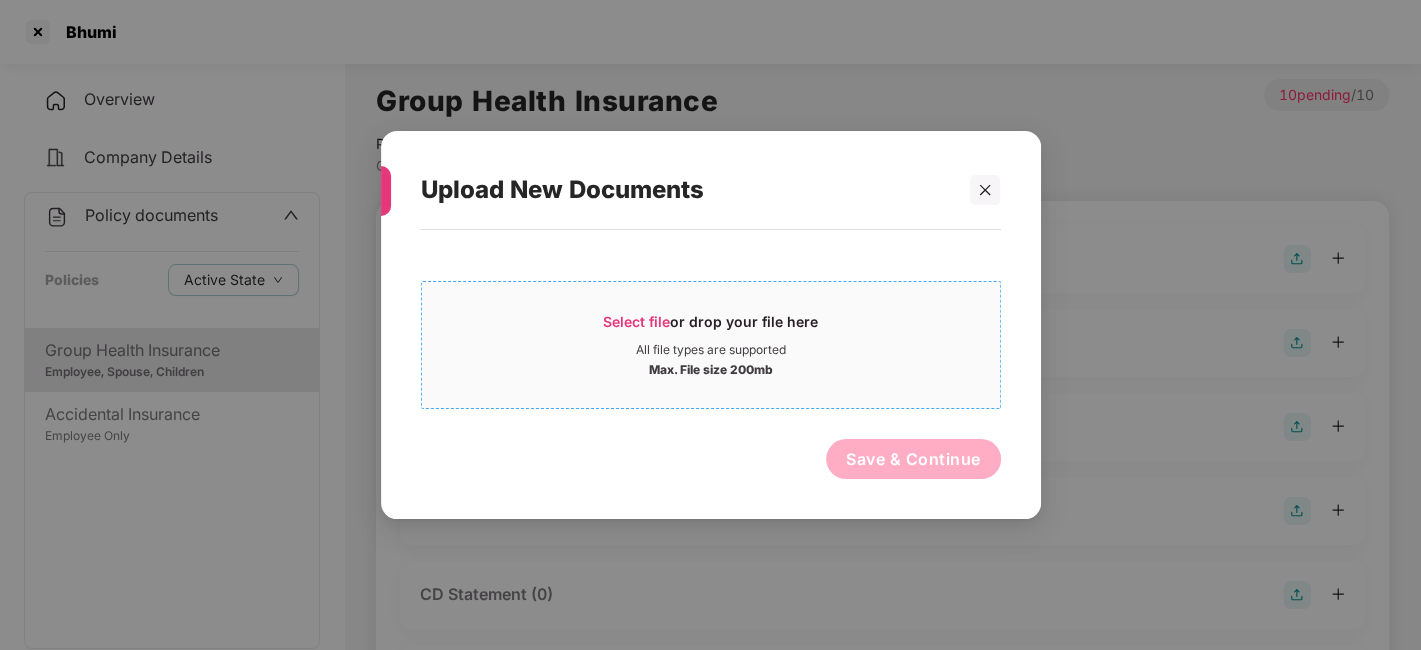click on "Max. File size 200mb" at bounding box center [711, 368] 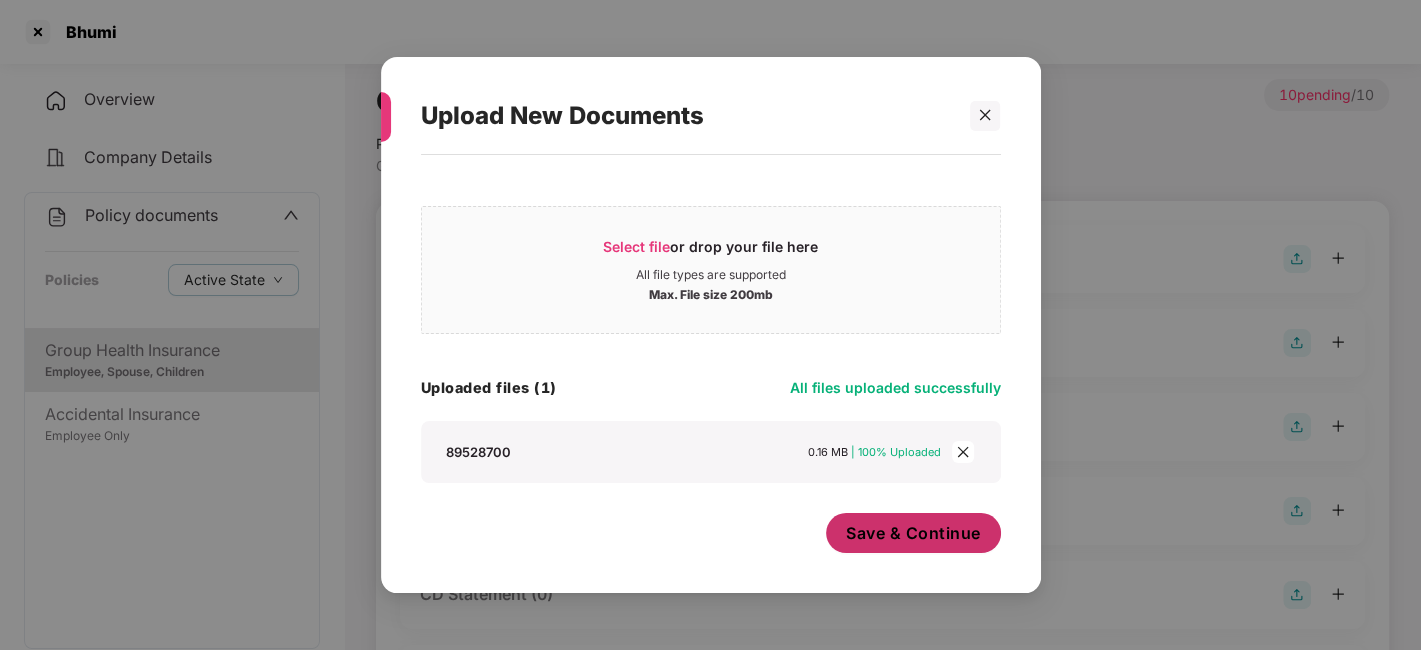 click on "Save & Continue" at bounding box center [913, 533] 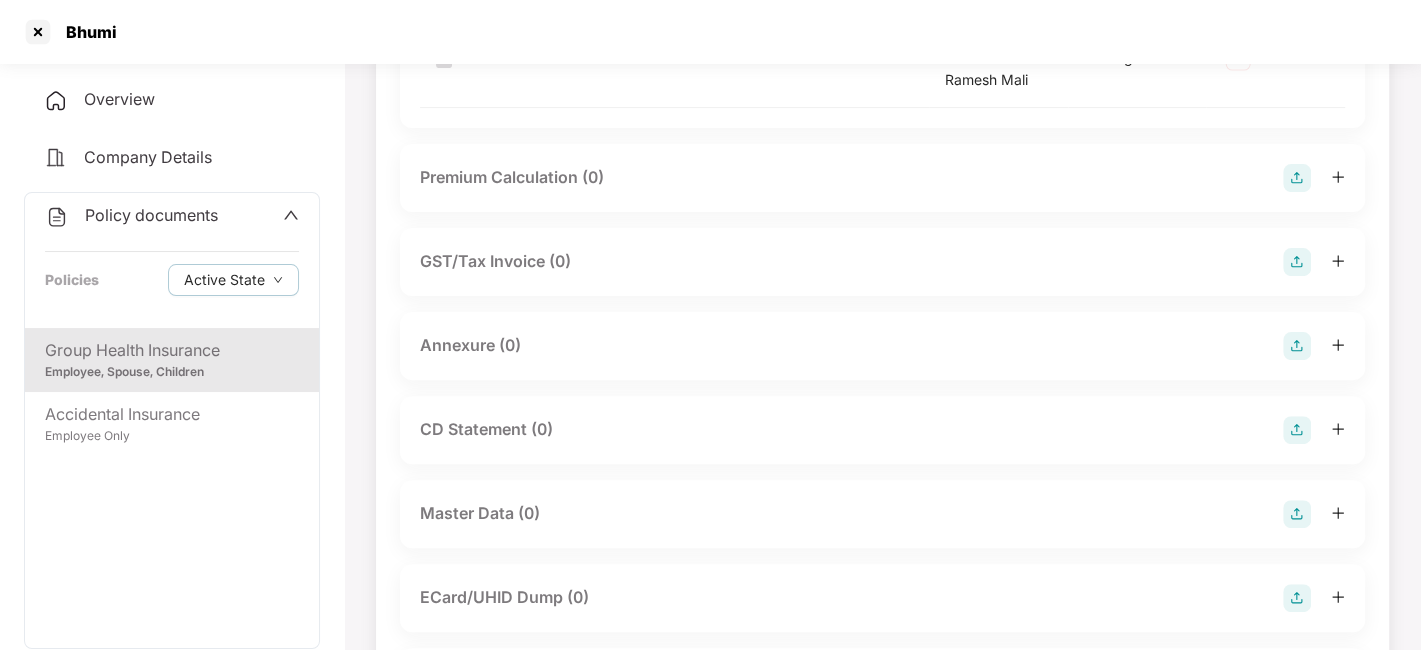 scroll, scrollTop: 328, scrollLeft: 0, axis: vertical 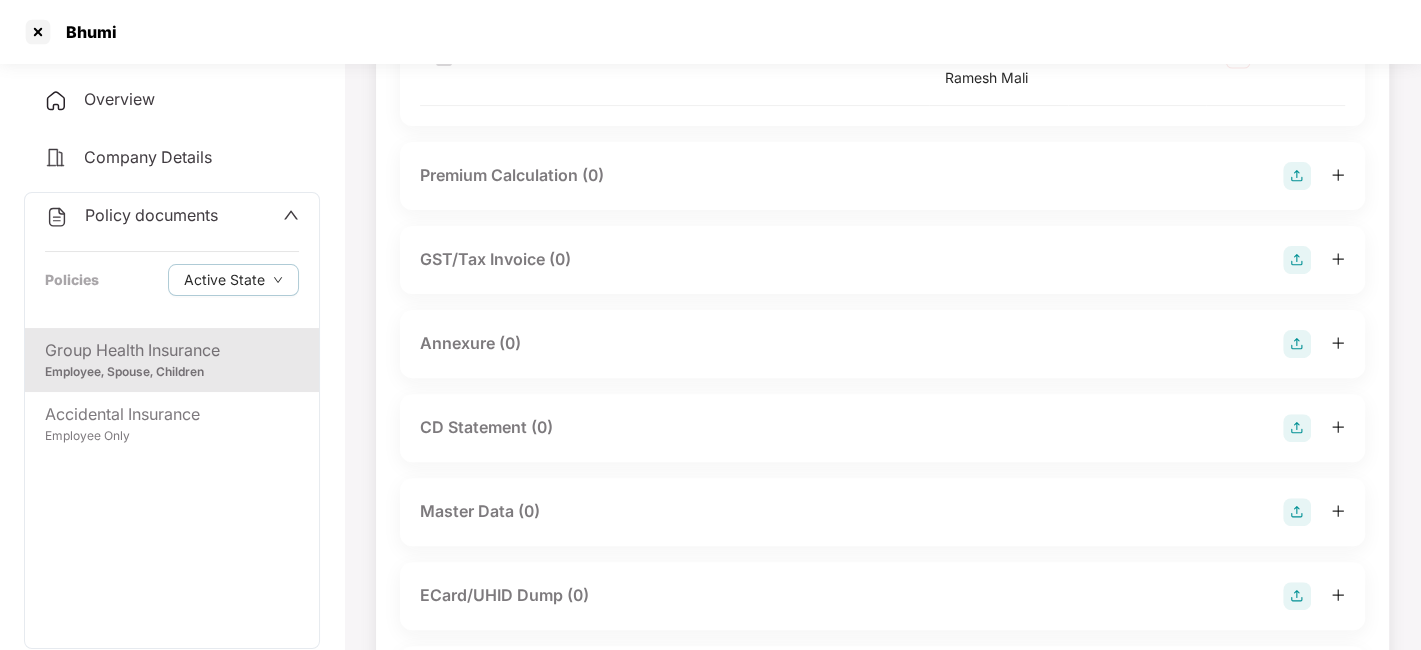 click at bounding box center [1297, 344] 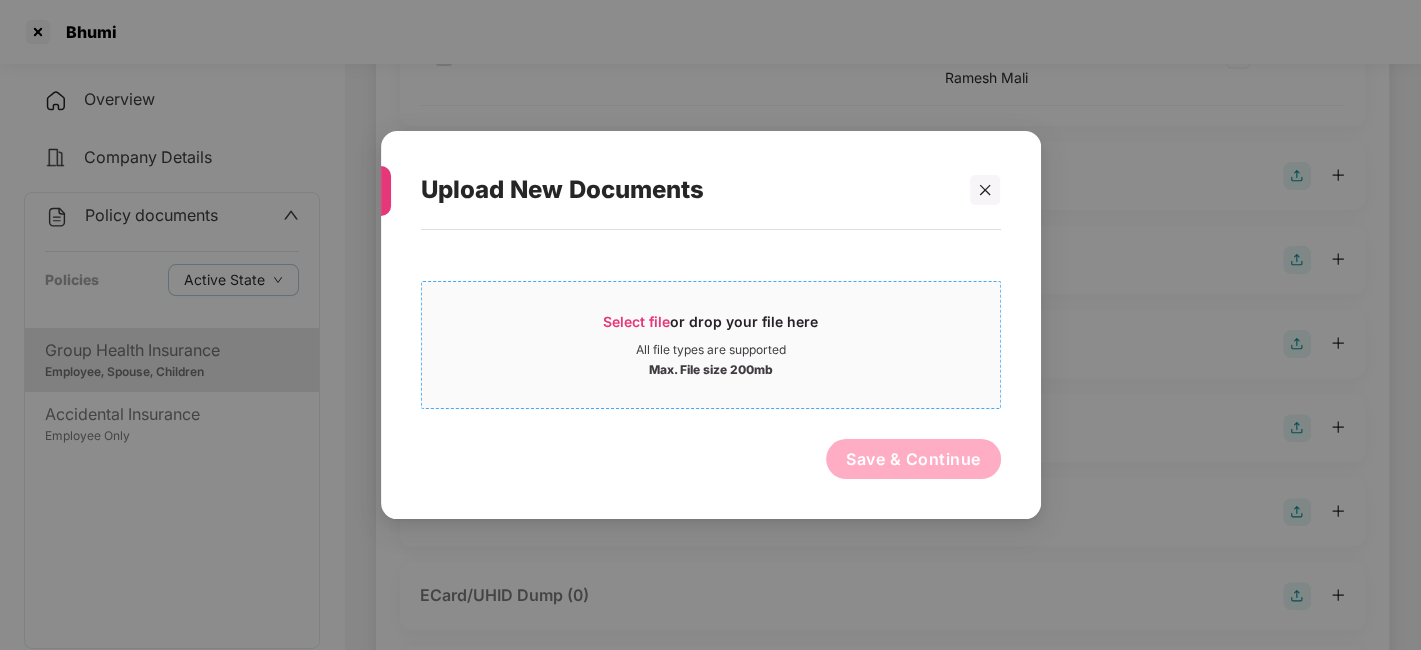 click on "All file types are supported" at bounding box center (711, 350) 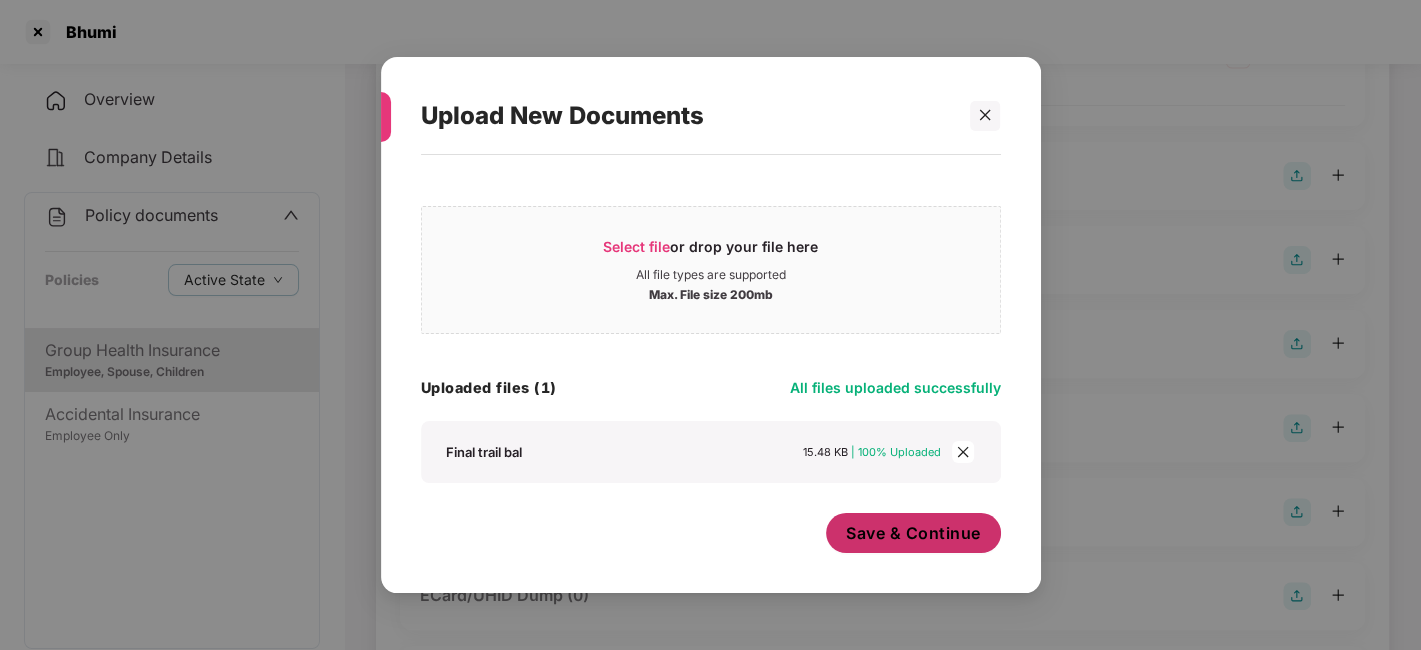 click on "Save & Continue" at bounding box center [913, 533] 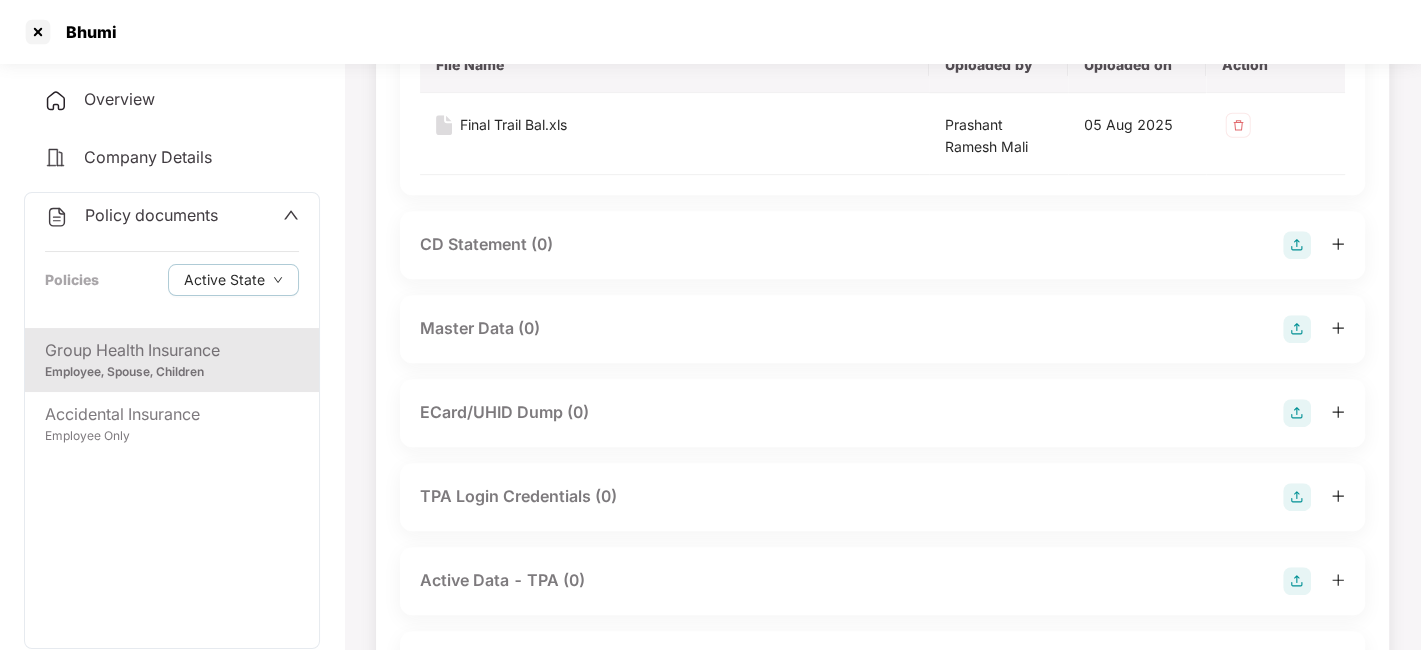 scroll, scrollTop: 673, scrollLeft: 0, axis: vertical 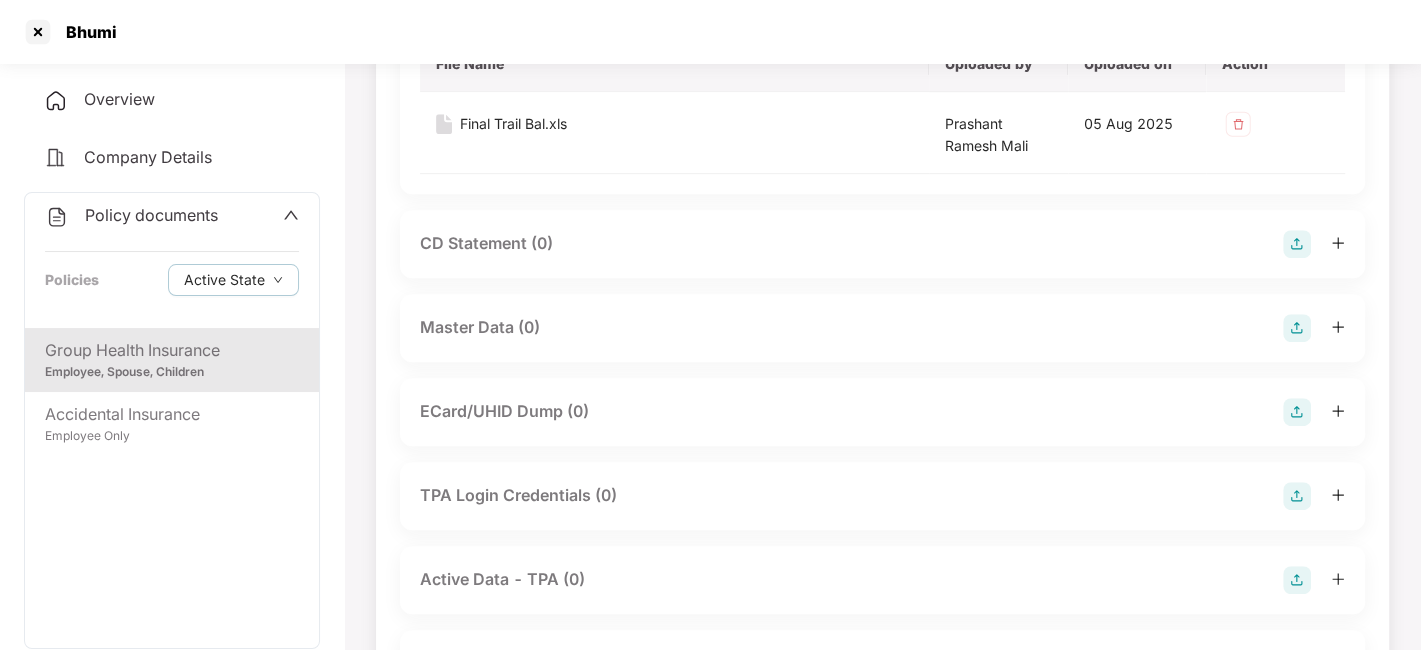 click at bounding box center (1297, 328) 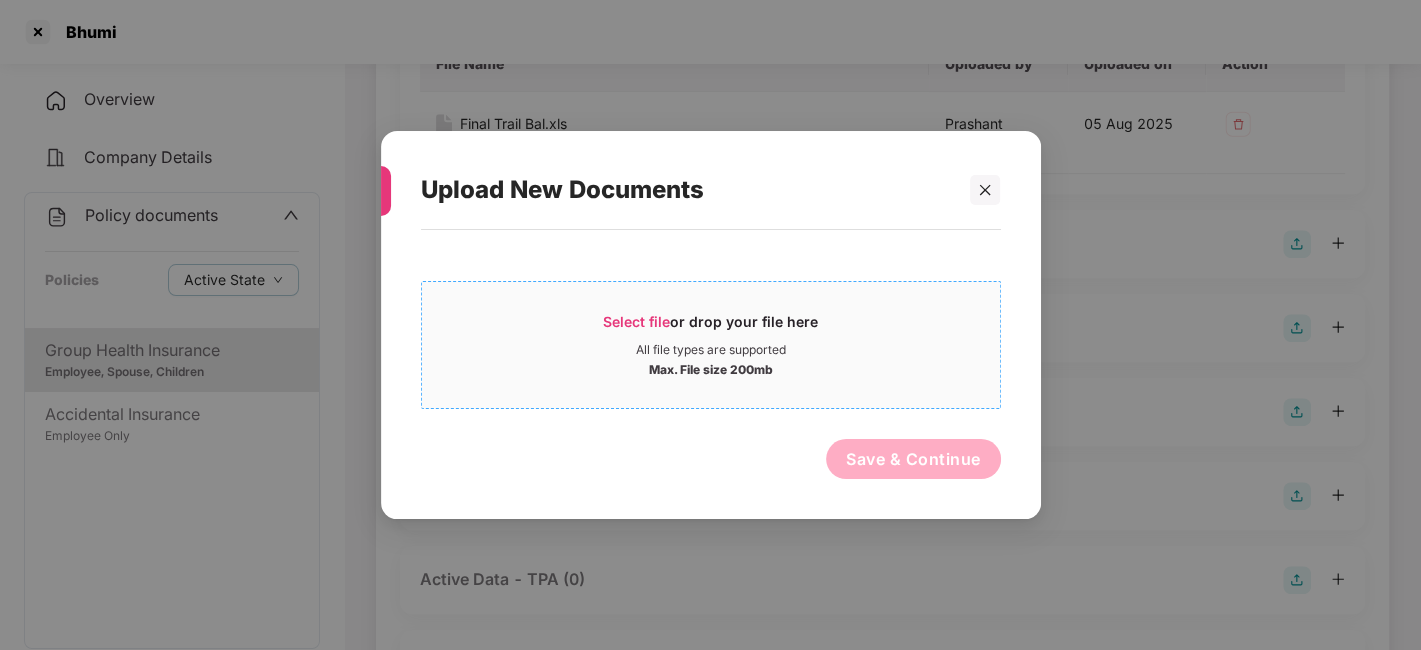 click on "All file types are supported" at bounding box center (711, 350) 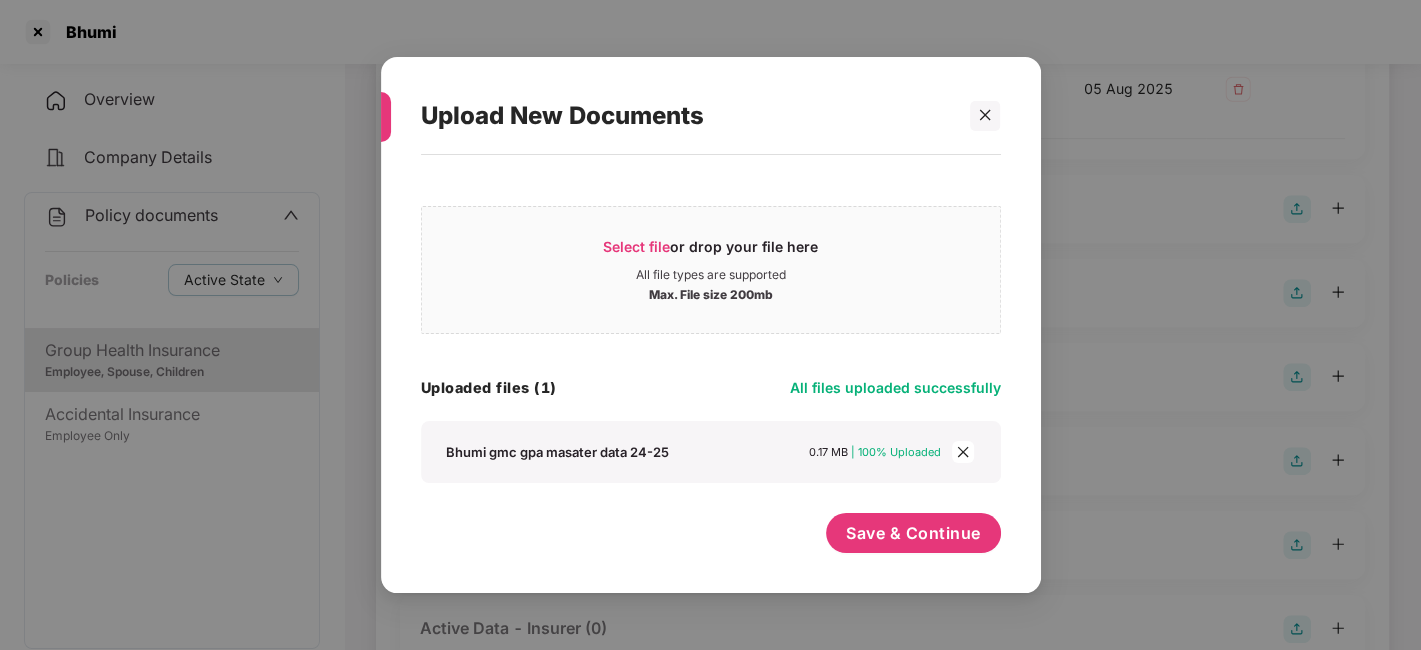 scroll, scrollTop: 711, scrollLeft: 0, axis: vertical 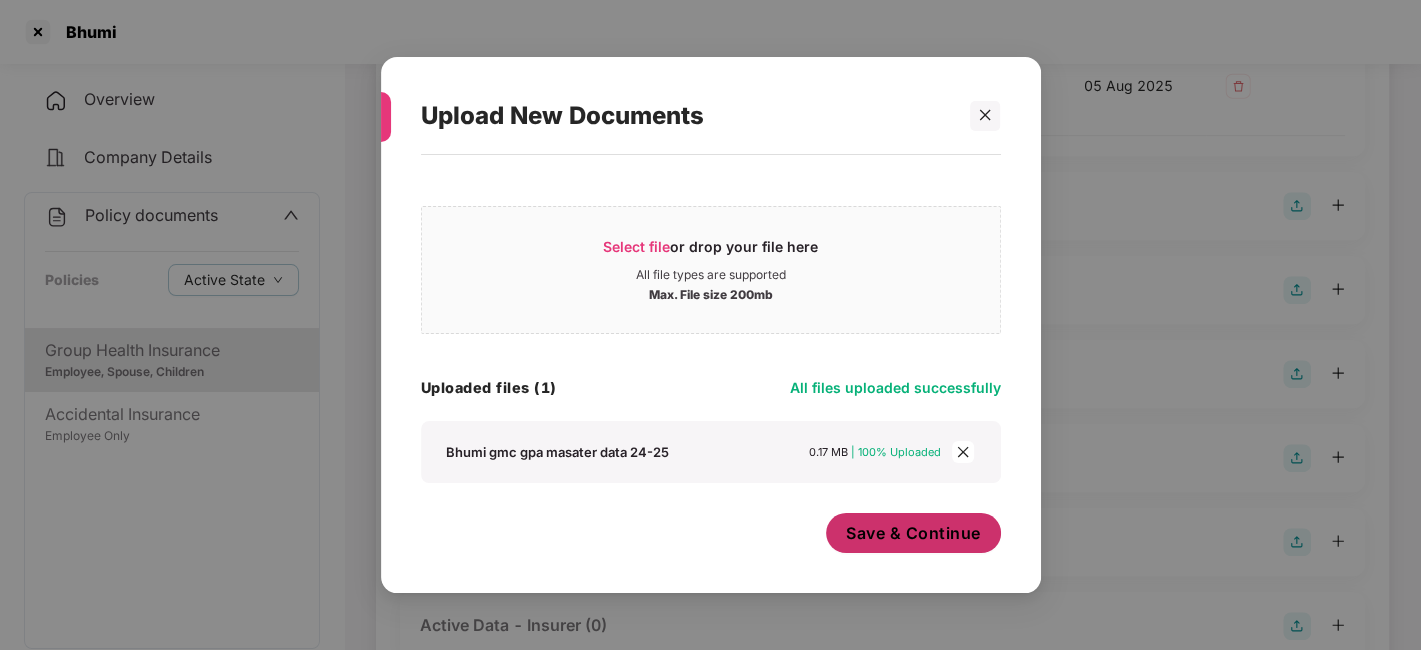 click on "Save & Continue" at bounding box center (913, 533) 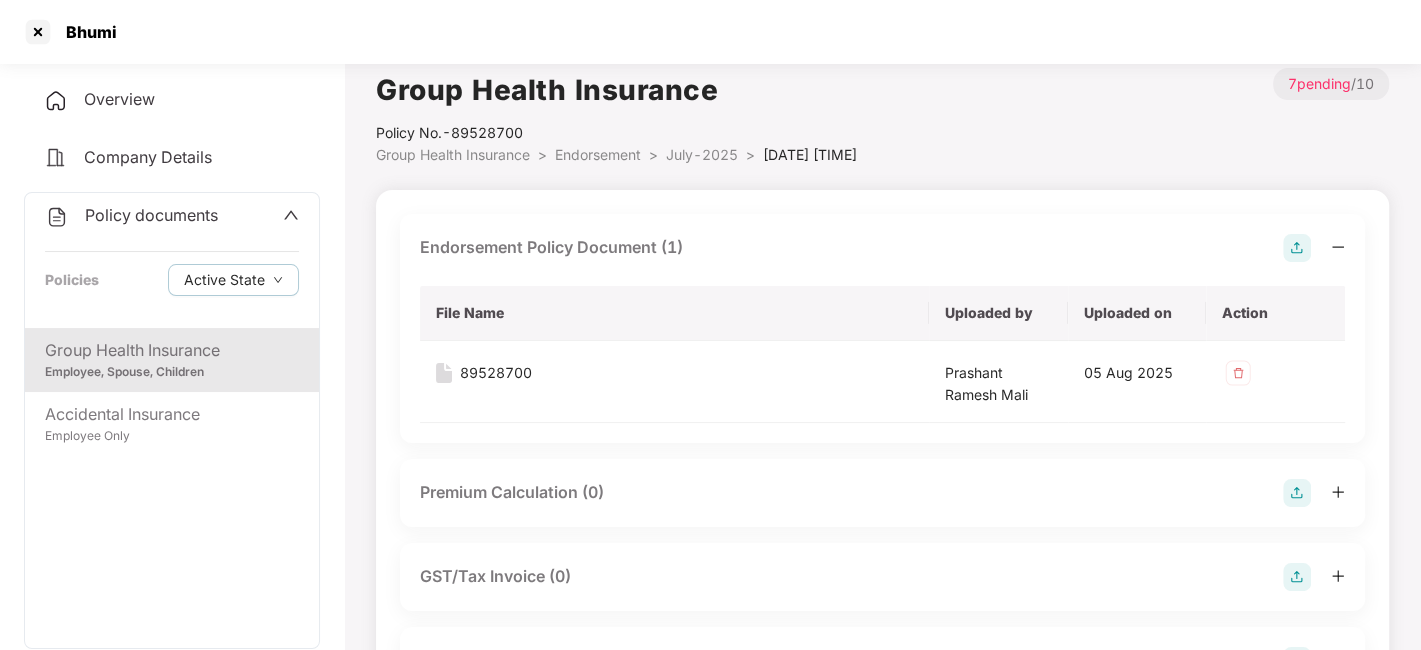 scroll, scrollTop: 0, scrollLeft: 0, axis: both 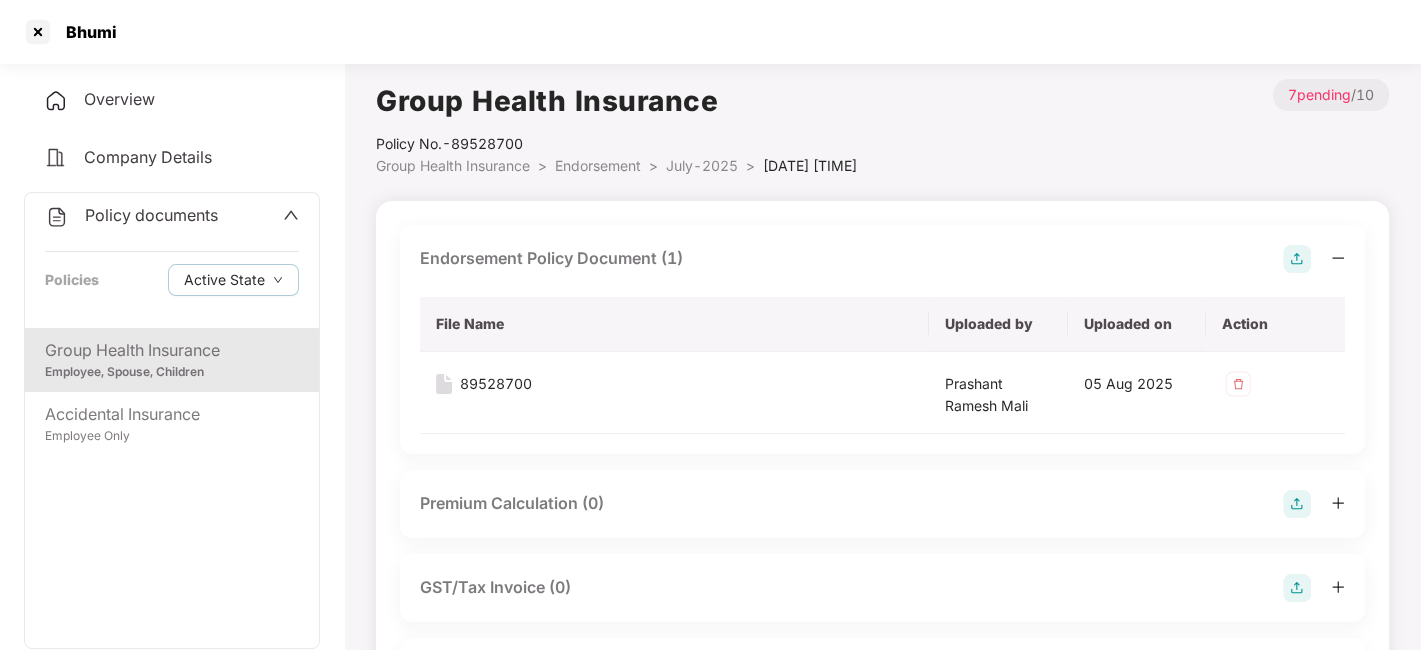 click on "July-2025" at bounding box center (702, 165) 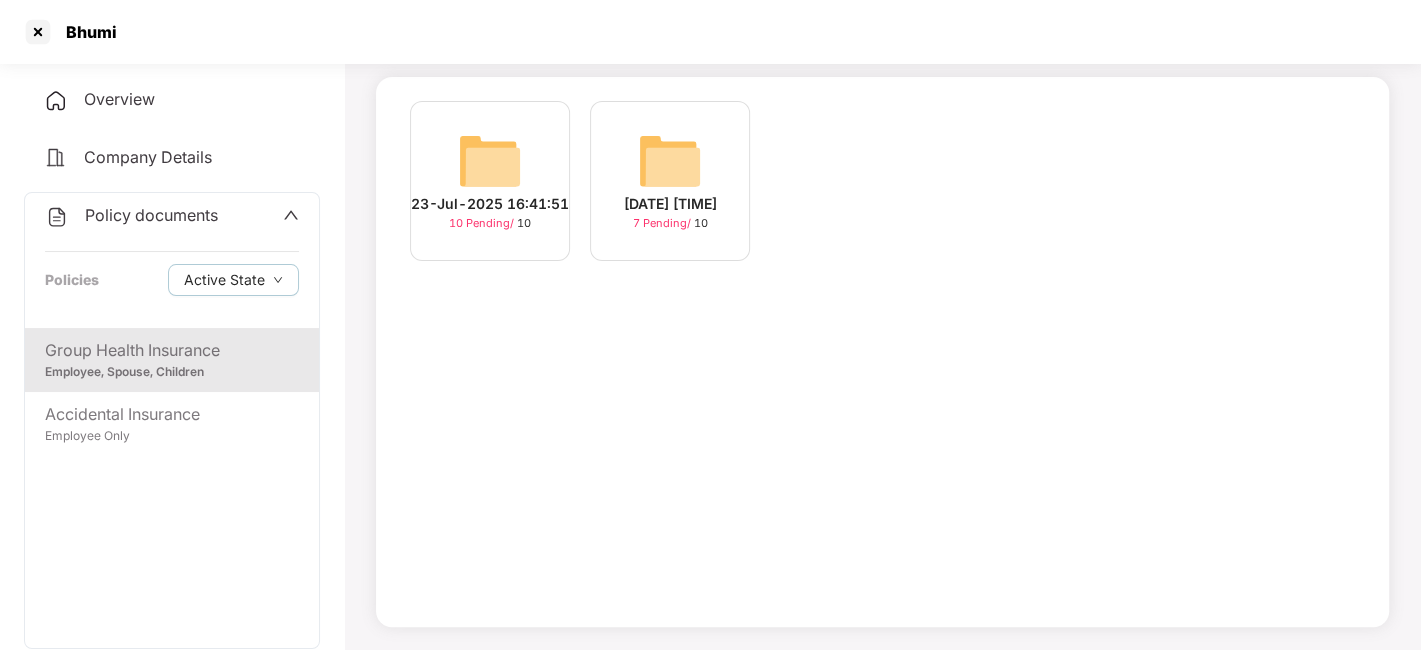 click at bounding box center [490, 161] 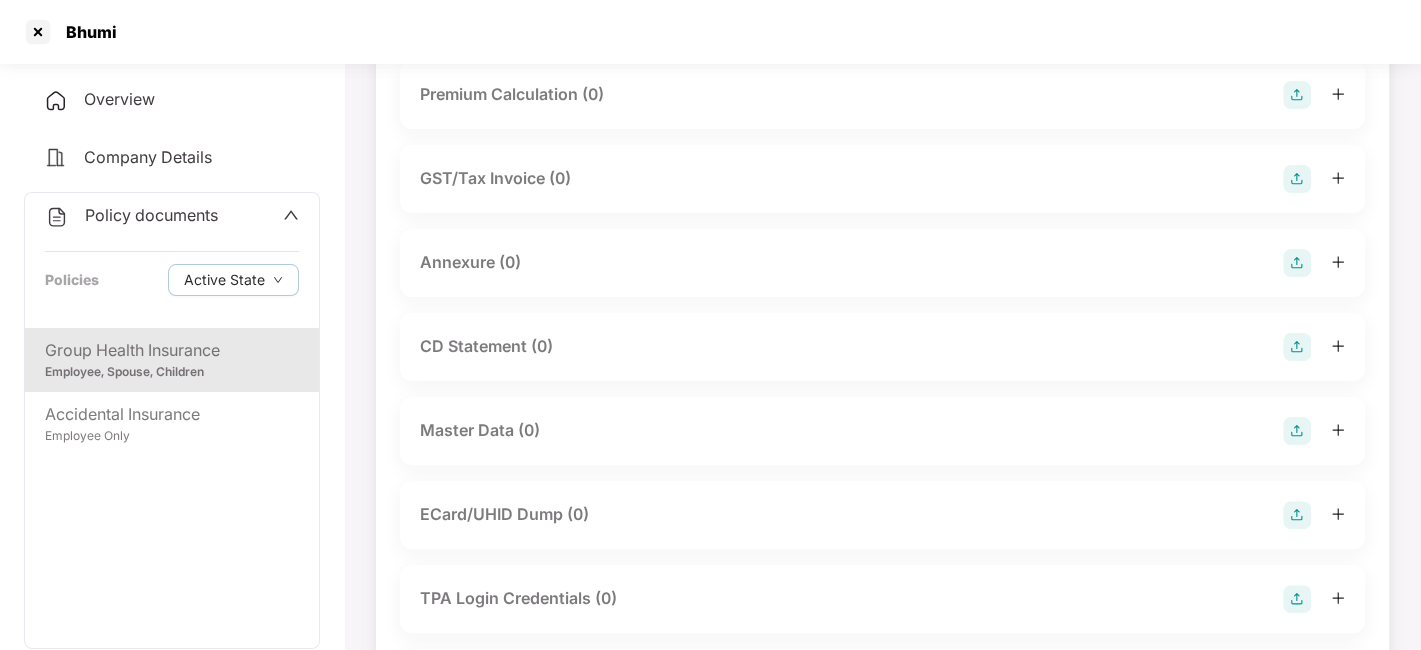 scroll, scrollTop: 252, scrollLeft: 0, axis: vertical 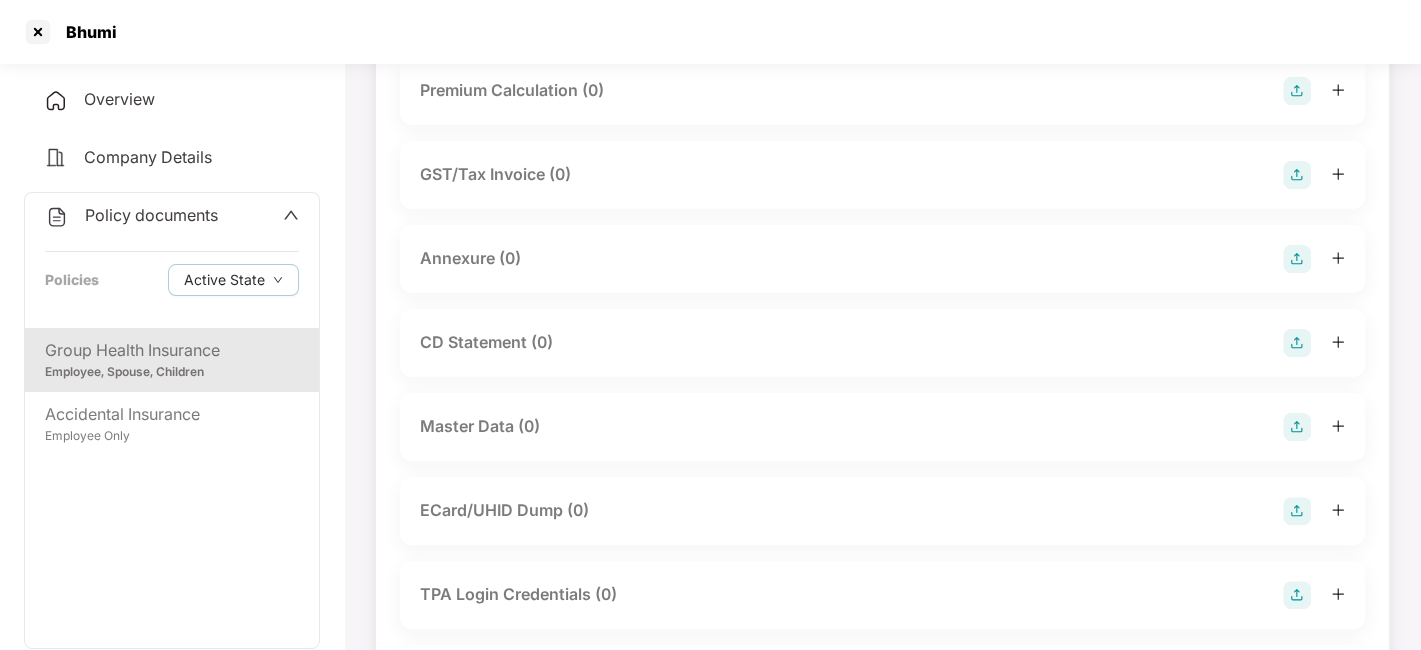 click at bounding box center [1297, 427] 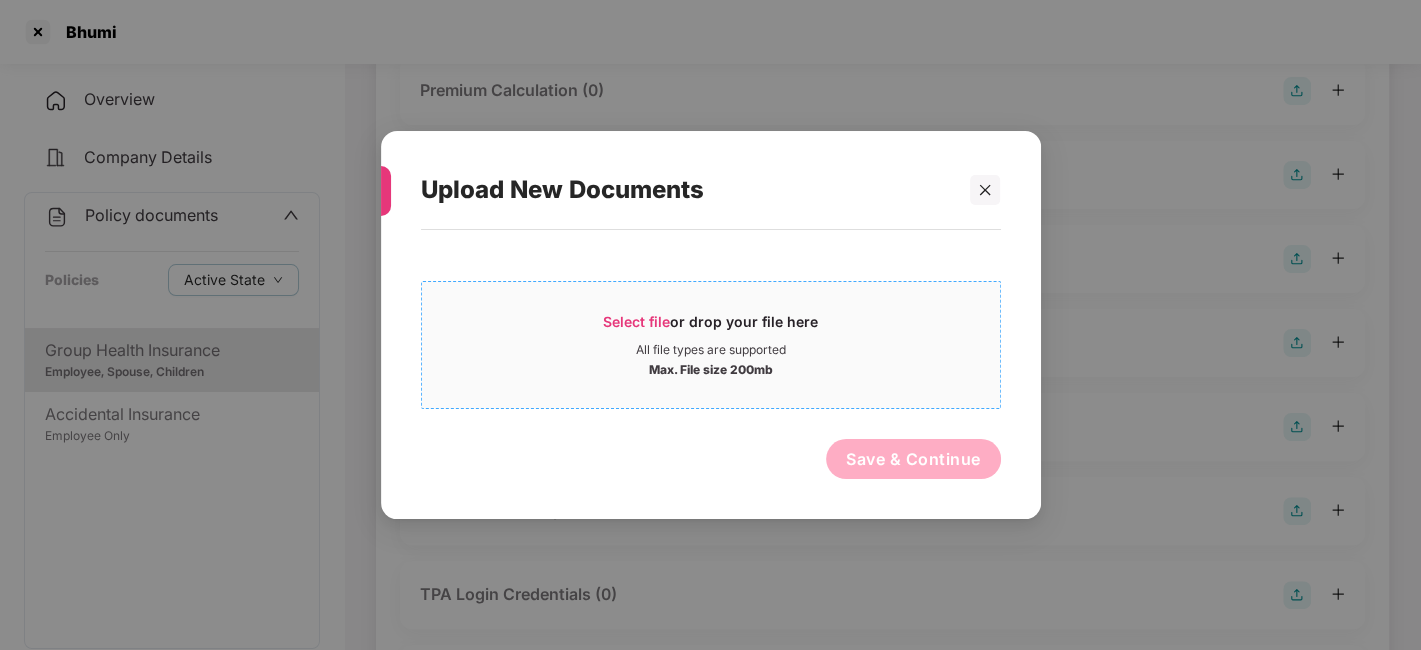 click on "All file types are supported" at bounding box center (711, 350) 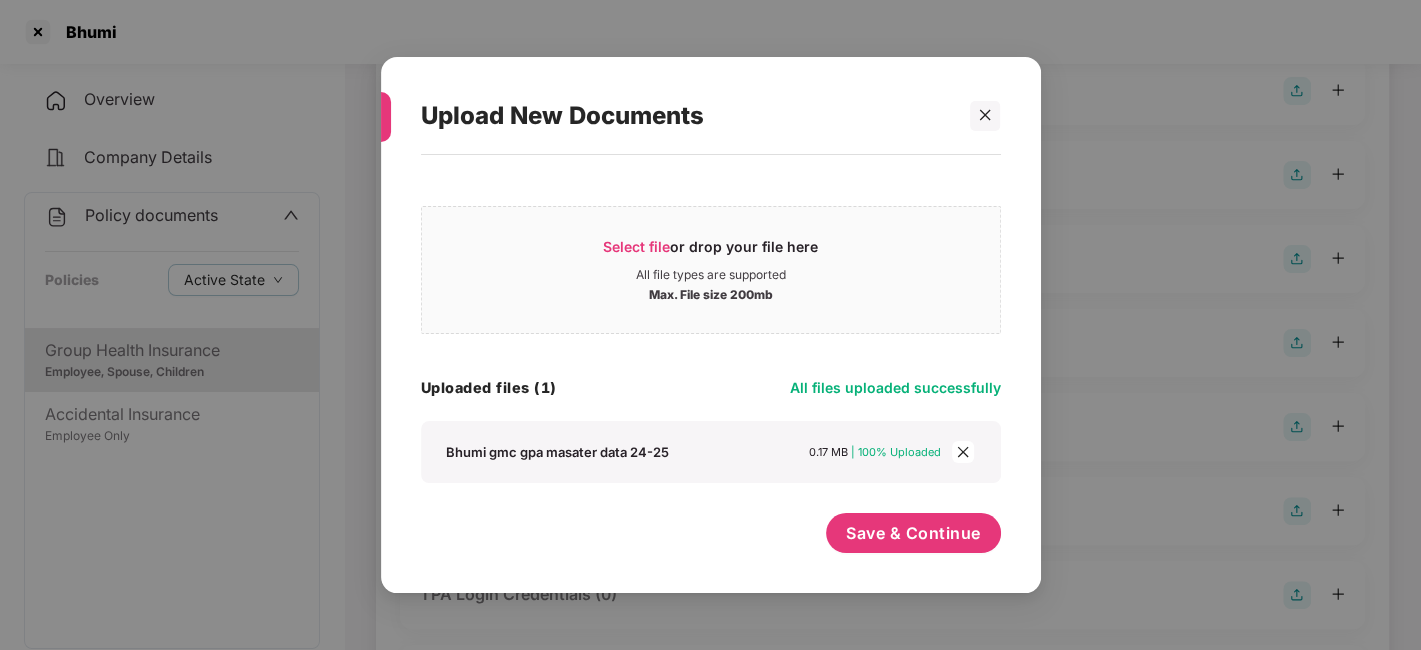 scroll, scrollTop: 0, scrollLeft: 0, axis: both 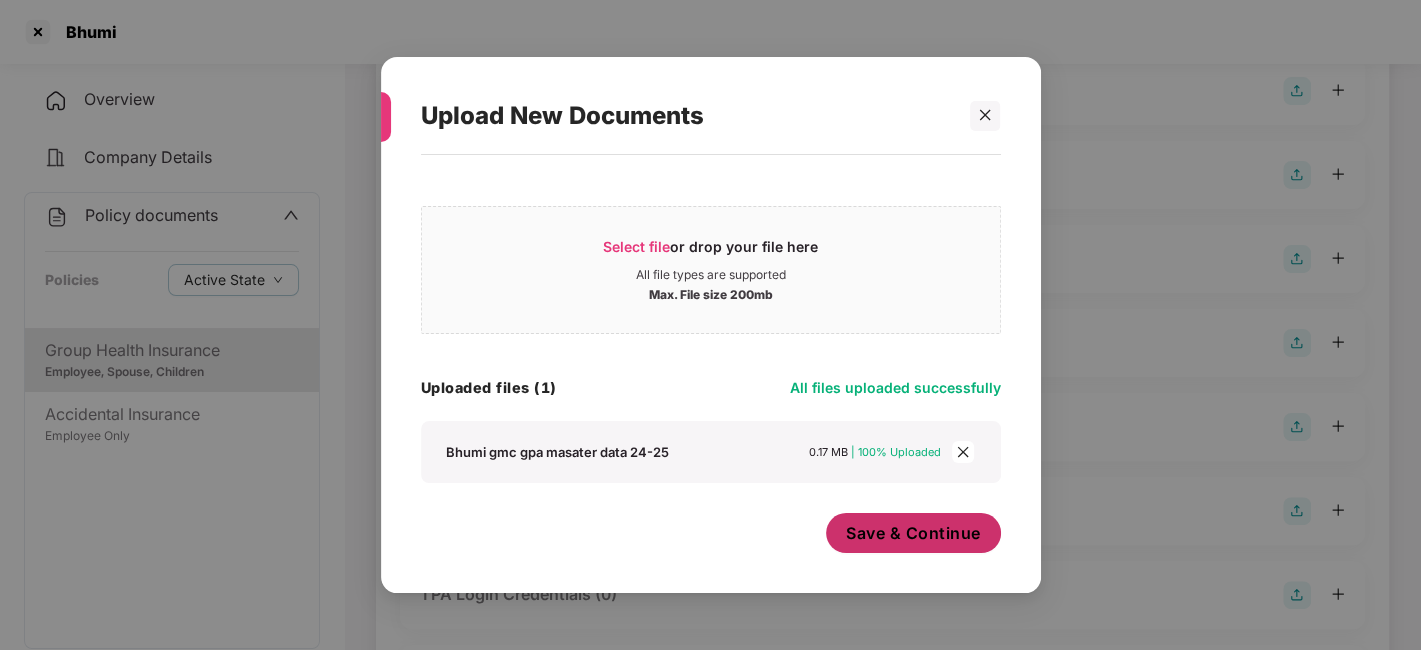 click on "Save & Continue" at bounding box center [913, 533] 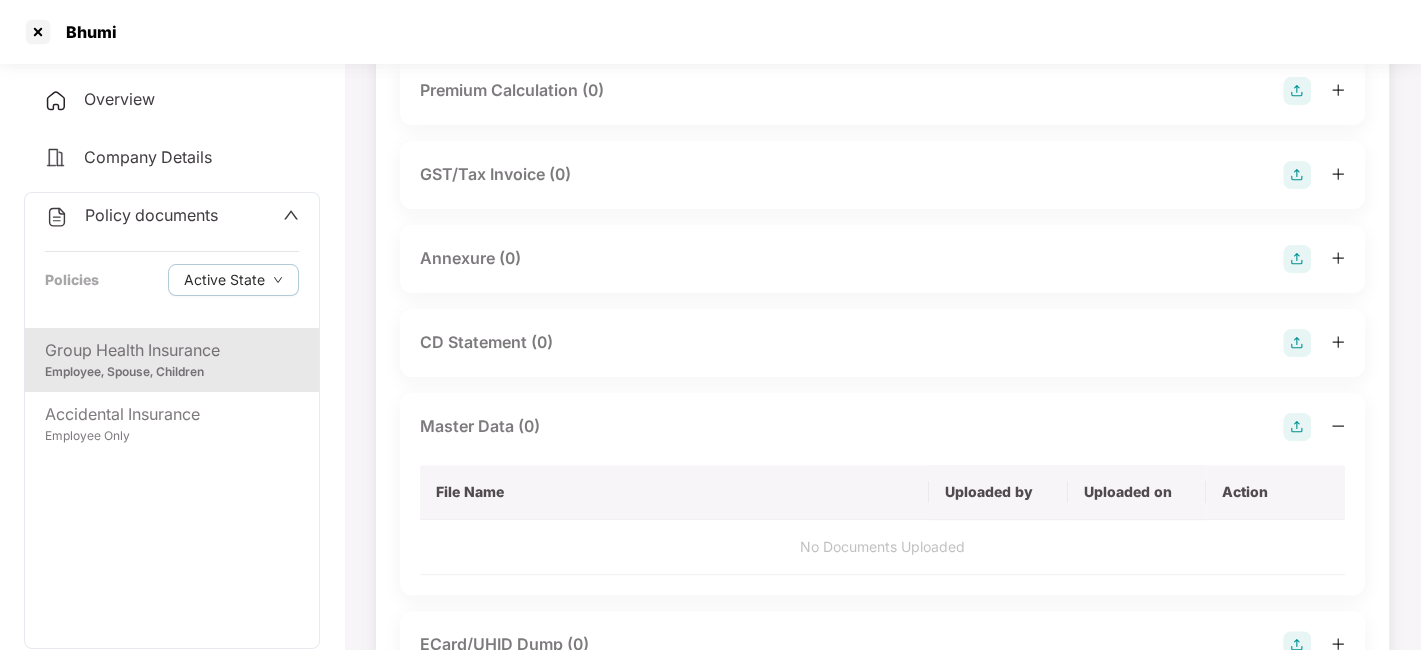 scroll, scrollTop: 0, scrollLeft: 0, axis: both 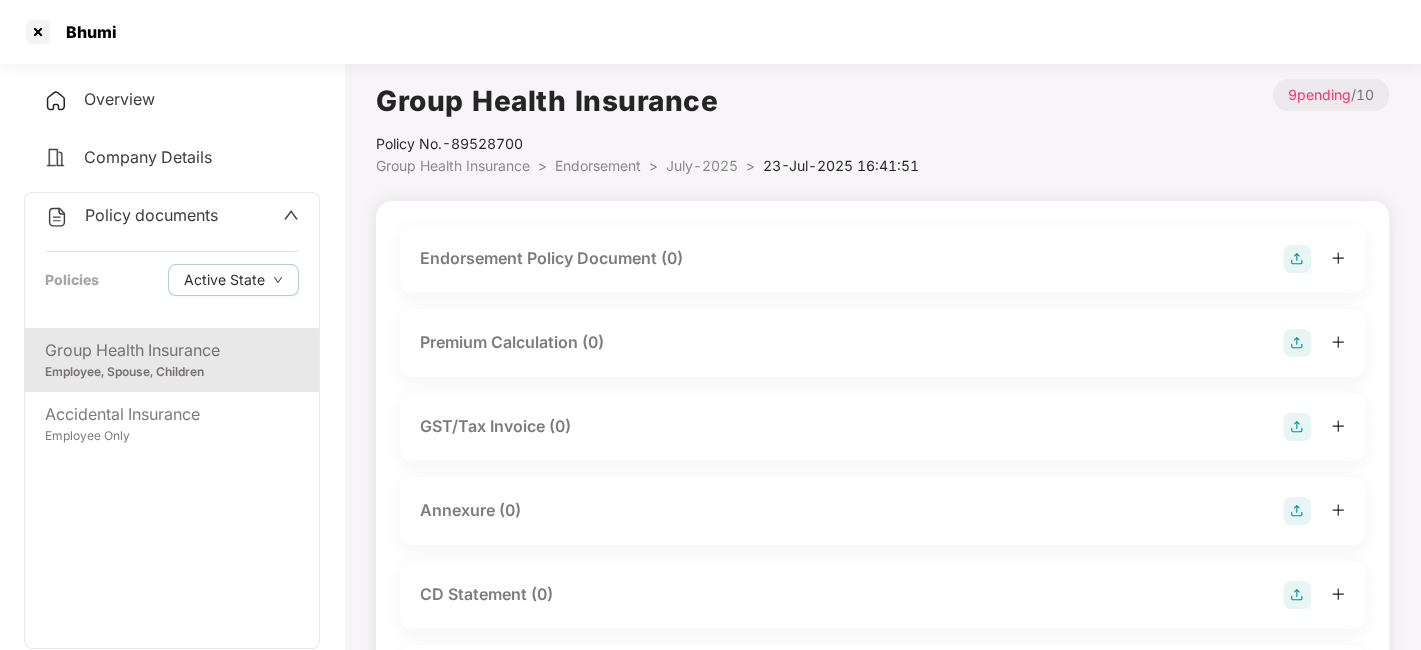 click at bounding box center [1297, 259] 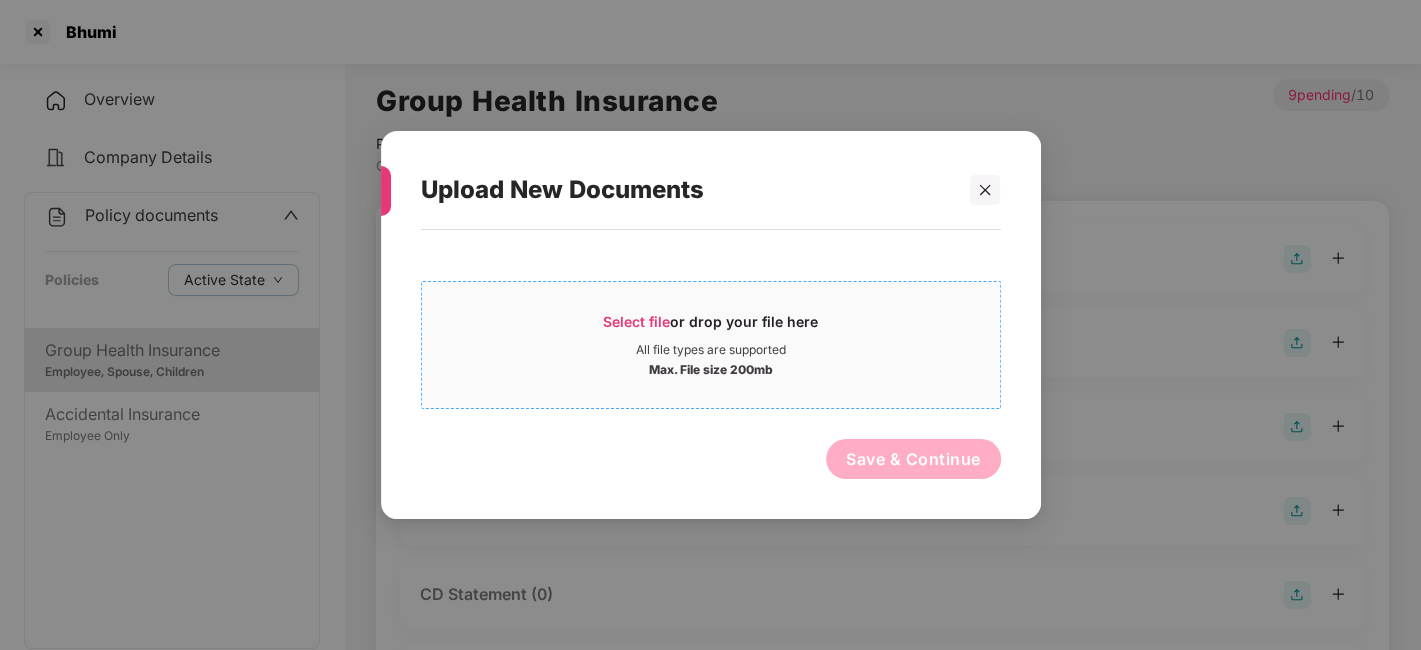 click on "All file types are supported" at bounding box center (711, 350) 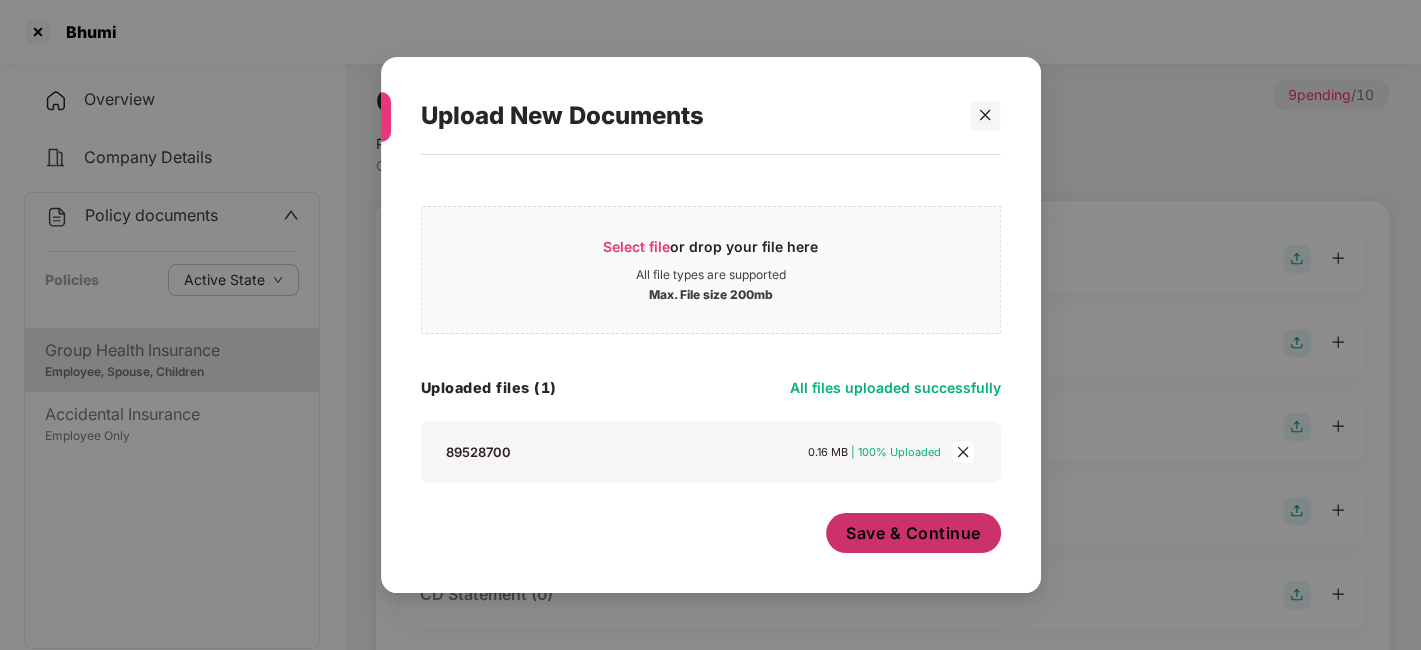 click on "Save & Continue" at bounding box center (913, 533) 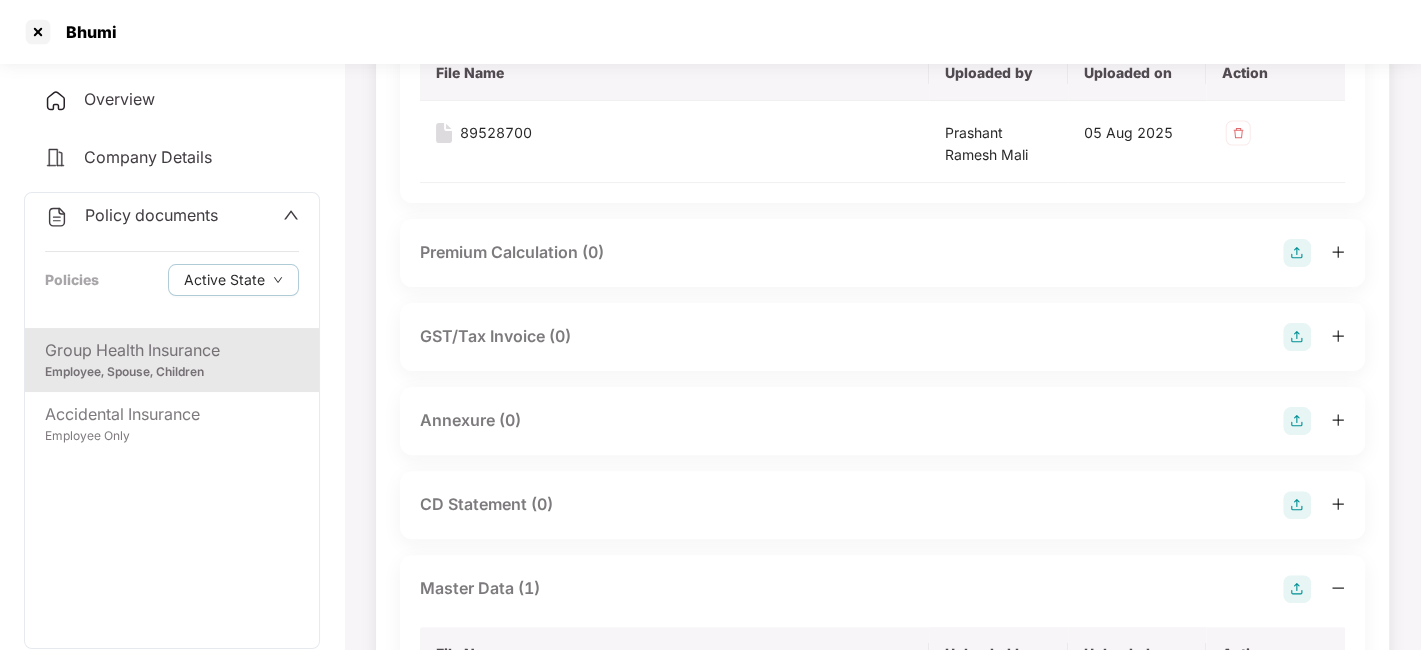 scroll, scrollTop: 257, scrollLeft: 0, axis: vertical 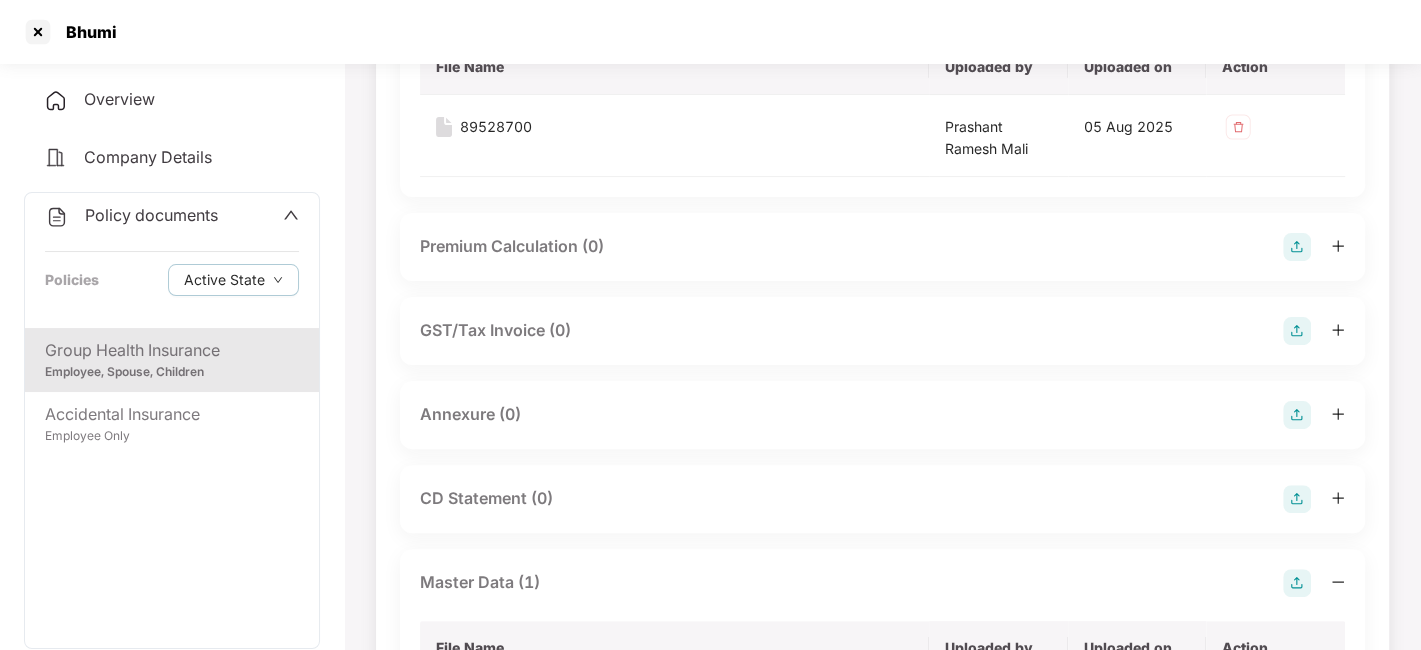 click at bounding box center (1297, 415) 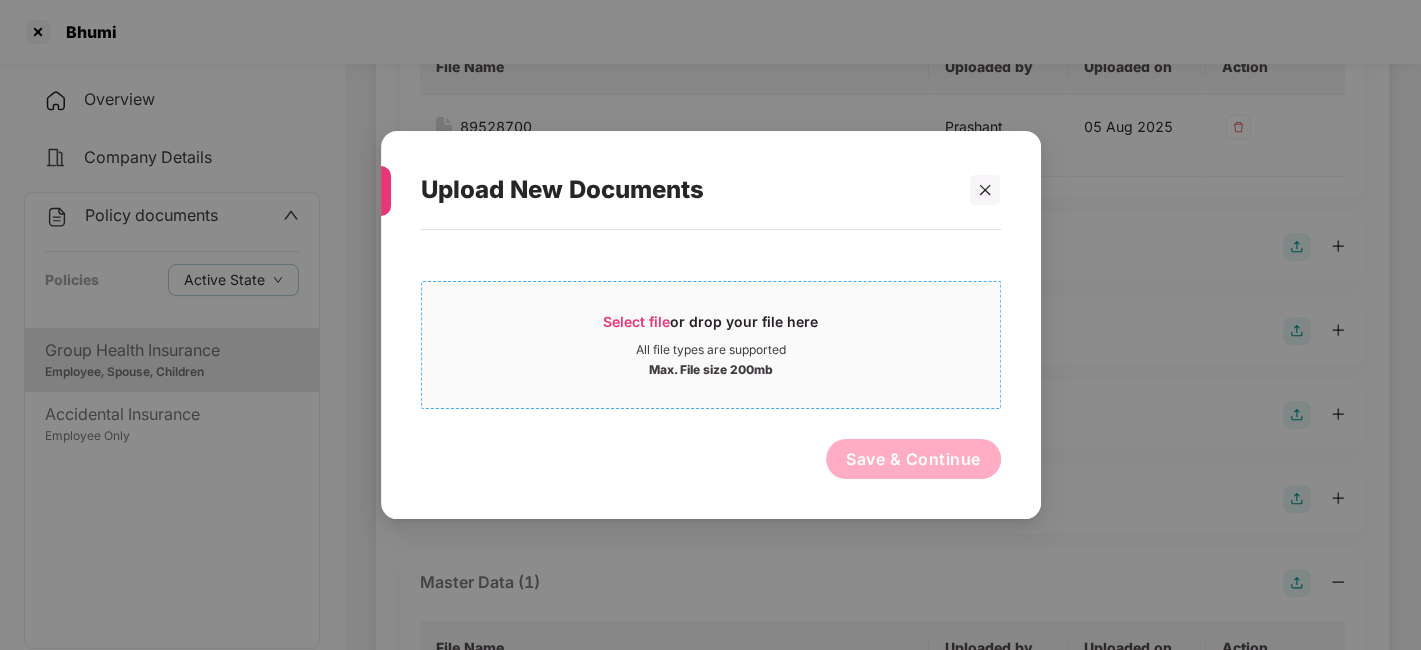click on "All file types are supported" at bounding box center (711, 350) 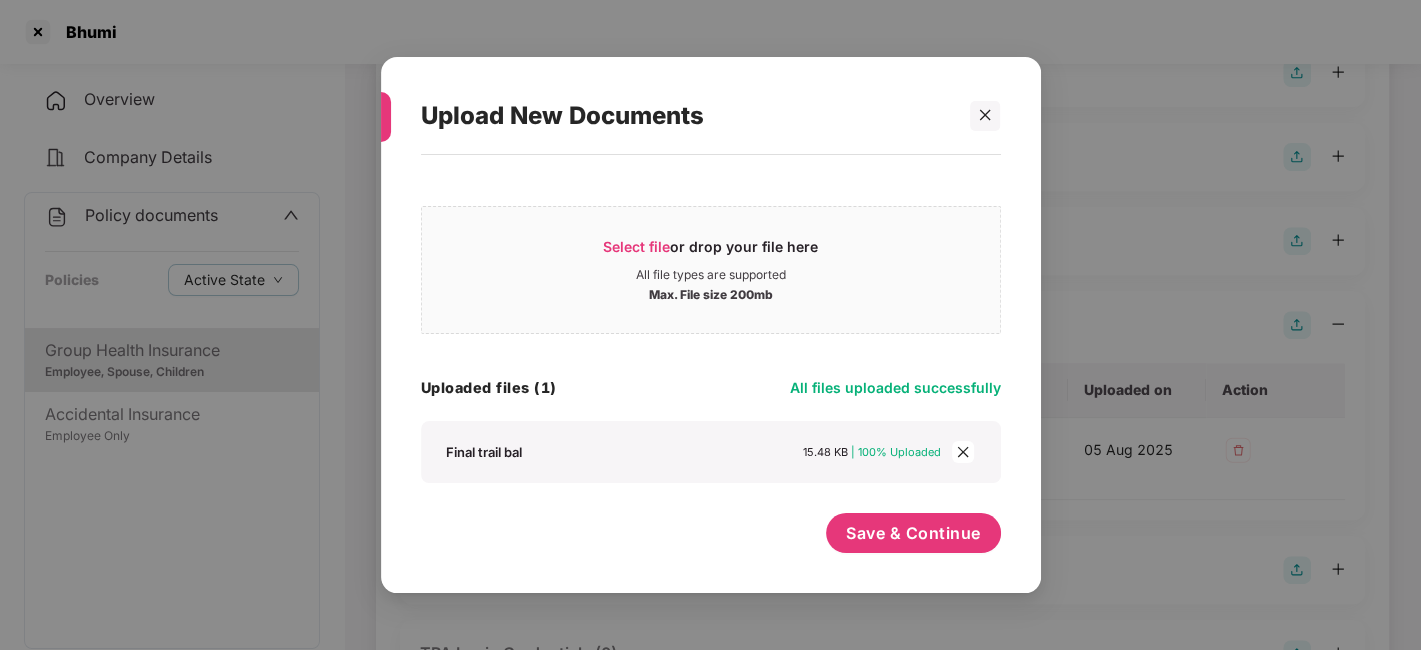 scroll, scrollTop: 572, scrollLeft: 0, axis: vertical 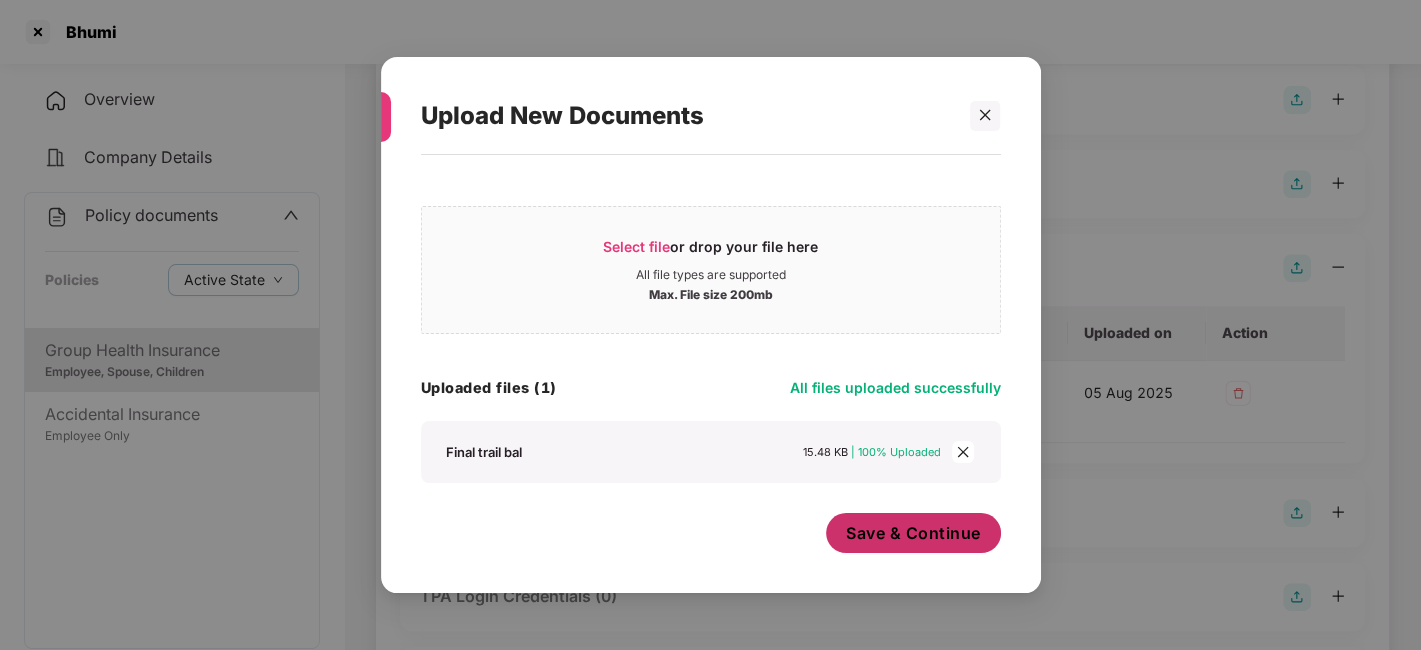 click on "Save & Continue" at bounding box center [913, 533] 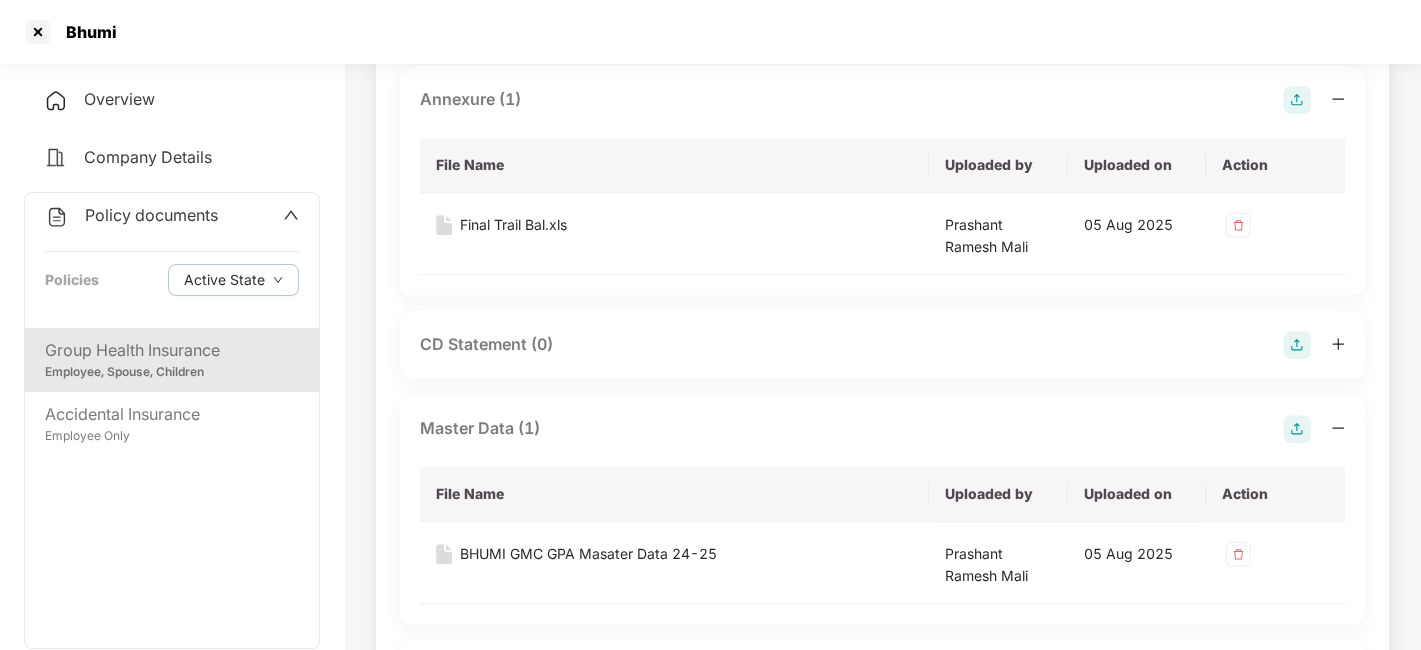 scroll, scrollTop: 0, scrollLeft: 0, axis: both 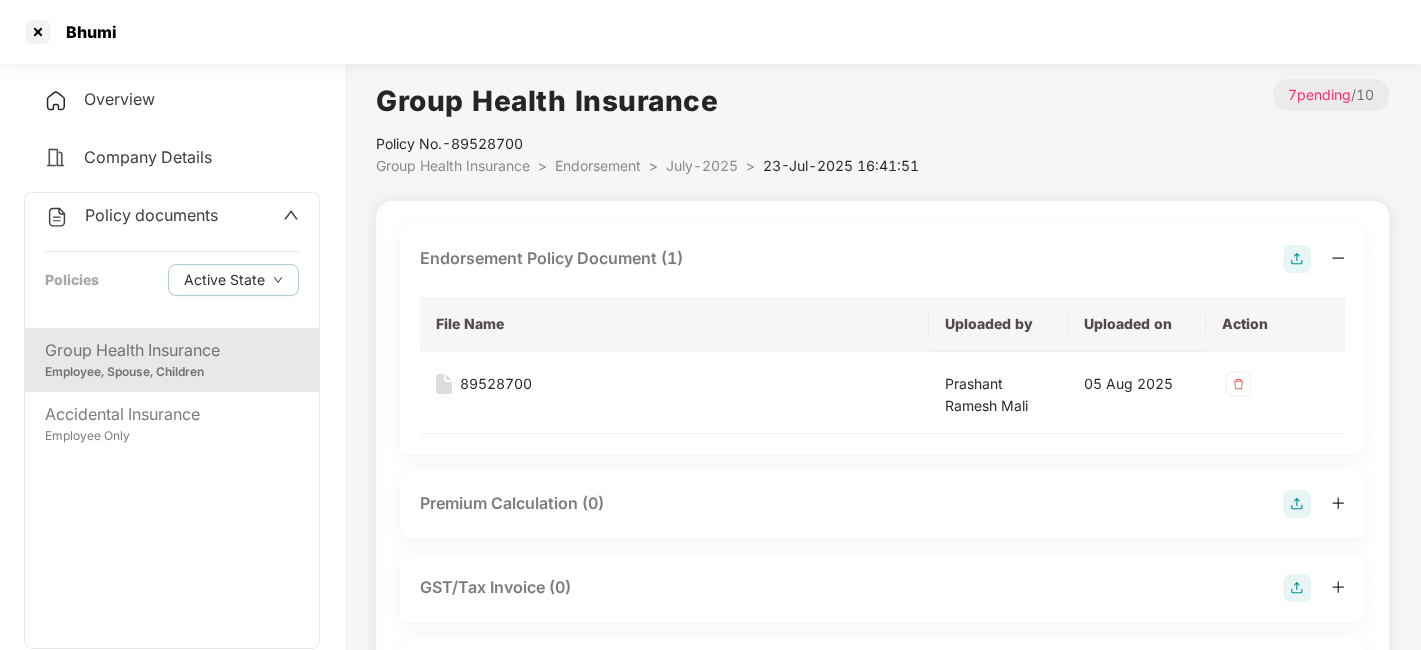 click on "July-2025" at bounding box center [702, 165] 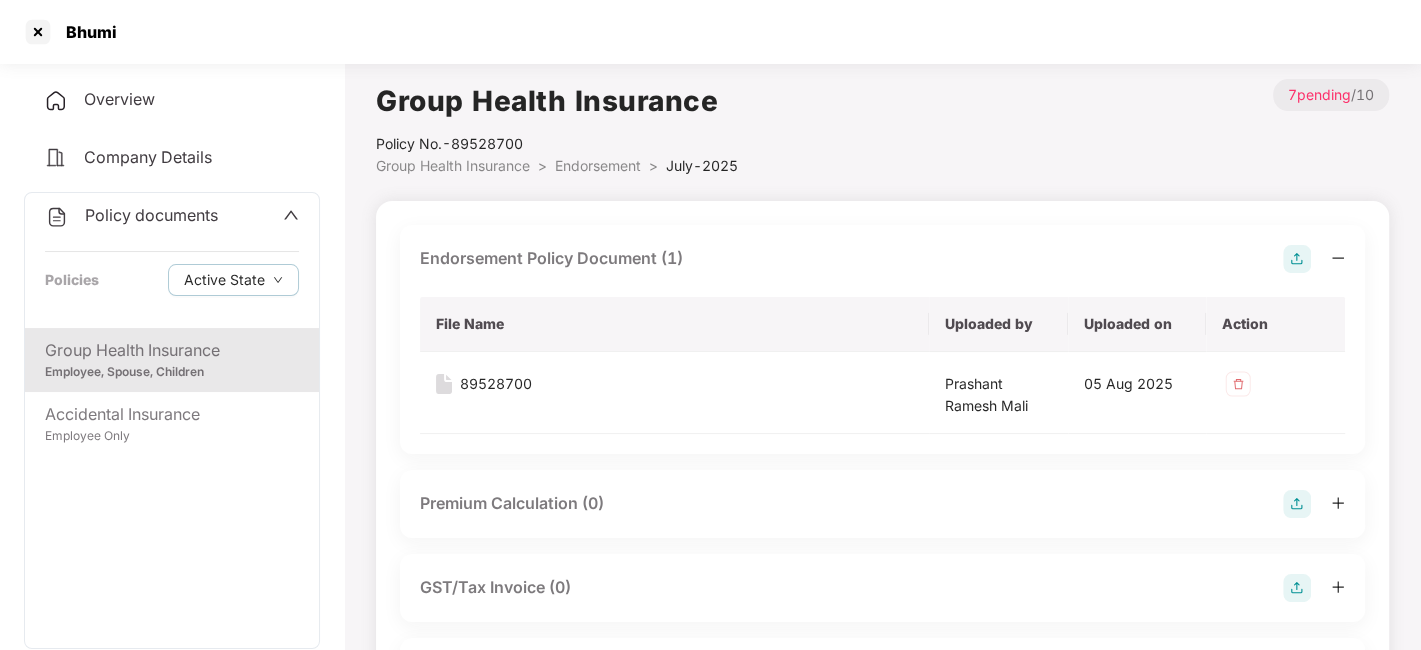 scroll, scrollTop: 124, scrollLeft: 0, axis: vertical 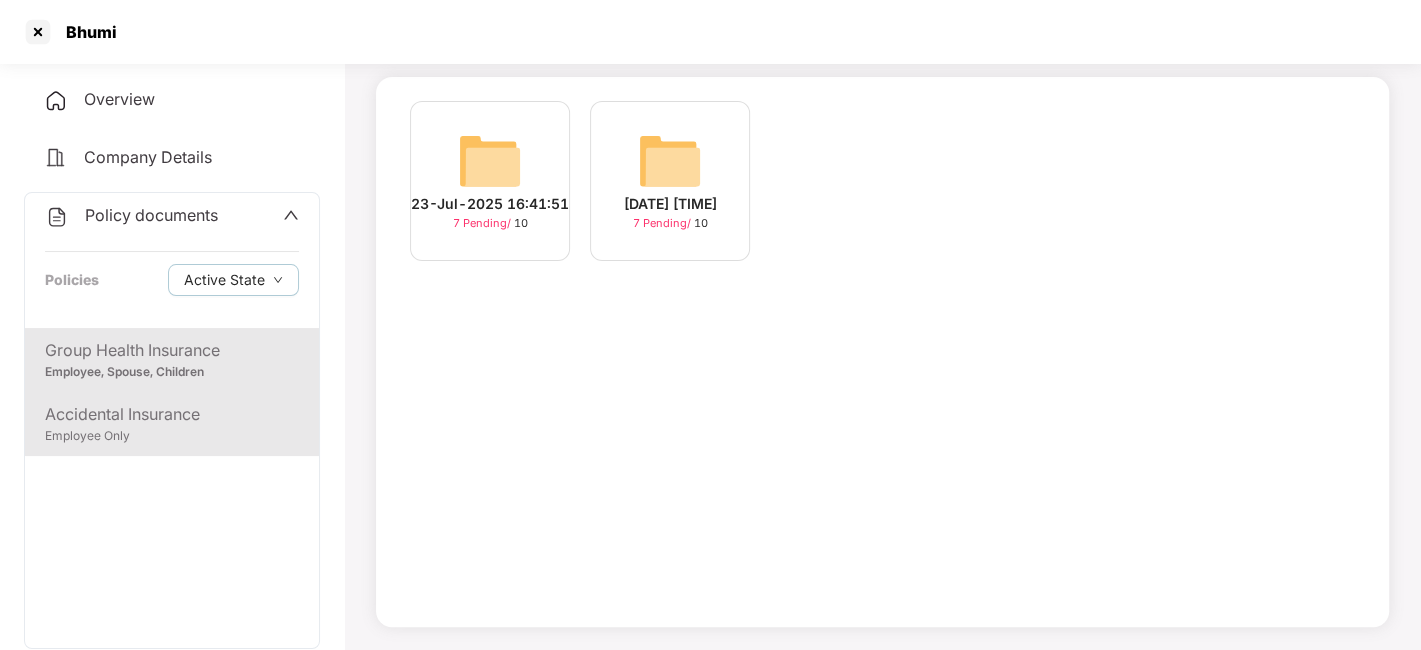 click on "Accidental Insurance" at bounding box center [172, 414] 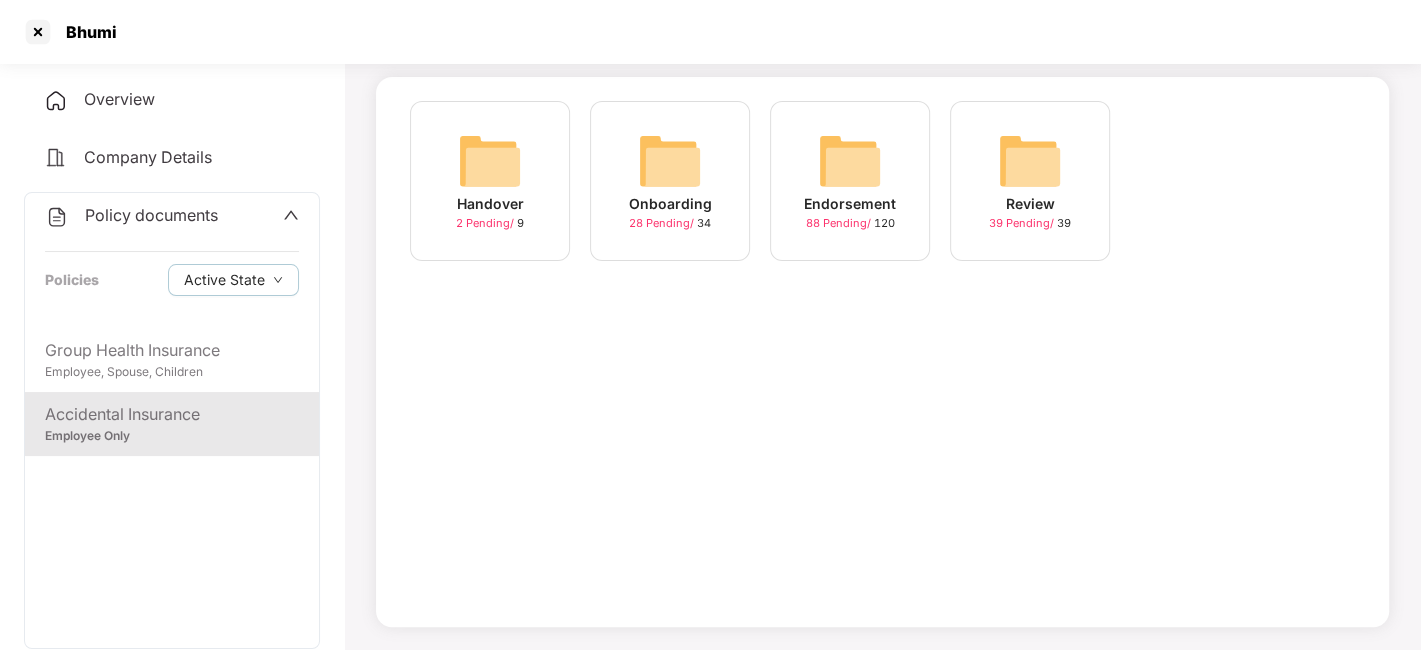 click at bounding box center [850, 161] 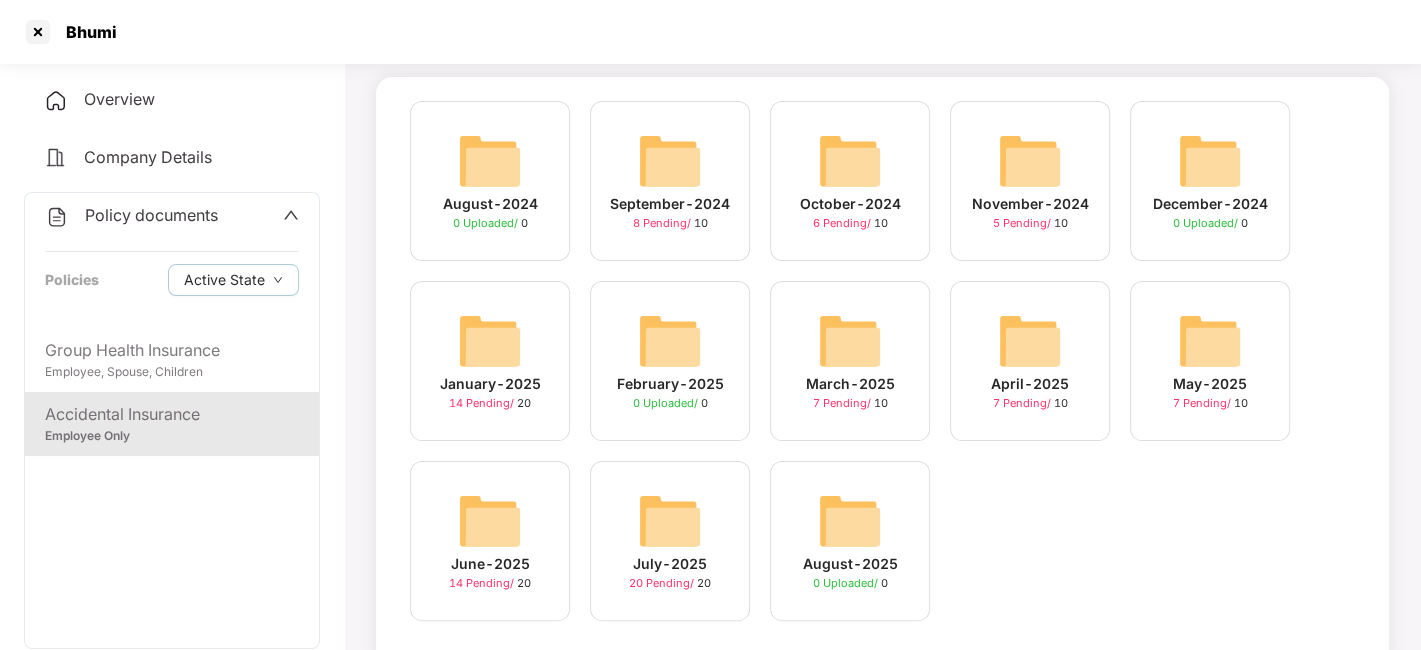 click at bounding box center (670, 521) 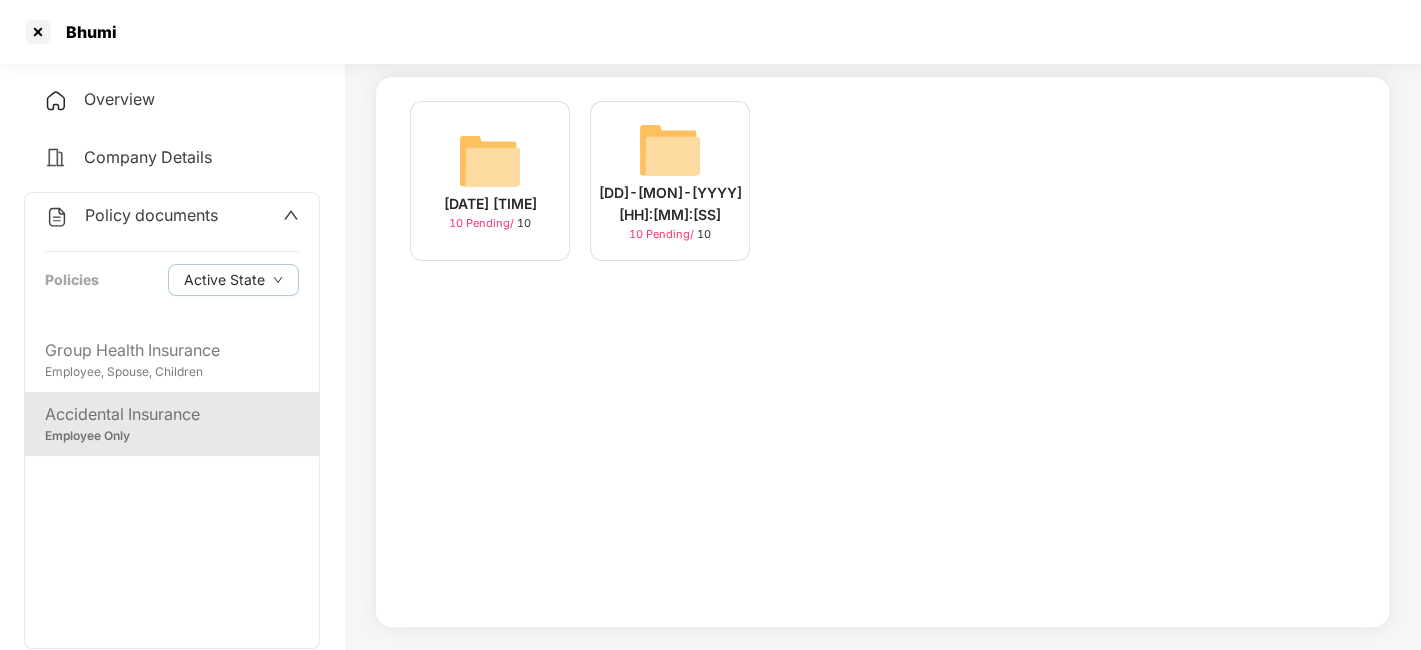 click at bounding box center (490, 161) 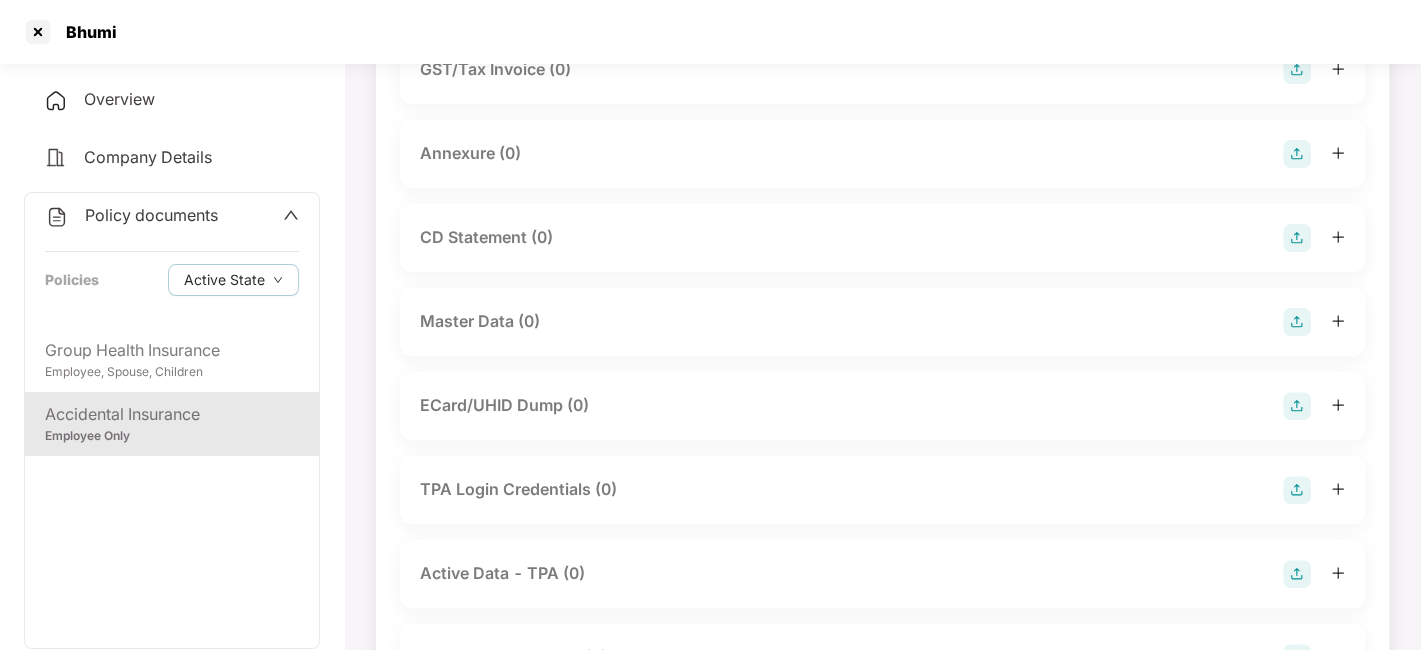 scroll, scrollTop: 357, scrollLeft: 0, axis: vertical 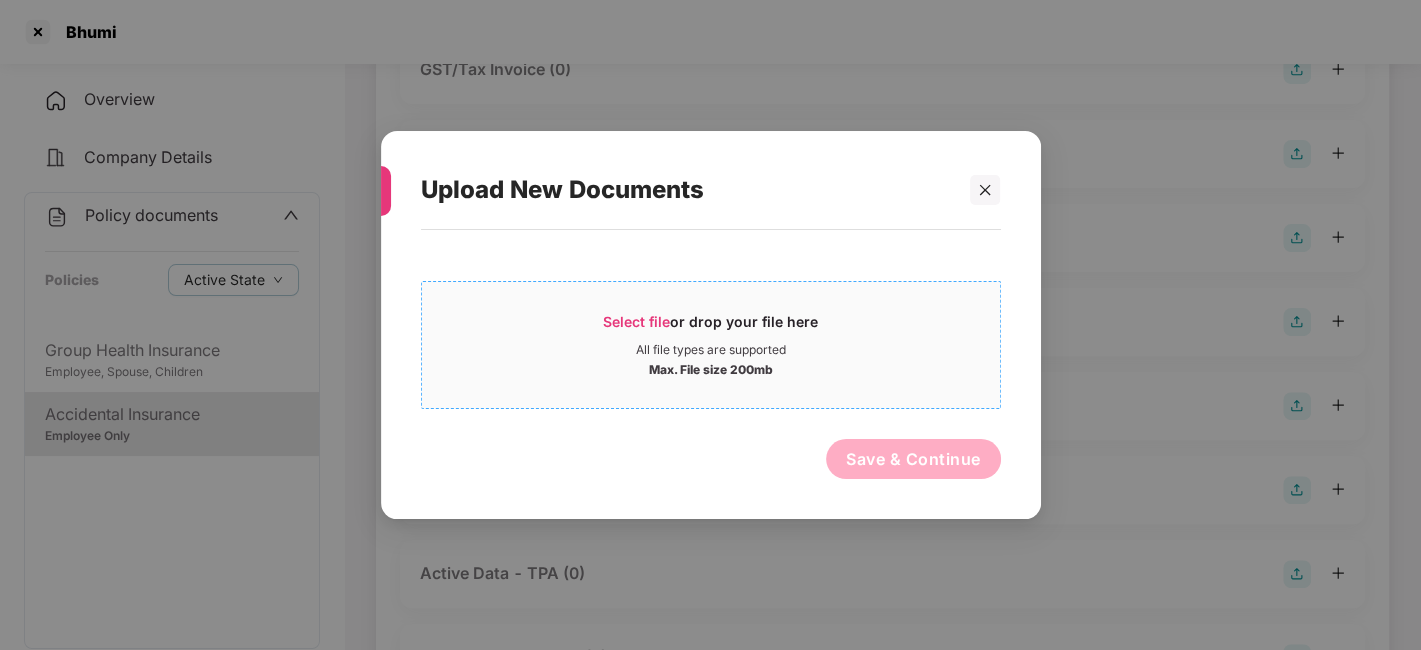 click on "All file types are supported" at bounding box center (711, 350) 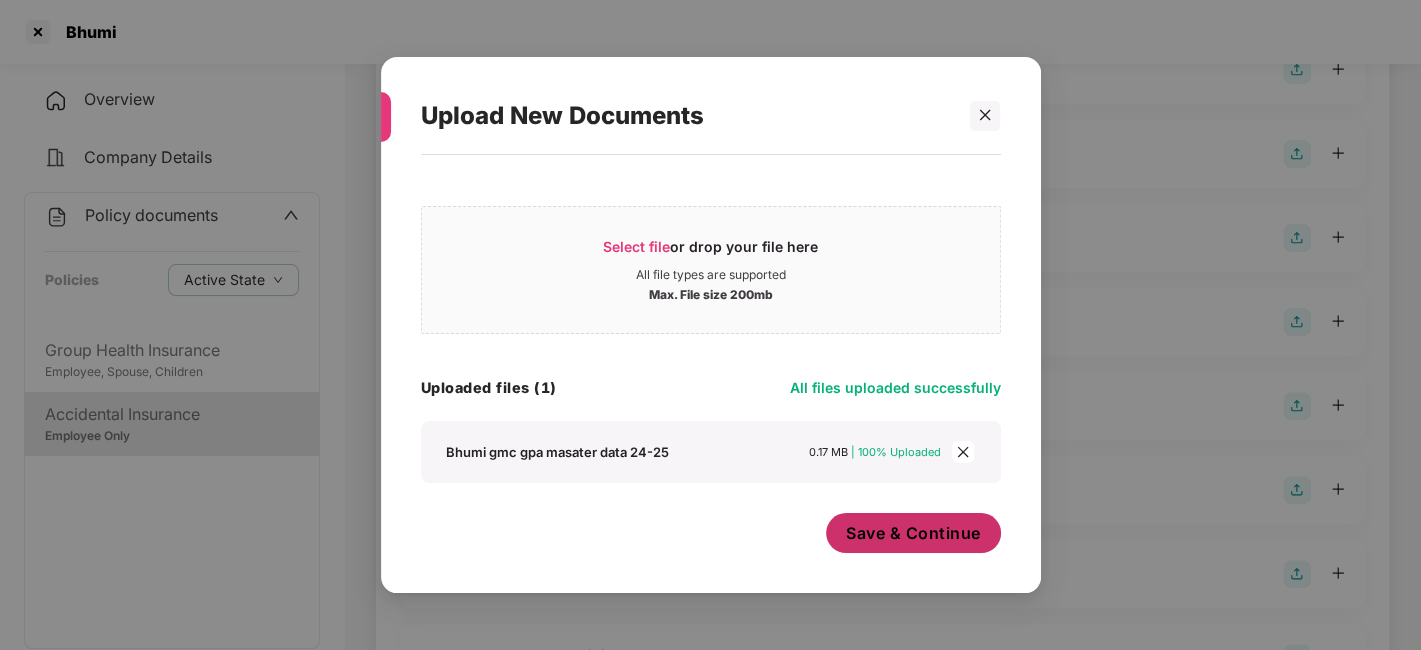 click on "Save & Continue" at bounding box center (913, 533) 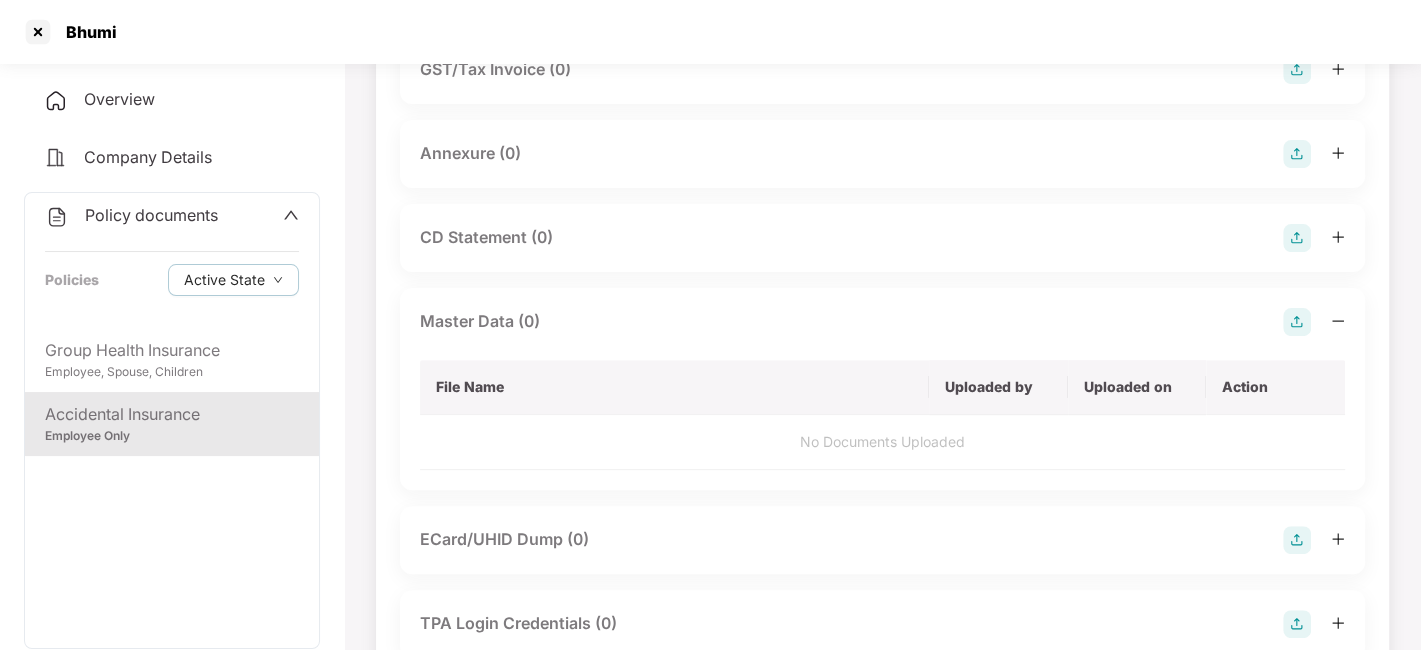 scroll, scrollTop: 0, scrollLeft: 0, axis: both 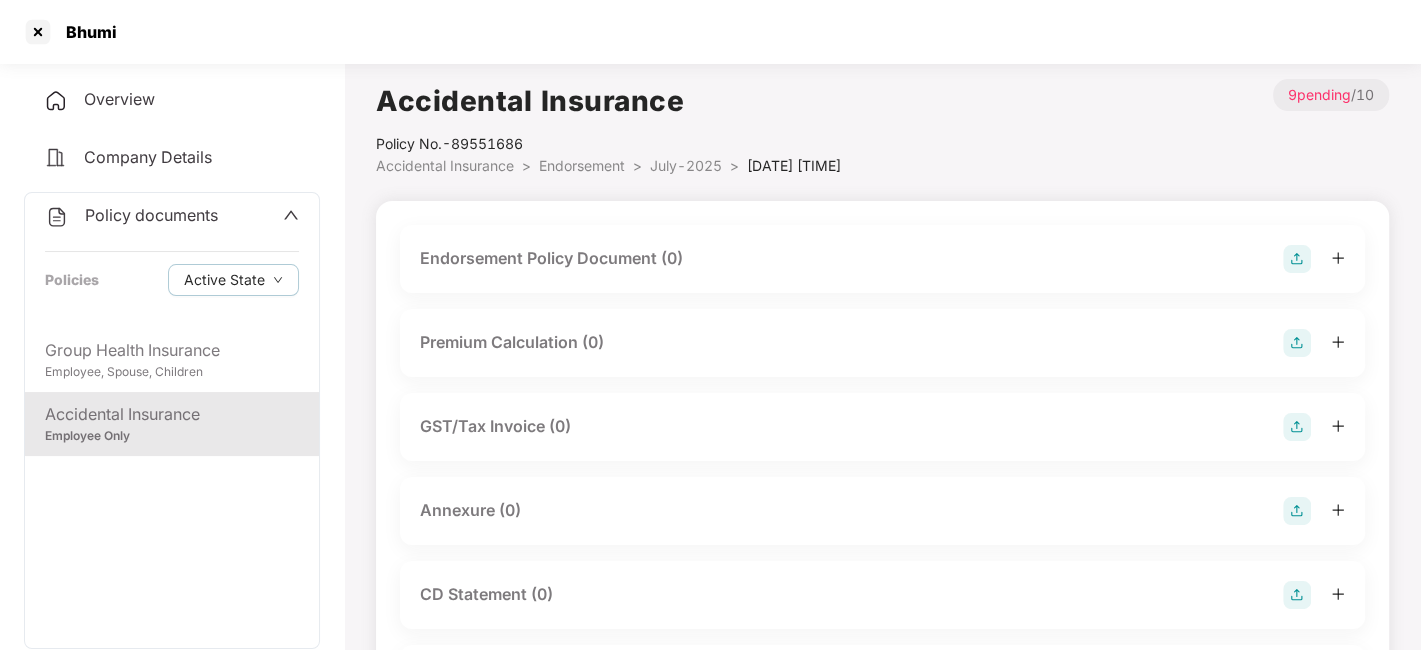 click on "July-2025" at bounding box center [686, 165] 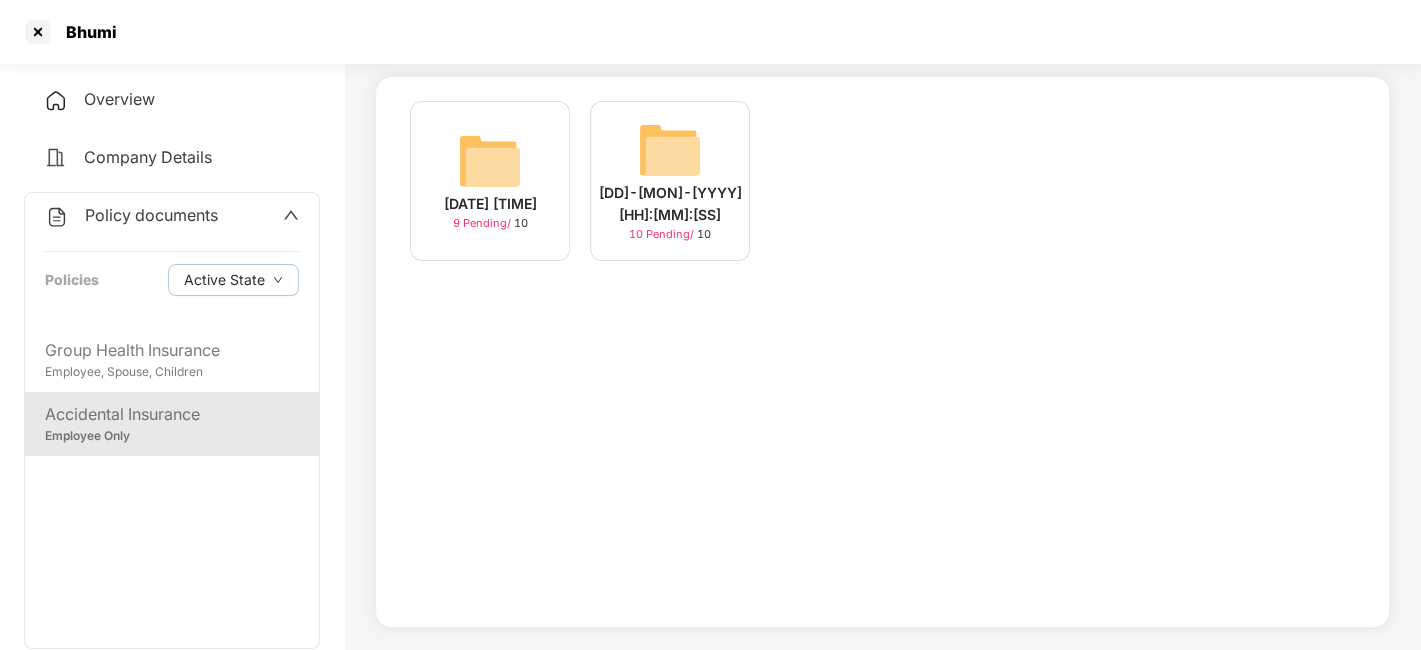click at bounding box center [670, 150] 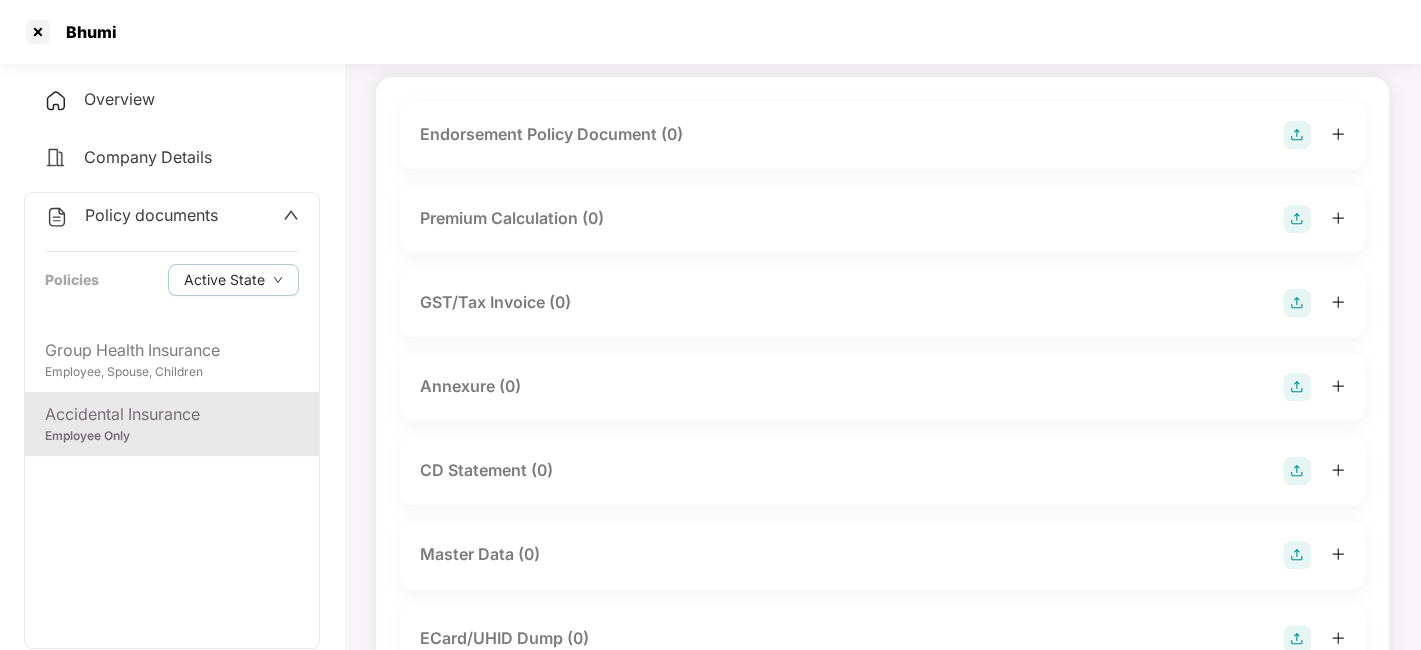 click on "Endorsement Policy Document (0) Premium Calculation (0) GST/Tax Invoice (0) Annexure (0) CD Statement (0) Master Data (0) ECard/UHID Dump (0) TPA Login Credentials (0) Active Data - TPA (0) Active Data - Insurer (0)" at bounding box center [882, 521] 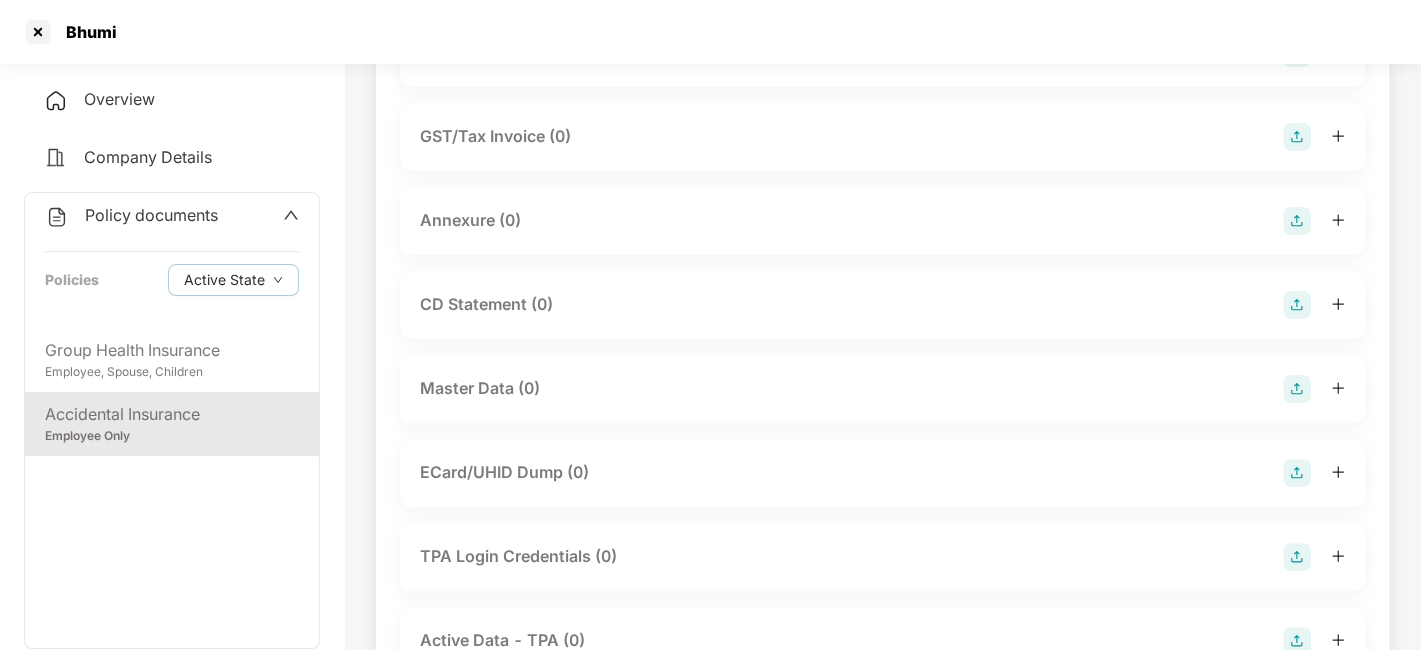 scroll, scrollTop: 295, scrollLeft: 0, axis: vertical 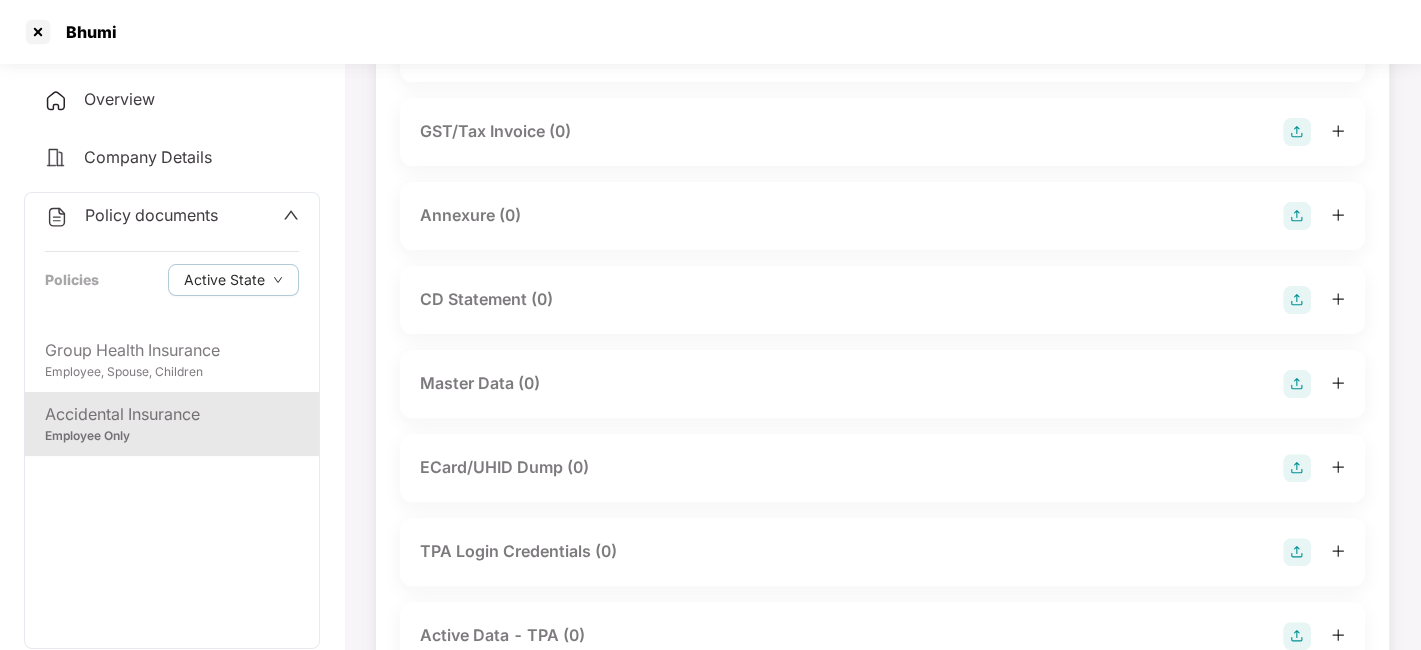 click at bounding box center [1297, 384] 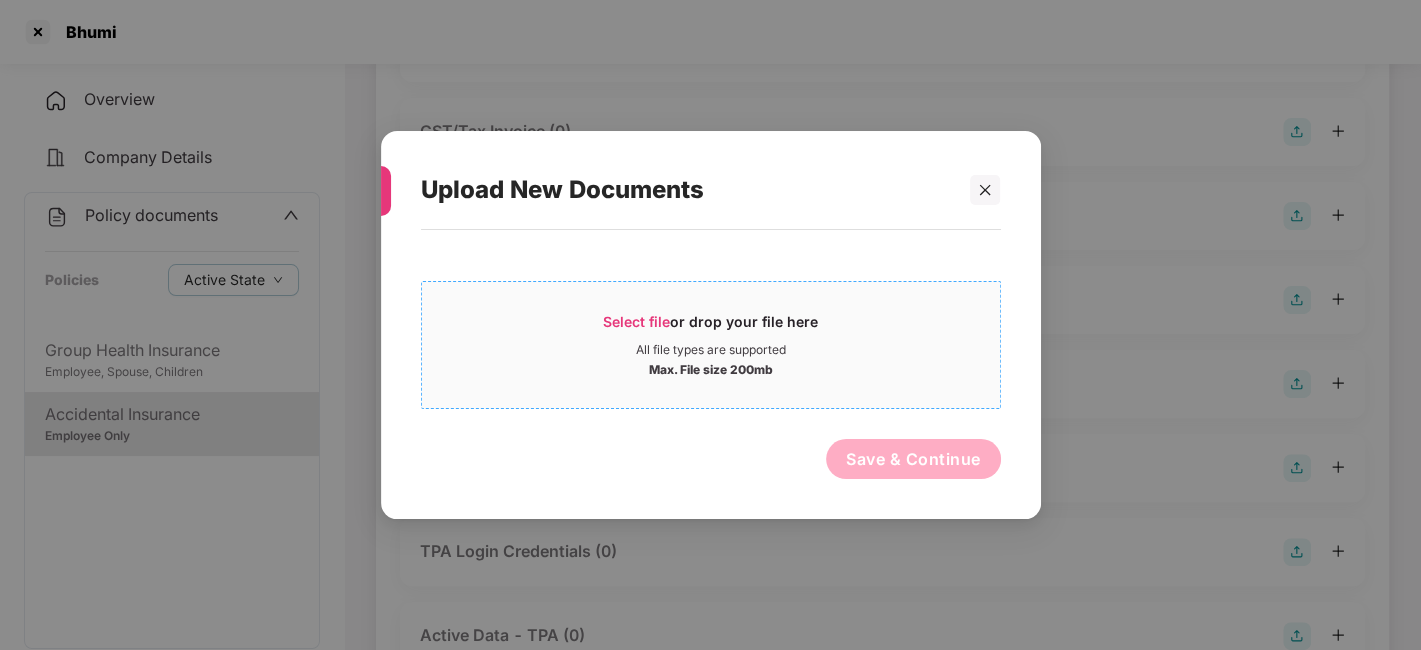 click on "All file types are supported" at bounding box center [711, 350] 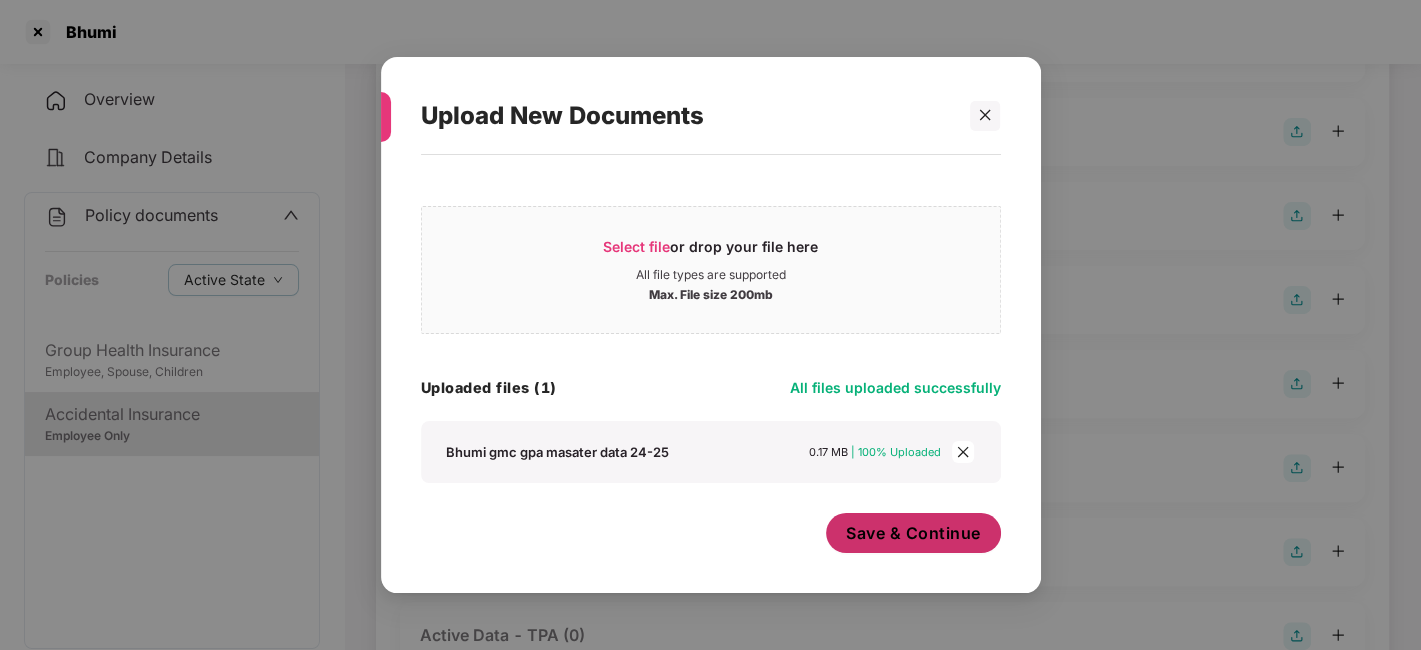 click on "Save & Continue" at bounding box center (913, 533) 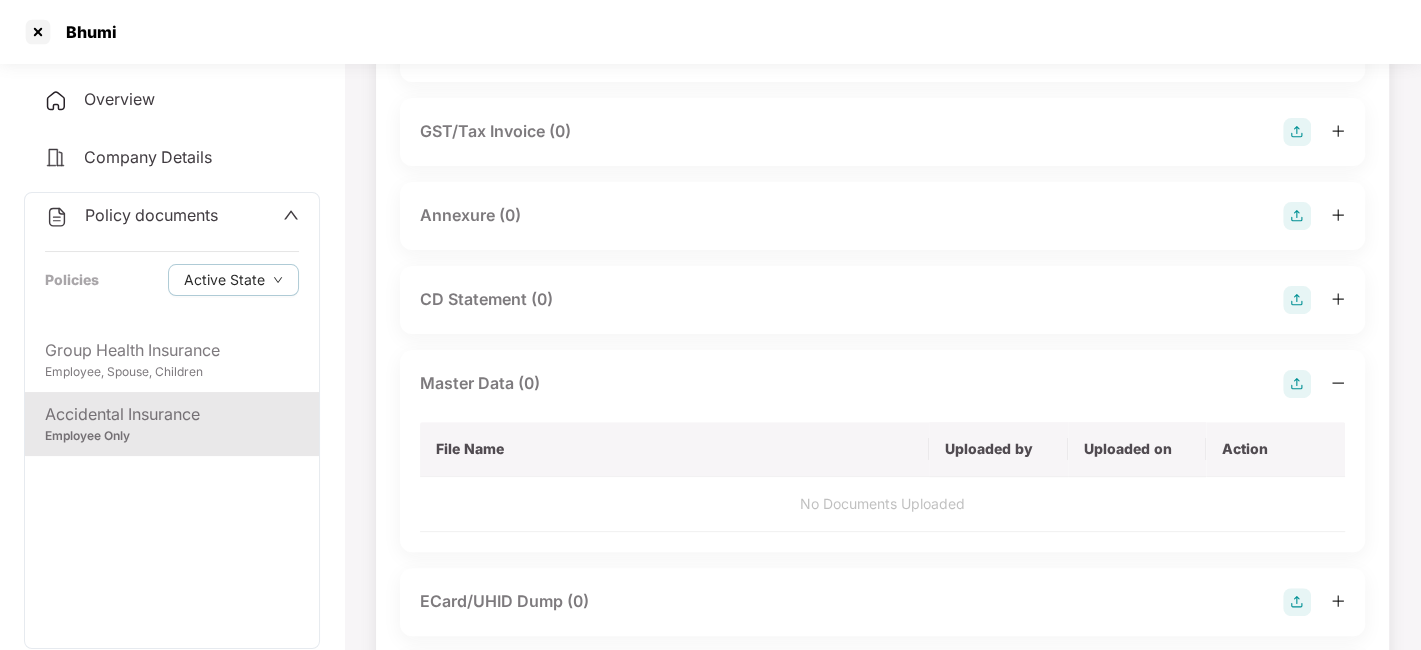scroll, scrollTop: 0, scrollLeft: 0, axis: both 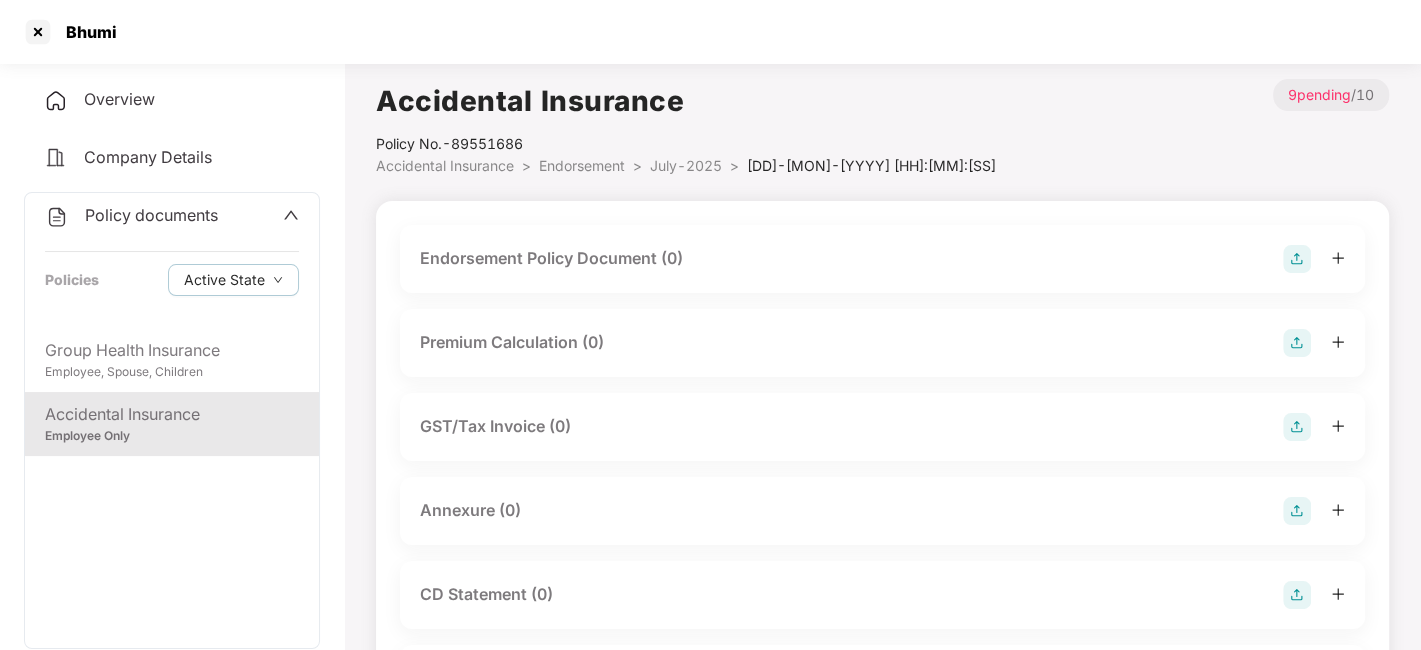 click at bounding box center [1297, 259] 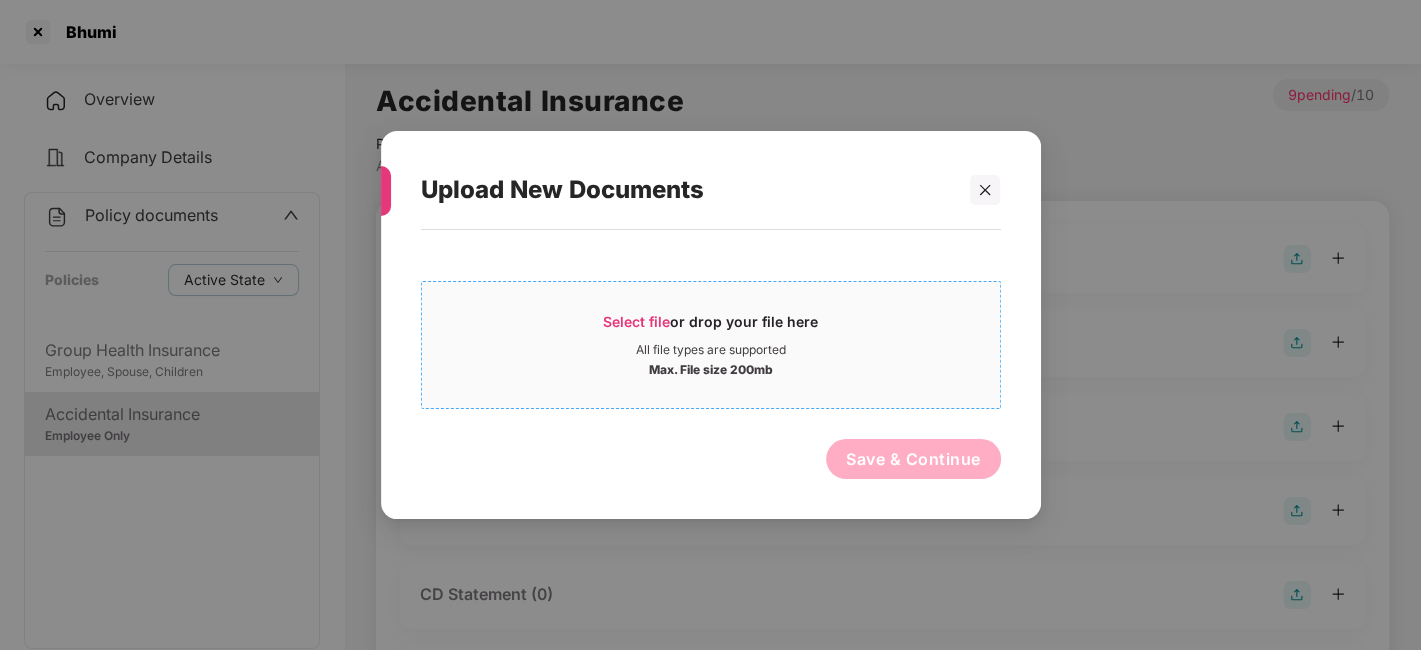 click on "All file types are supported" at bounding box center (711, 350) 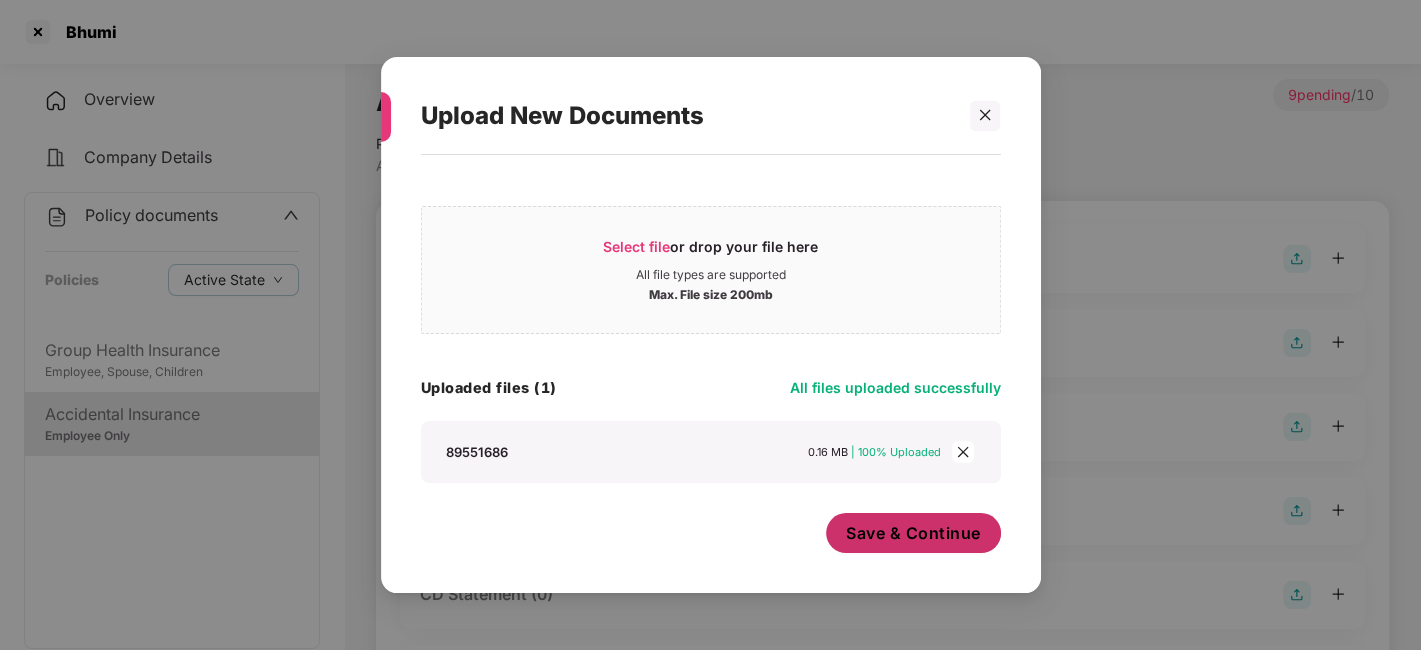 click on "Save & Continue" at bounding box center [913, 533] 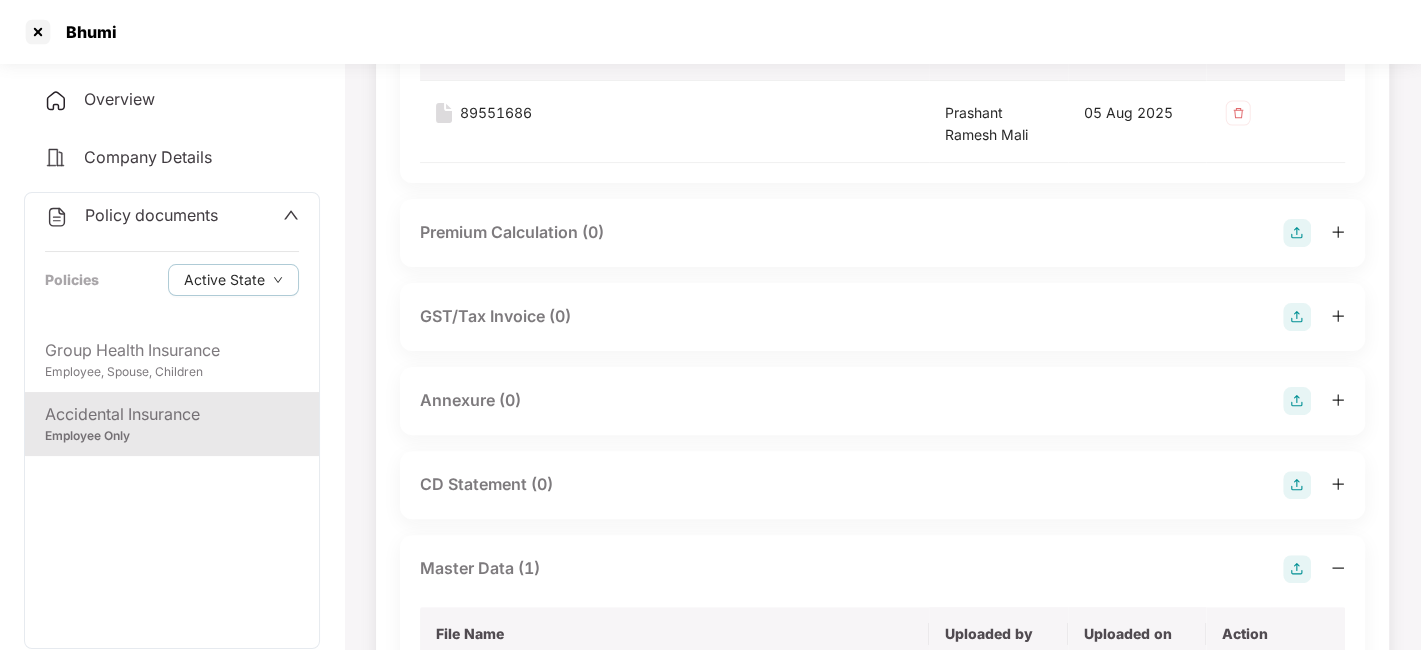 scroll, scrollTop: 273, scrollLeft: 0, axis: vertical 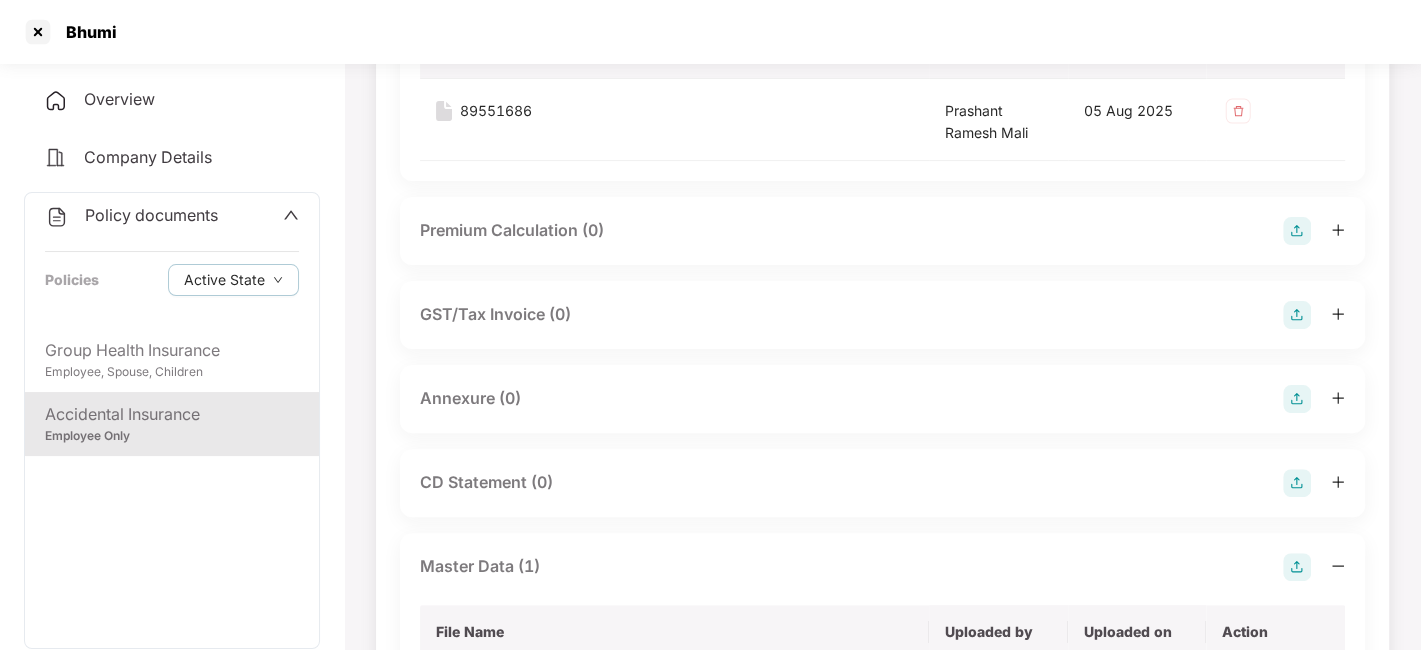 click at bounding box center [1297, 399] 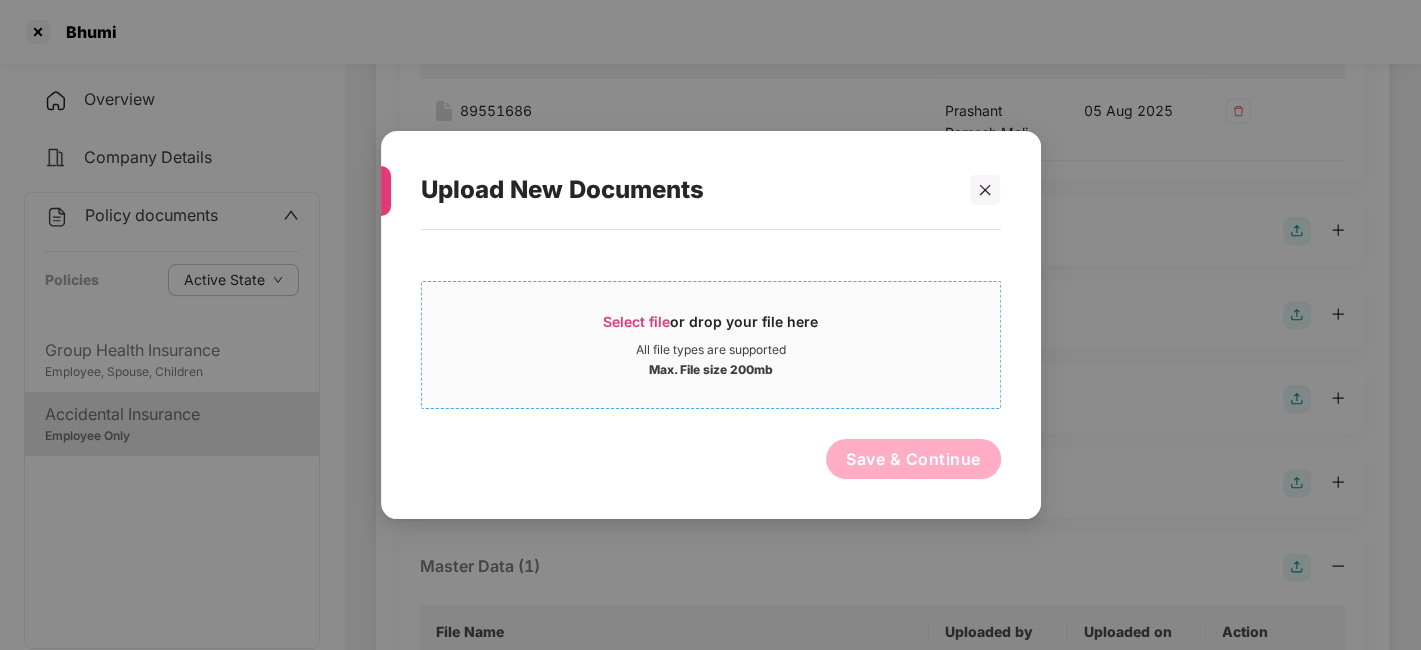 click on "Max. File size 200mb" at bounding box center (711, 368) 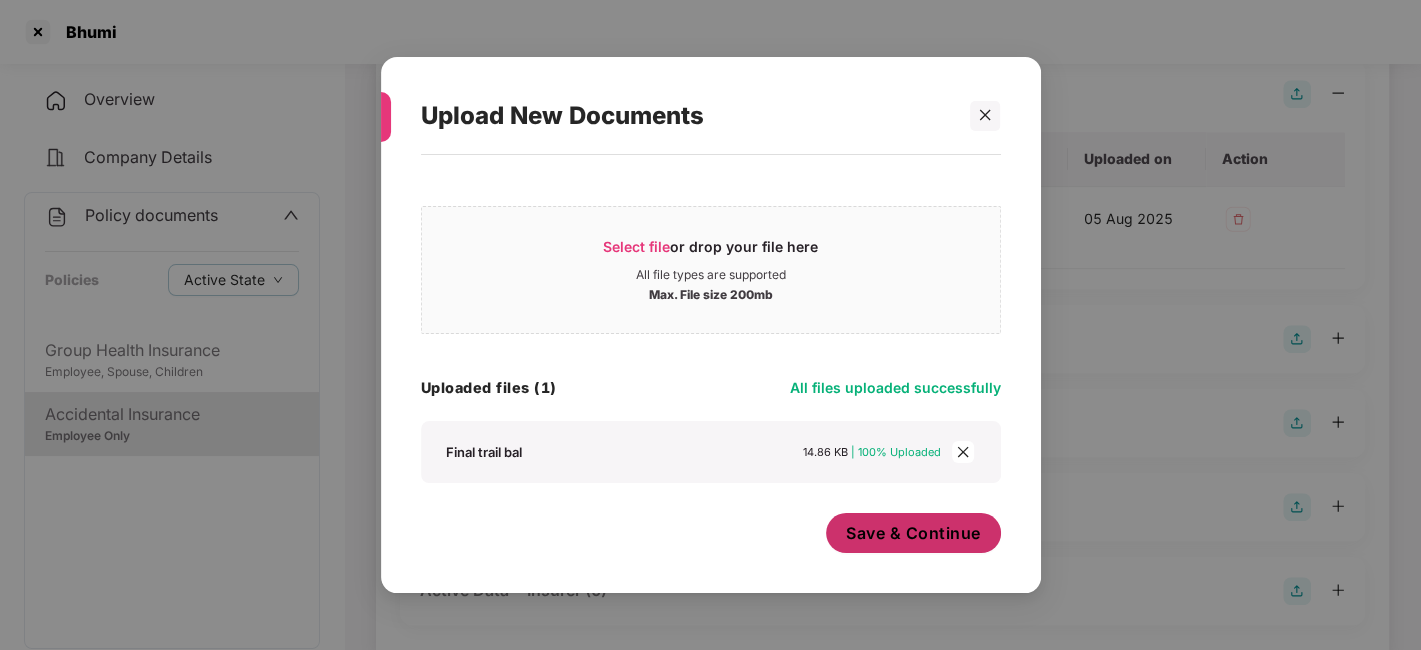 click on "Save & Continue" at bounding box center (913, 533) 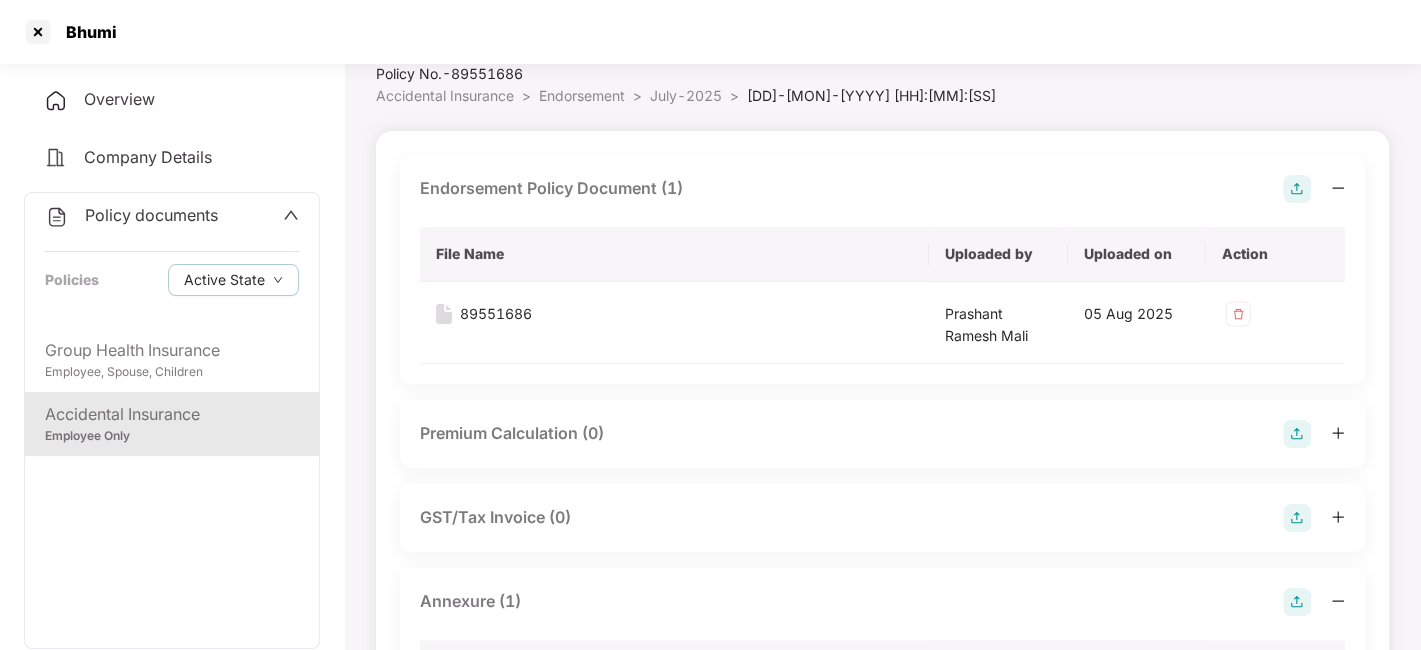 scroll, scrollTop: 0, scrollLeft: 0, axis: both 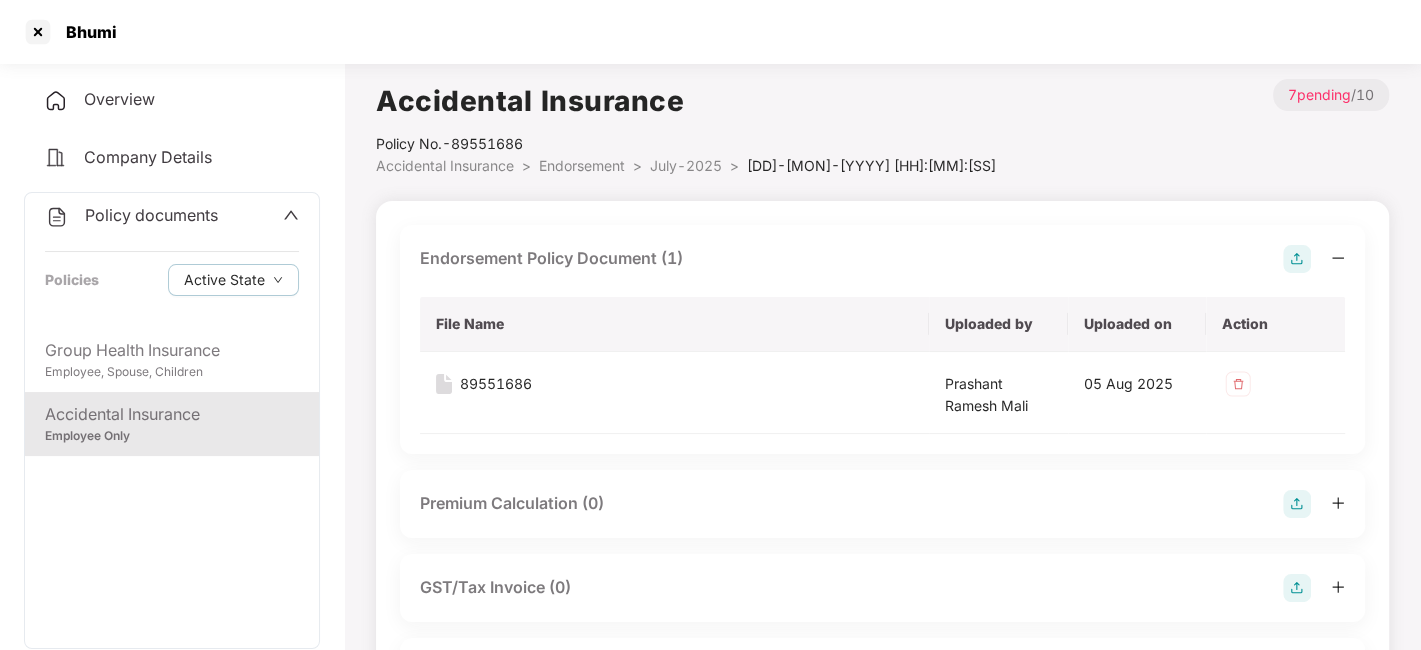 click on "July-2025" at bounding box center (686, 165) 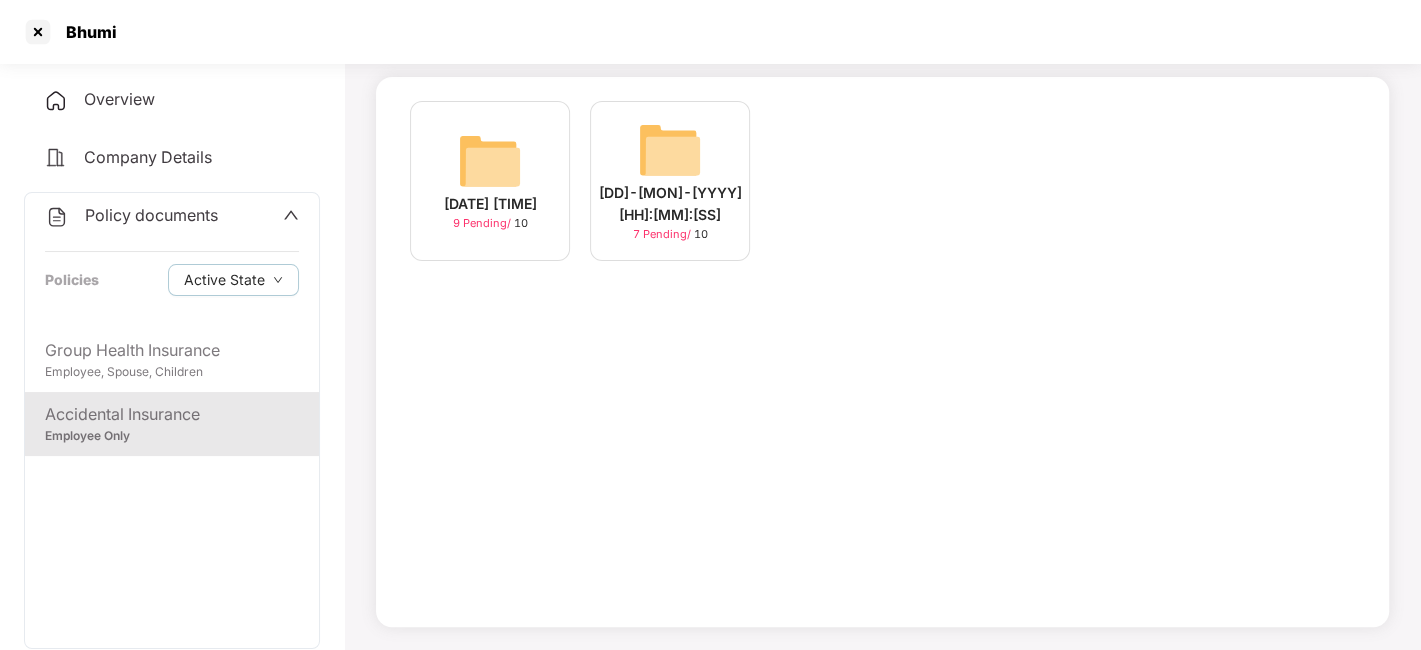 click at bounding box center (490, 161) 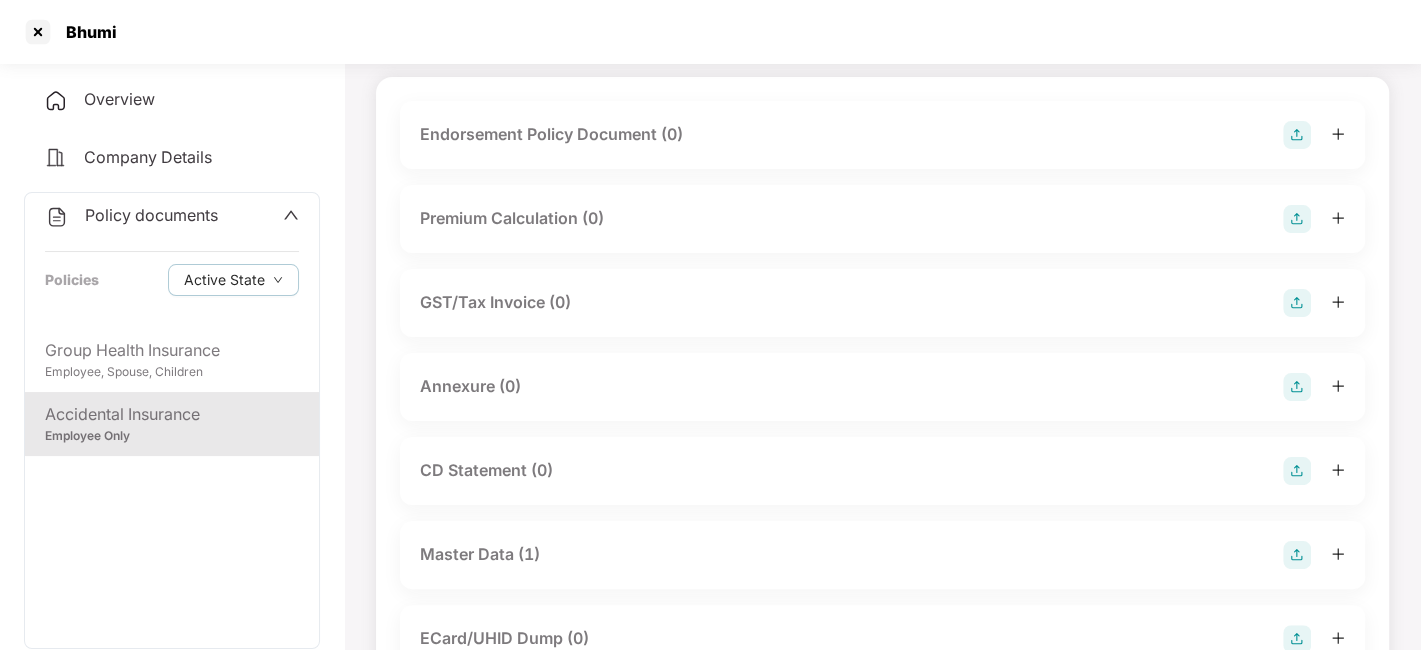 scroll, scrollTop: 0, scrollLeft: 0, axis: both 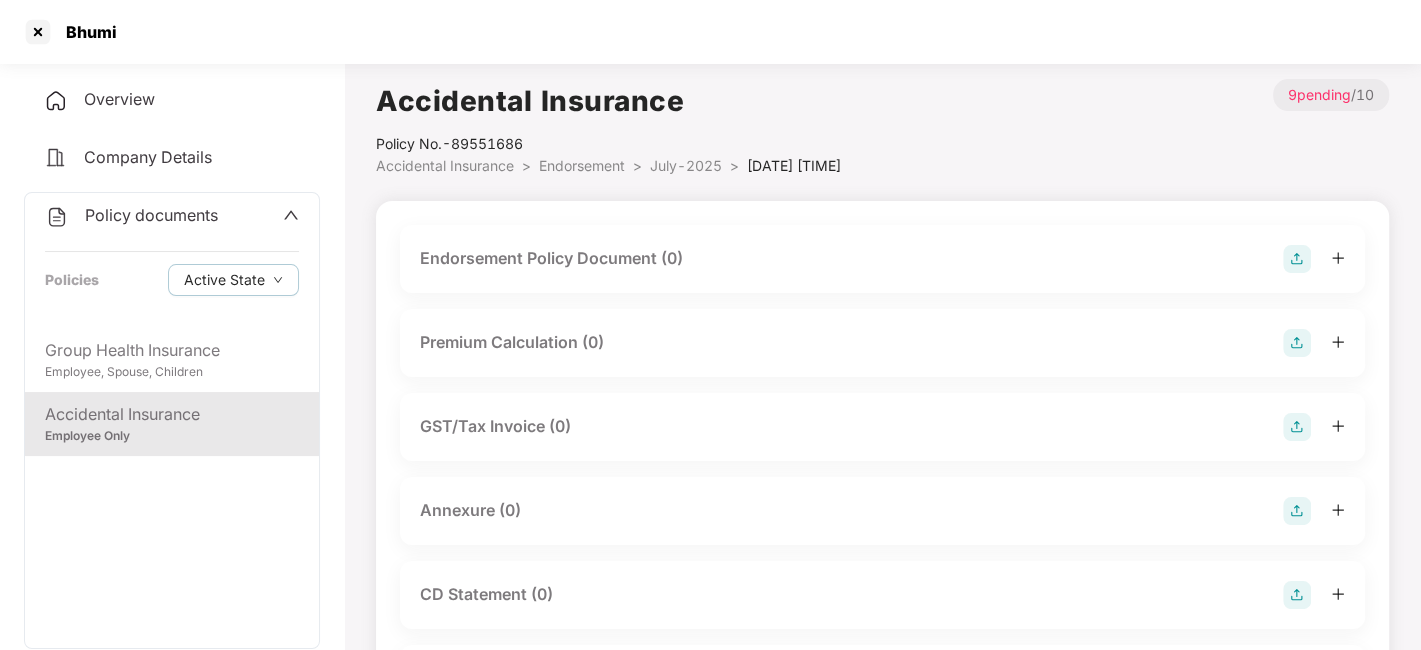 click at bounding box center (1297, 259) 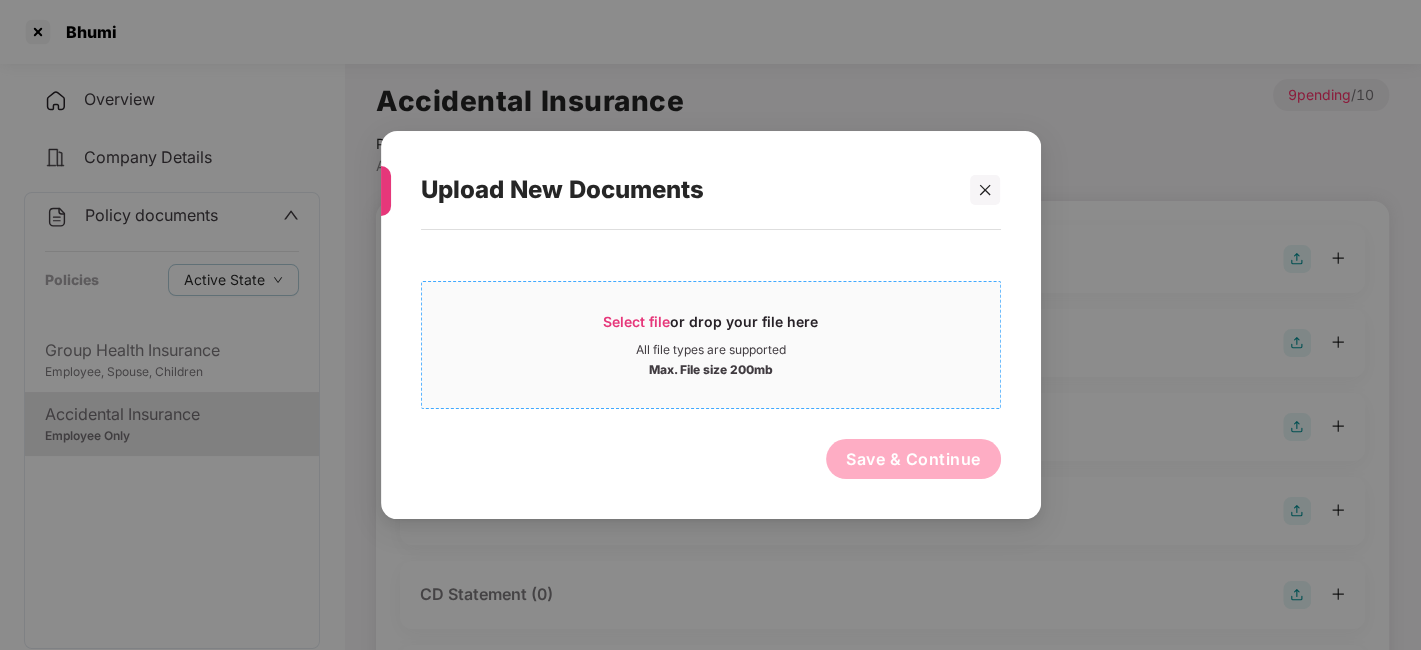 click on "Max. File size 200mb" at bounding box center [711, 368] 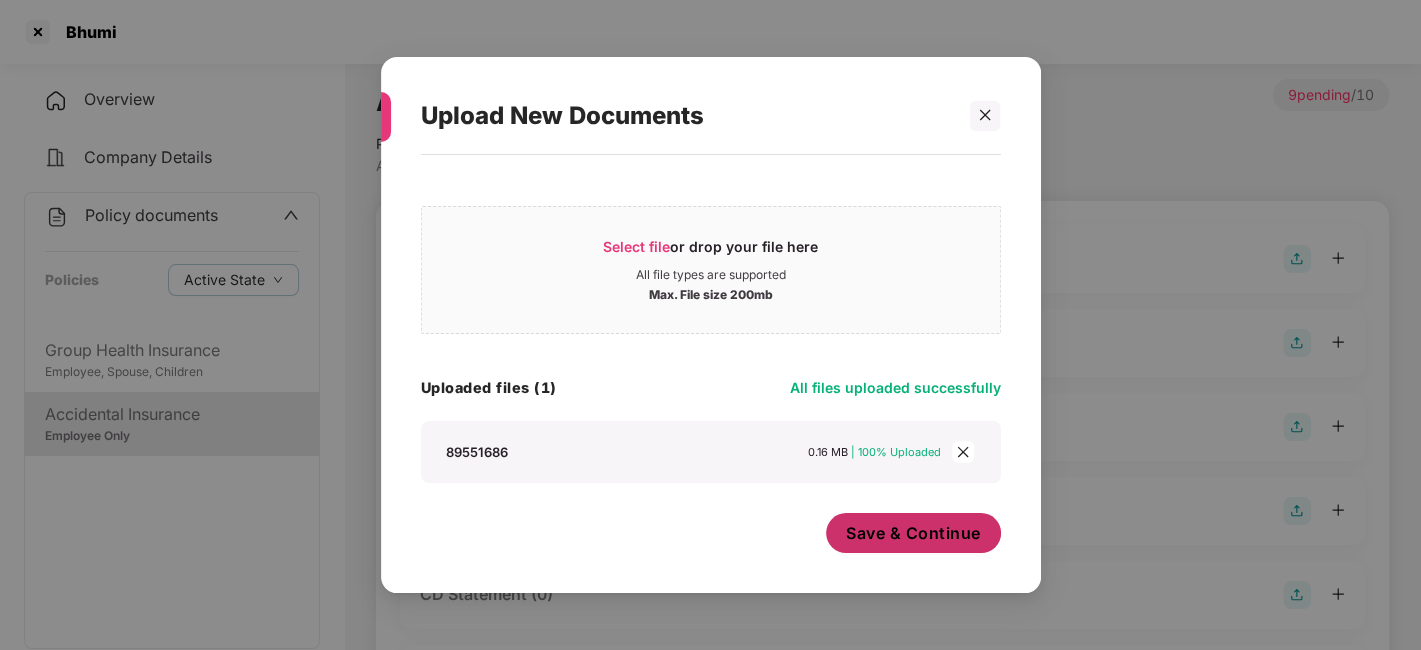 click on "Save & Continue" at bounding box center (913, 533) 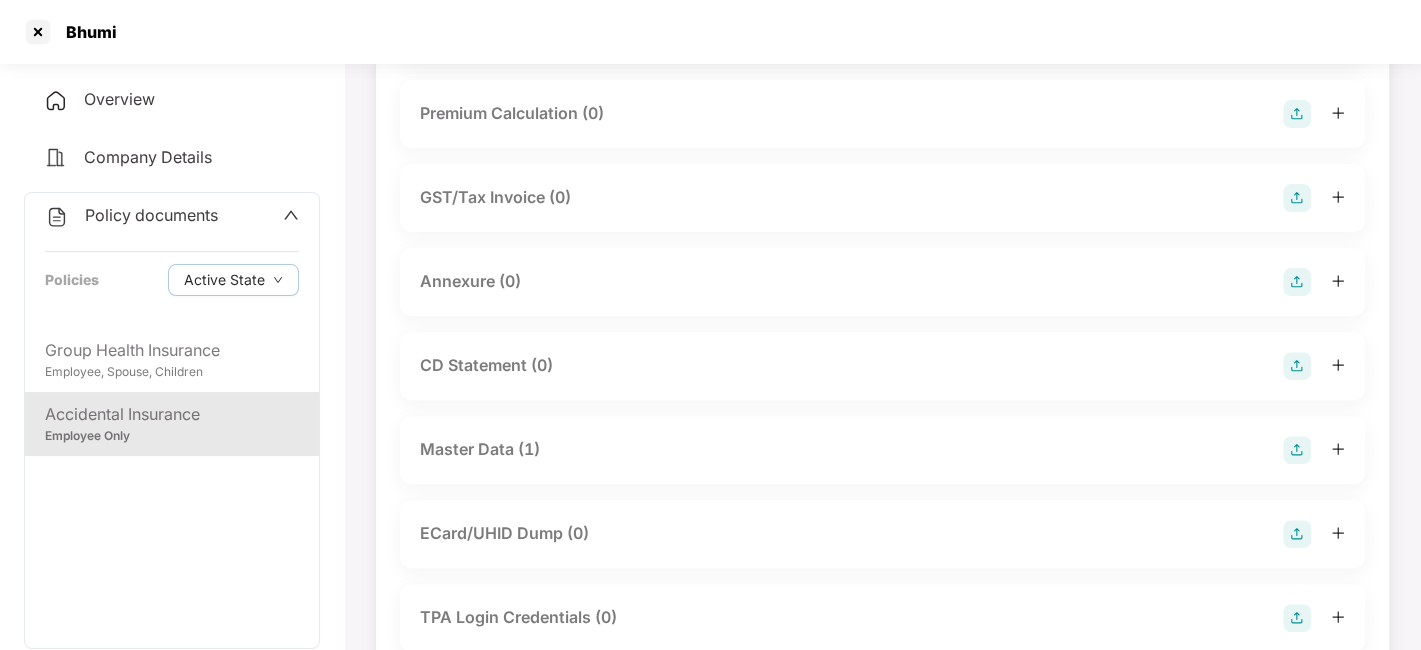 scroll, scrollTop: 392, scrollLeft: 0, axis: vertical 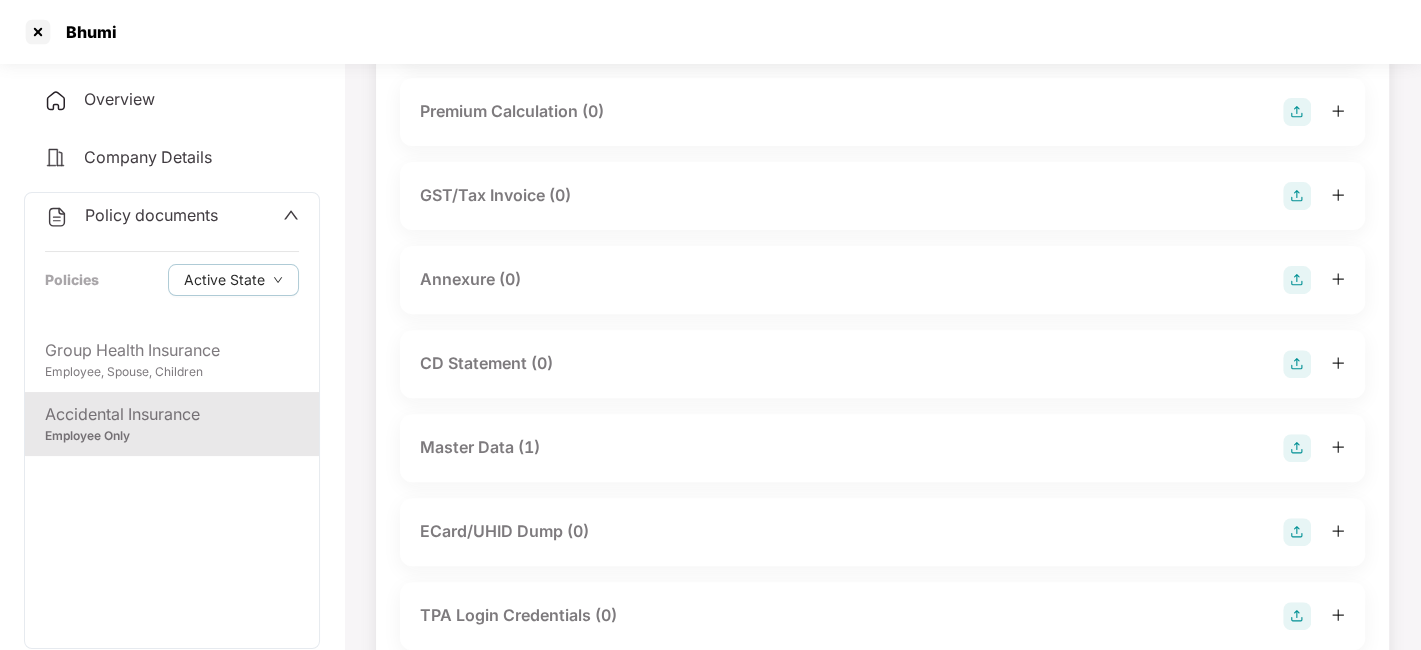 click at bounding box center (1297, 280) 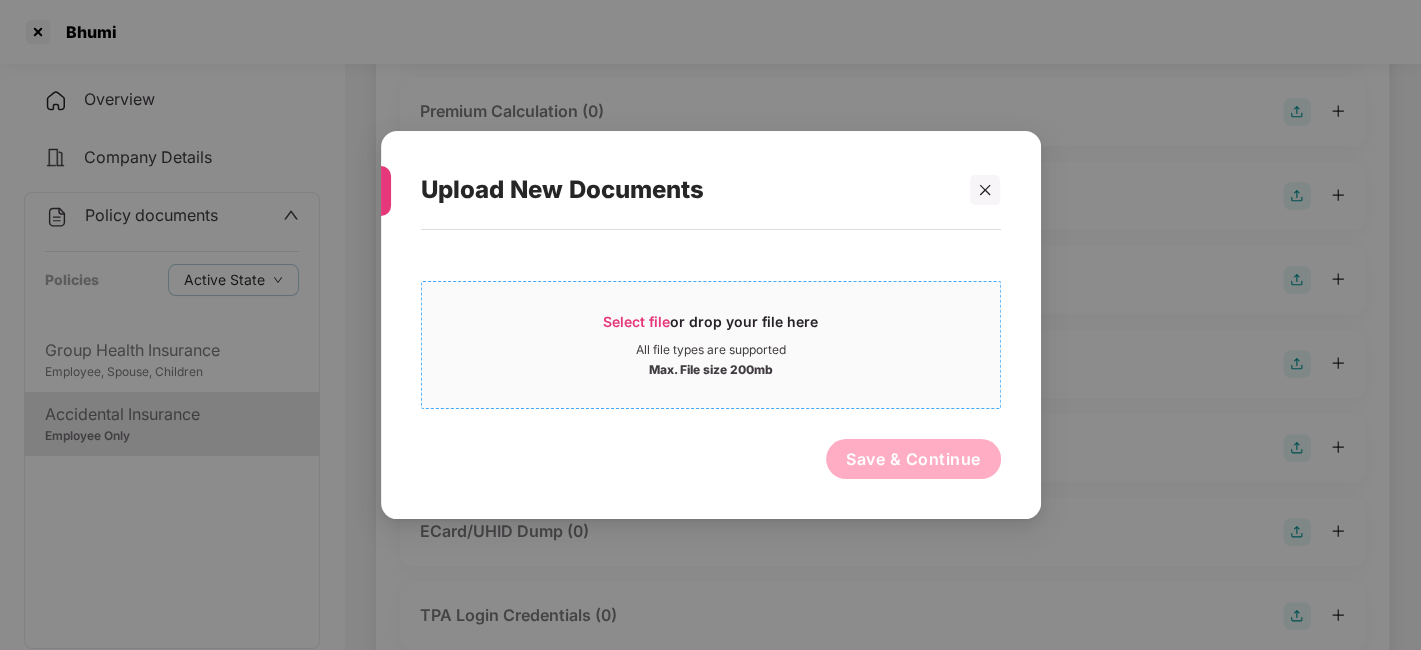 click on "All file types are supported" at bounding box center [711, 350] 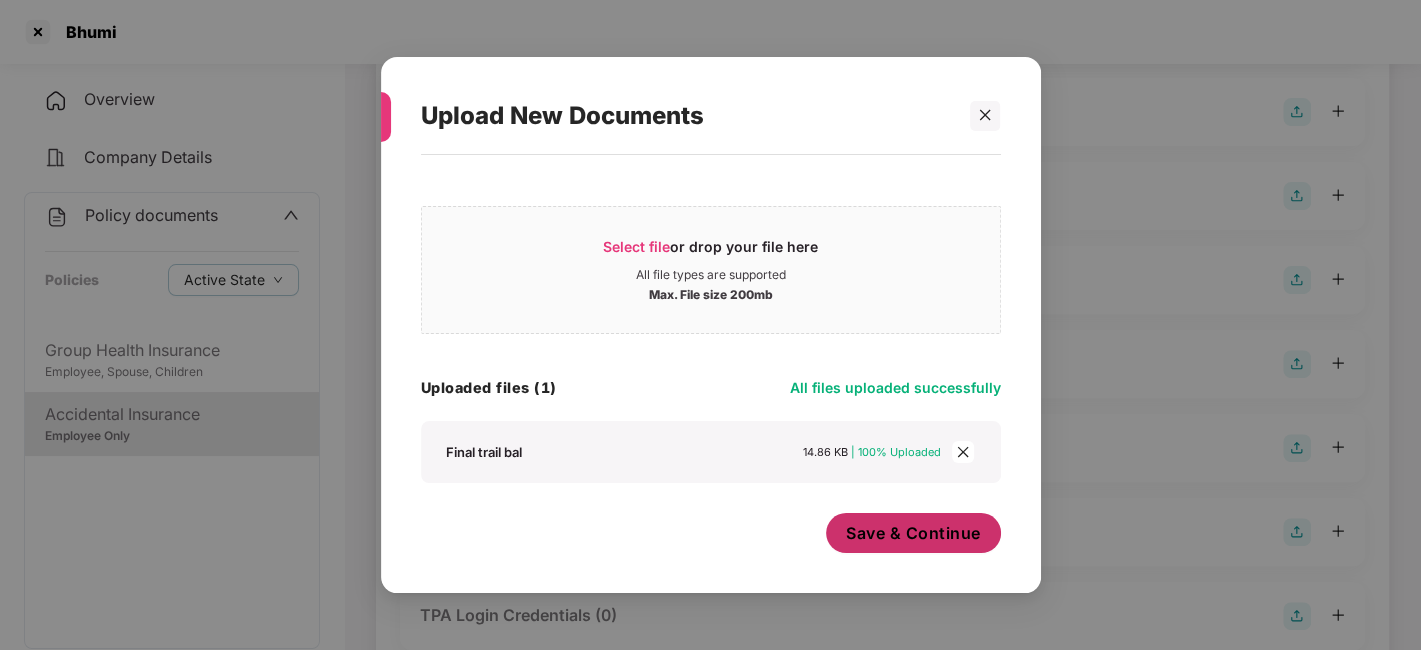 click on "Save & Continue" at bounding box center [913, 533] 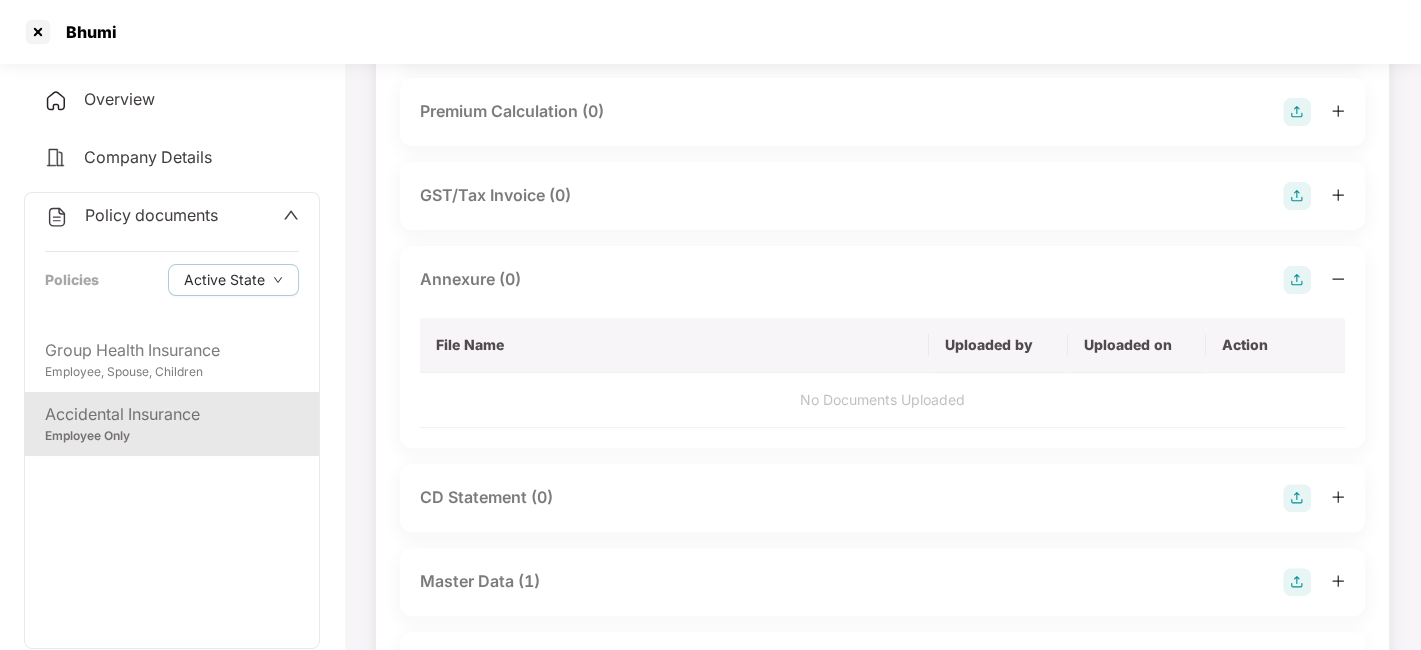 scroll, scrollTop: 0, scrollLeft: 0, axis: both 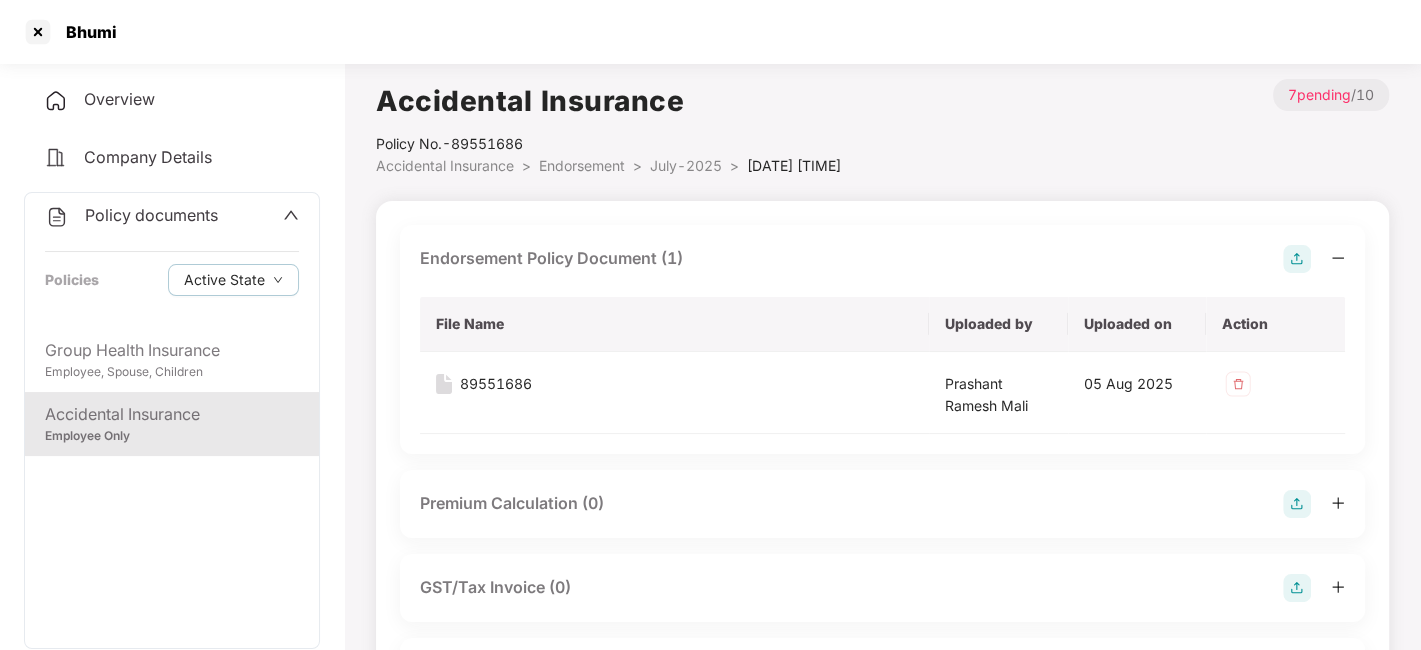 click on "July-2025" at bounding box center [686, 165] 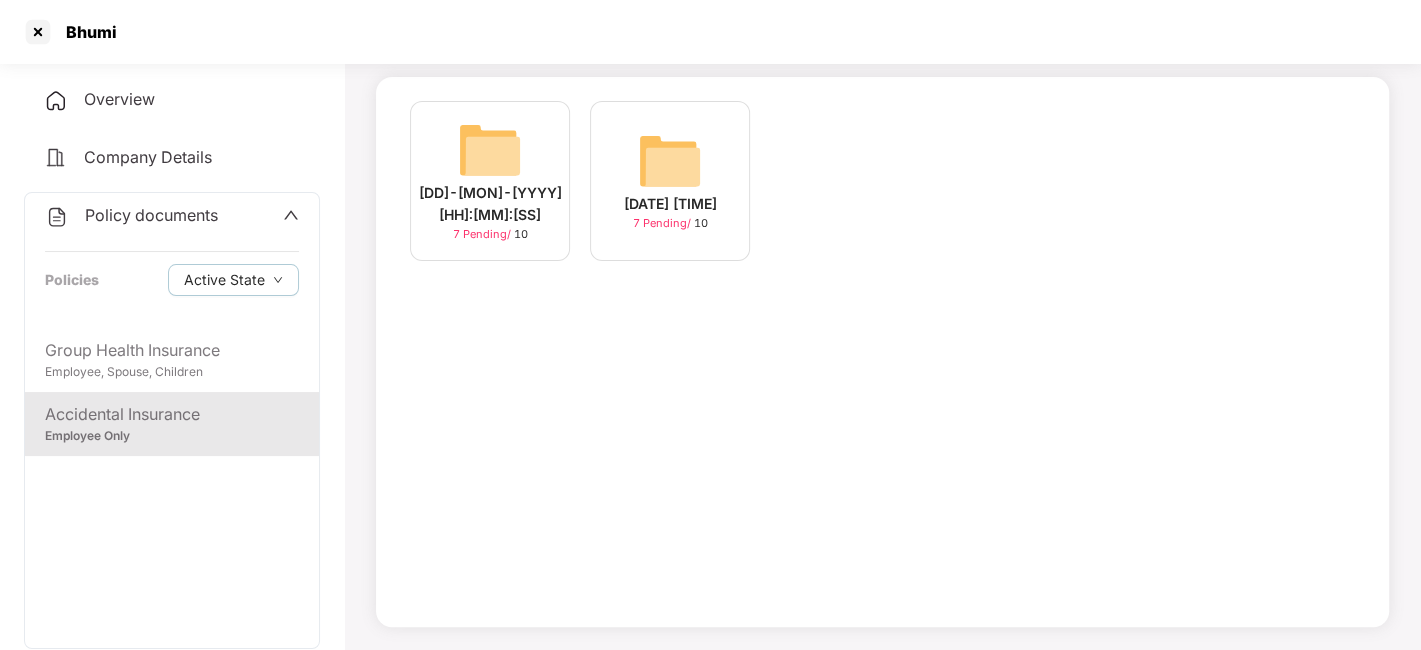 click on "Policy documents" at bounding box center [151, 215] 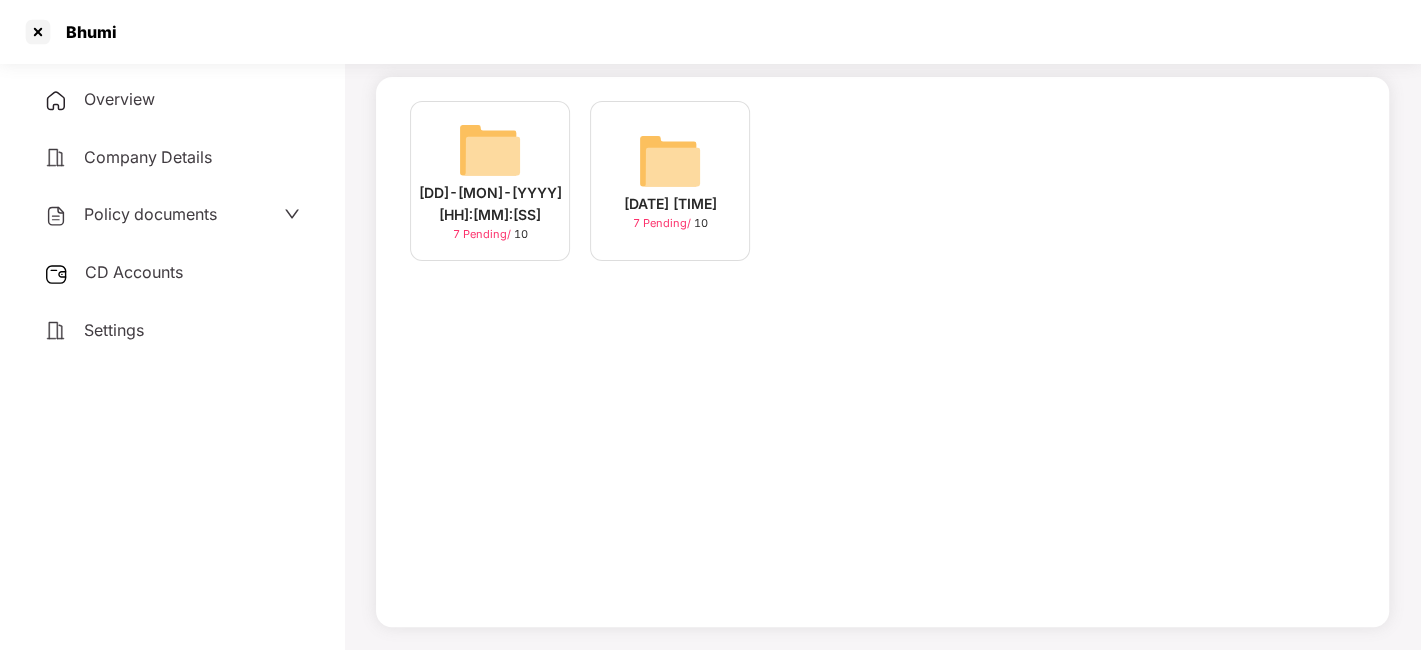 click on "CD Accounts" at bounding box center (134, 272) 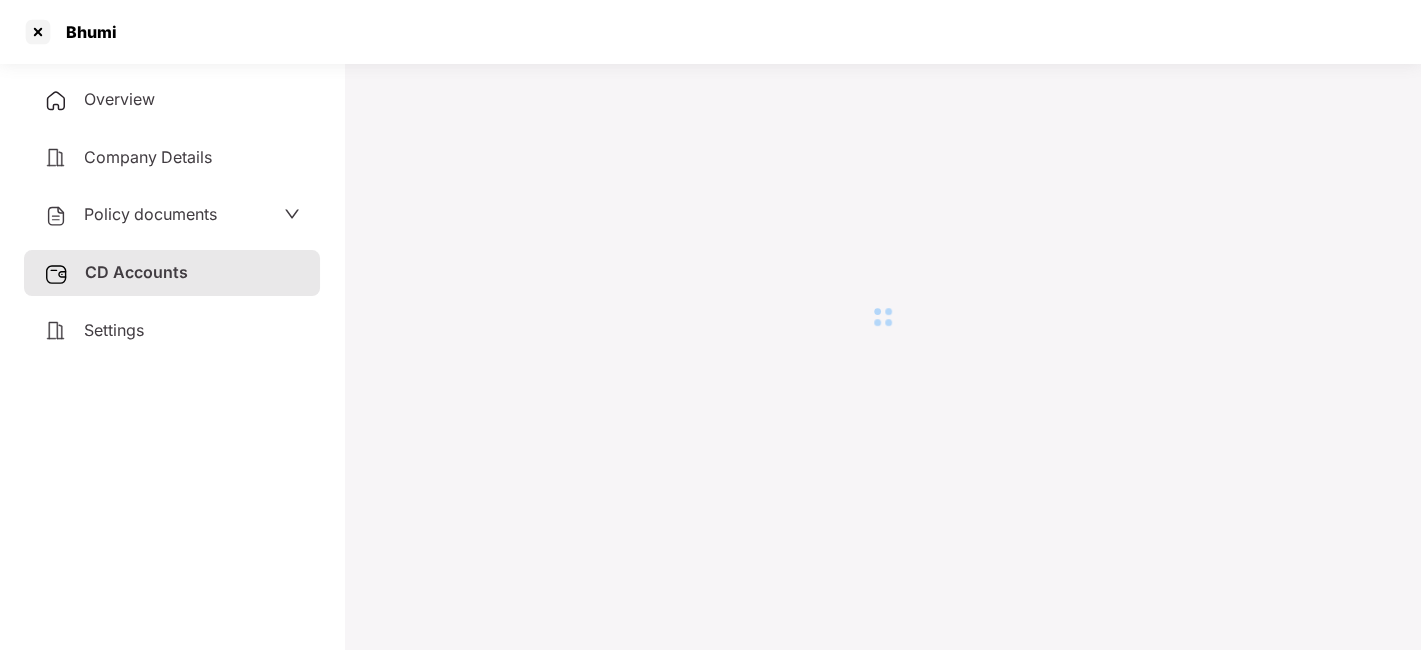 scroll, scrollTop: 54, scrollLeft: 0, axis: vertical 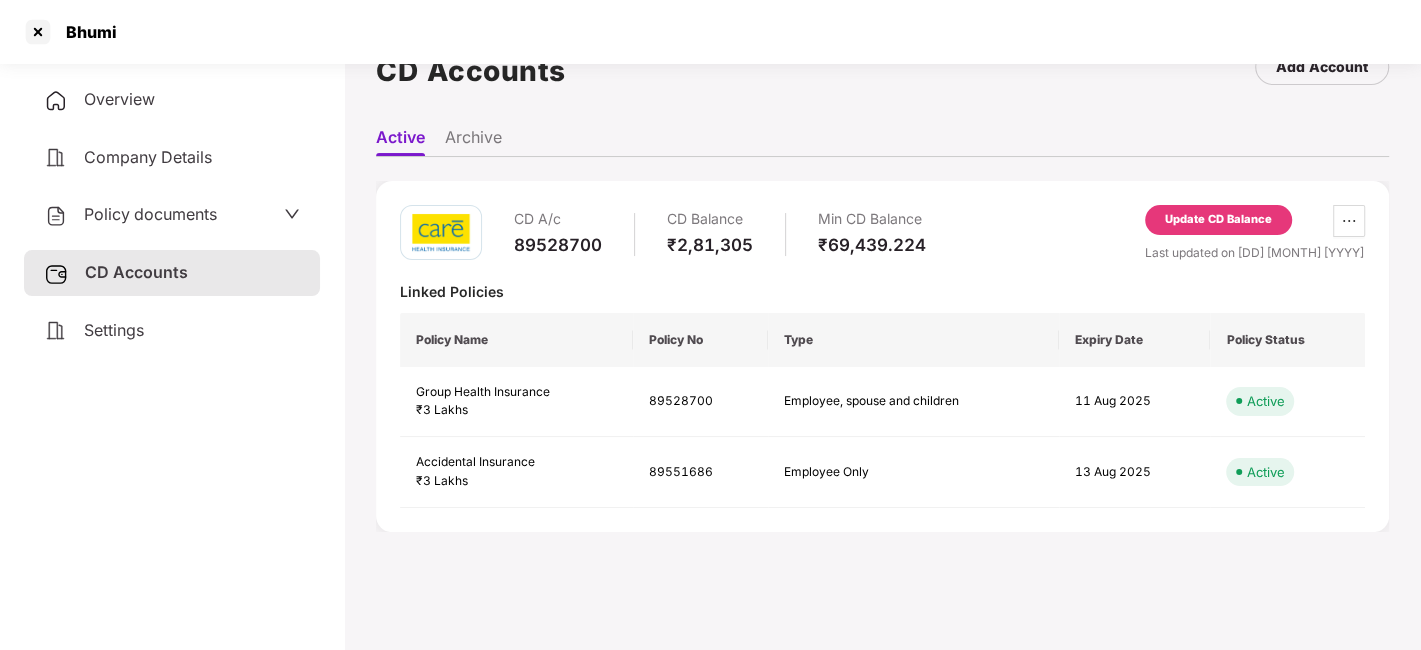 click on "Update CD Balance" at bounding box center [1218, 220] 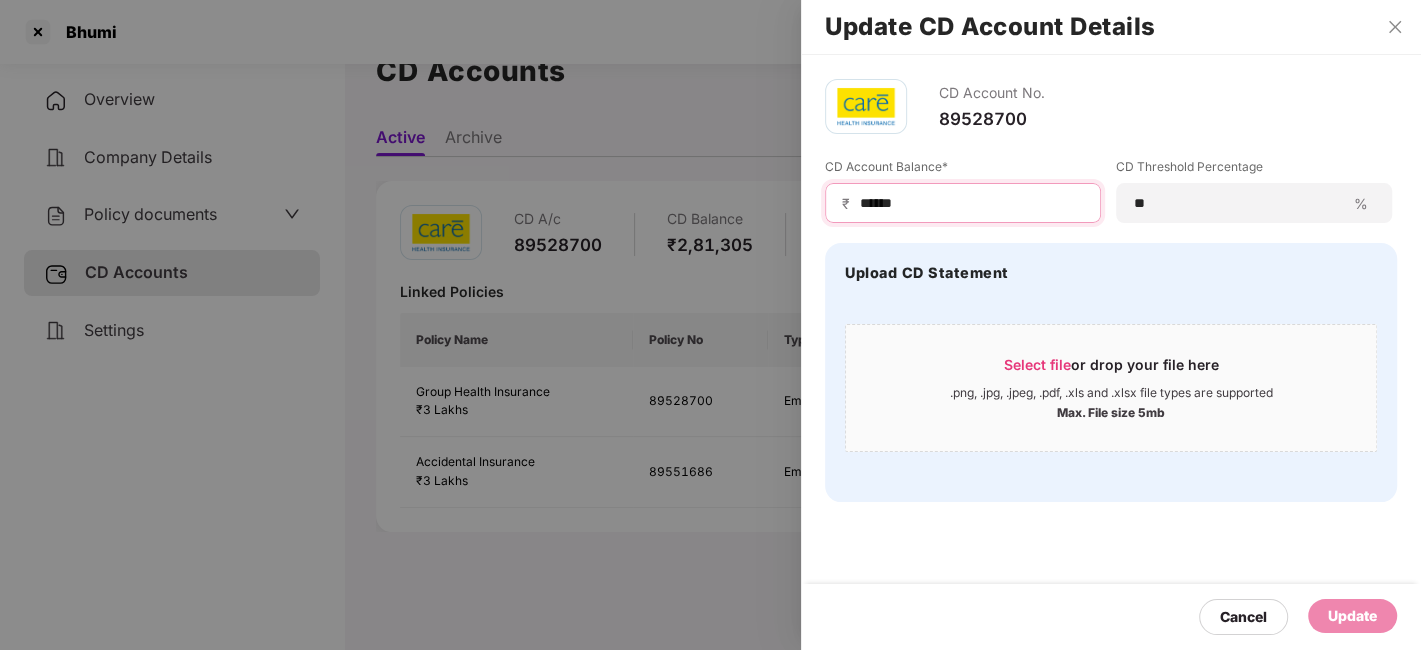 click on "******" at bounding box center [971, 203] 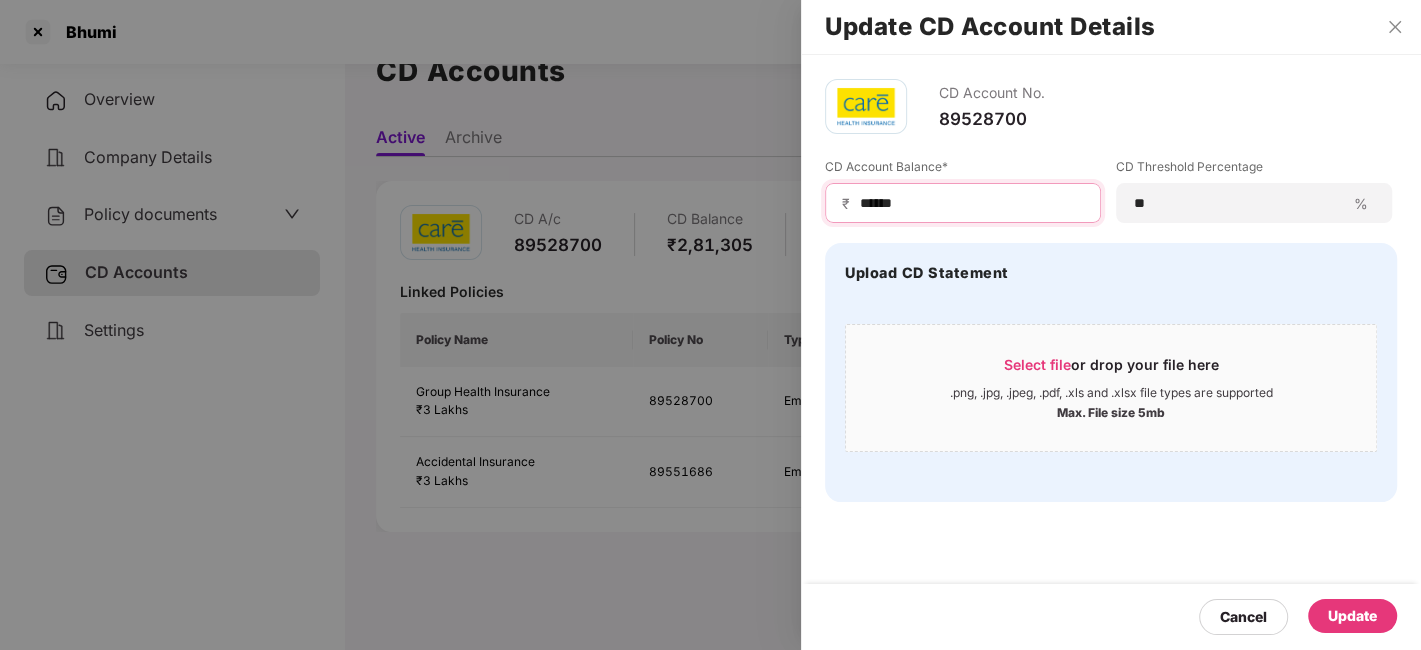 type on "******" 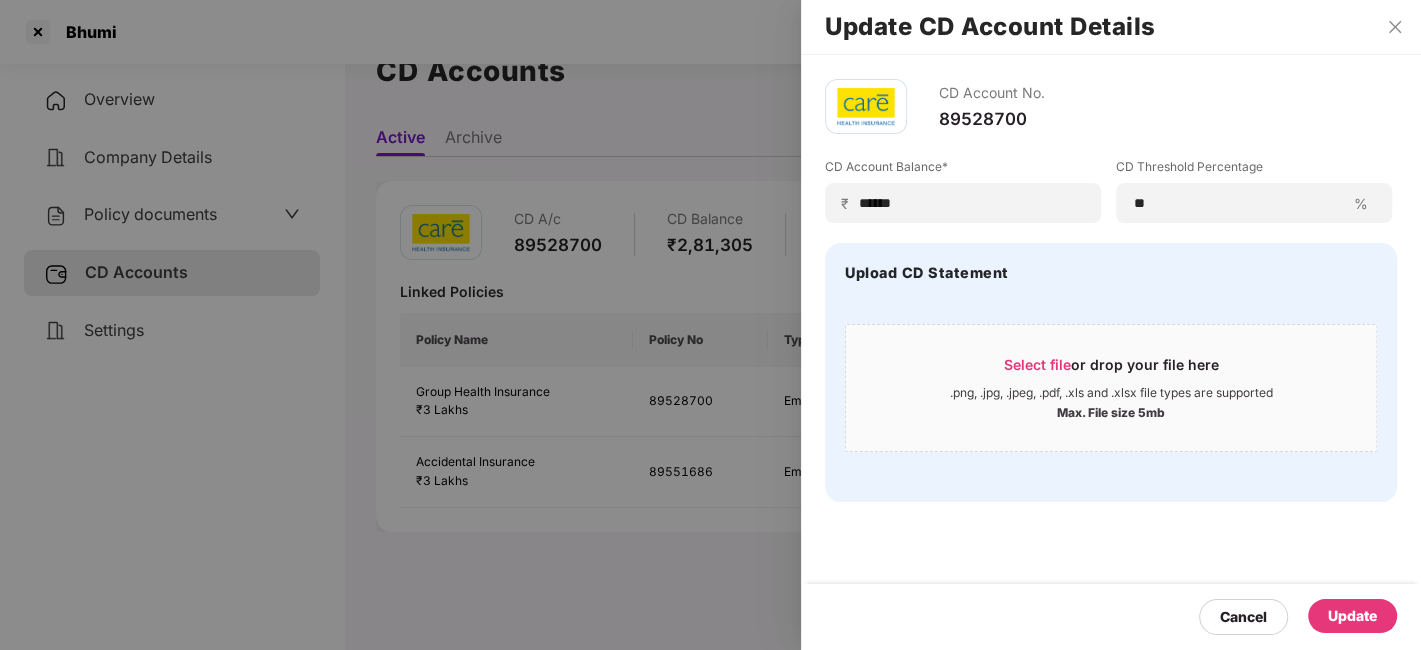 click on "Update" at bounding box center (1352, 616) 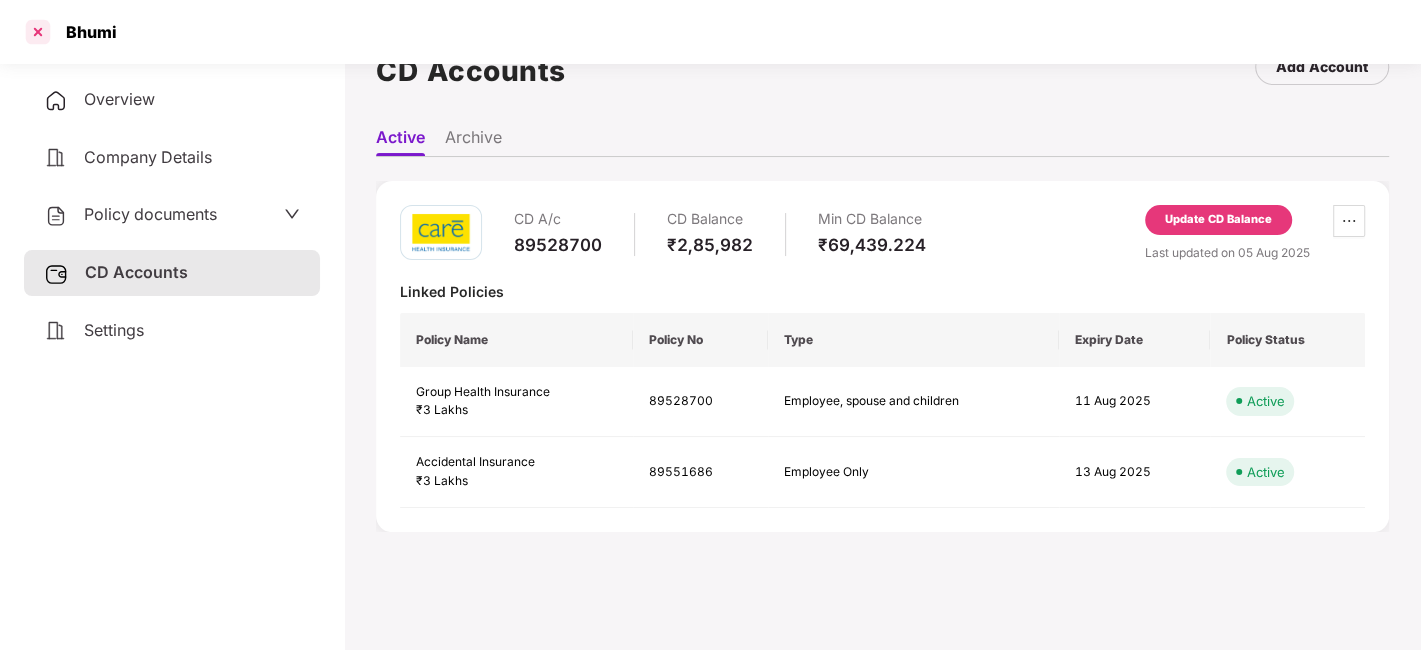 click at bounding box center [38, 32] 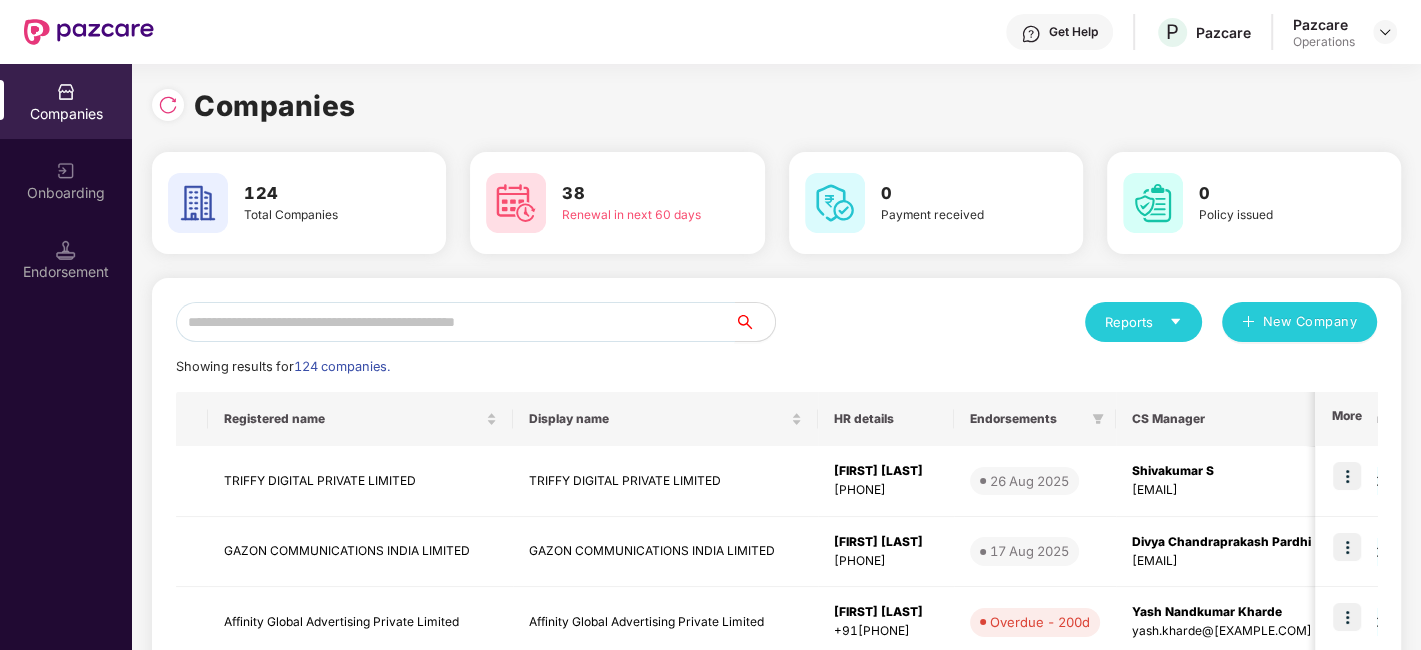 click at bounding box center (455, 322) 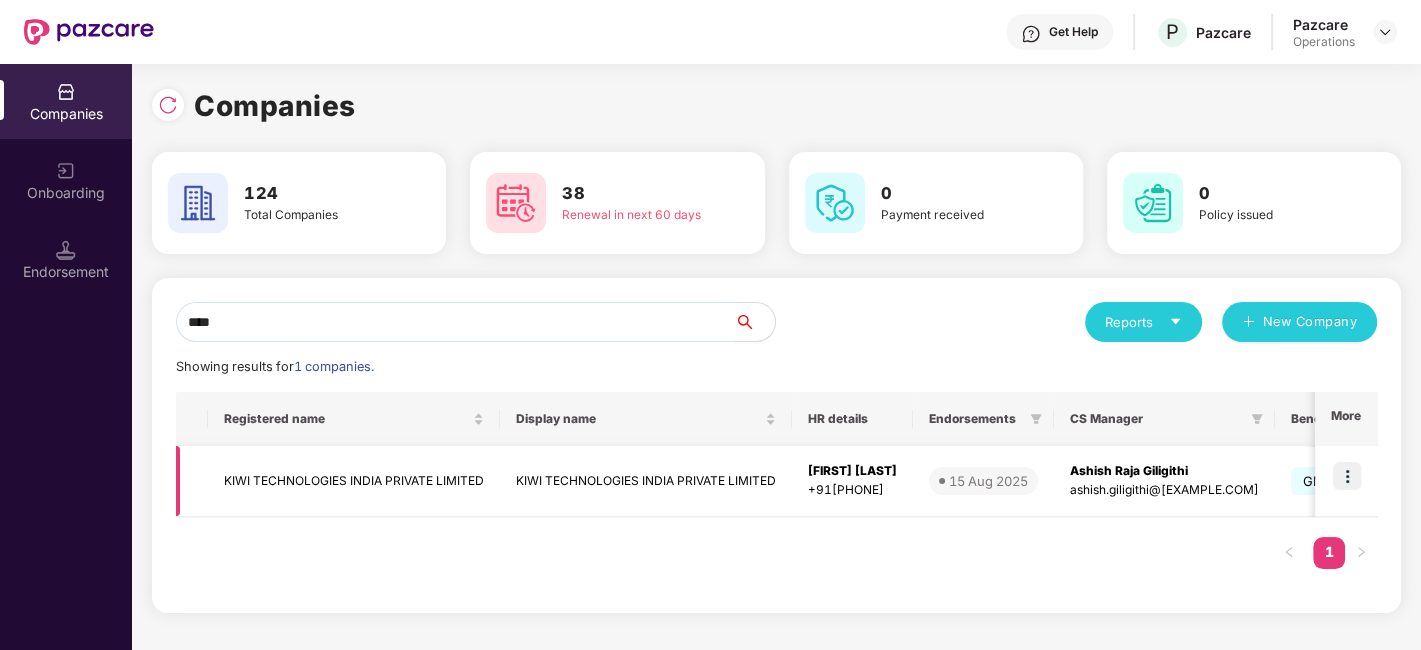 type on "****" 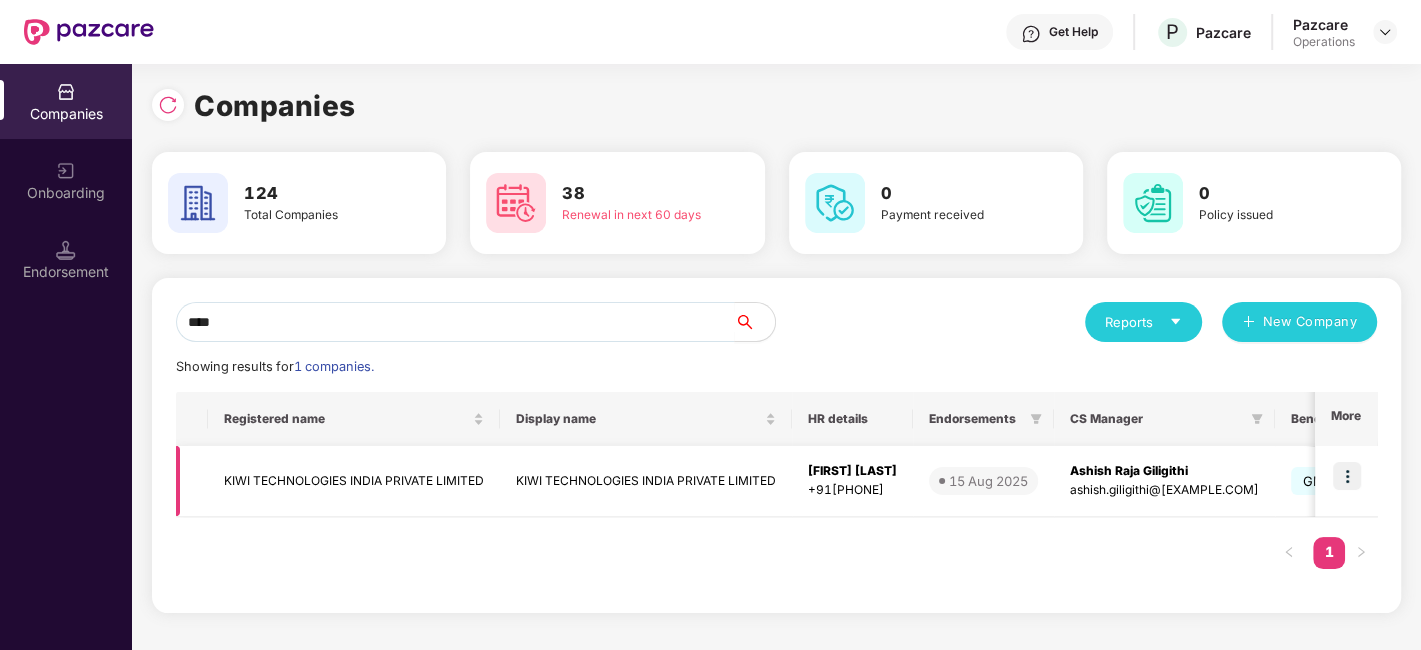 click at bounding box center (1347, 476) 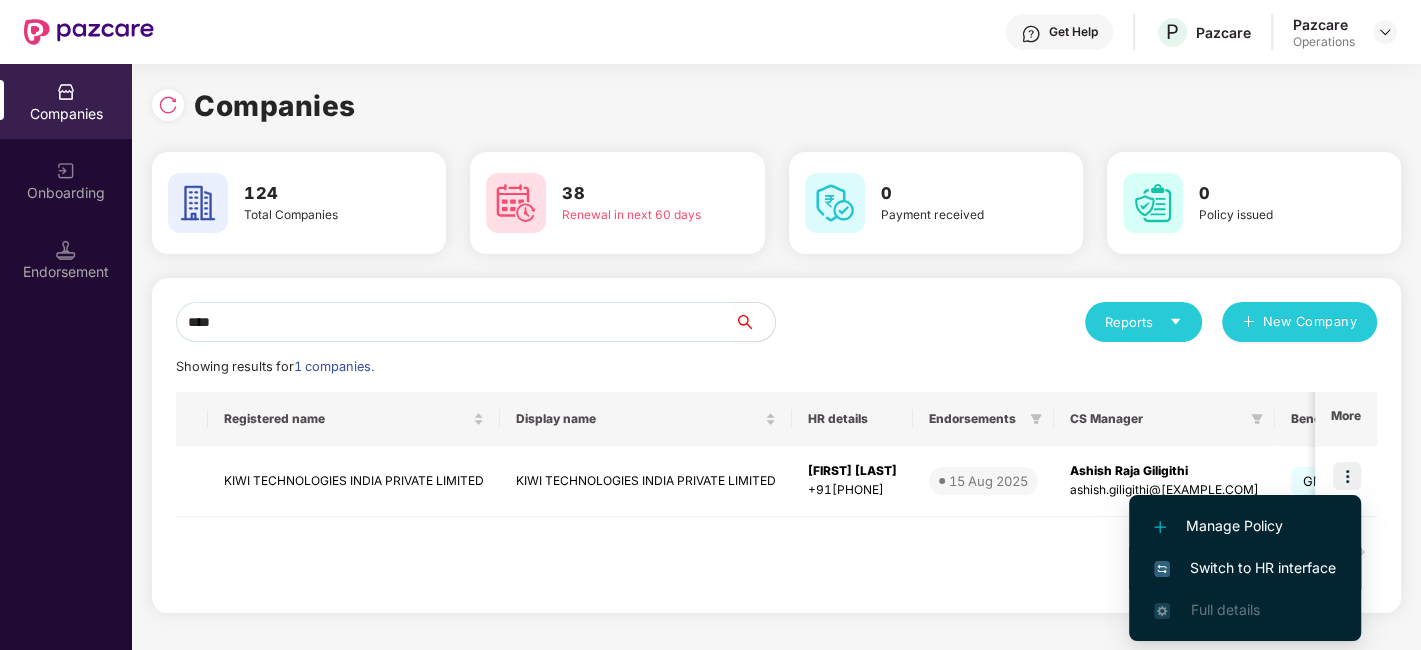 click on "Switch to HR interface" at bounding box center (1245, 568) 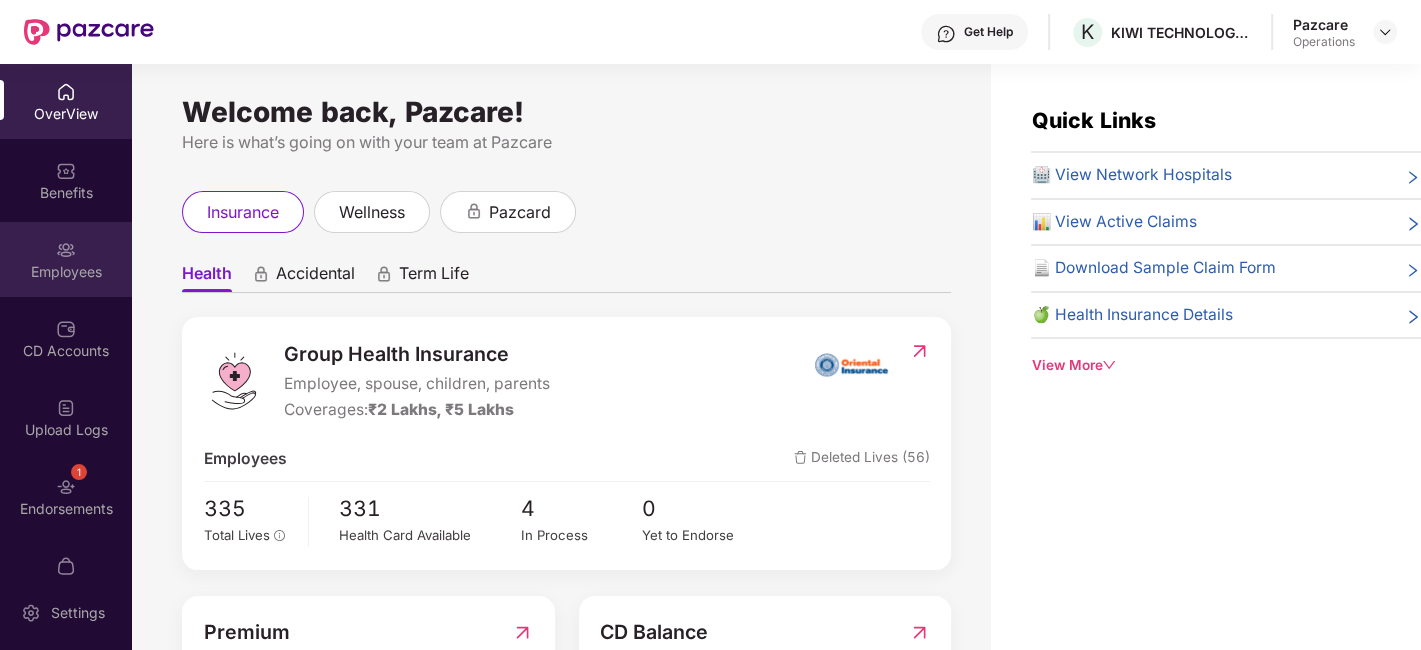 click on "Employees" at bounding box center [66, 272] 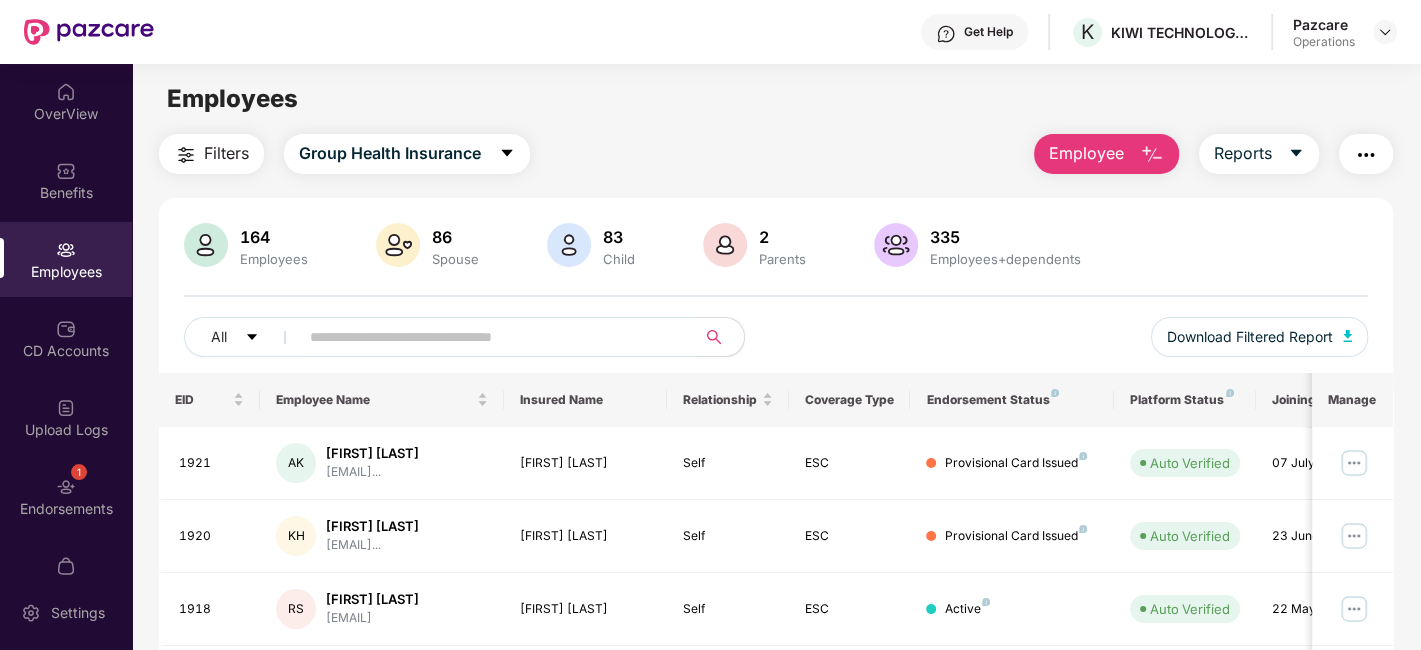 click at bounding box center (489, 337) 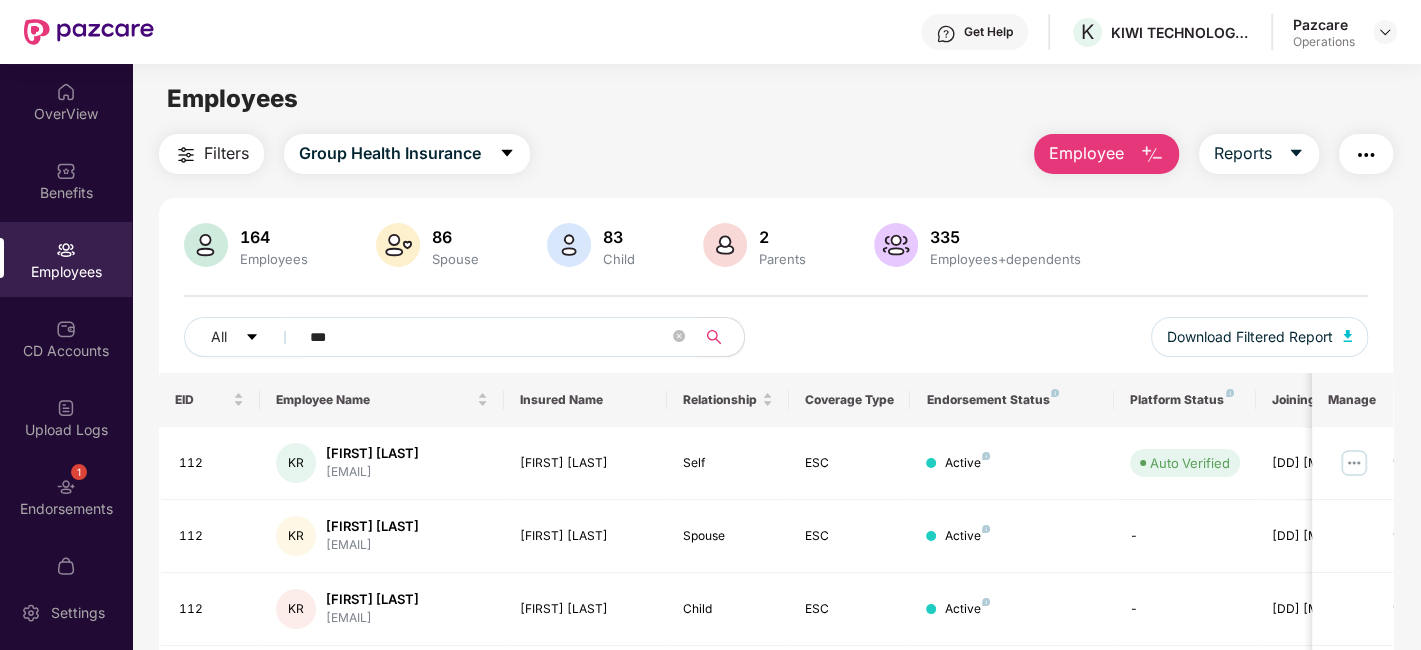 scroll, scrollTop: 138, scrollLeft: 0, axis: vertical 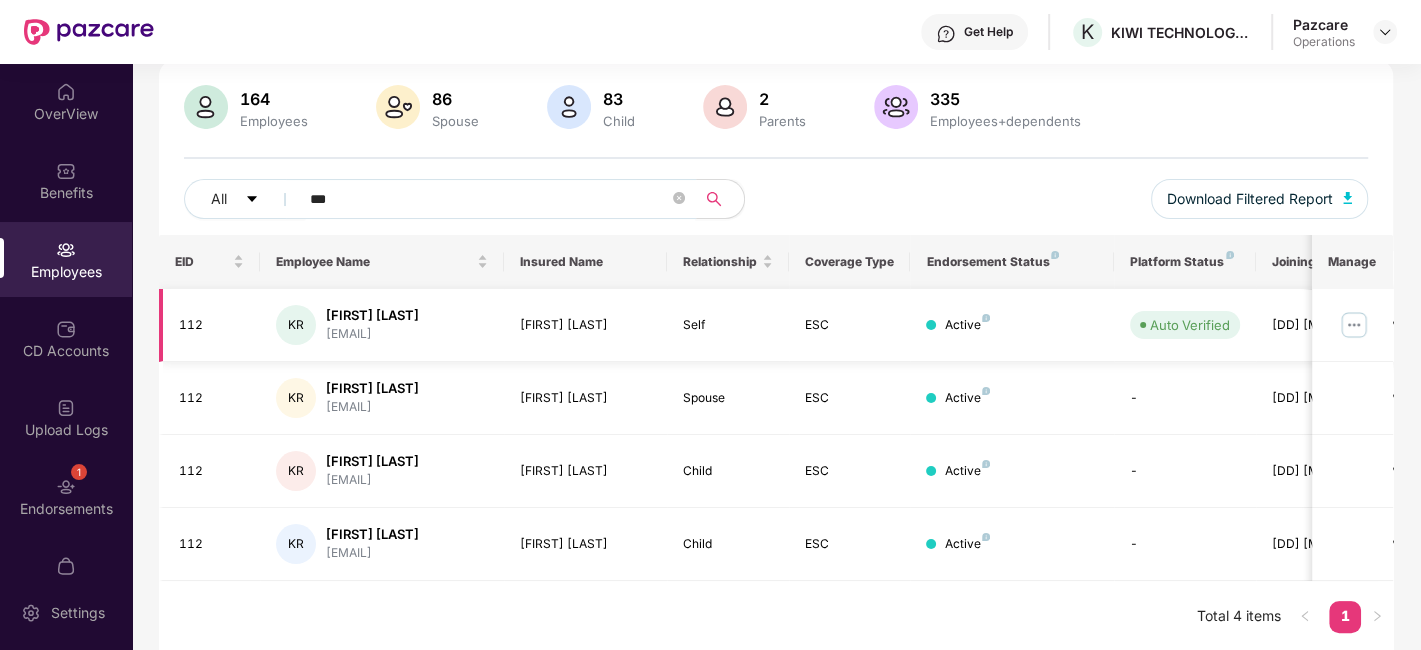 type on "***" 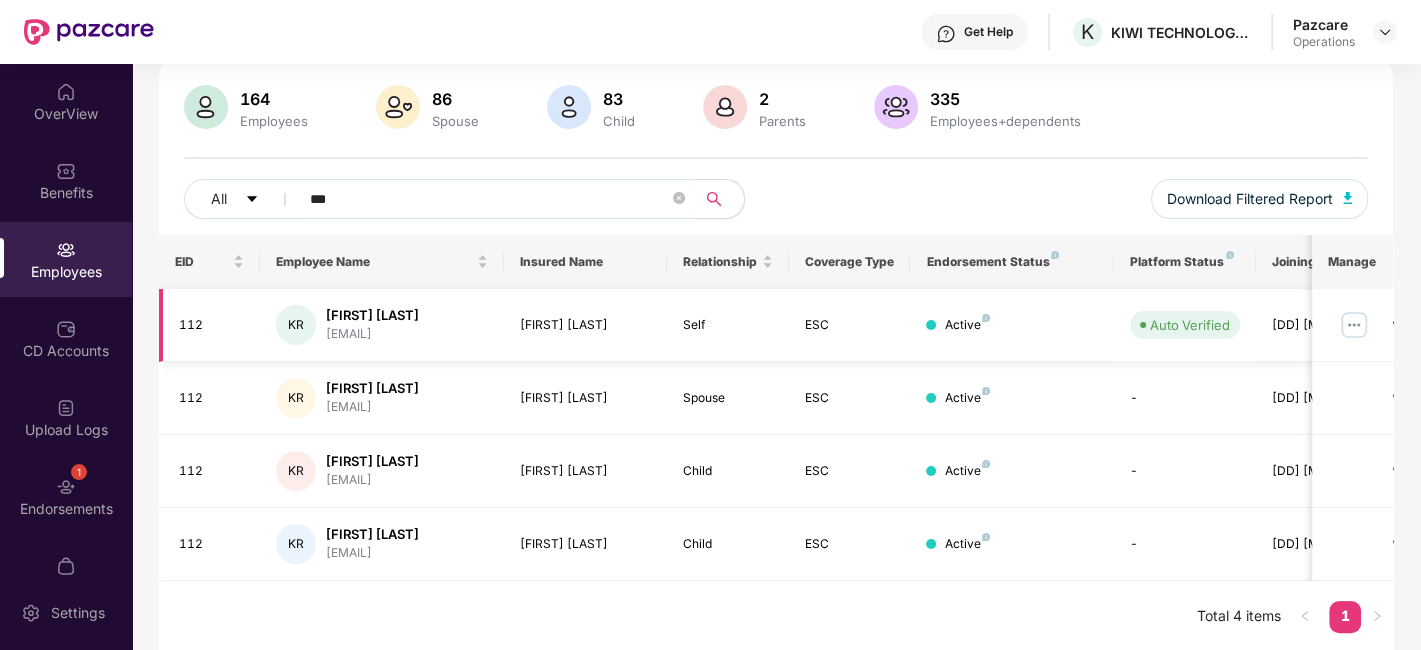 click at bounding box center (1354, 325) 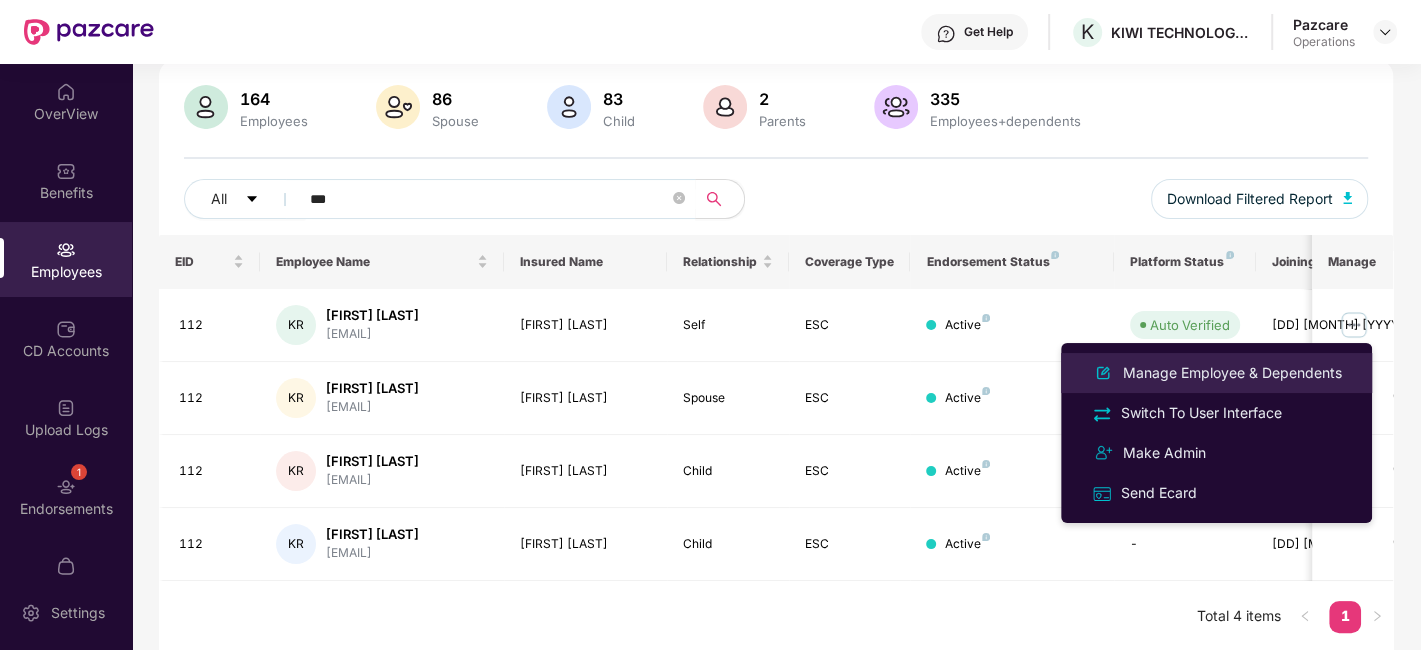 click on "Manage Employee & Dependents" at bounding box center [1232, 373] 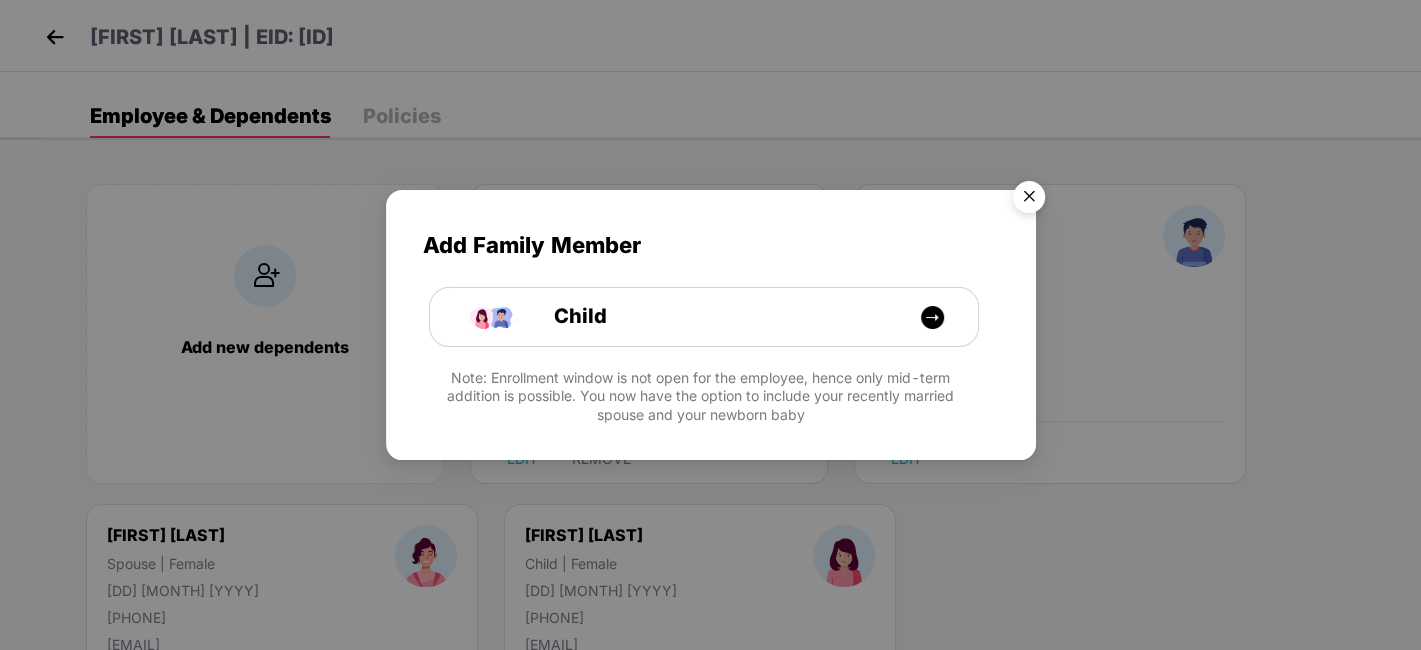 click at bounding box center [1029, 200] 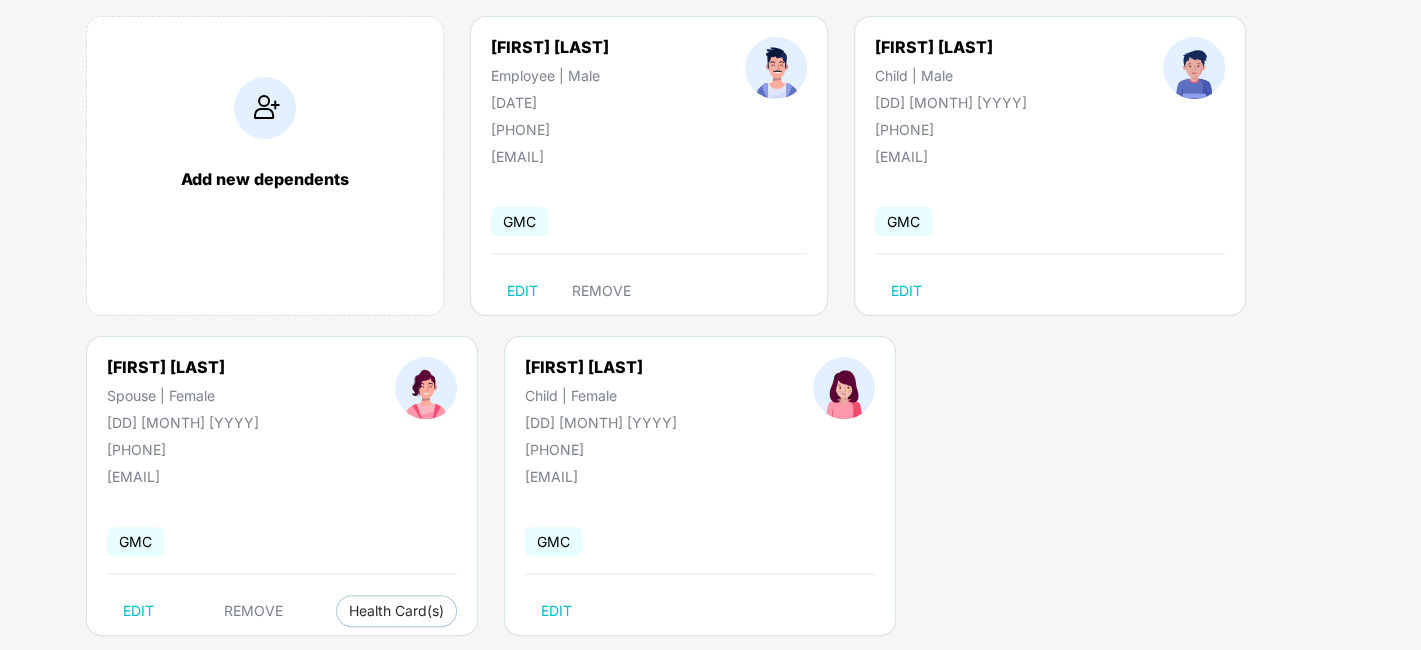 scroll, scrollTop: 203, scrollLeft: 0, axis: vertical 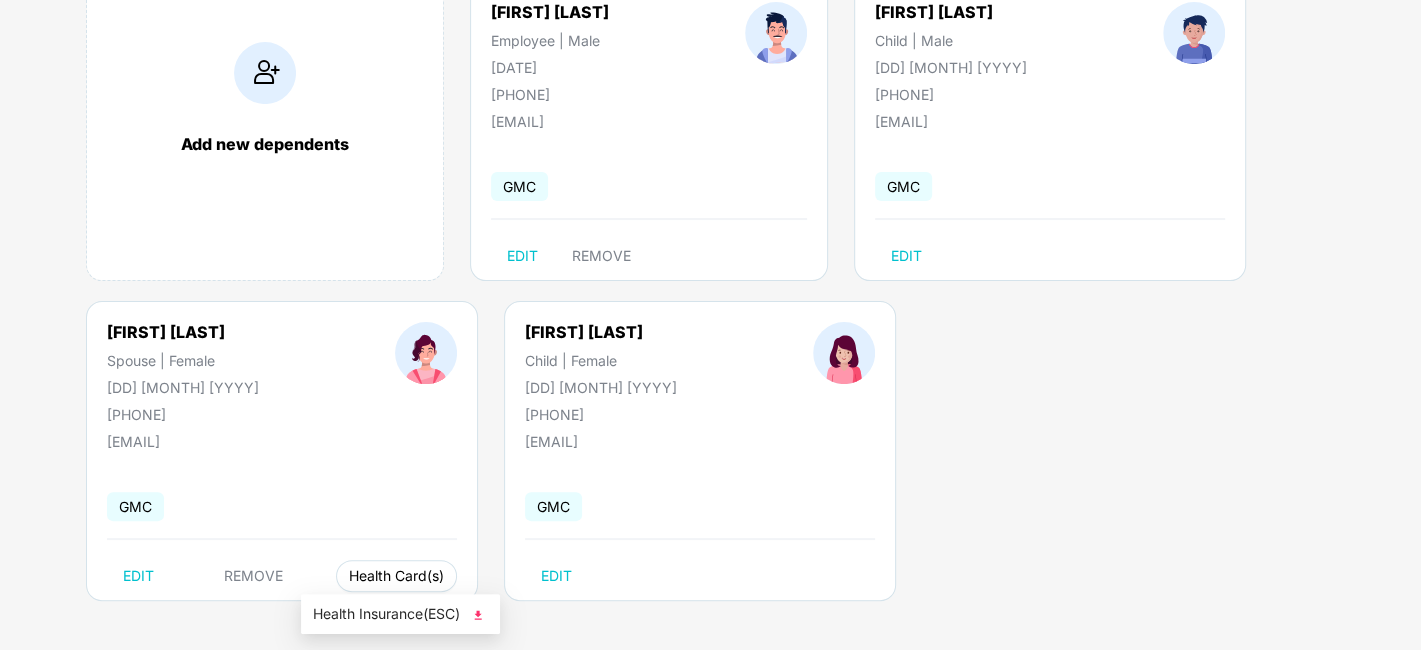 click on "Health Card(s)" at bounding box center [396, 576] 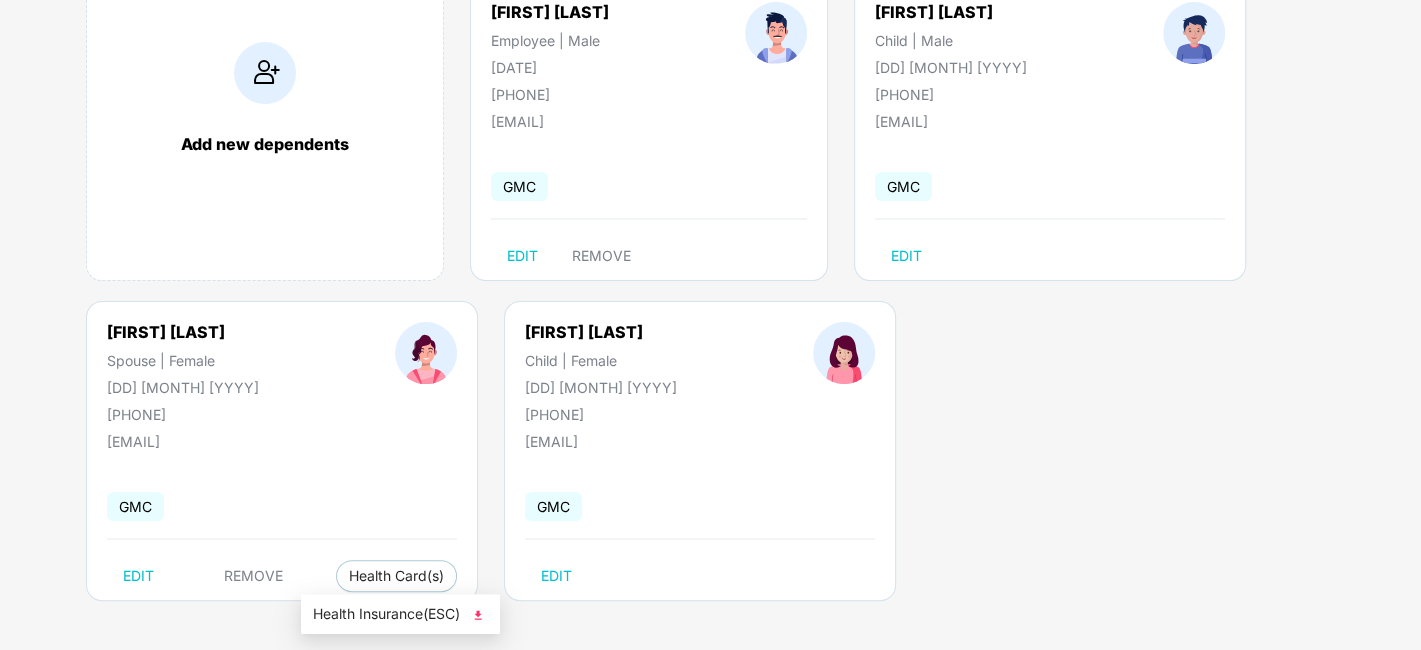 click on "Health Insurance(ESC)" at bounding box center (400, 614) 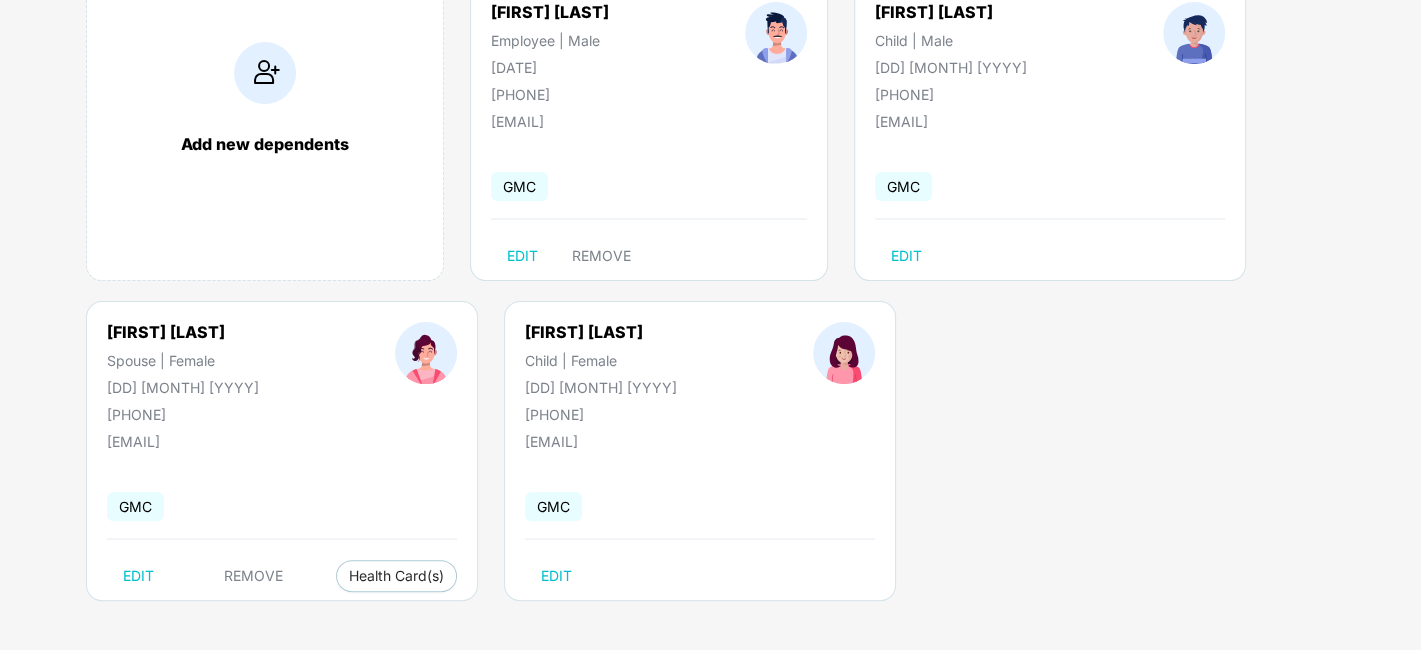 scroll, scrollTop: 0, scrollLeft: 0, axis: both 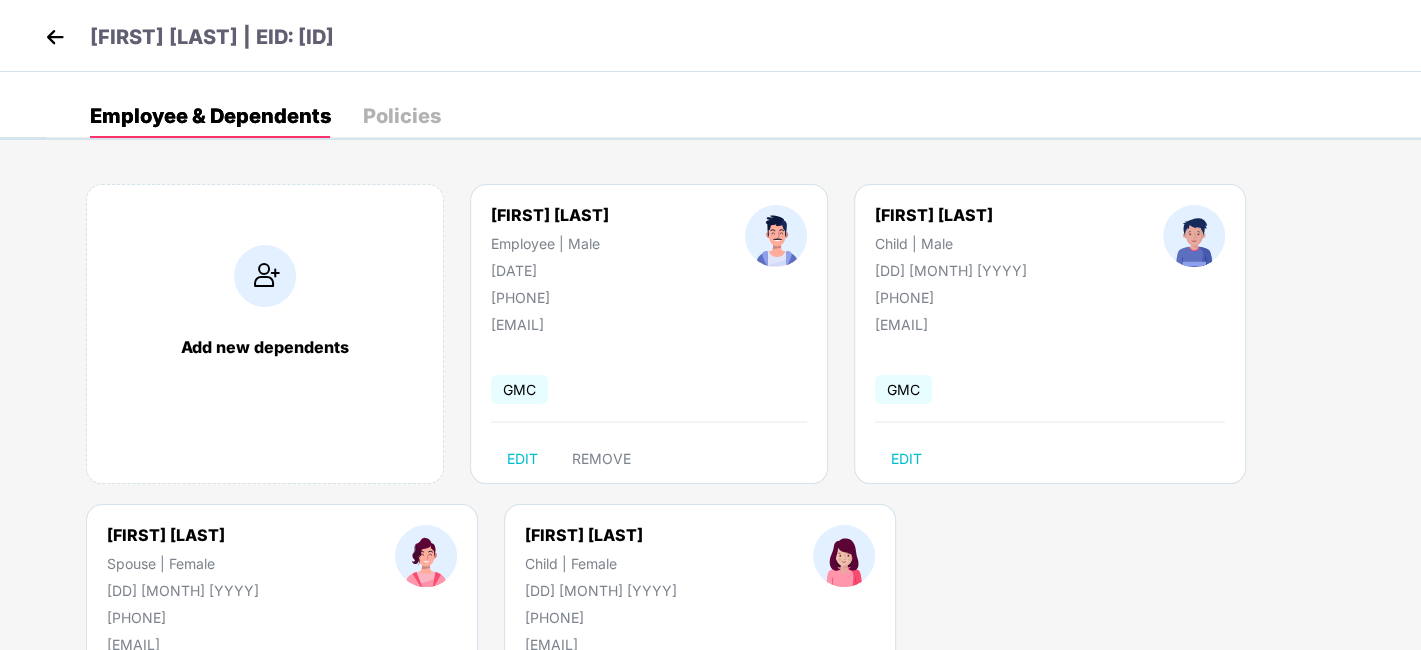 click at bounding box center [55, 37] 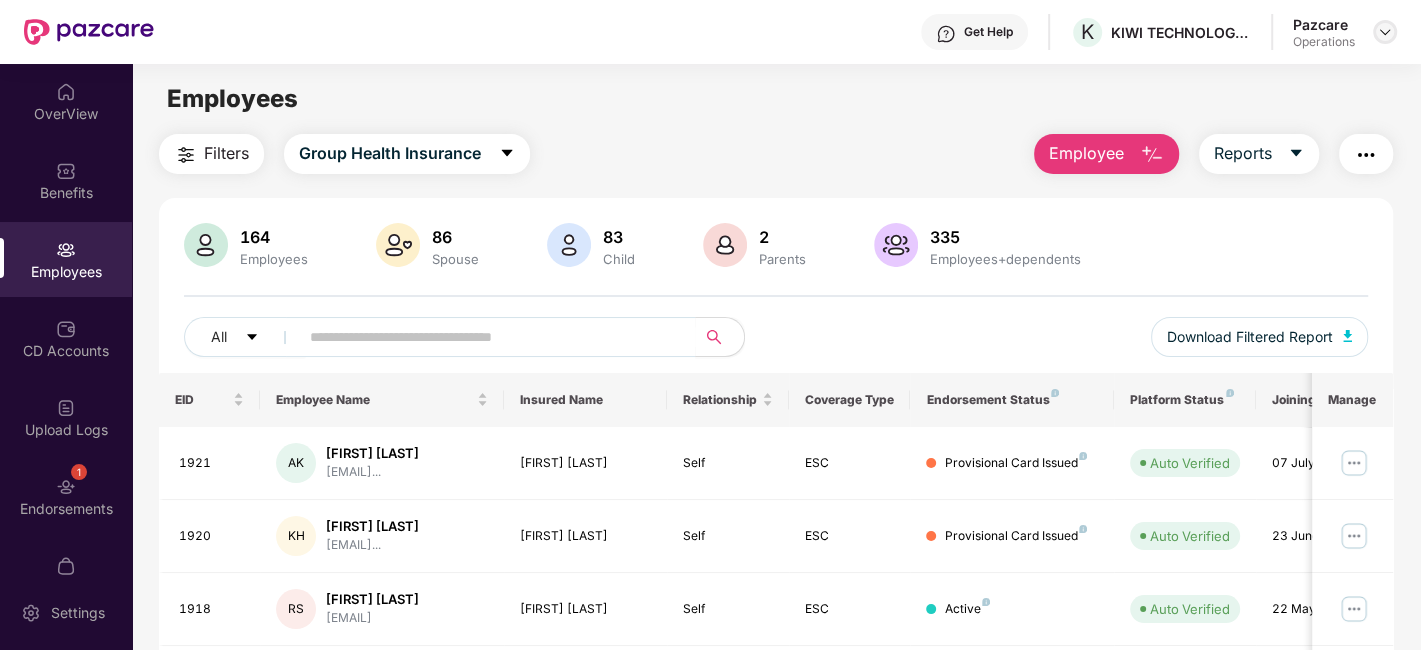 click at bounding box center (1385, 32) 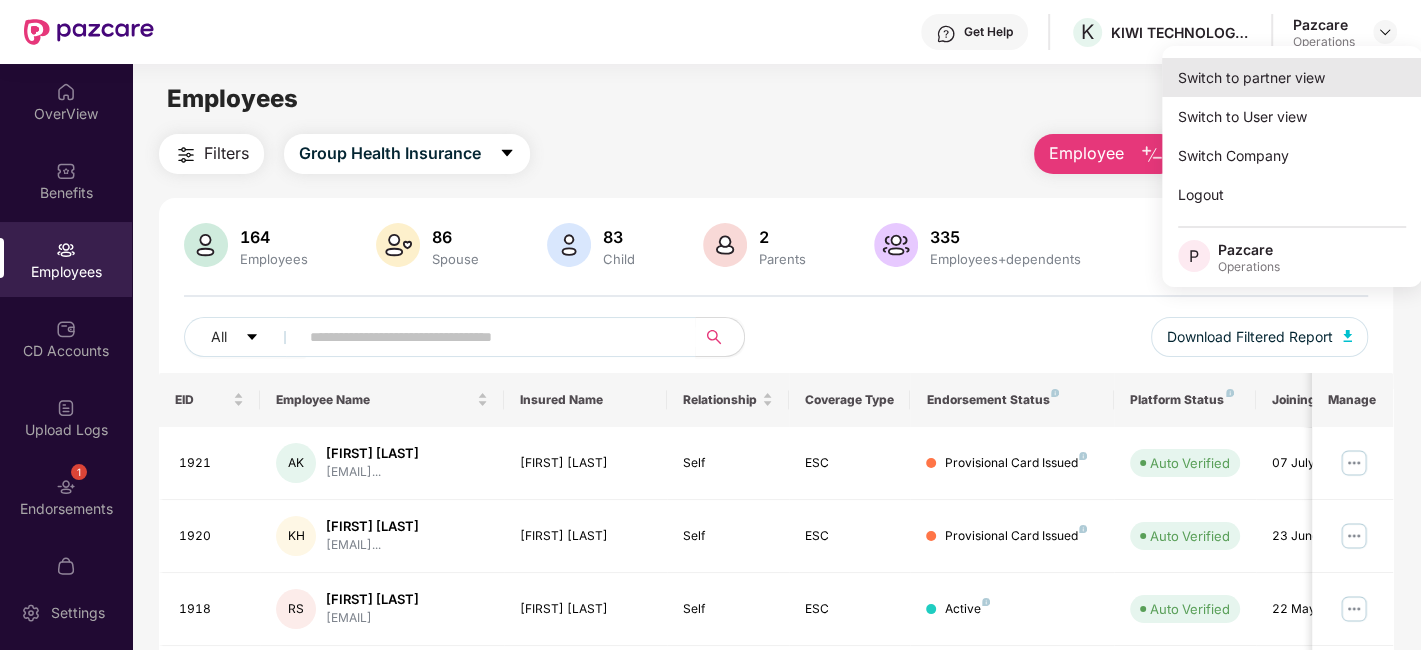 click on "Switch to partner view" at bounding box center [1292, 77] 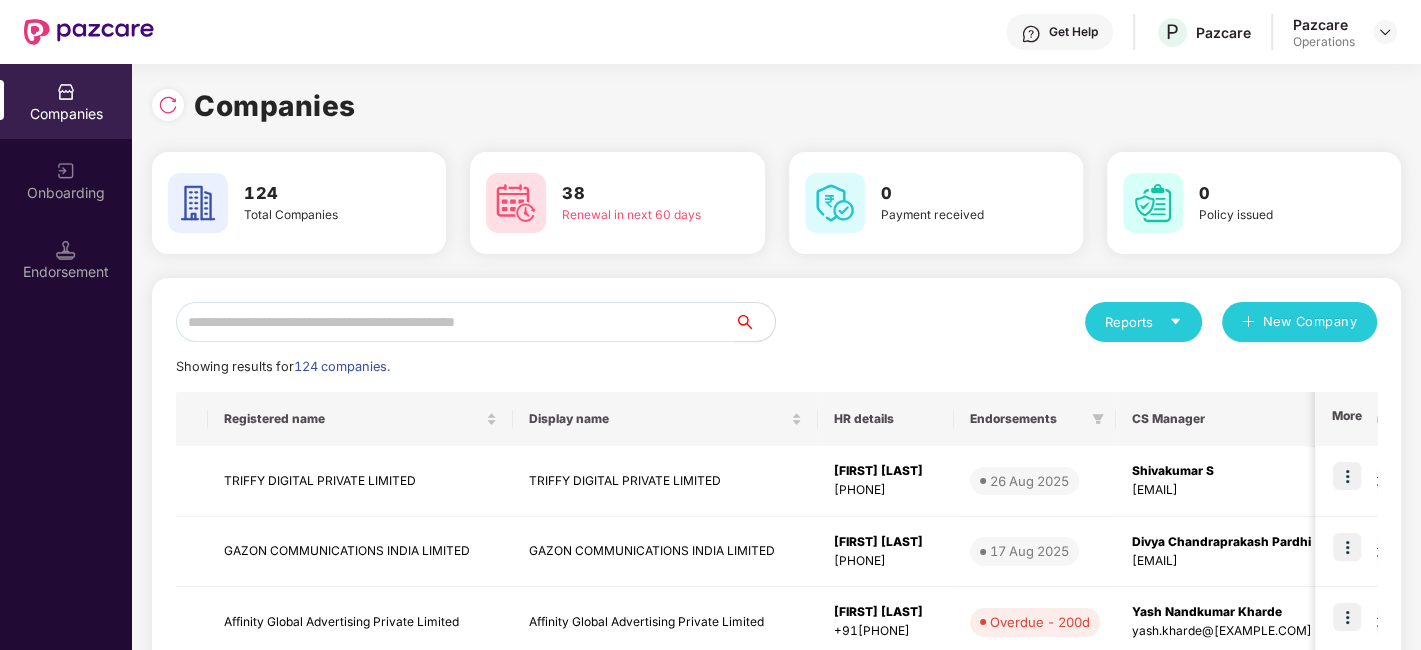 click at bounding box center (455, 322) 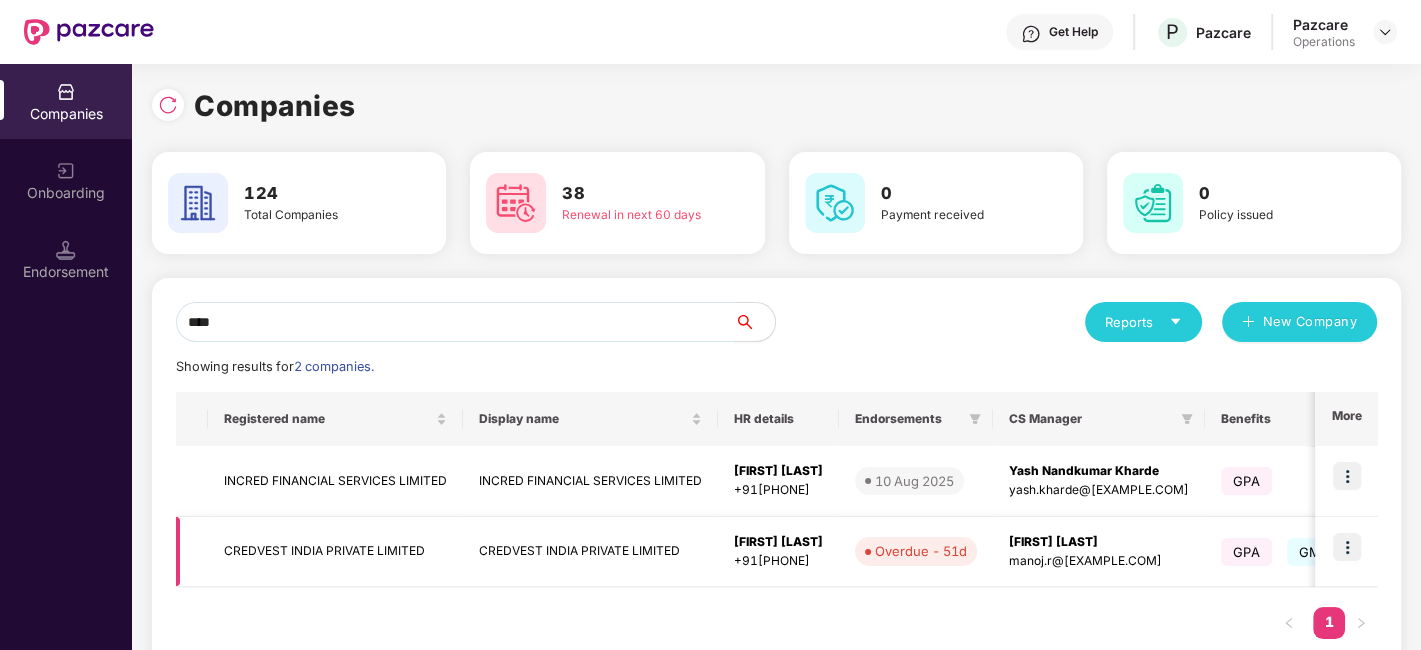 type on "****" 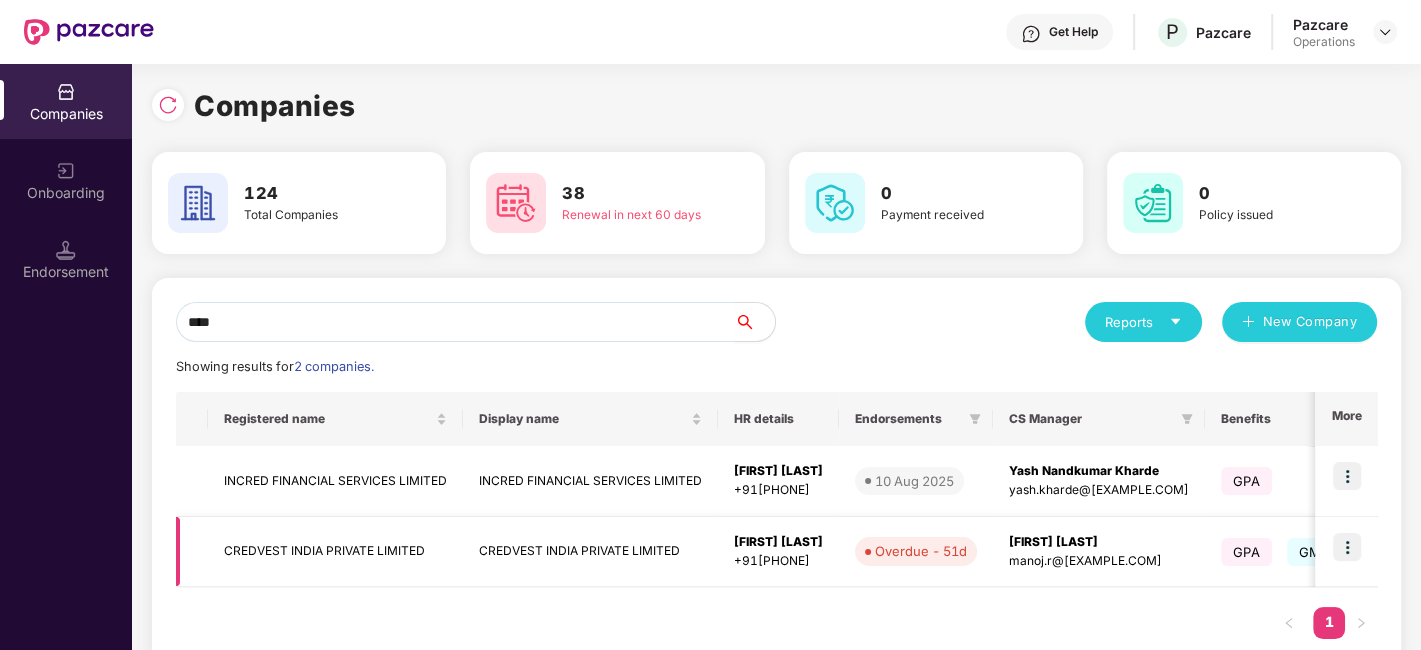 click at bounding box center [1347, 547] 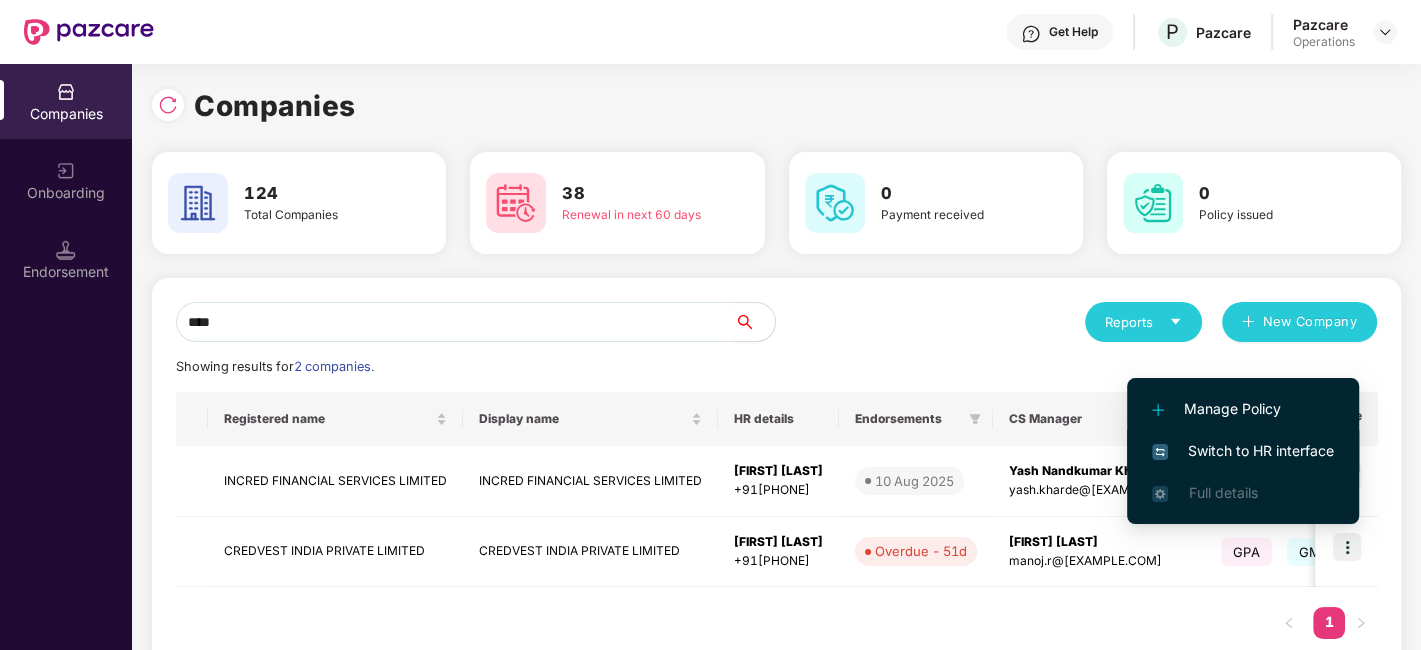 click on "Switch to HR interface" at bounding box center [1243, 451] 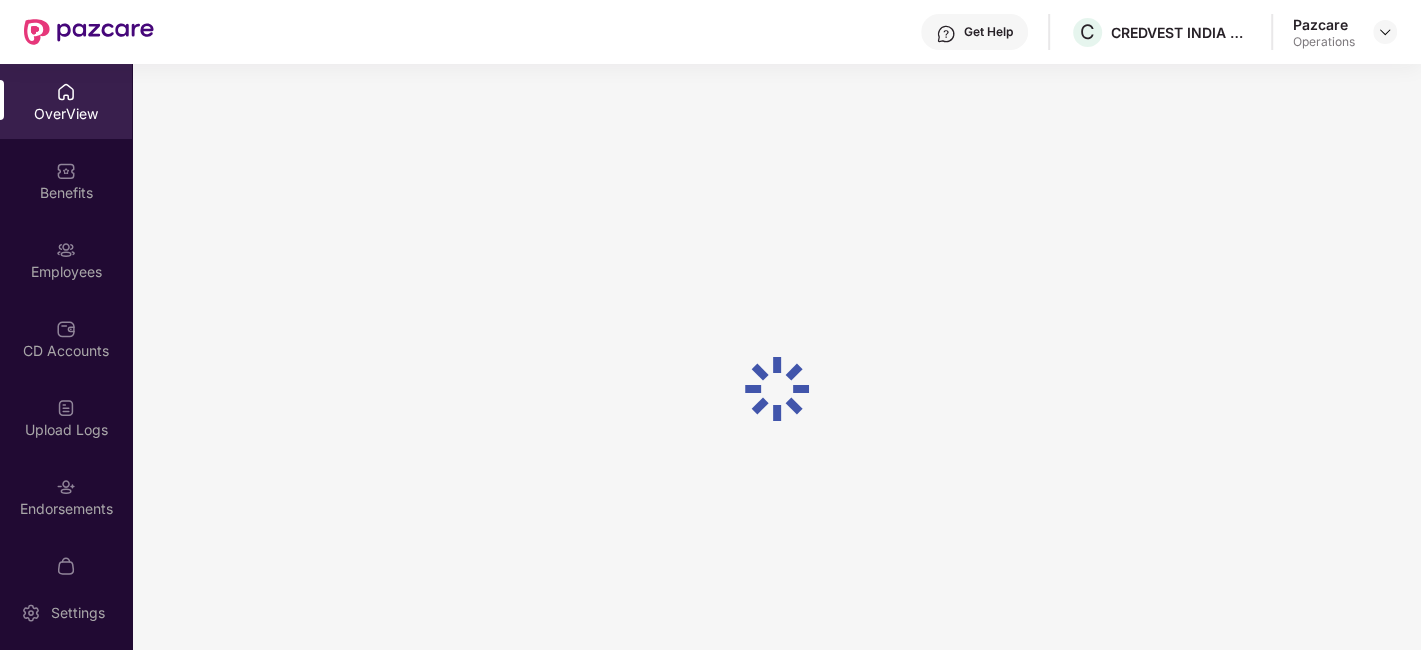 scroll, scrollTop: 41, scrollLeft: 0, axis: vertical 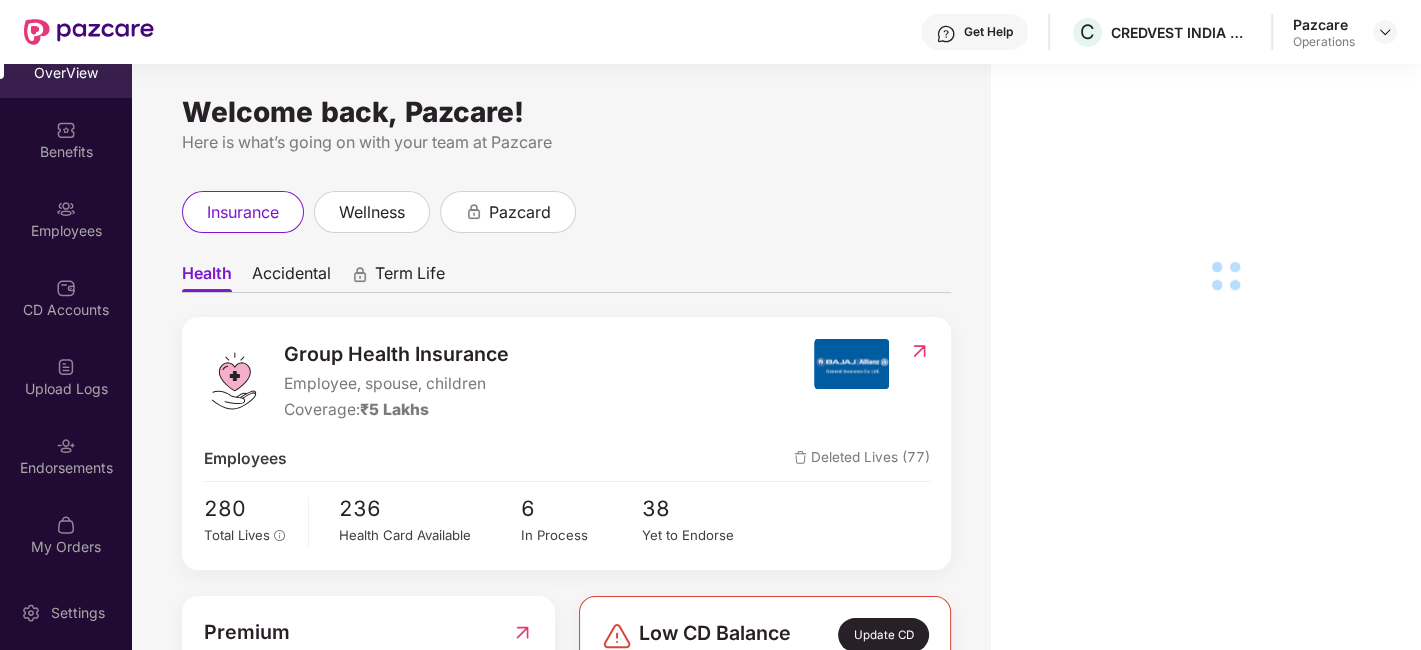 click on "Endorsements" at bounding box center (66, 455) 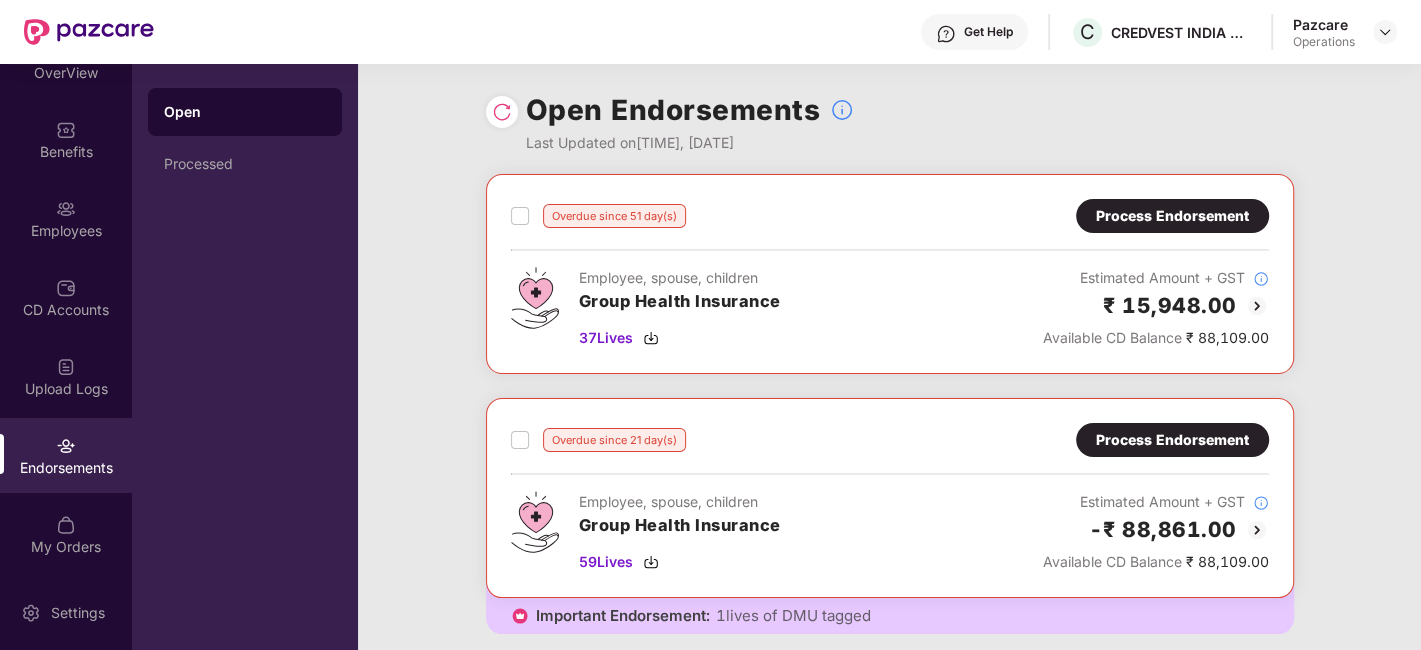 click on "Process Endorsement" at bounding box center [1172, 216] 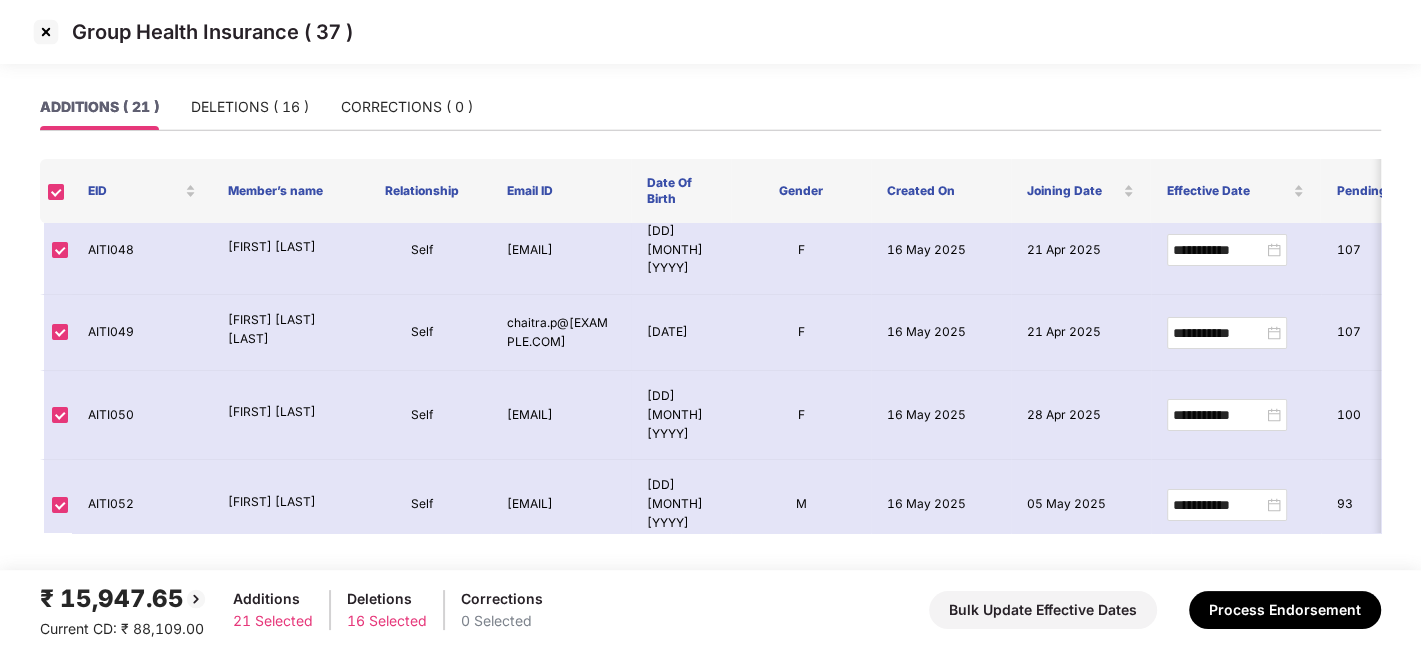 scroll, scrollTop: 0, scrollLeft: 0, axis: both 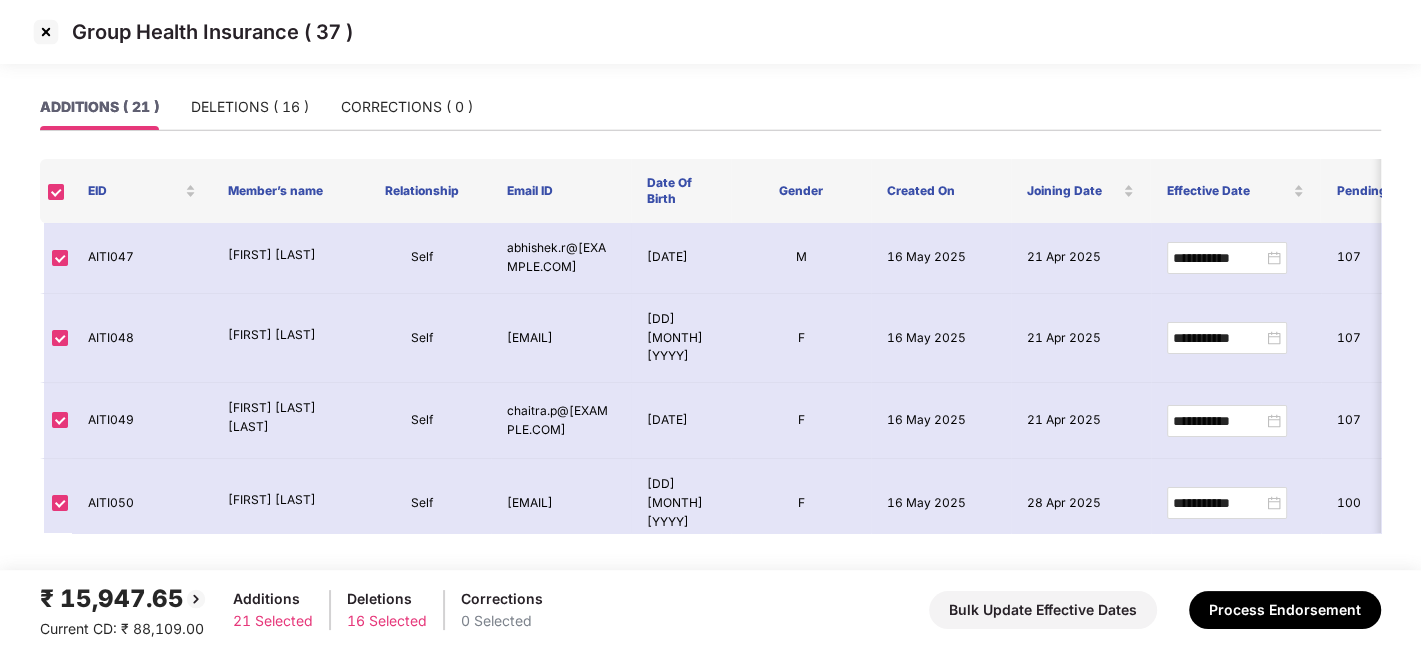 click at bounding box center (46, 32) 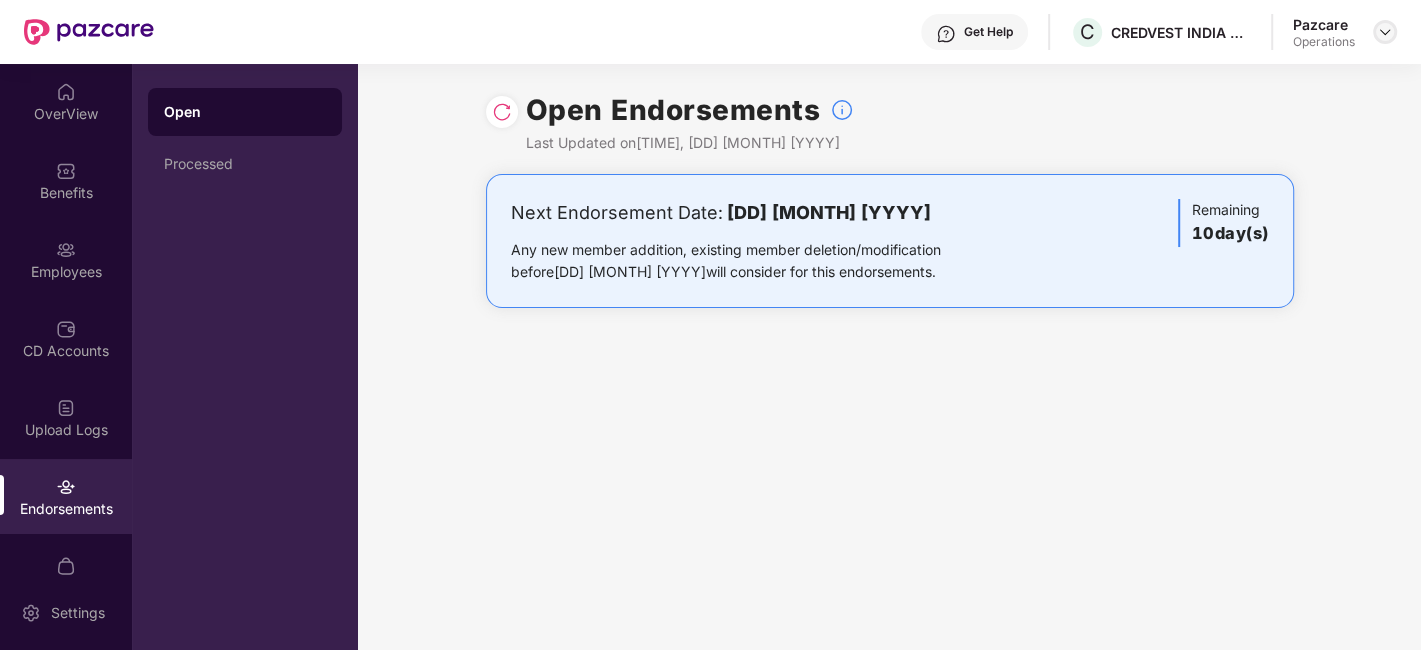 click at bounding box center (1385, 32) 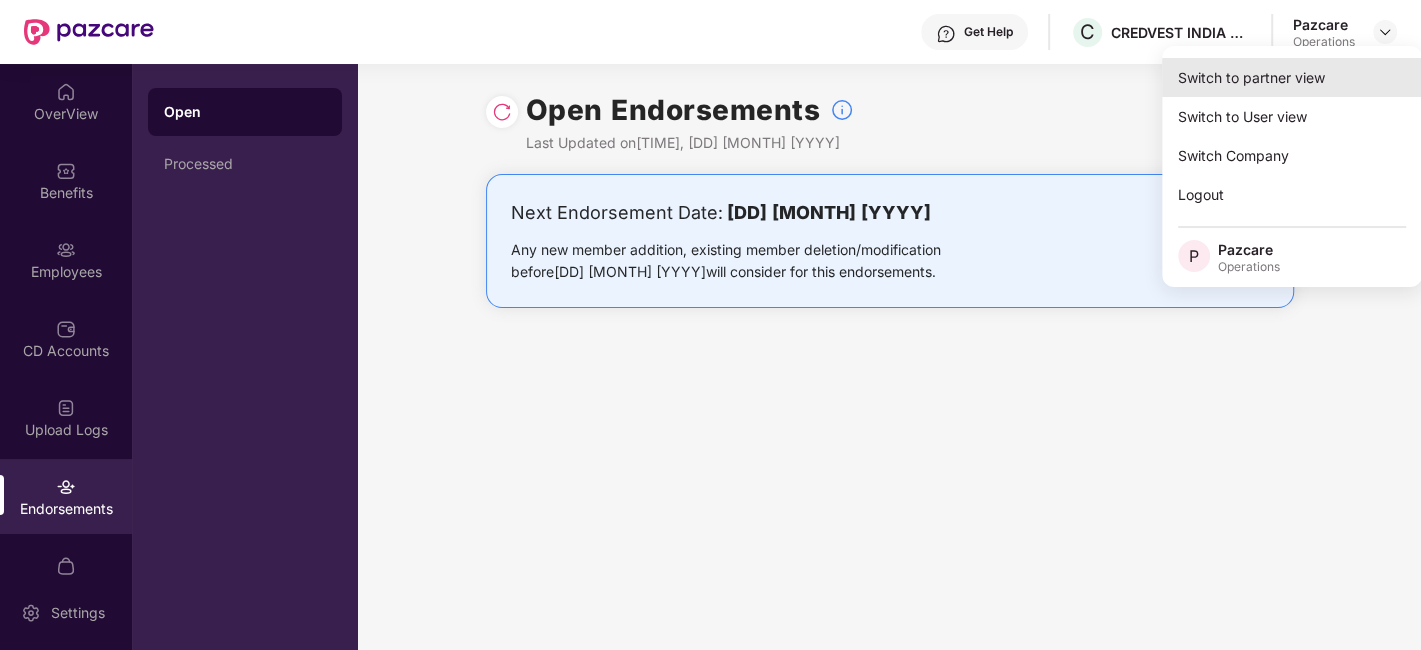 click on "Switch to partner view" at bounding box center (1292, 77) 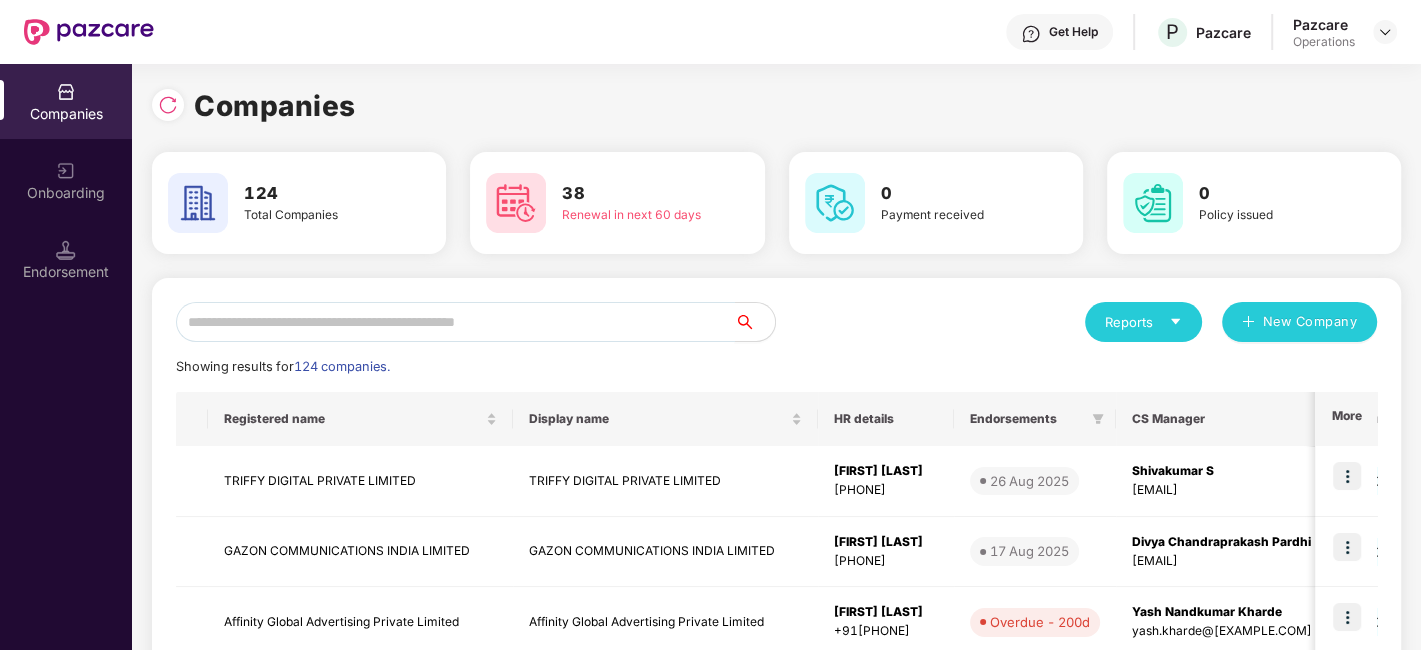 click at bounding box center [455, 322] 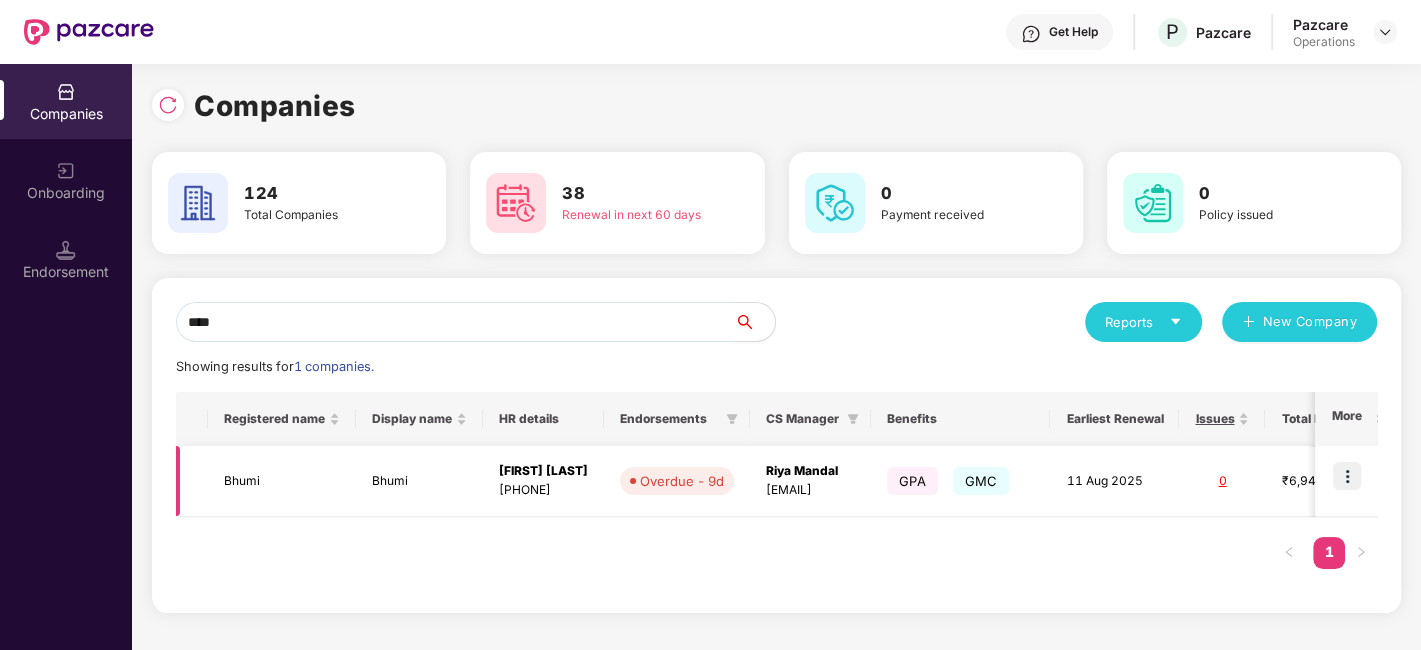 type on "****" 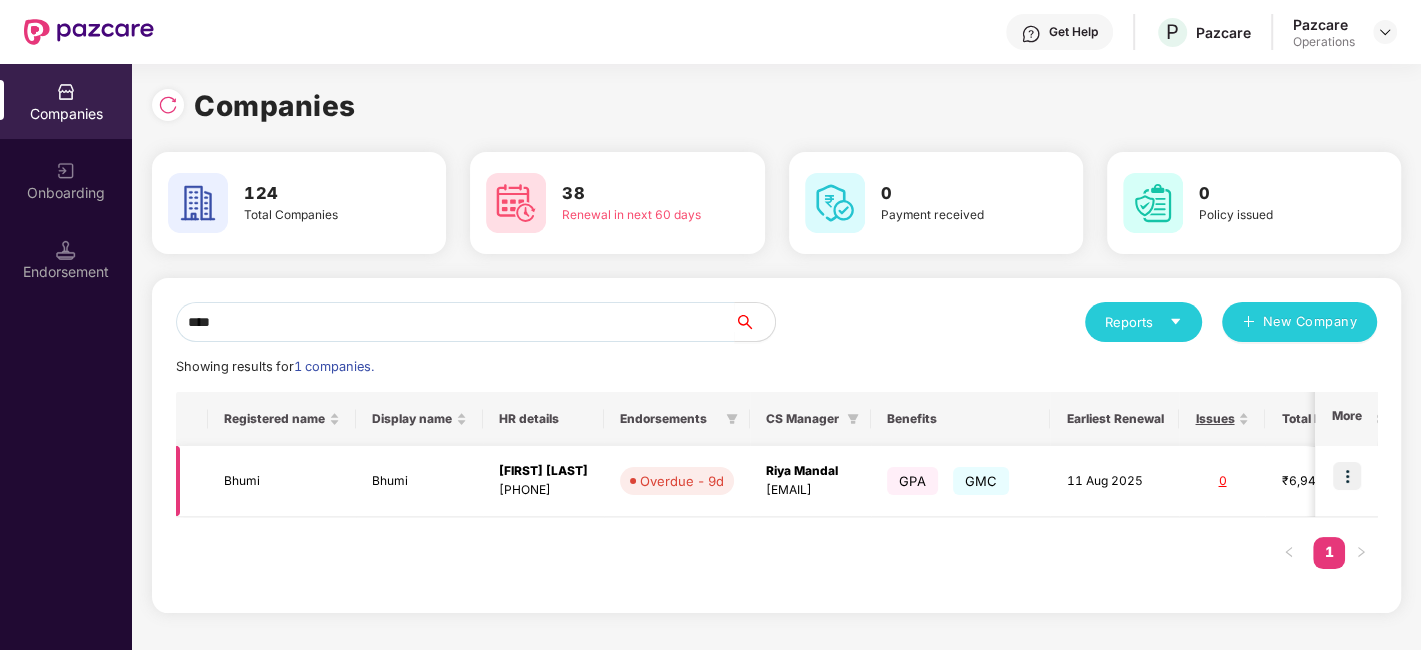 click at bounding box center (1347, 476) 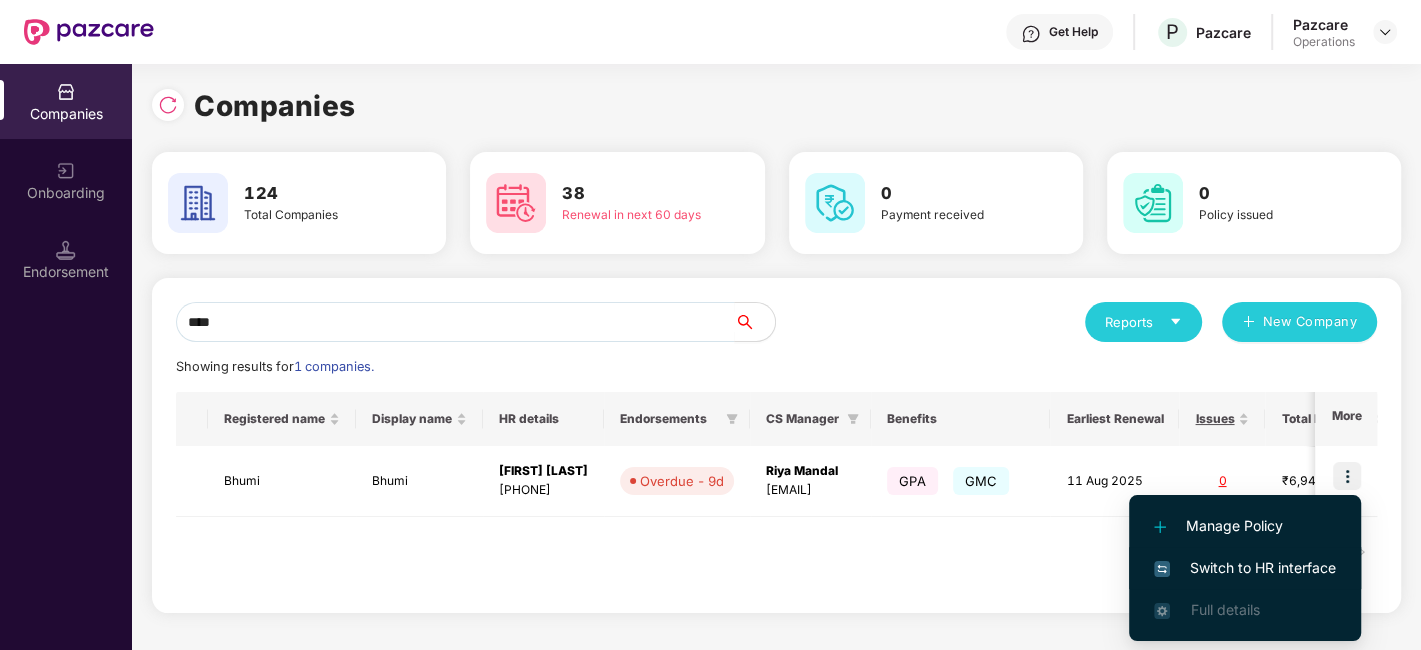 click on "Switch to HR interface" at bounding box center [1245, 568] 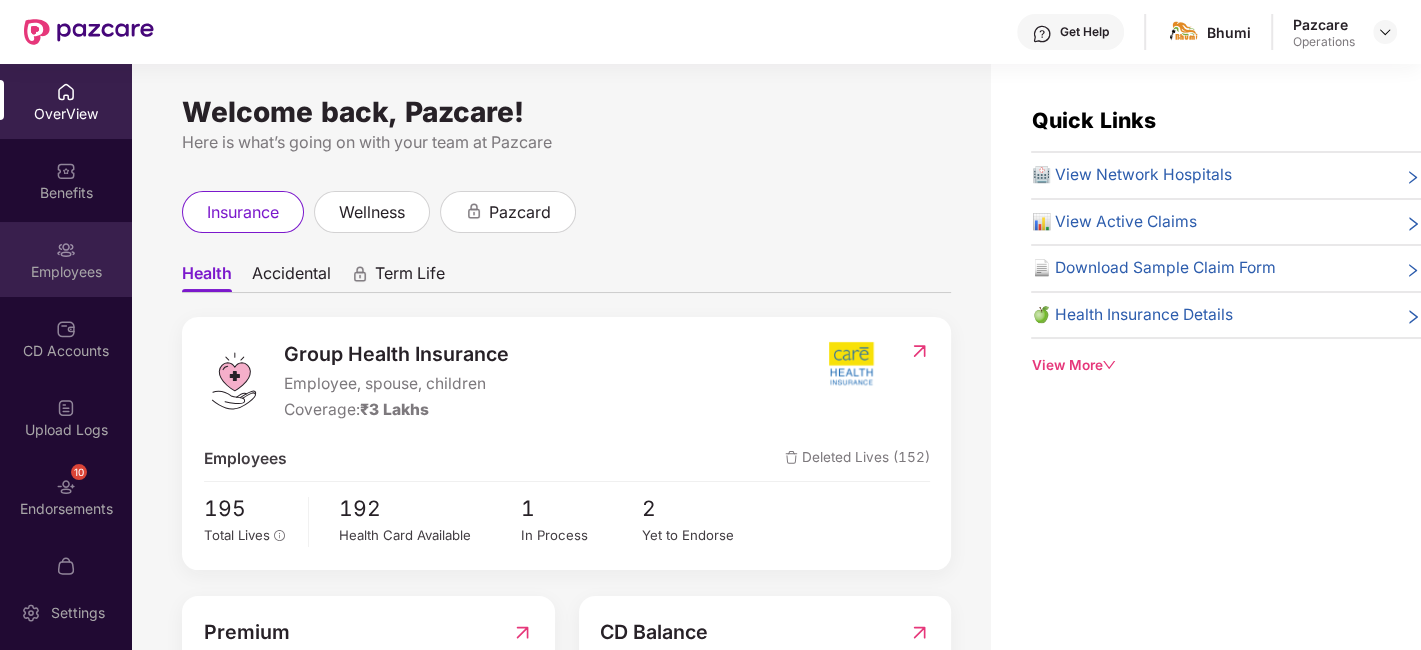 scroll, scrollTop: 41, scrollLeft: 0, axis: vertical 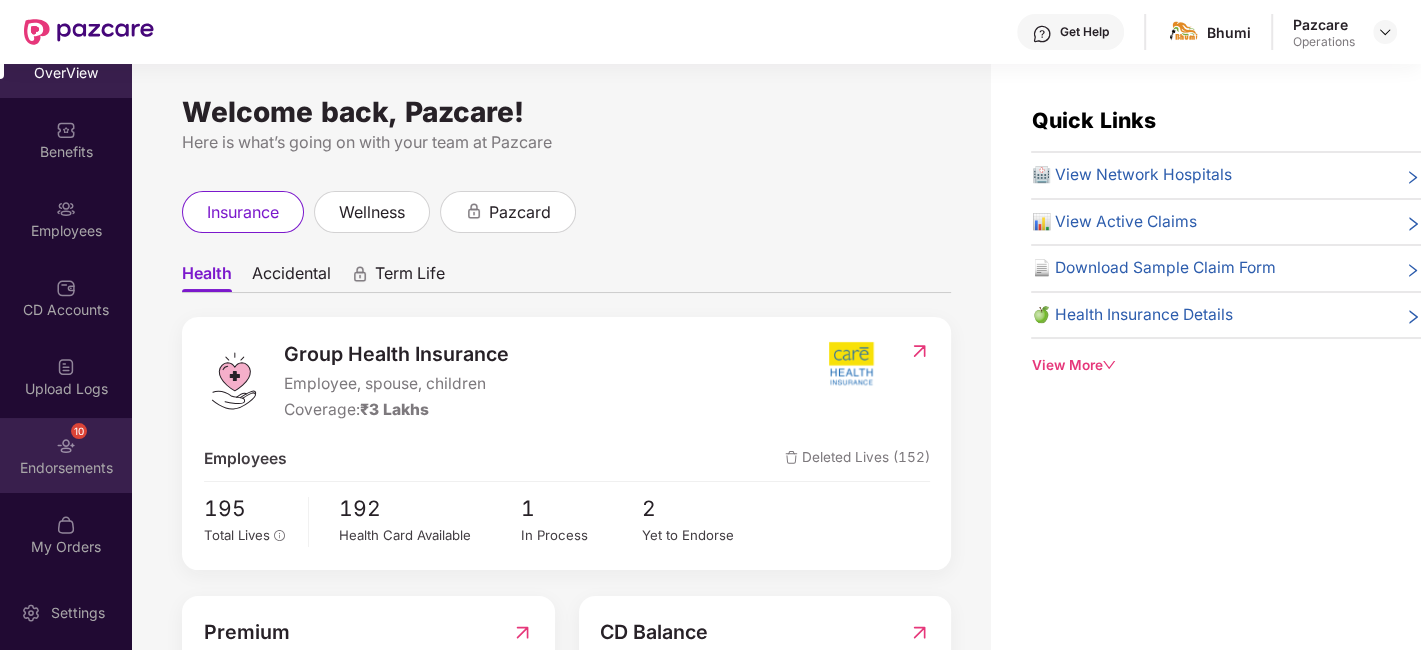 click on "10 Endorsements" at bounding box center [66, 455] 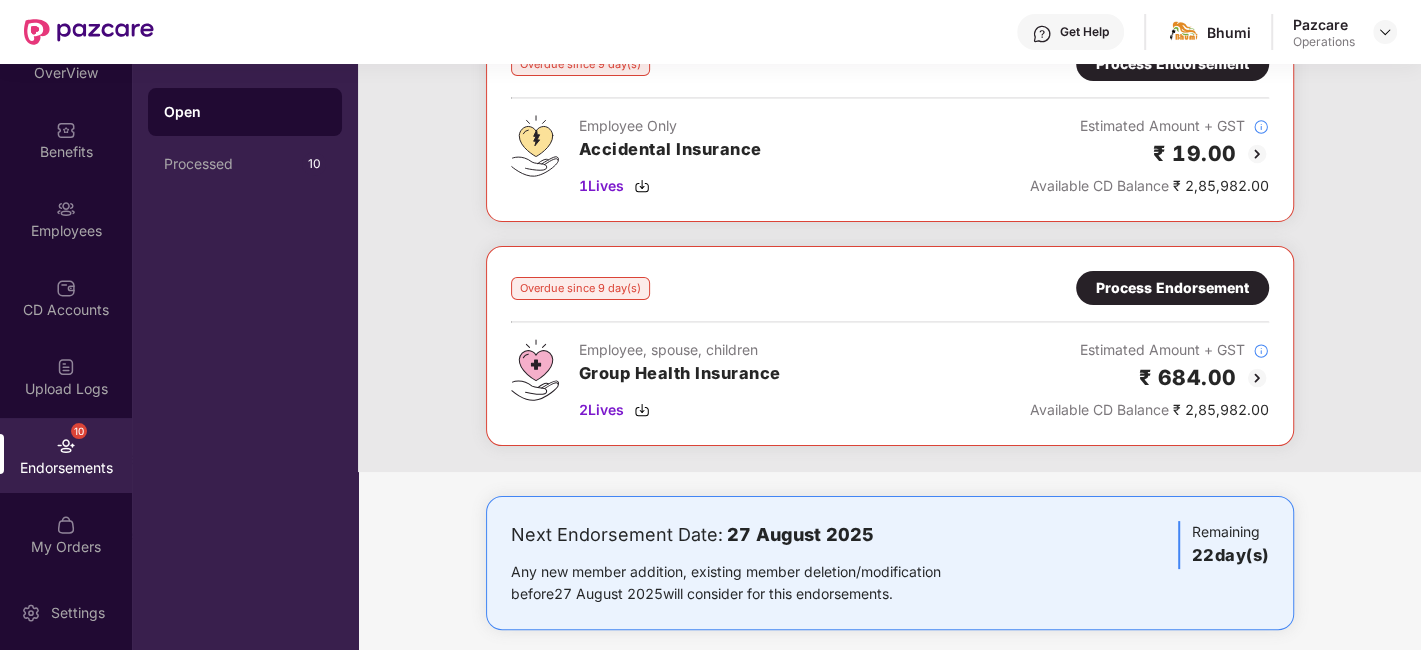 scroll, scrollTop: 155, scrollLeft: 0, axis: vertical 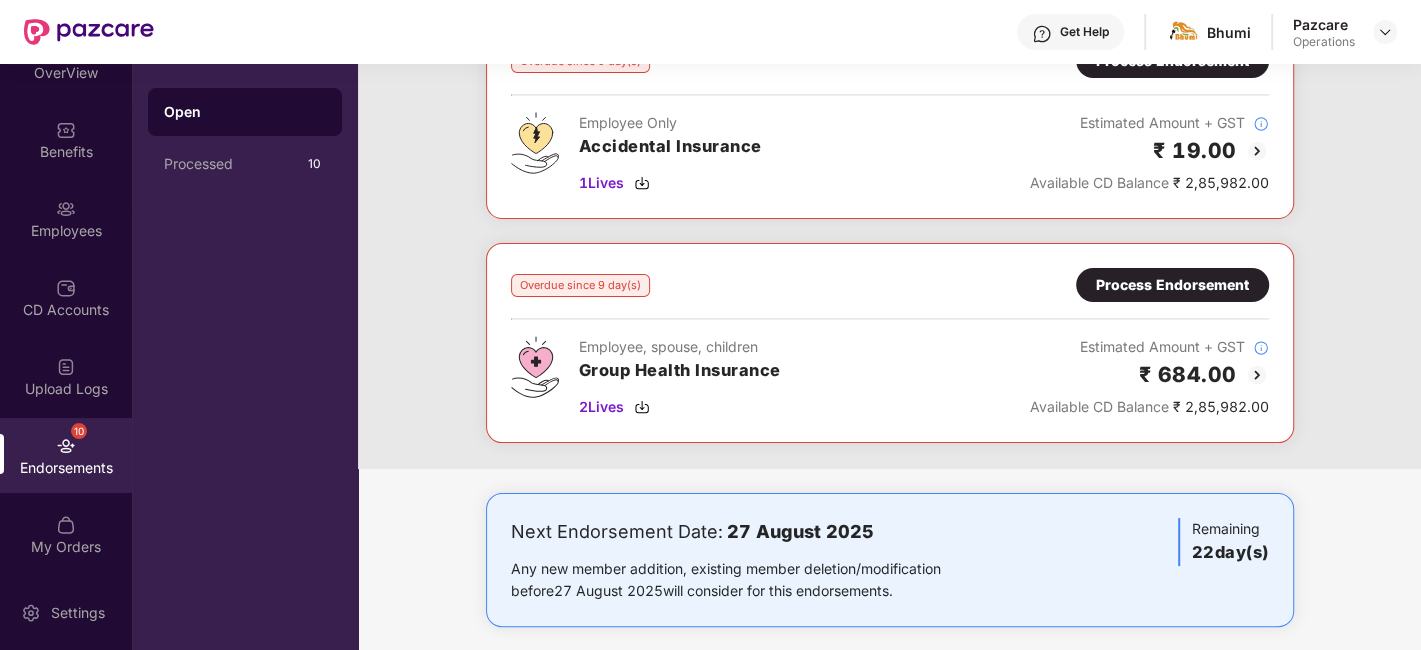 click on "Process Endorsement" at bounding box center (1172, 285) 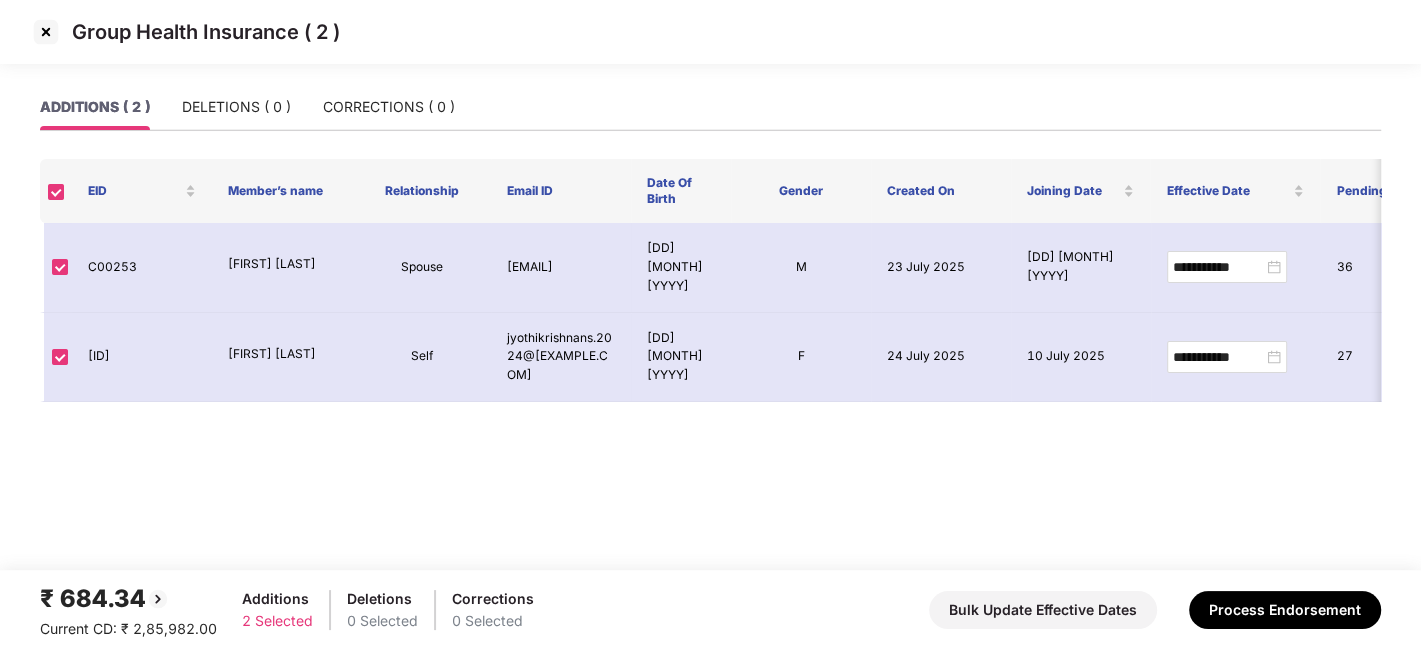 click at bounding box center [46, 32] 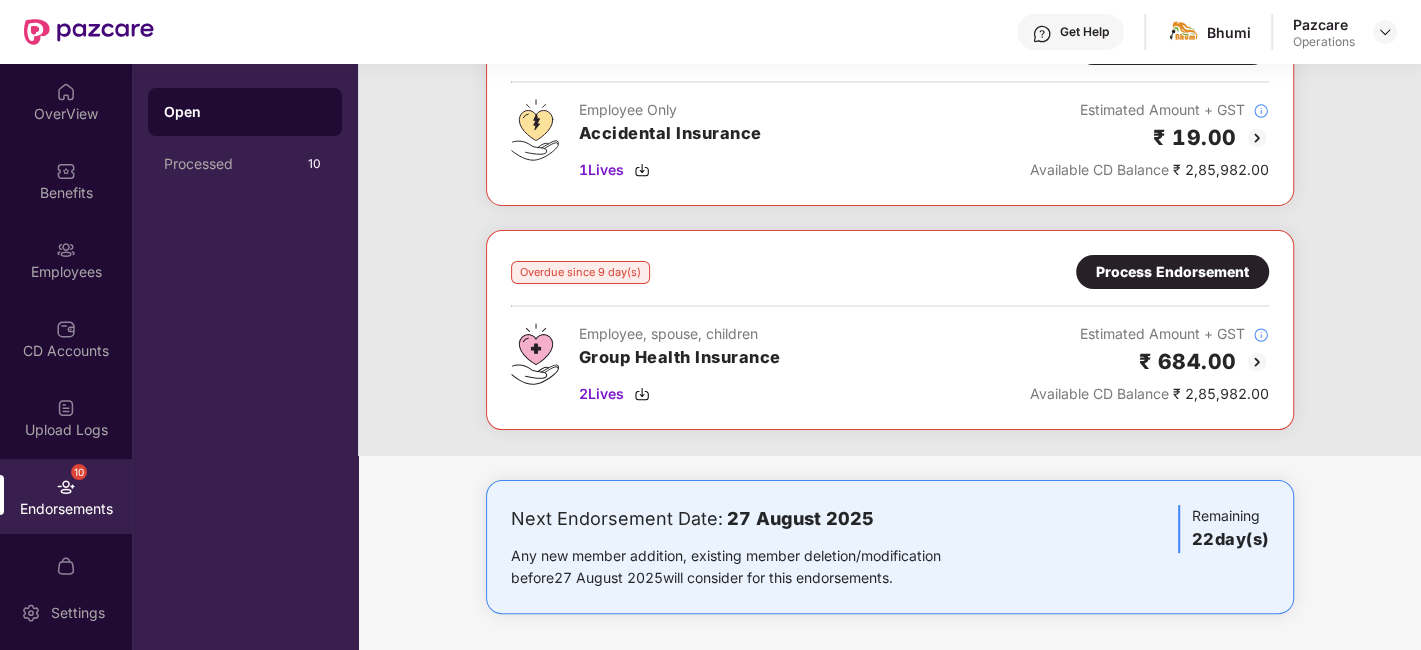 scroll, scrollTop: 0, scrollLeft: 0, axis: both 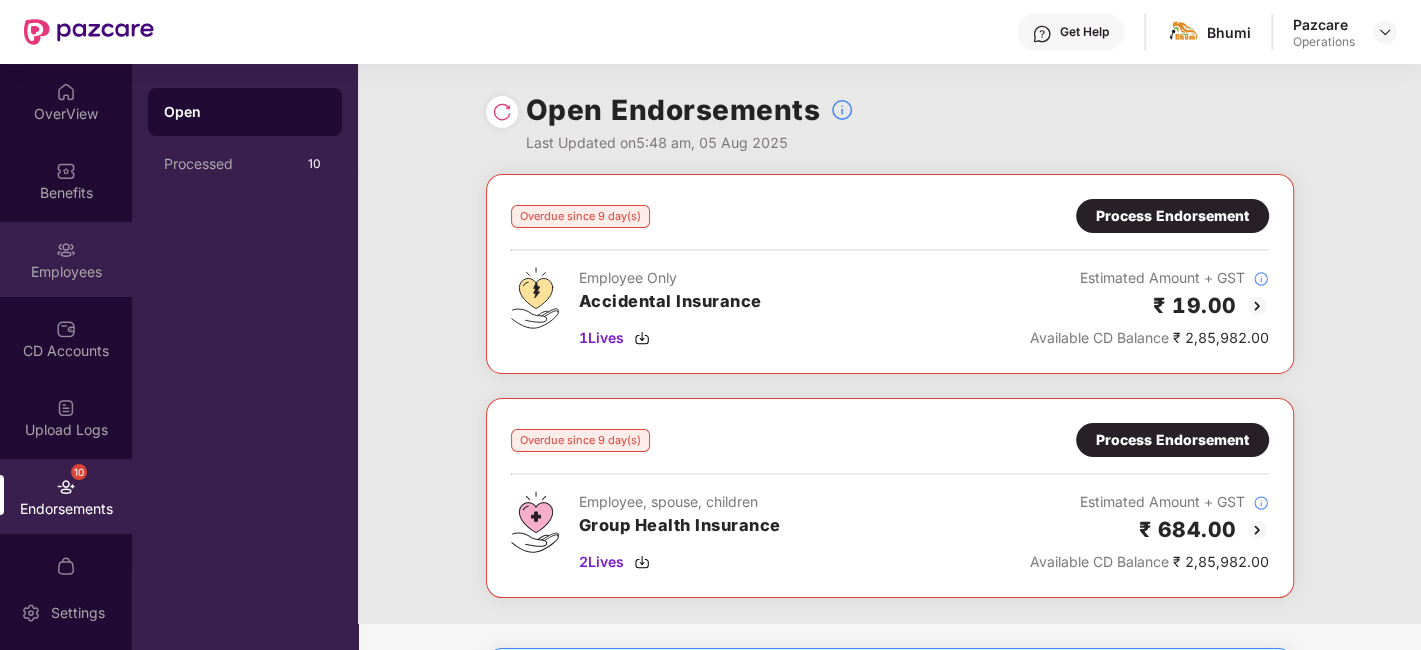 click at bounding box center (66, 250) 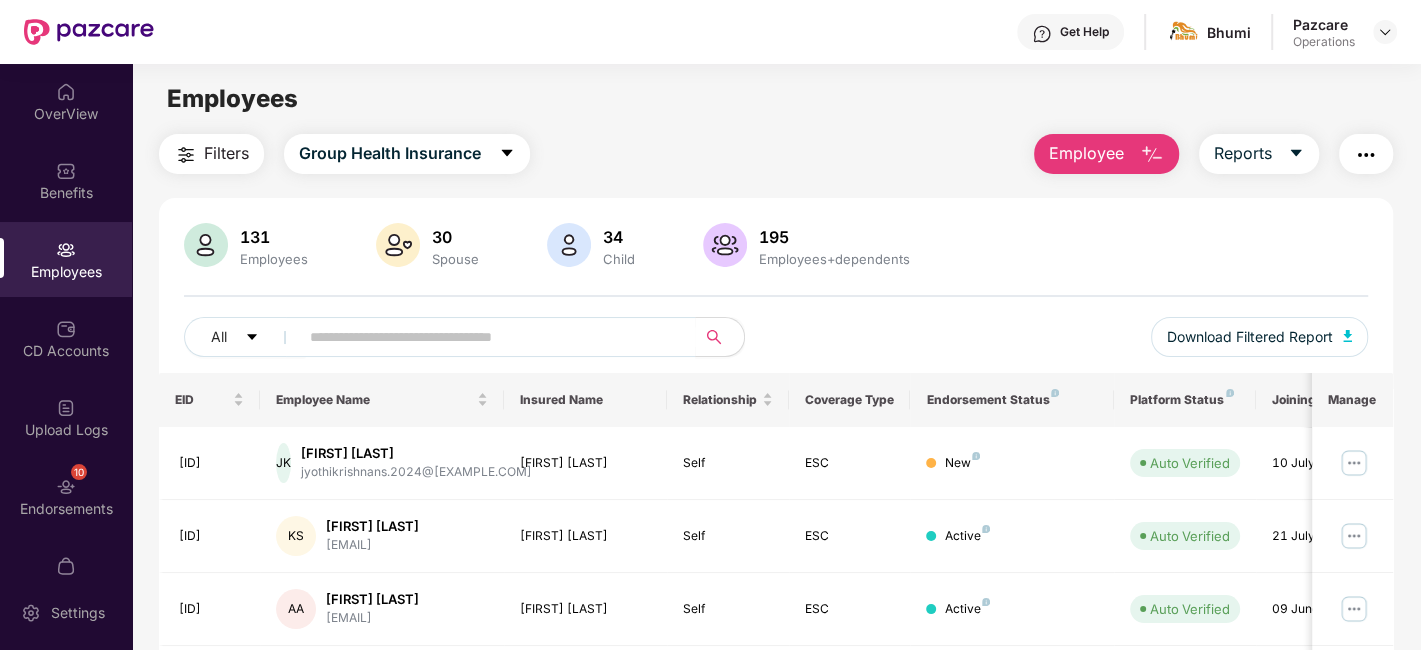click on "Filters" at bounding box center [226, 153] 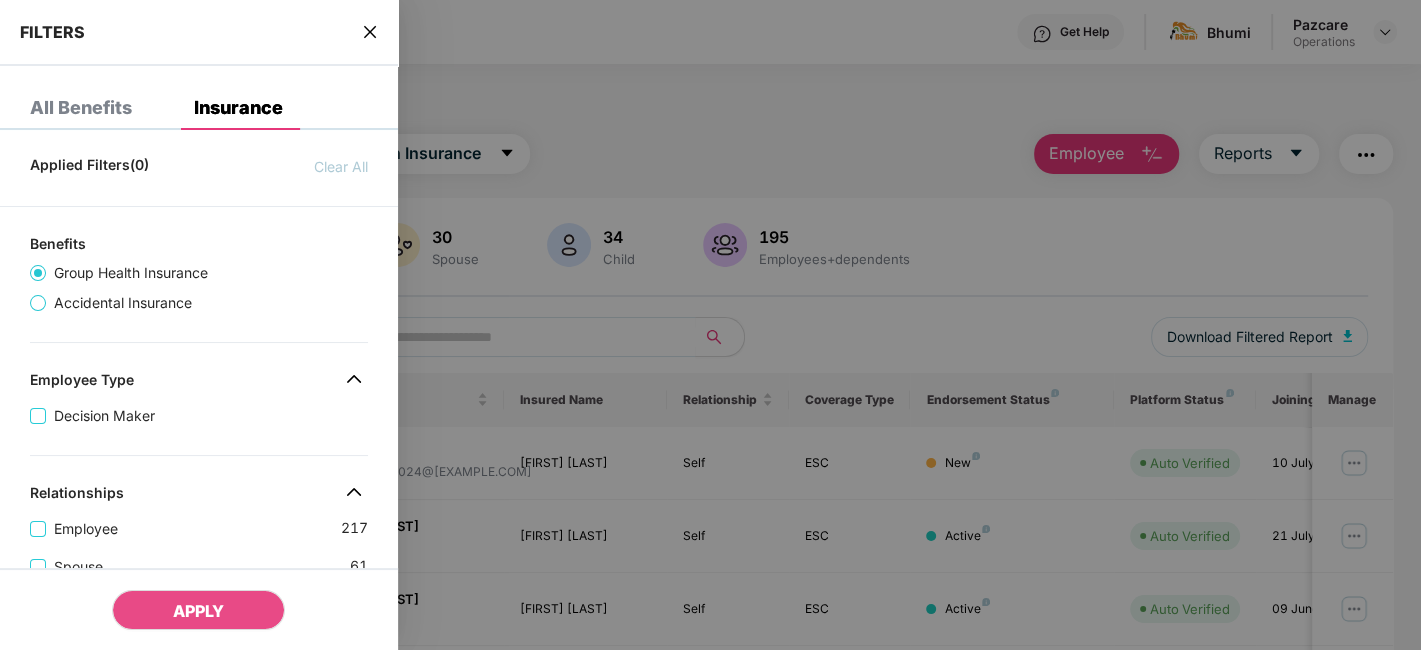 scroll, scrollTop: 651, scrollLeft: 0, axis: vertical 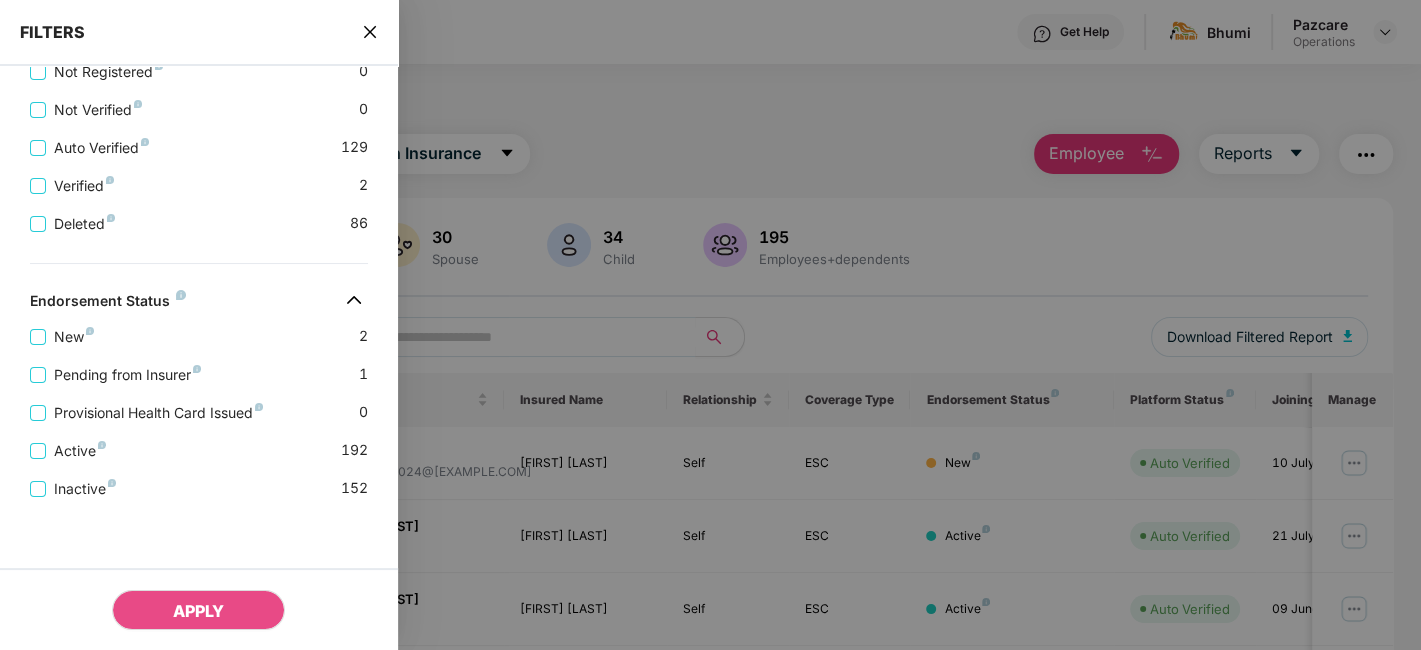 click 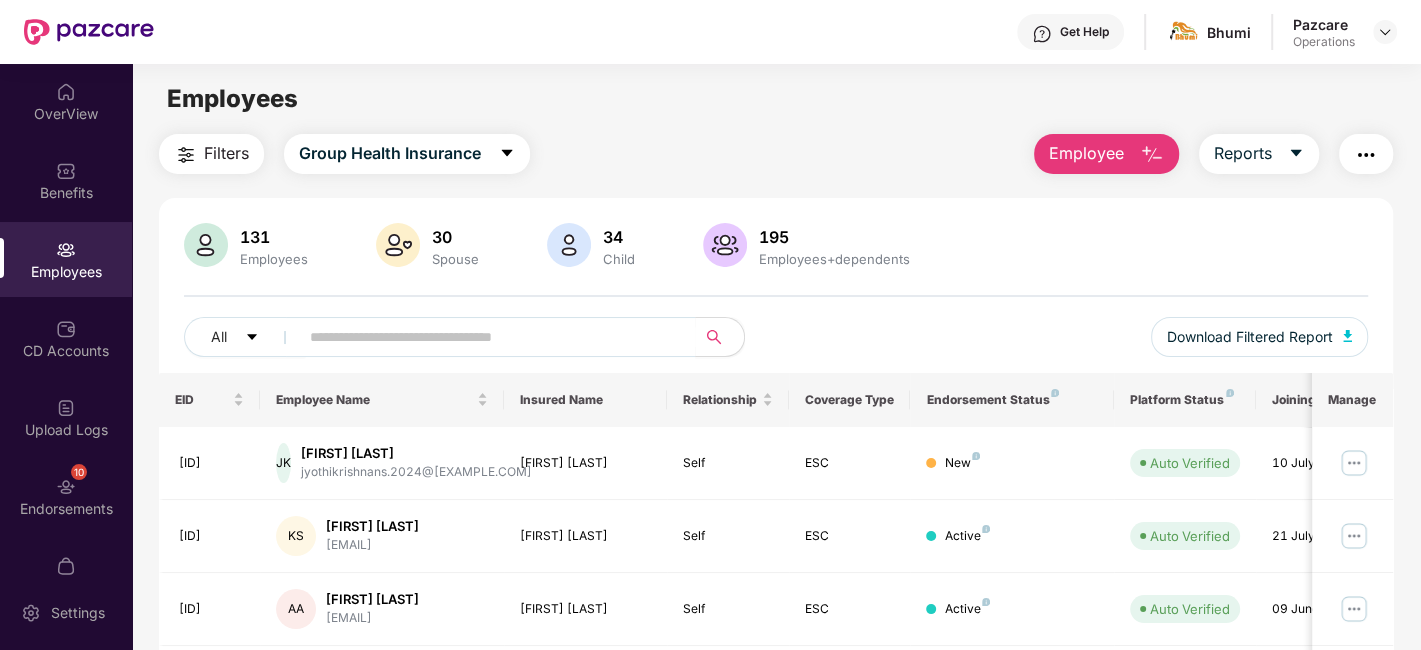 type 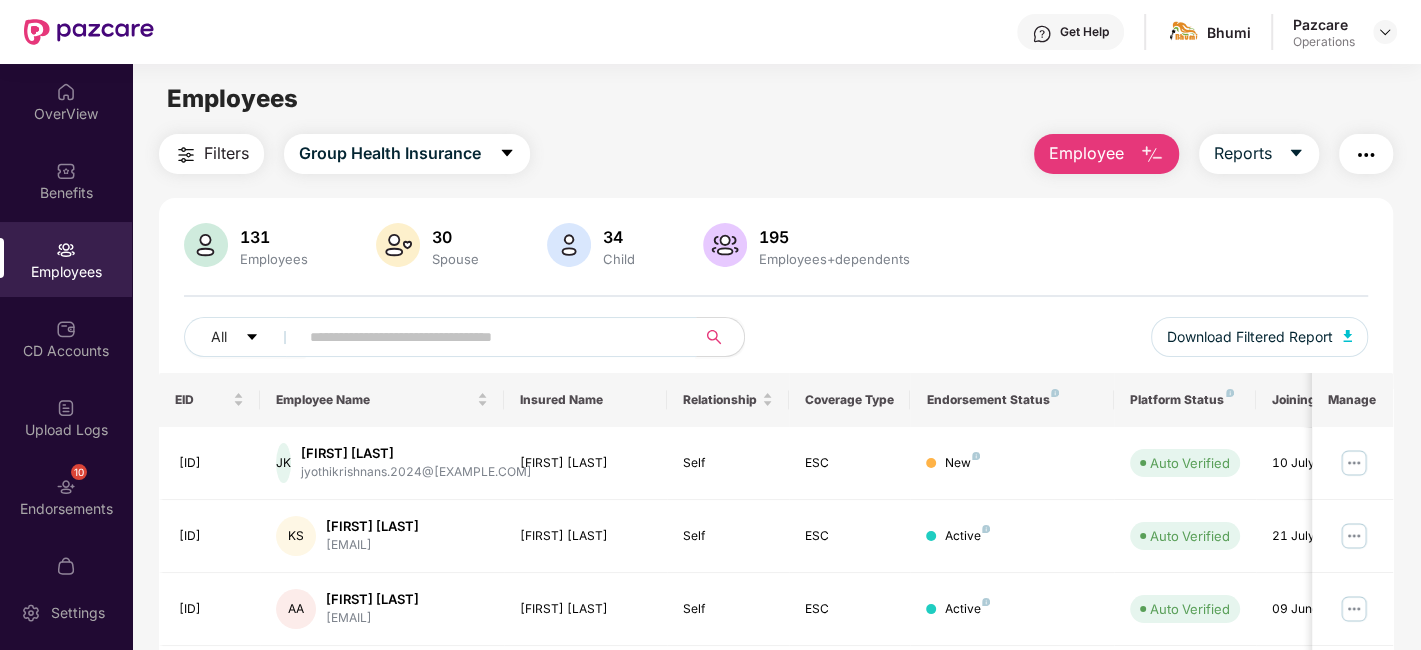 click at bounding box center [489, 337] 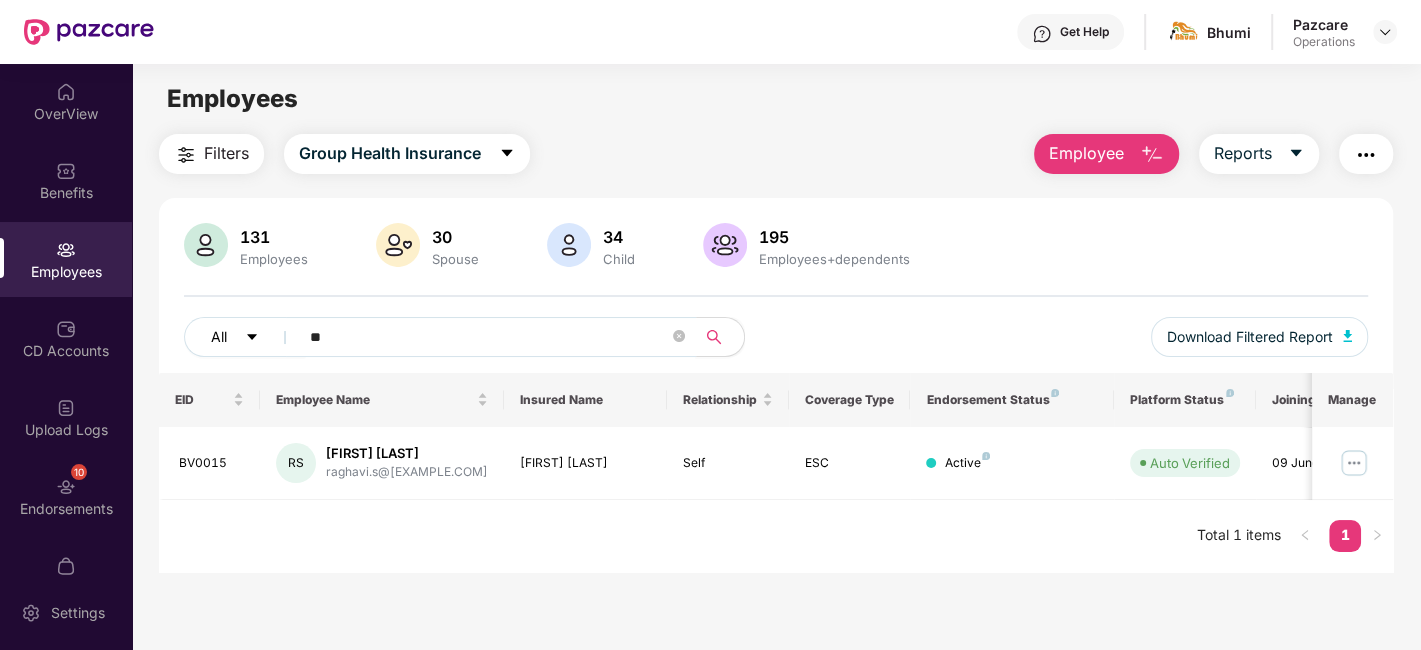 type on "*" 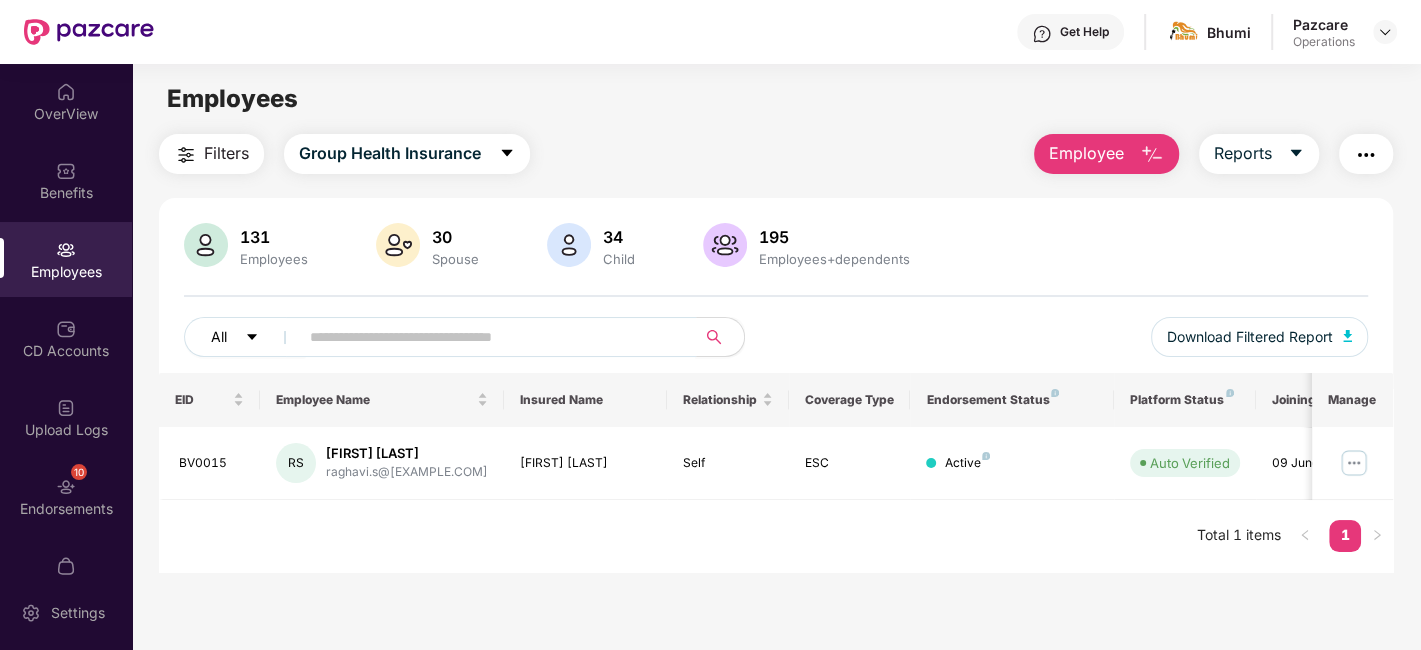 paste on "******" 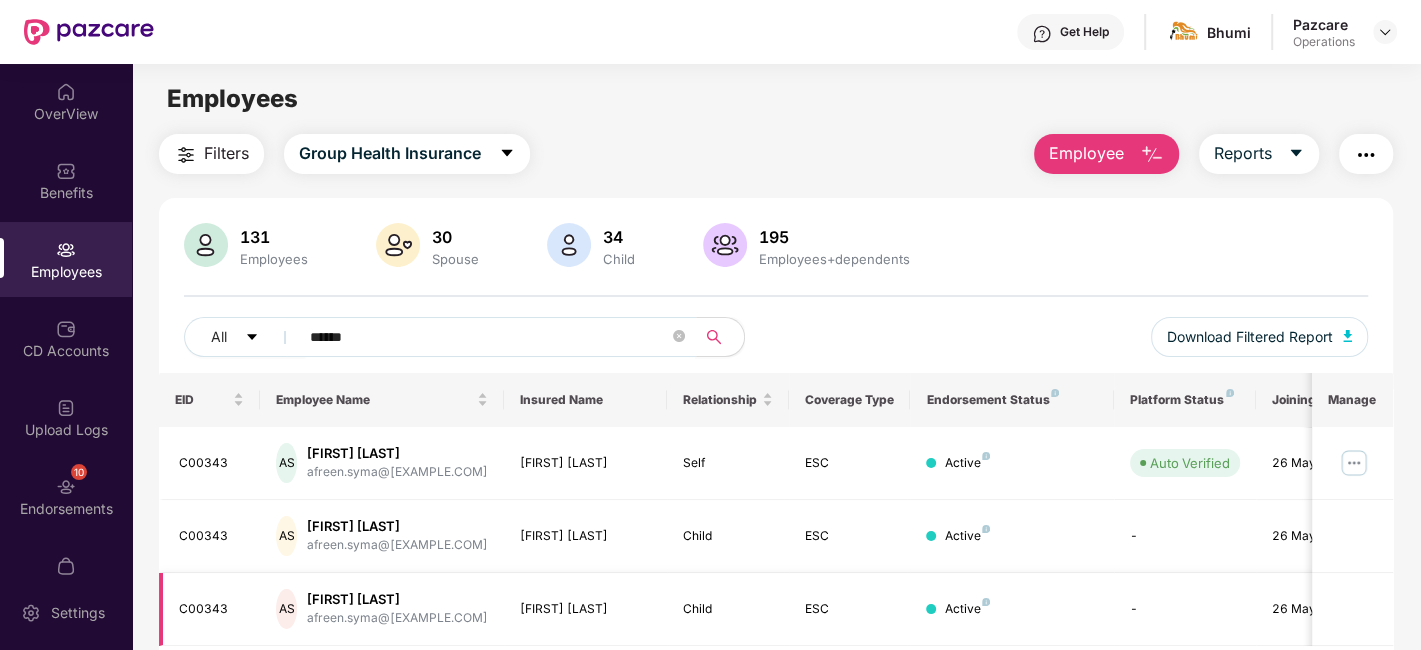 scroll, scrollTop: 65, scrollLeft: 0, axis: vertical 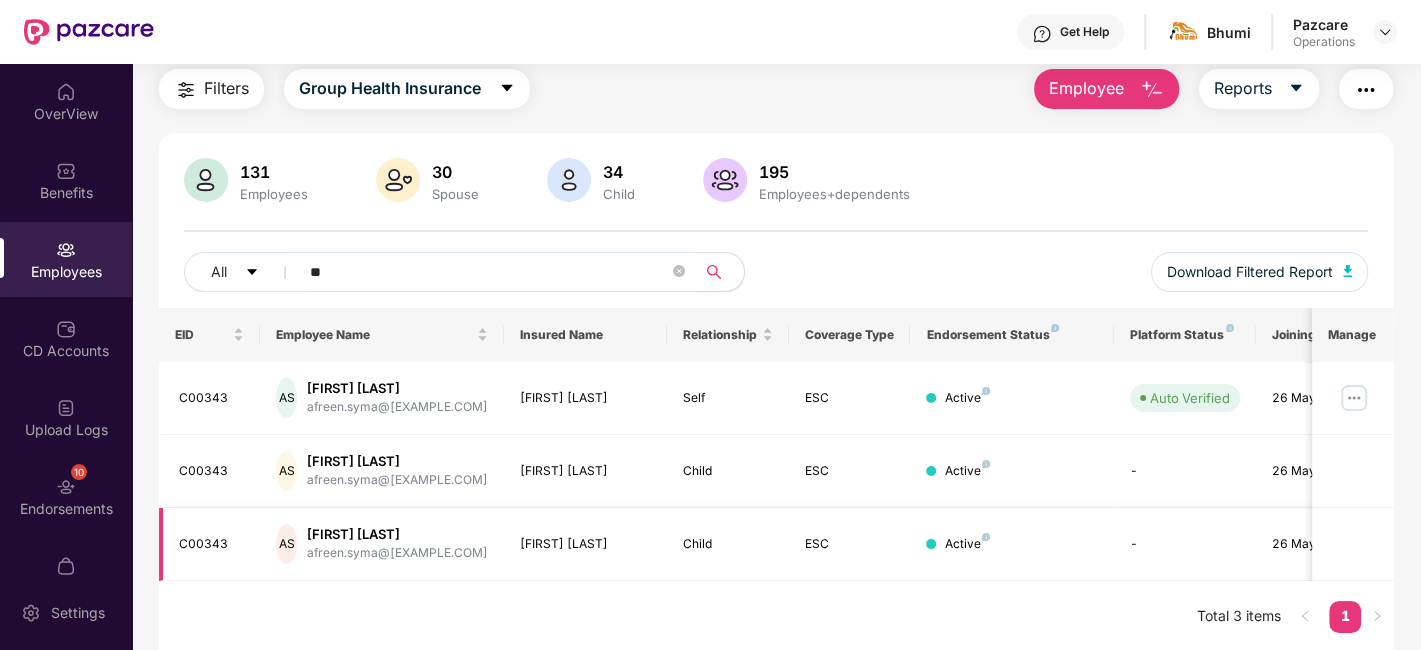 type on "*" 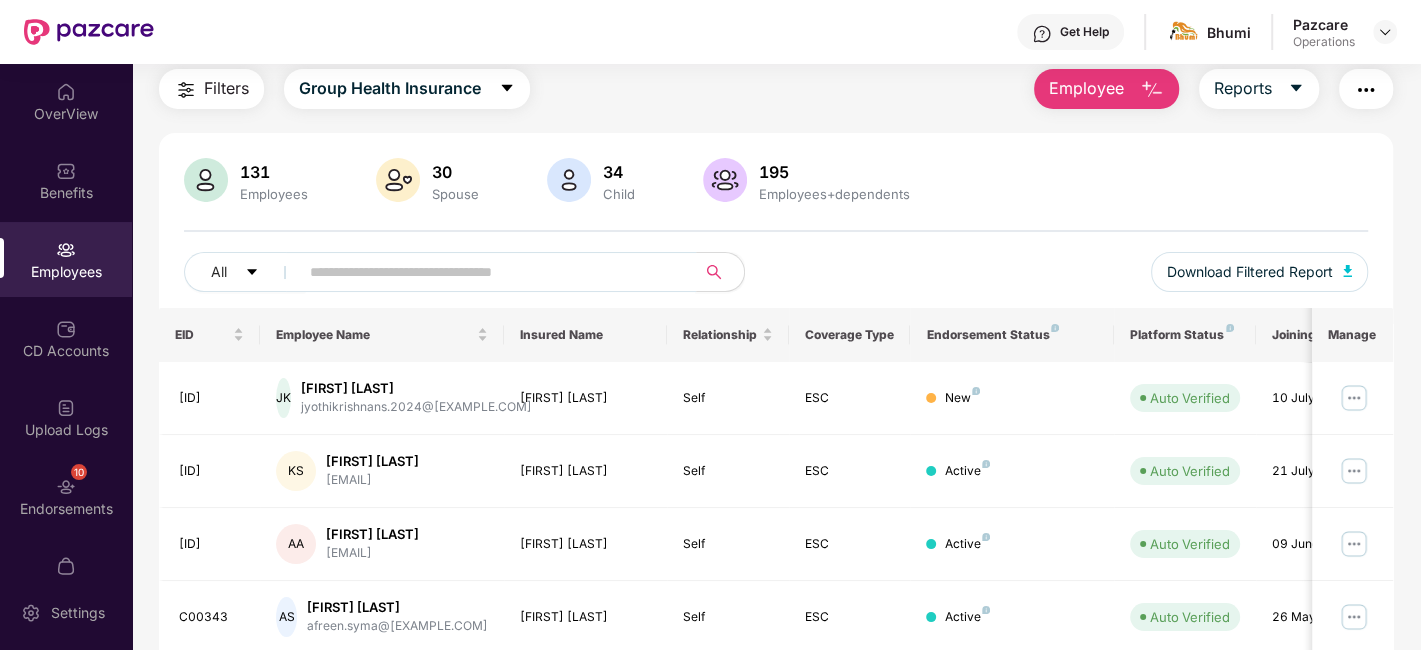 type 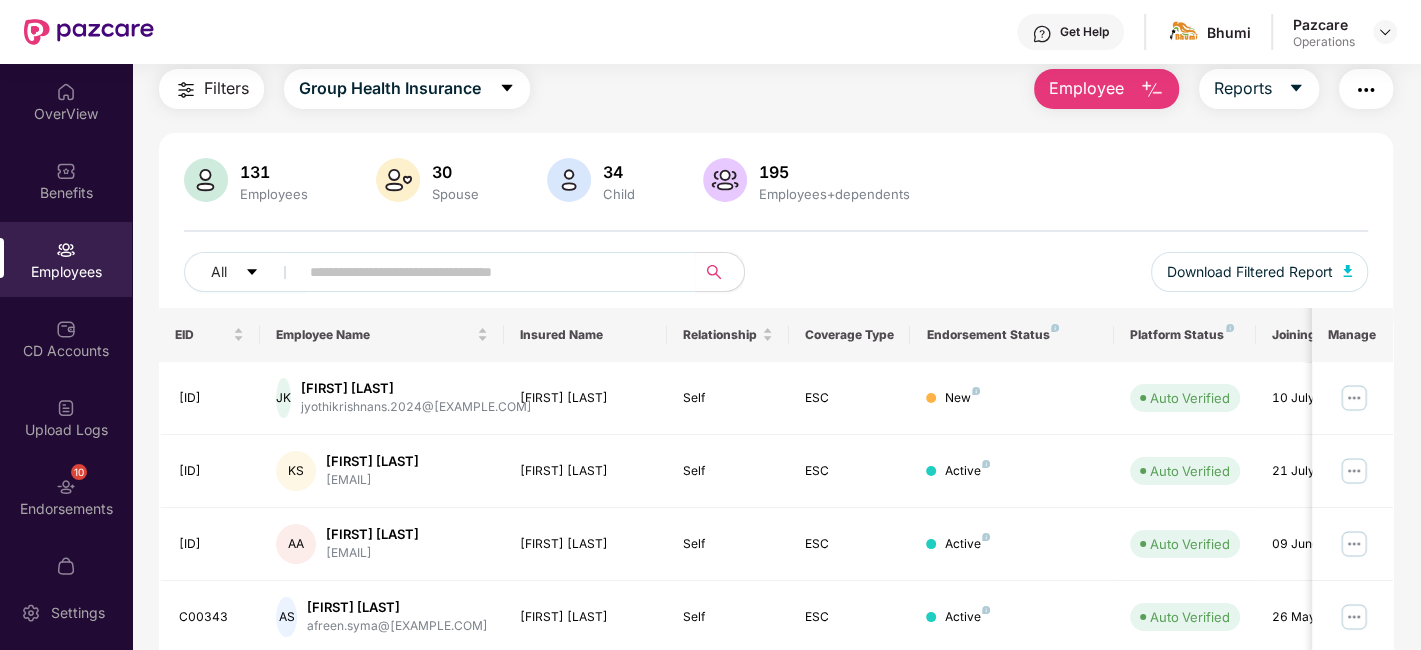 click on "All Download Filtered Report" at bounding box center [776, 280] 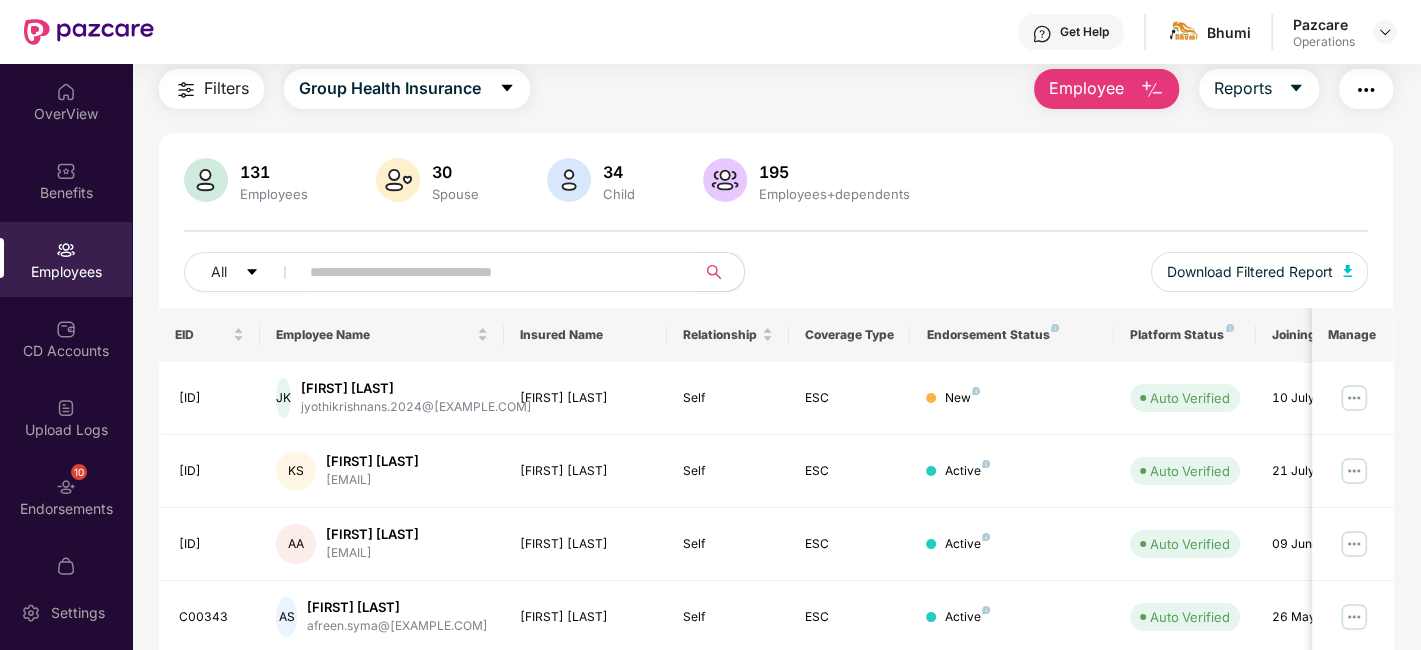 click on "Filters" at bounding box center (226, 88) 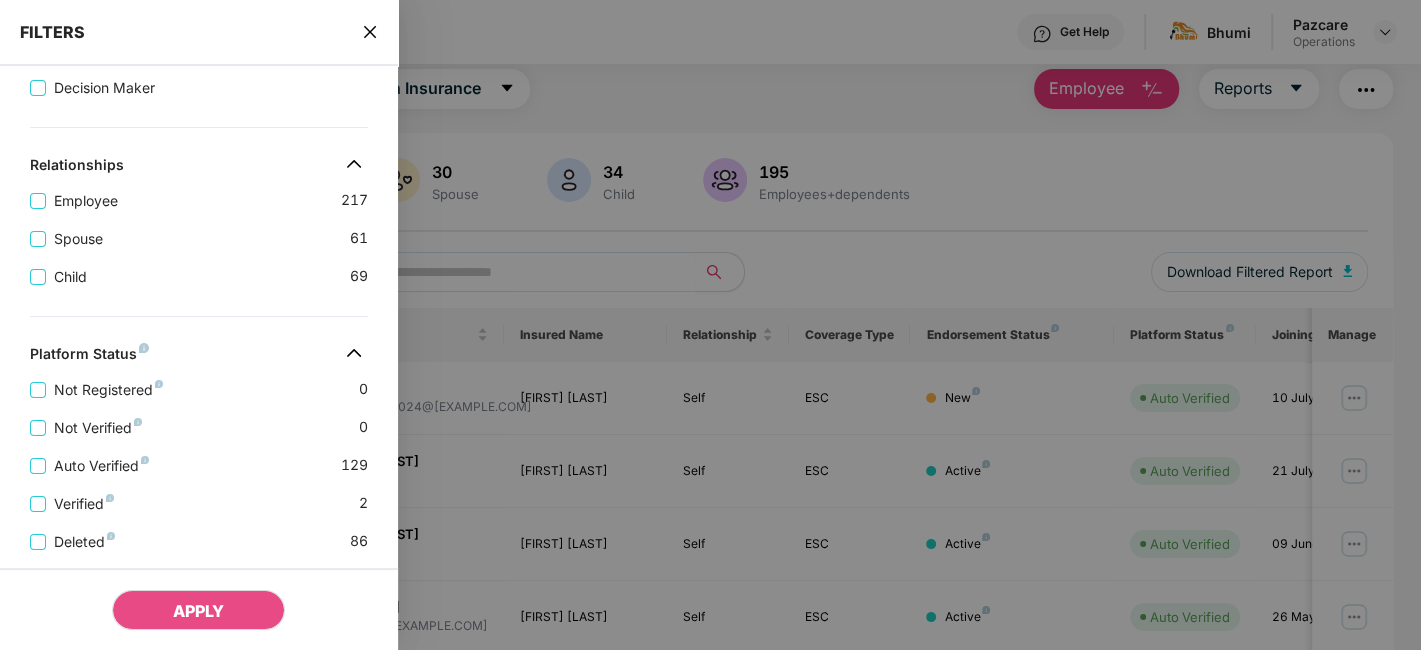 scroll, scrollTop: 323, scrollLeft: 0, axis: vertical 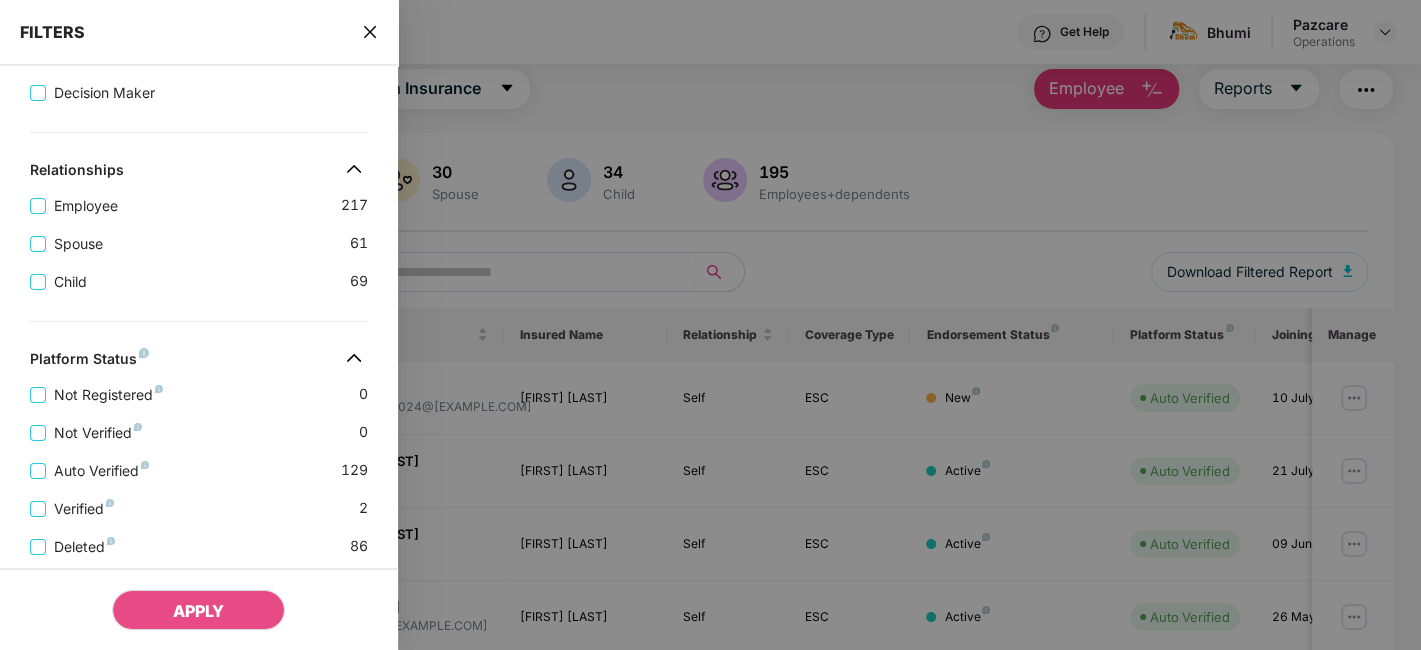 click 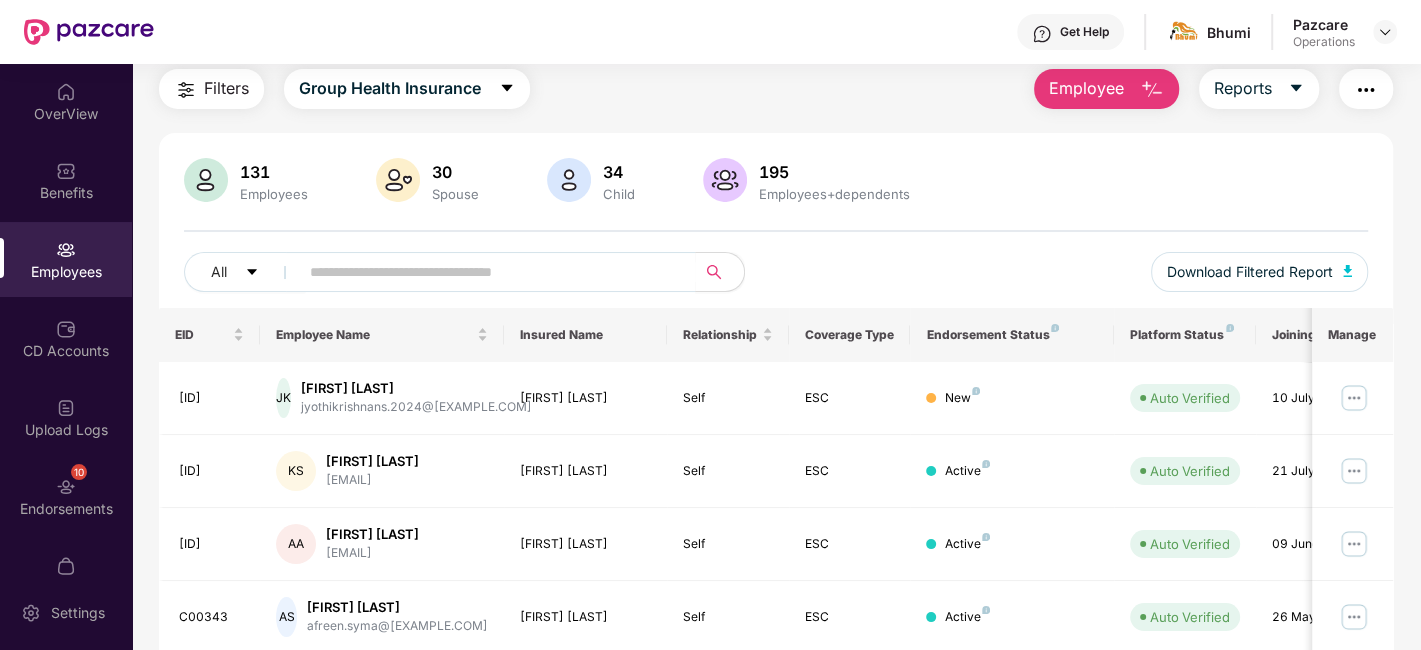 scroll, scrollTop: 0, scrollLeft: 0, axis: both 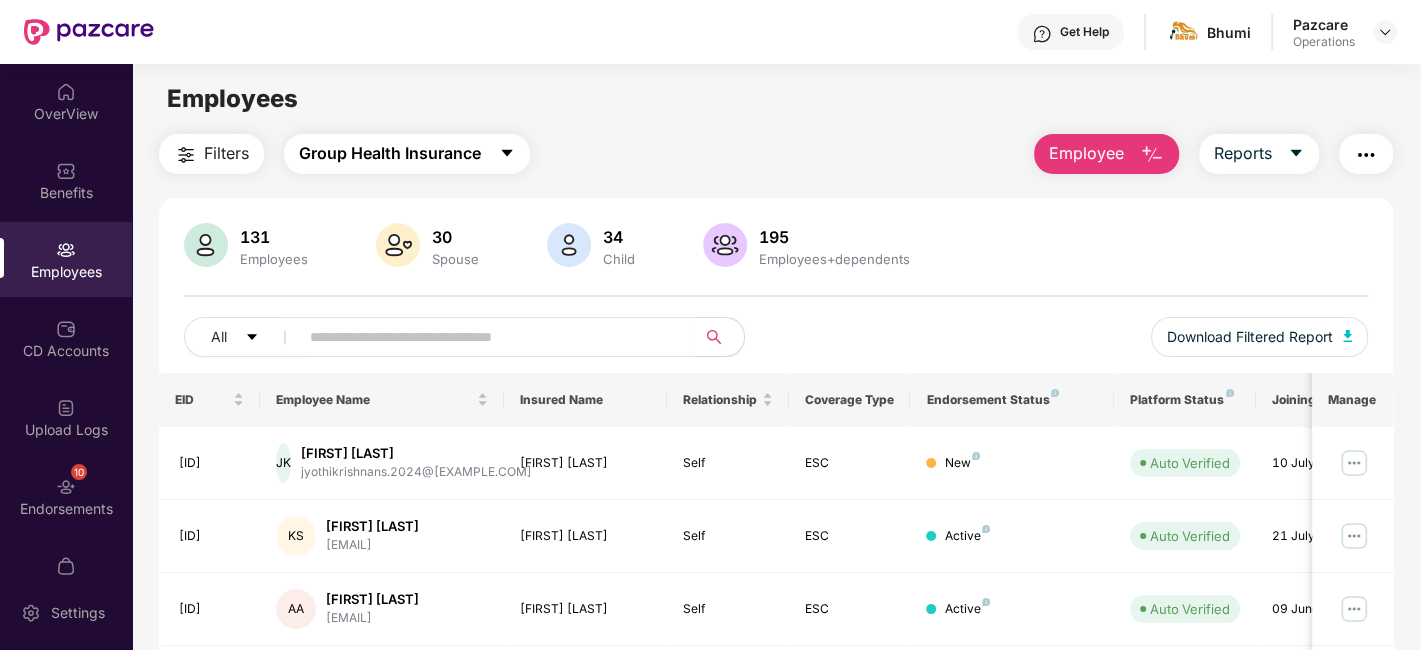 click 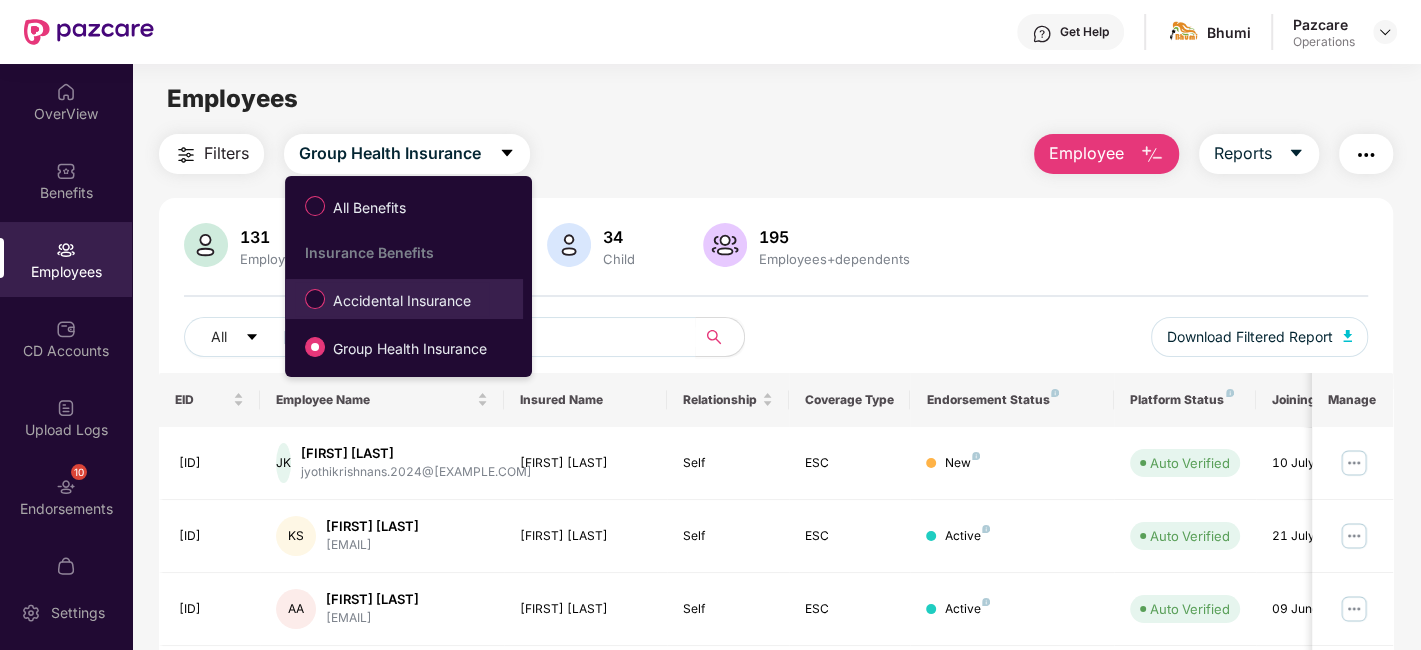click on "Accidental Insurance" at bounding box center (402, 301) 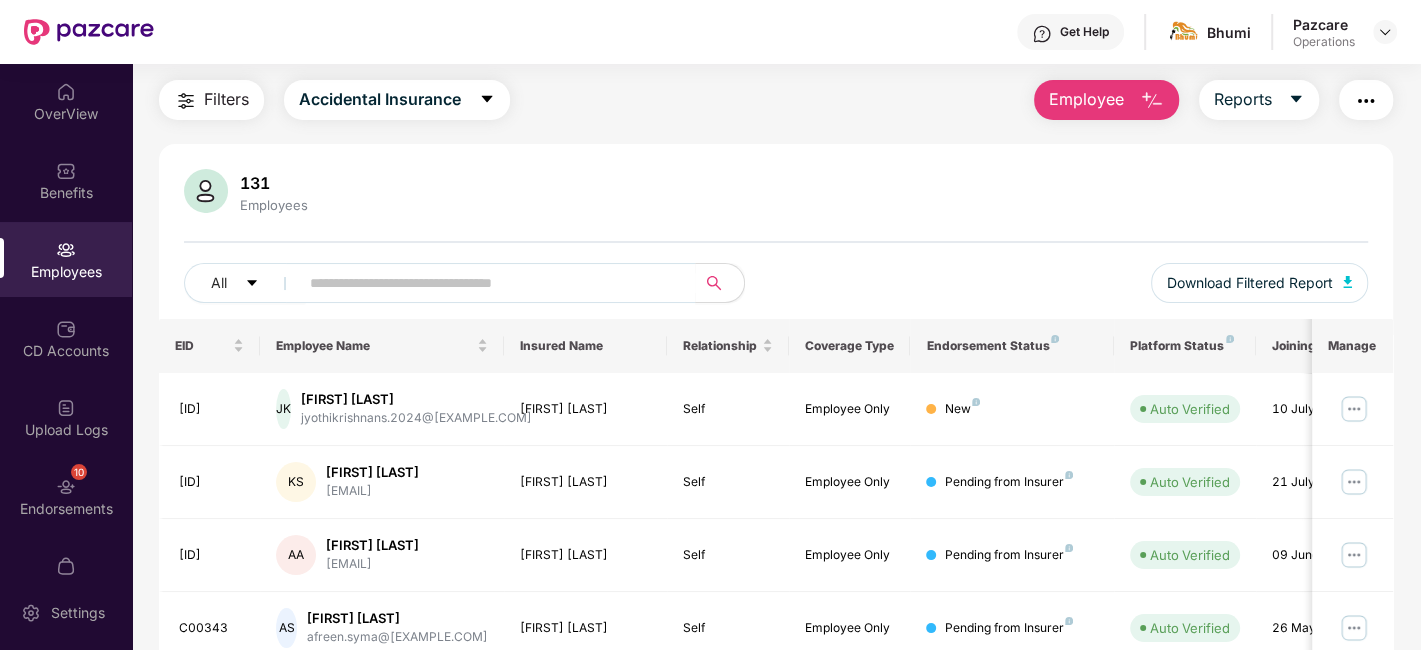 scroll, scrollTop: 0, scrollLeft: 0, axis: both 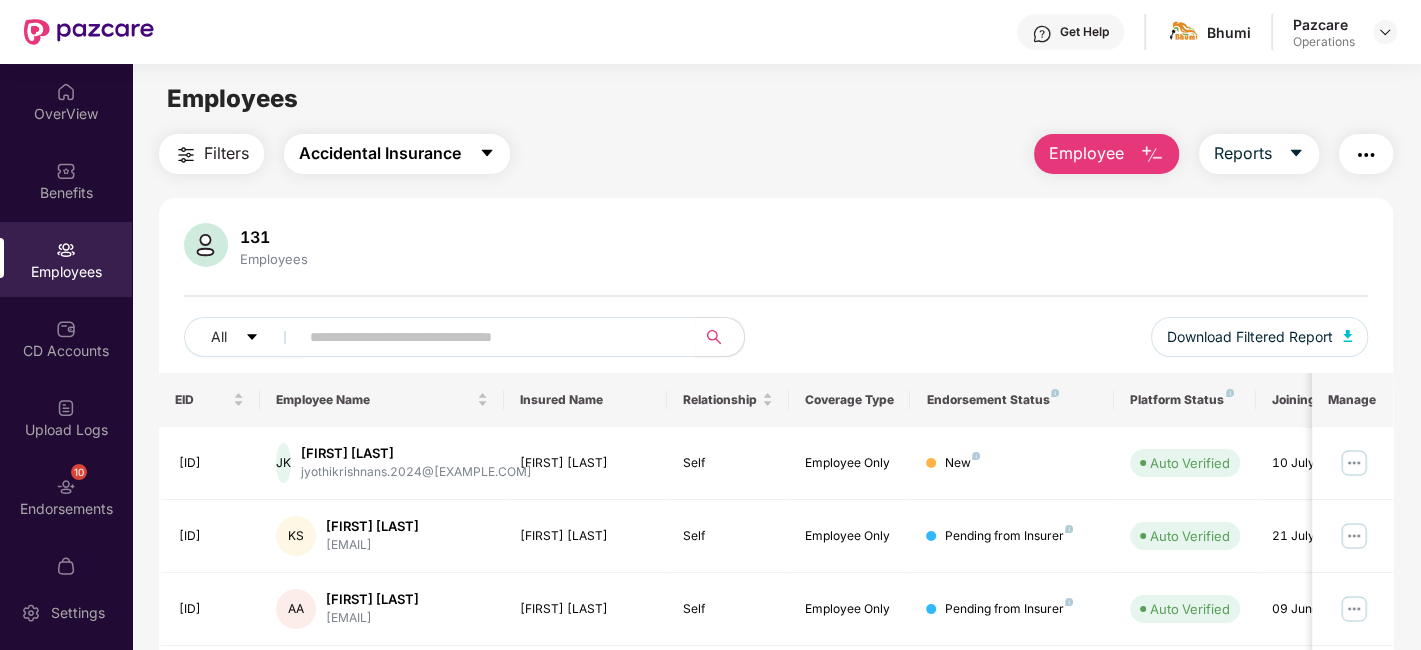 click 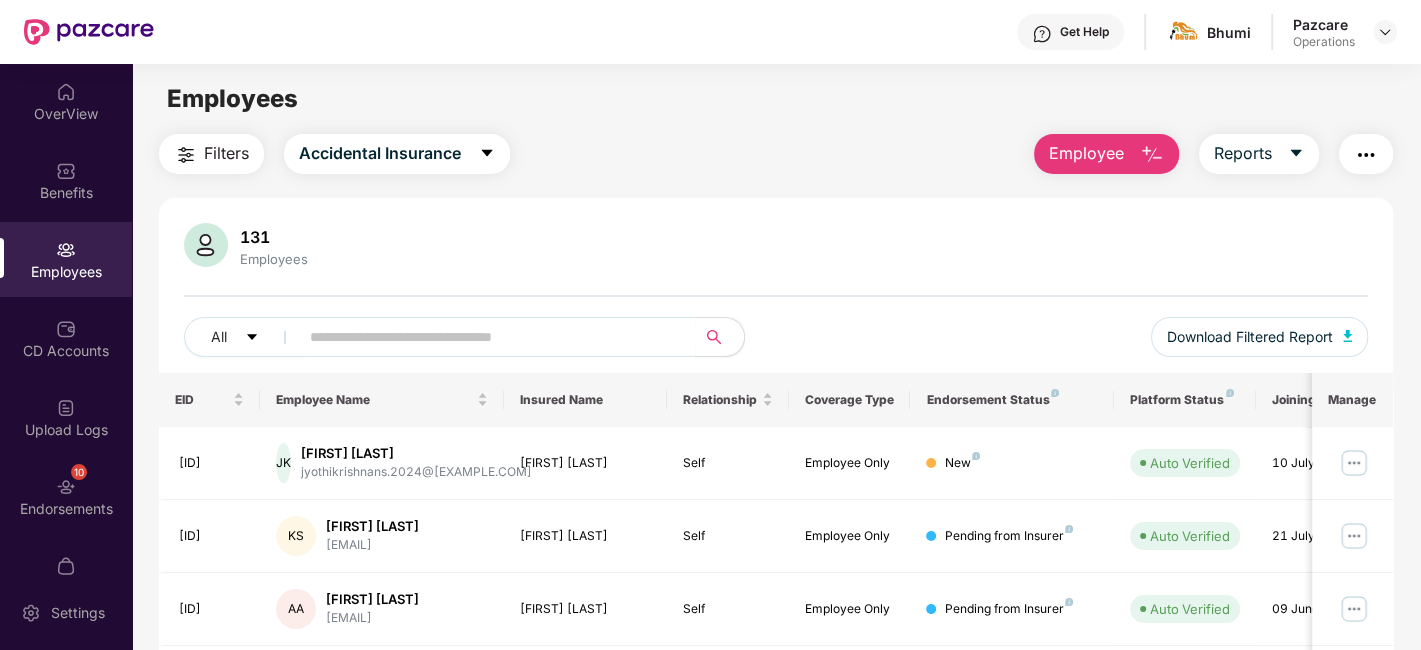click on "Filters Accidental Insurance Employee  Reports 131 Employees All Download Filtered Report EID Employee Name Insured Name Relationship Coverage Type Endorsement Status Platform Status Joining Date Manage                   [ID] [FIRST] [LAST]   [EMAIL] [FIRST] [LAST] Self Employee Only New Auto Verified [DATE] [ID] [FIRST] [LAST]   [EMAIL] [FIRST] [LAST]  Self Employee Only Pending from Insurer Auto Verified [DATE] [ID] [FIRST] [LAST]   [EMAIL] [FIRST] [LAST] Self Employee Only Pending from Insurer Auto Verified [DATE] [ID] [FIRST] [LAST]   [EMAIL] [FIRST] [LAST] Self Employee Only Pending from Insurer Auto Verified [DATE] [ID] [FIRST] [LAST]   [EMAIL] [FIRST] [LAST] Self Employee Only Pending from Insurer Auto Verified [DATE] [ID] [FIRST] [LAST]" at bounding box center (776, 681) 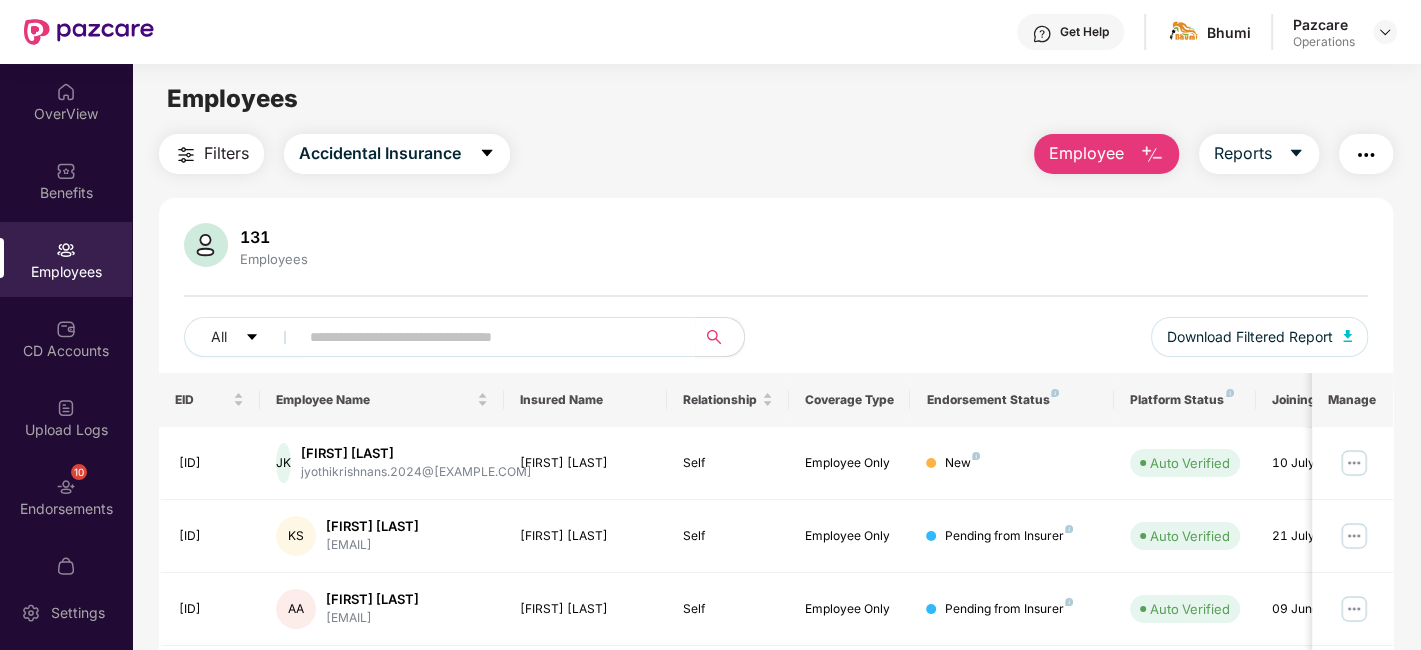 click on "Filters" at bounding box center [226, 153] 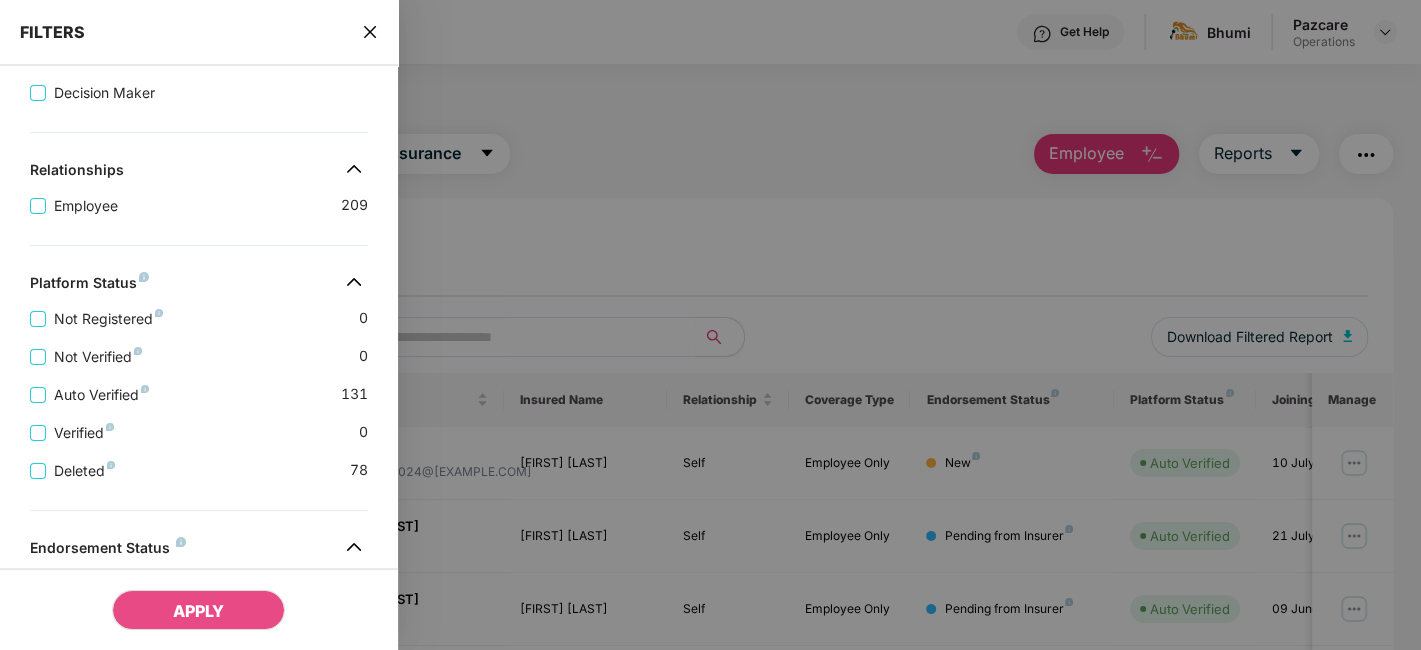 scroll, scrollTop: 574, scrollLeft: 0, axis: vertical 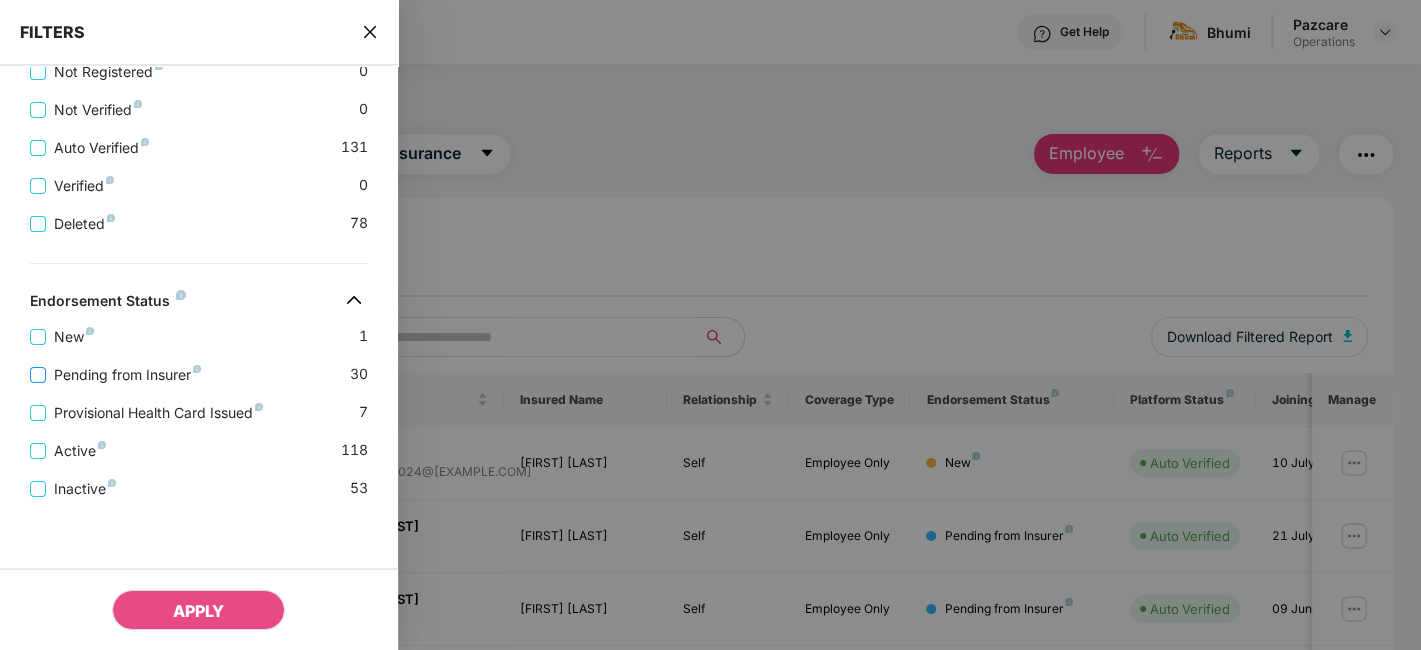 click on "Pending from Insurer" at bounding box center (127, 375) 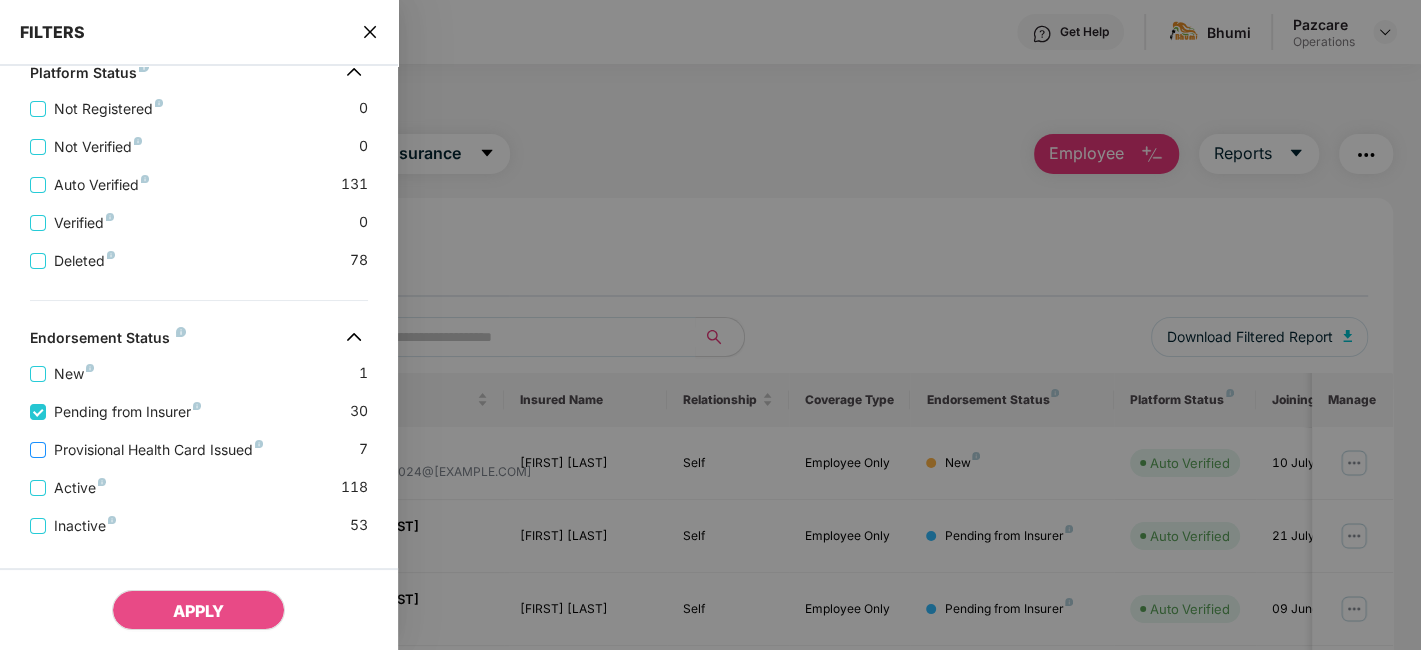 click on "Provisional Health Card Issued" at bounding box center [158, 450] 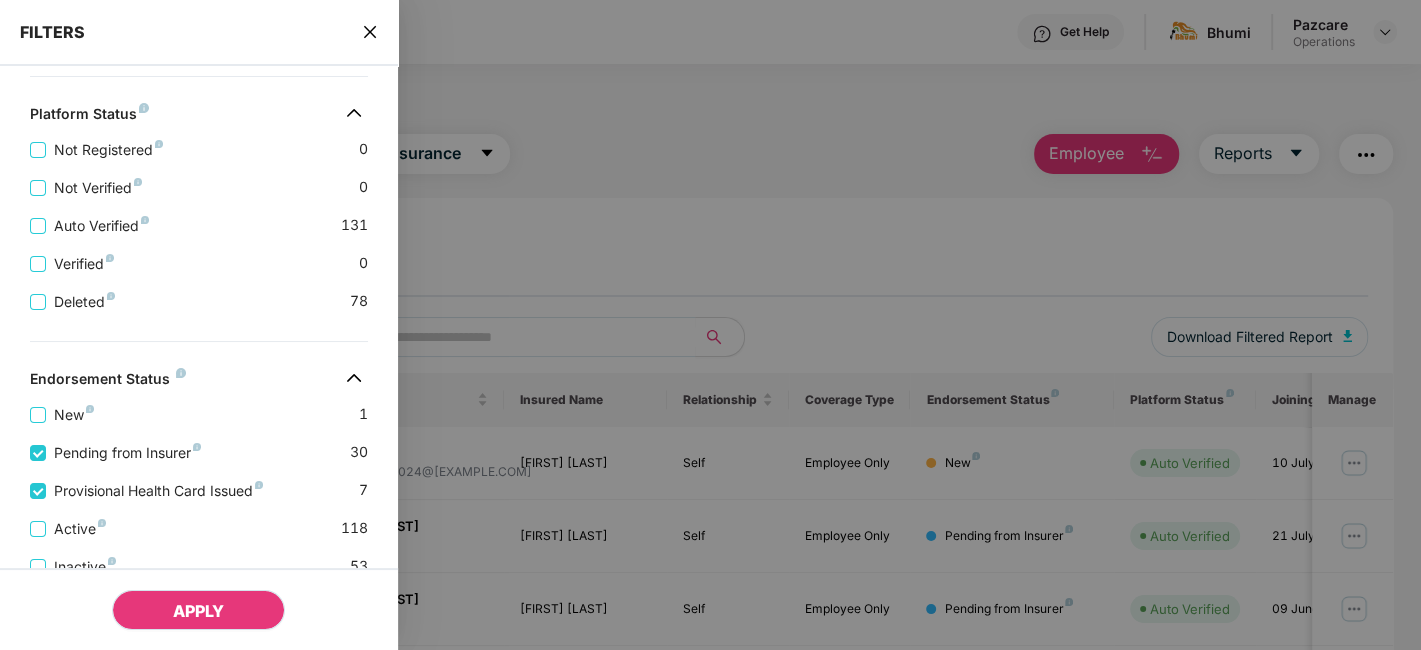 click on "APPLY" at bounding box center [198, 611] 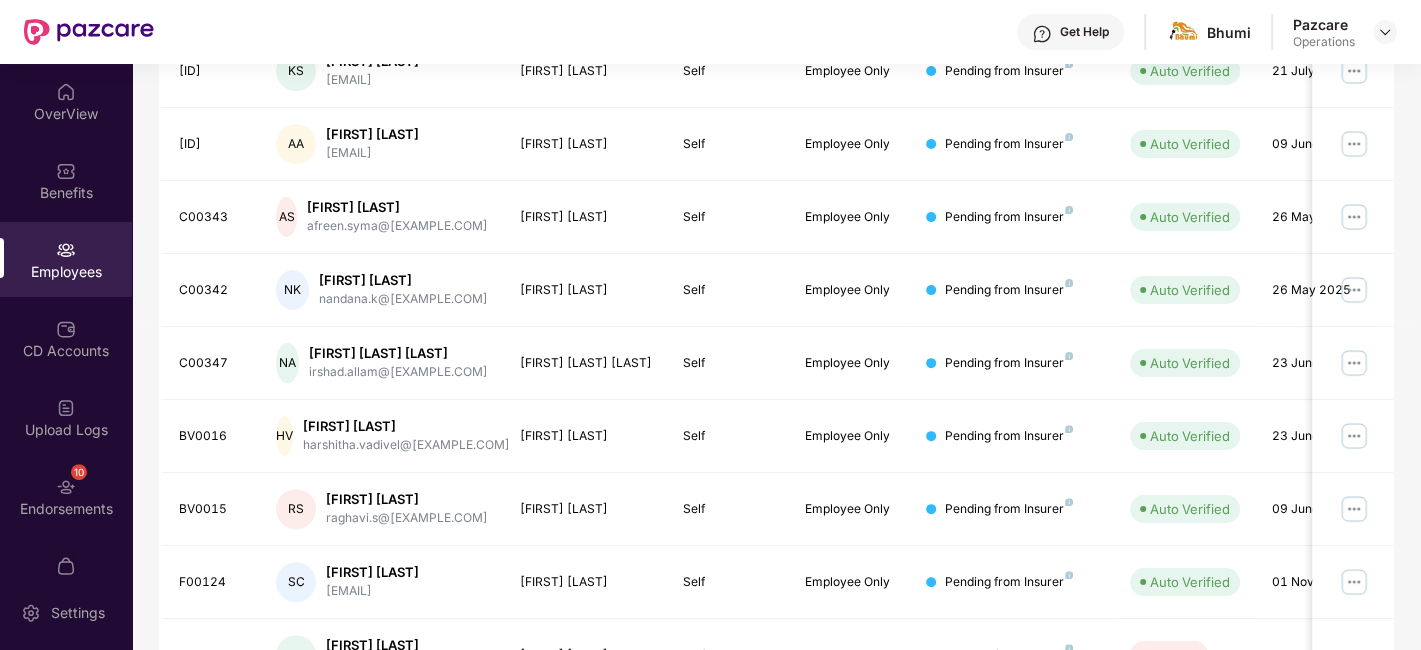 scroll, scrollTop: 574, scrollLeft: 0, axis: vertical 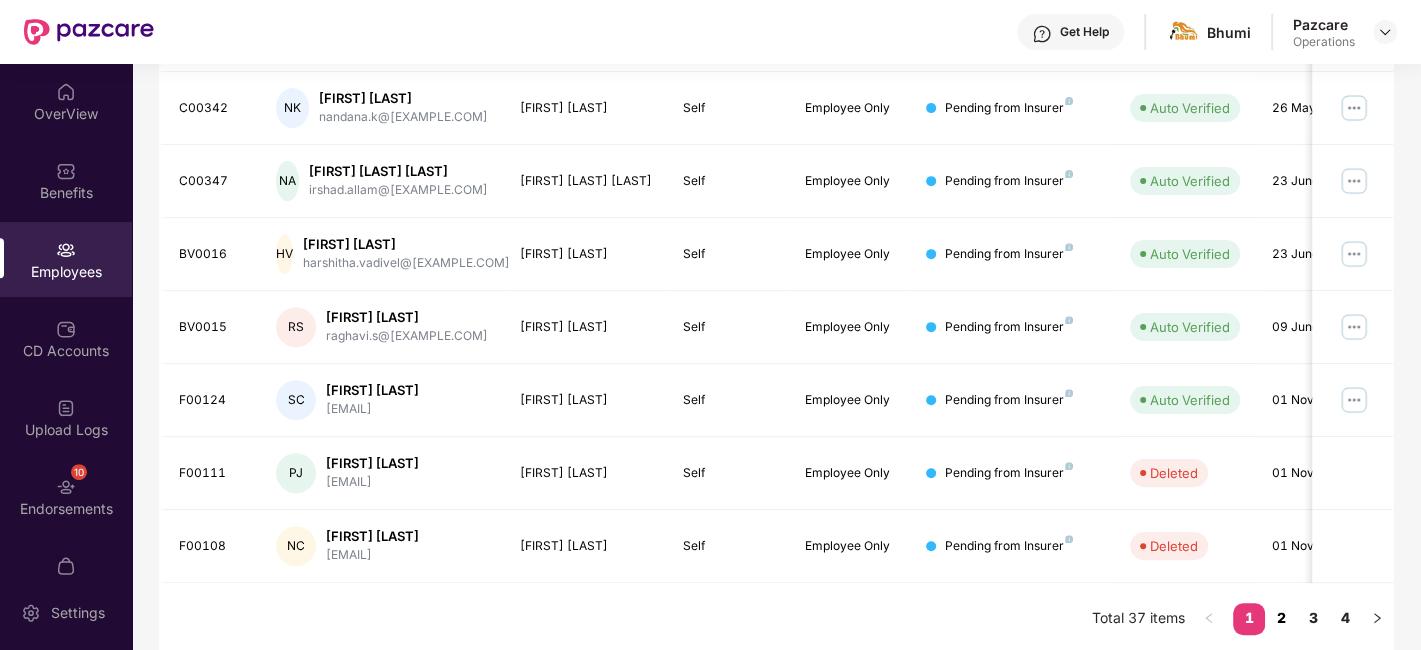 click on "2" at bounding box center (1281, 618) 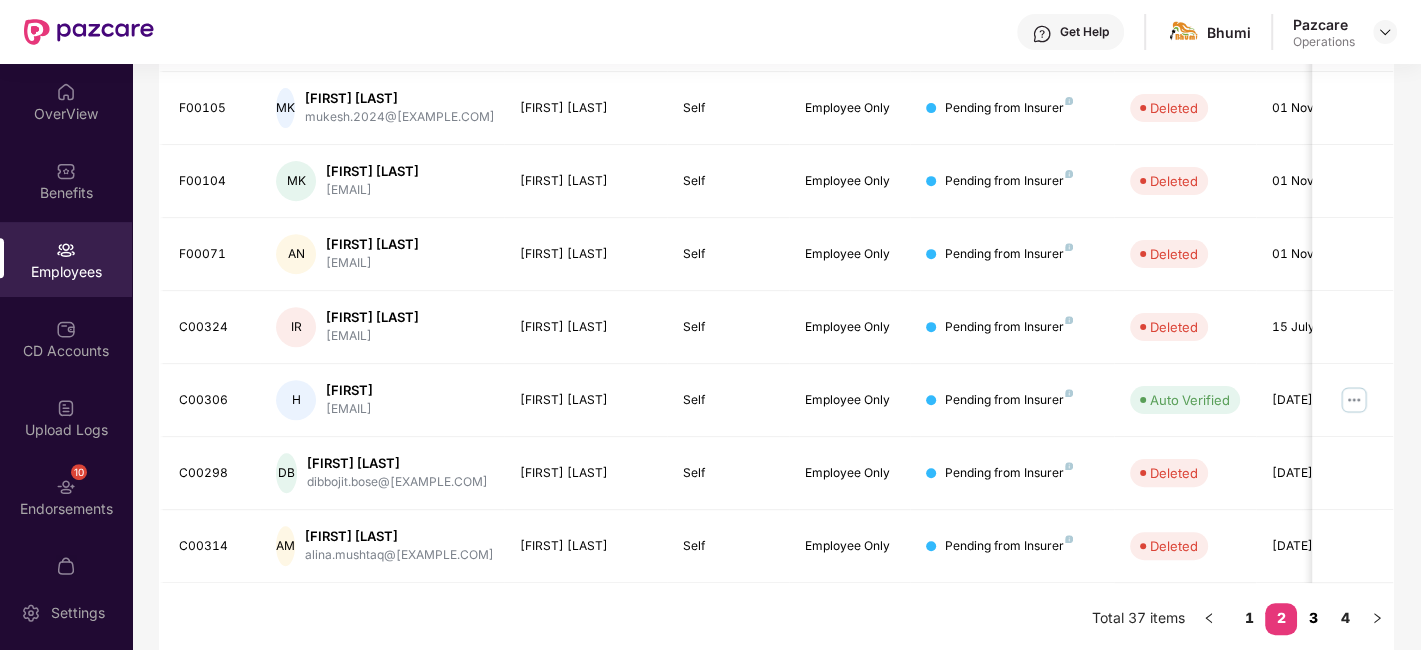 click on "3" at bounding box center [1313, 618] 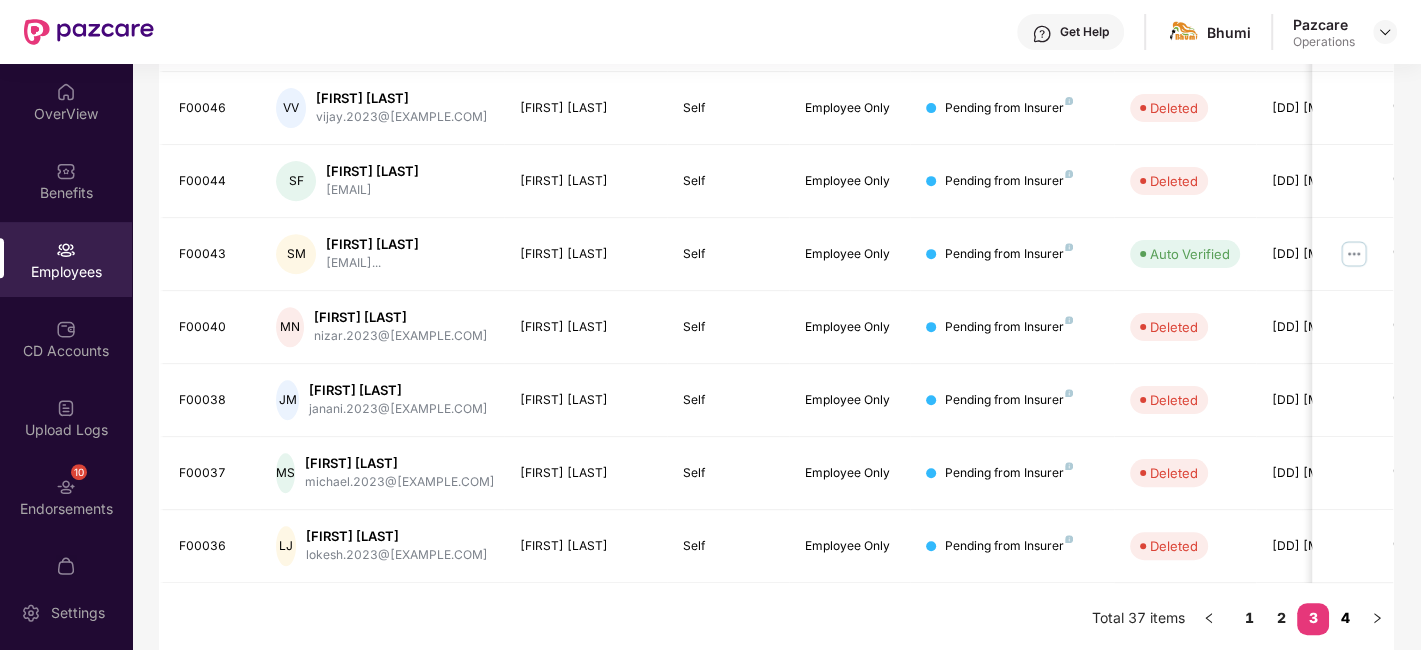 click on "4" at bounding box center [1345, 618] 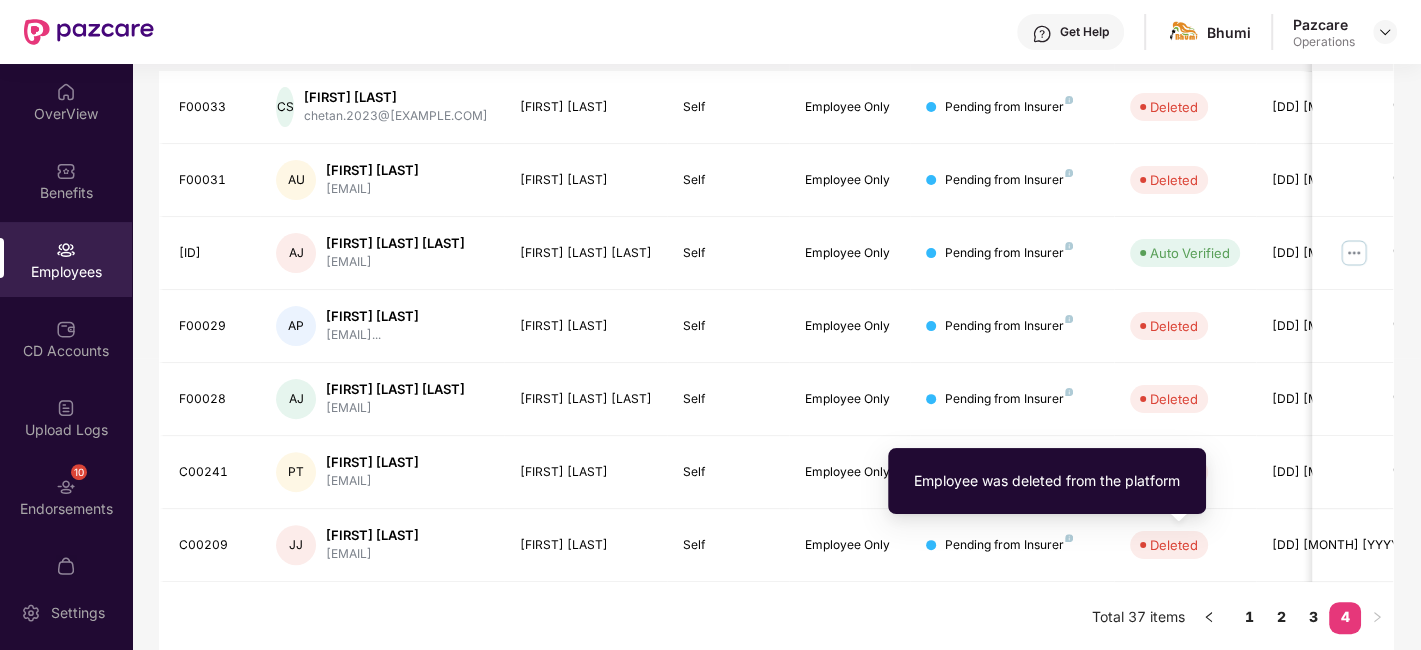scroll, scrollTop: 0, scrollLeft: 0, axis: both 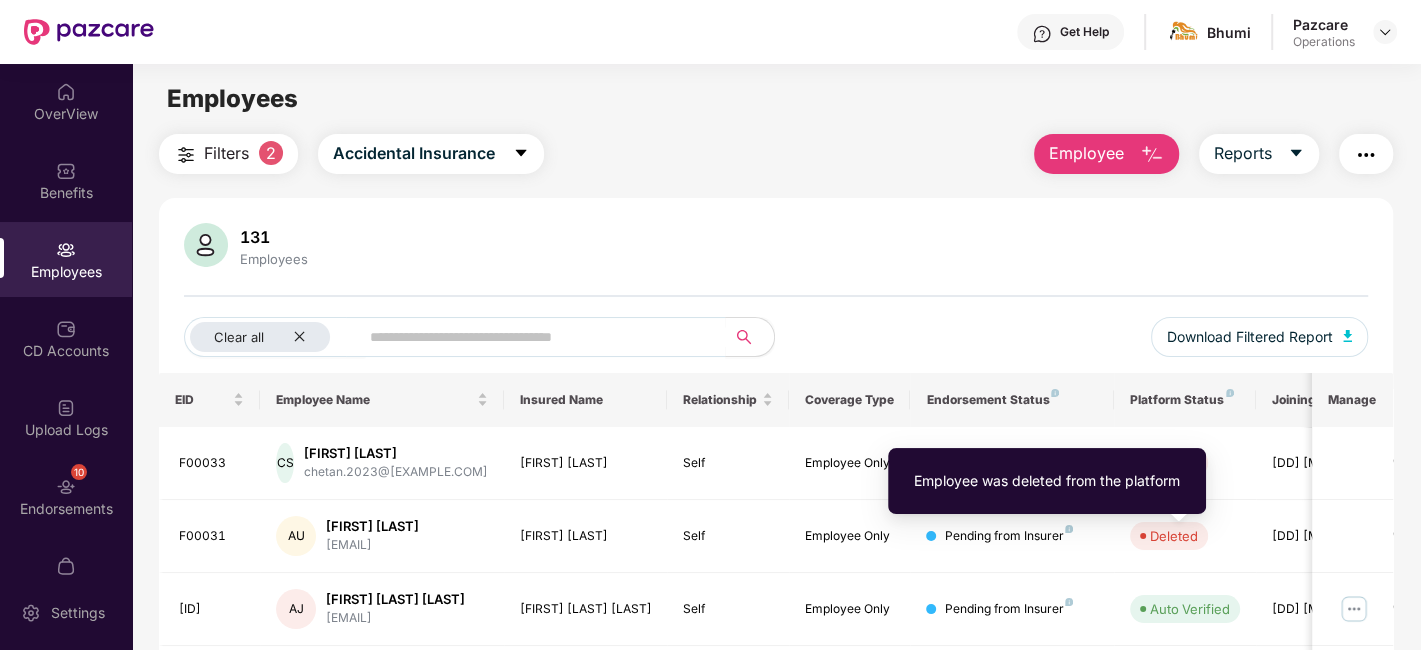 type 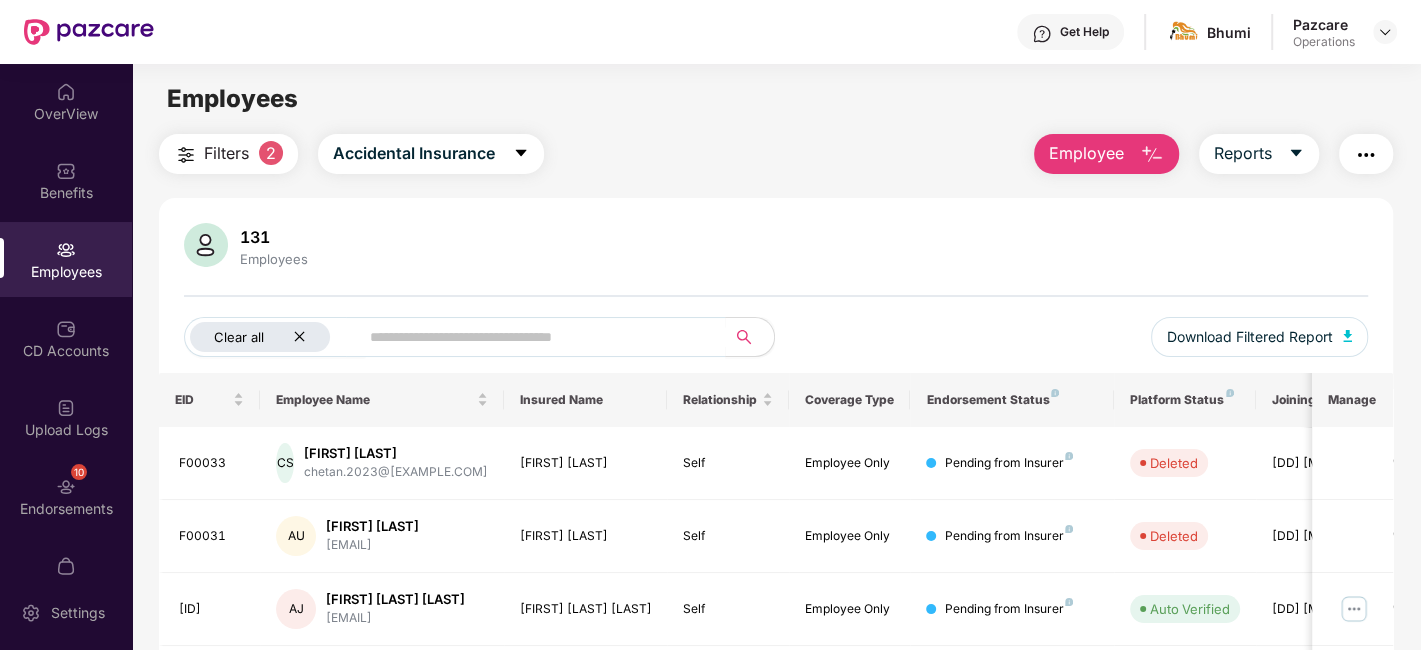 click 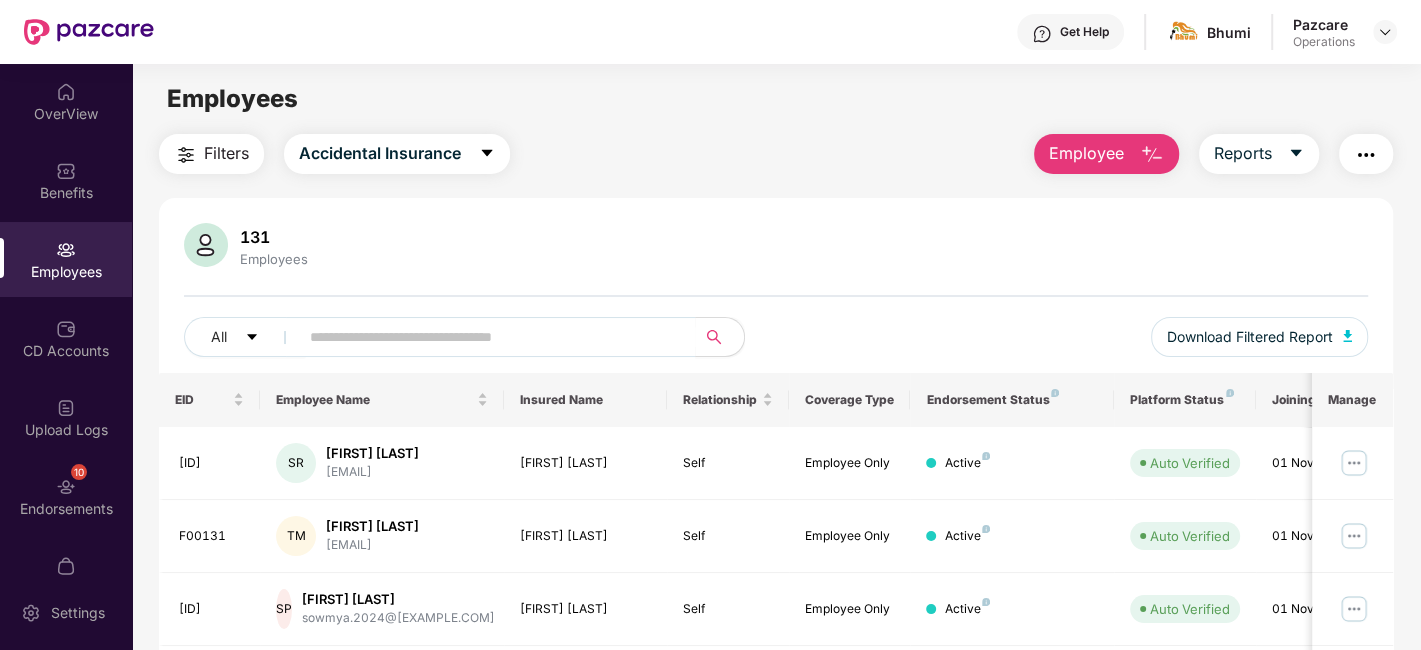 click at bounding box center [1366, 155] 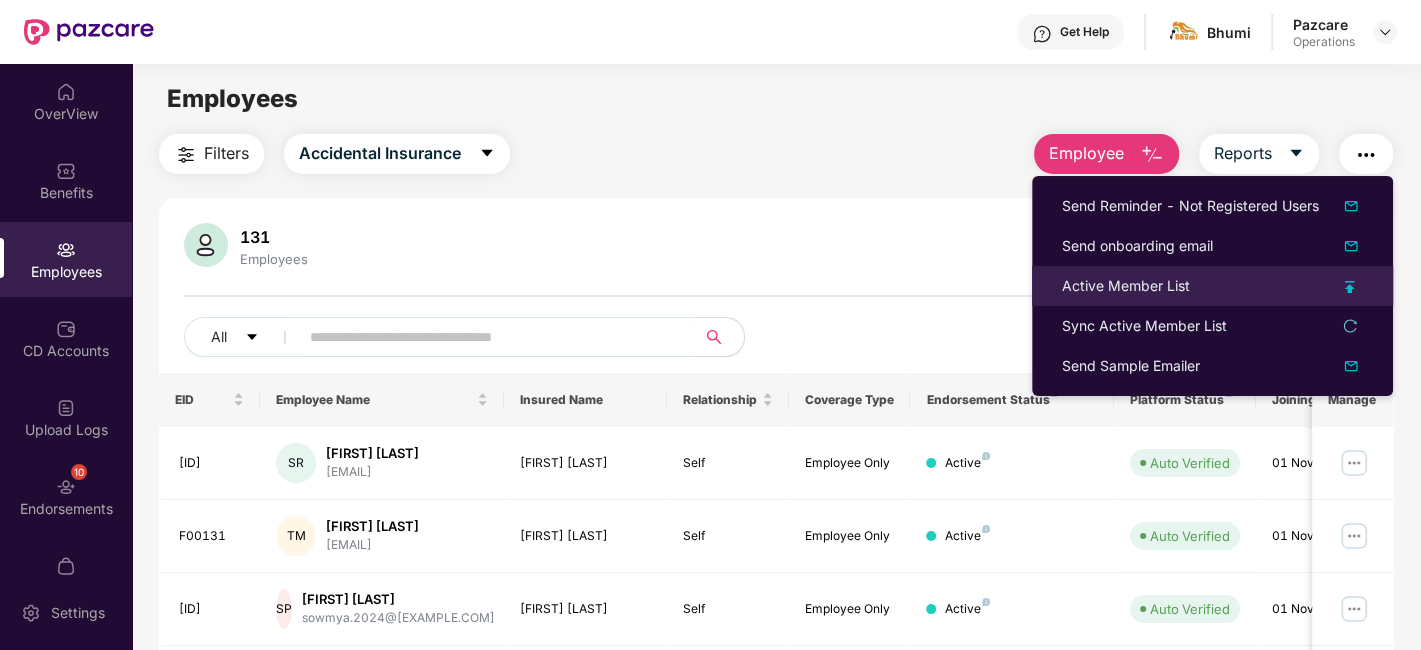 click on "Active Member List" at bounding box center (1126, 286) 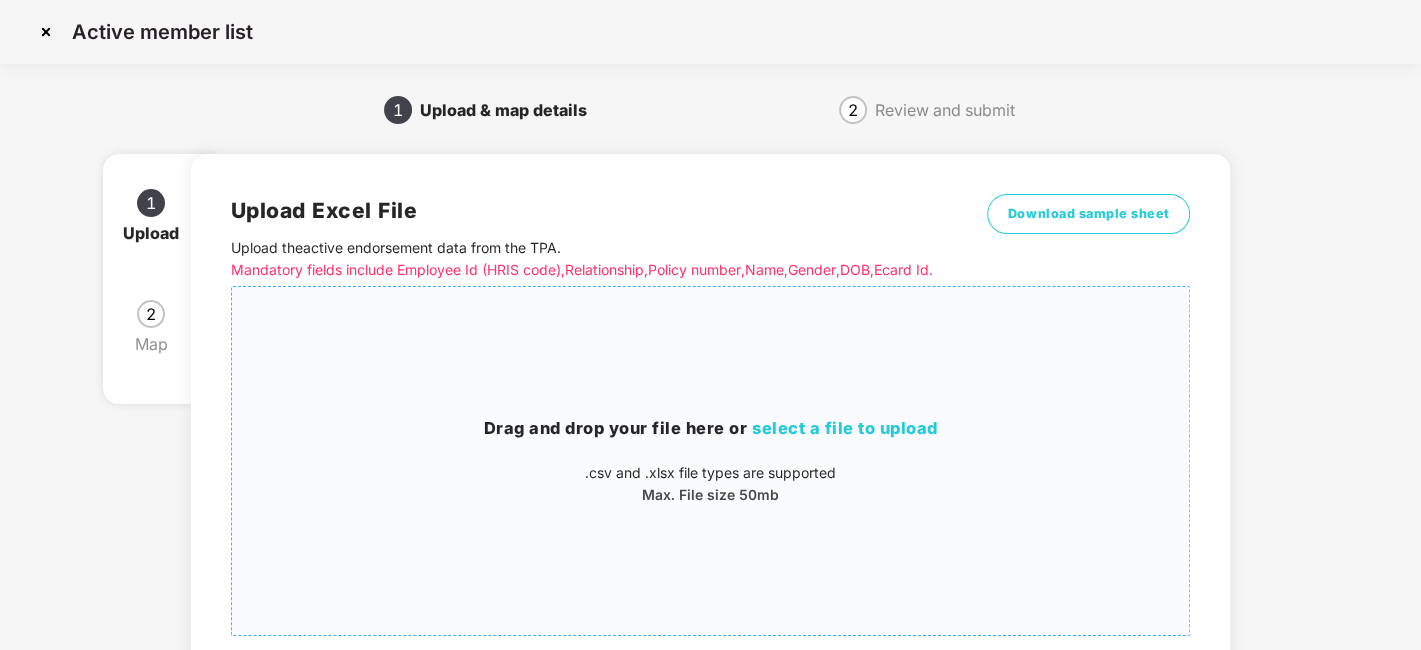 click on "Drag and drop your file here or  select a file to upload .csv and .xlsx file types are supported Max. File size 50mb" at bounding box center [711, 461] 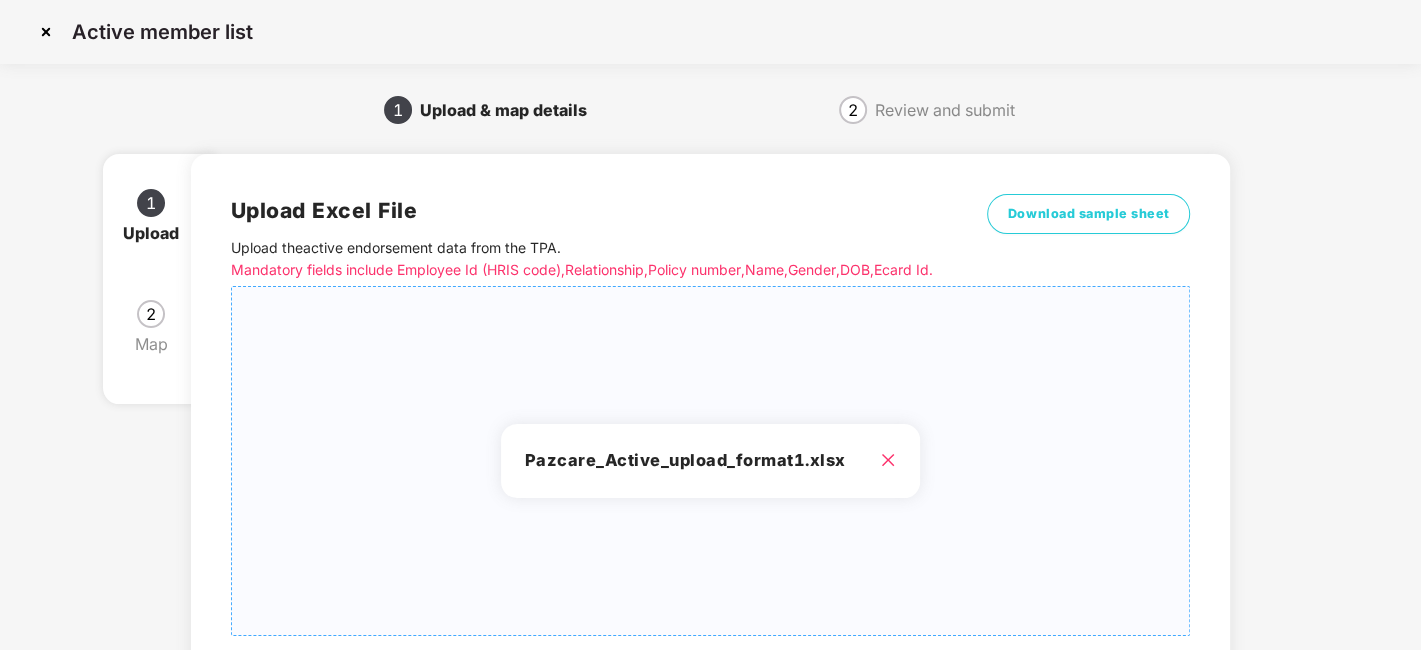 scroll, scrollTop: 214, scrollLeft: 0, axis: vertical 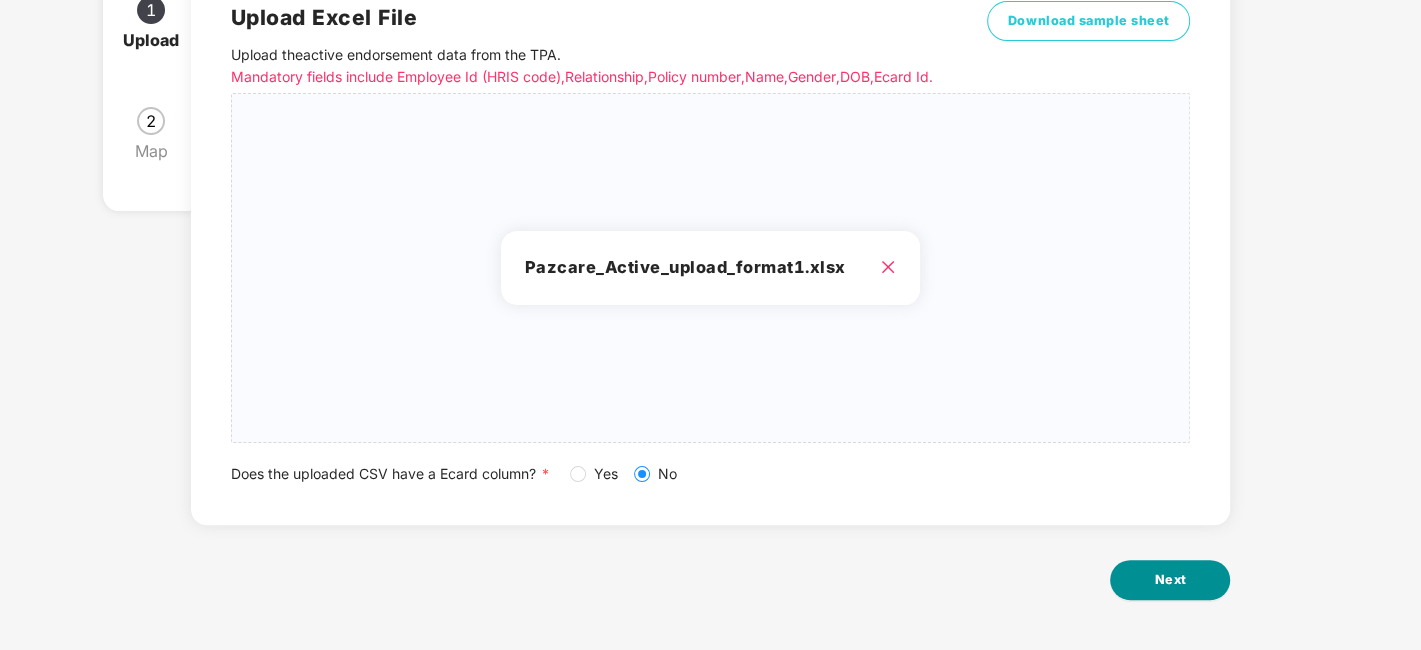 click on "Next" at bounding box center (1170, 580) 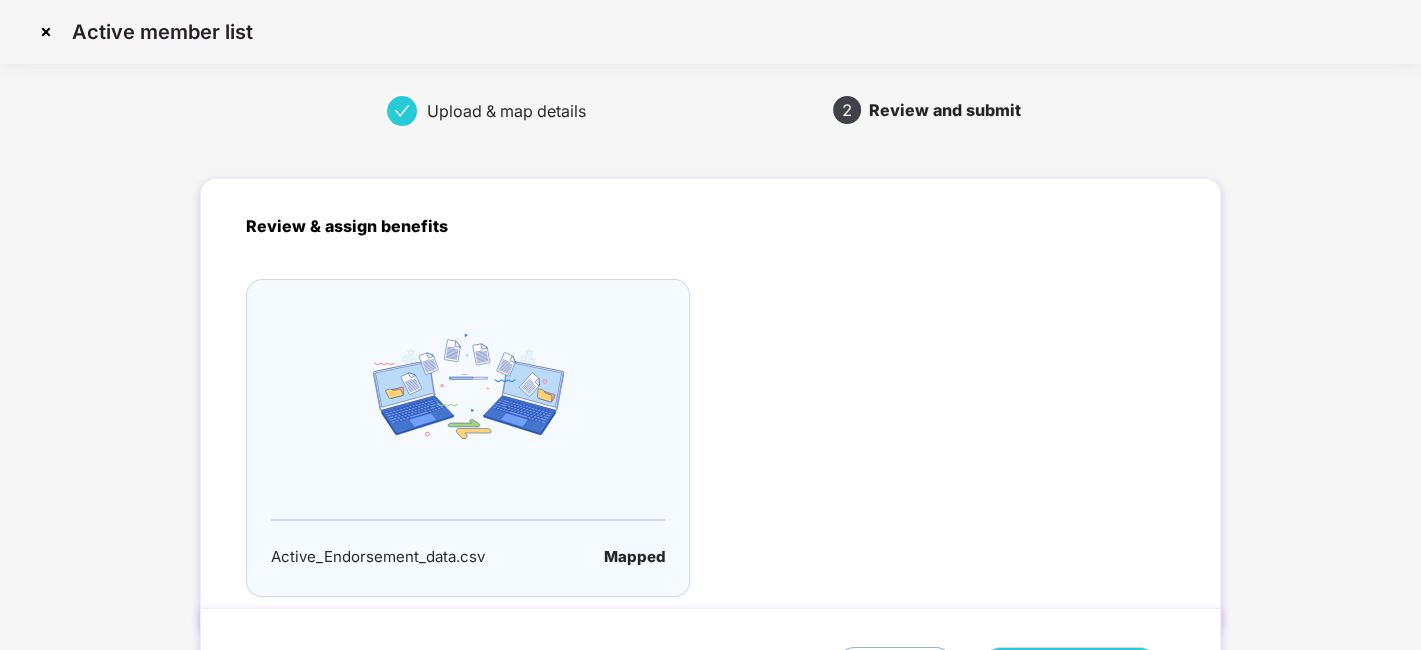 scroll, scrollTop: 132, scrollLeft: 0, axis: vertical 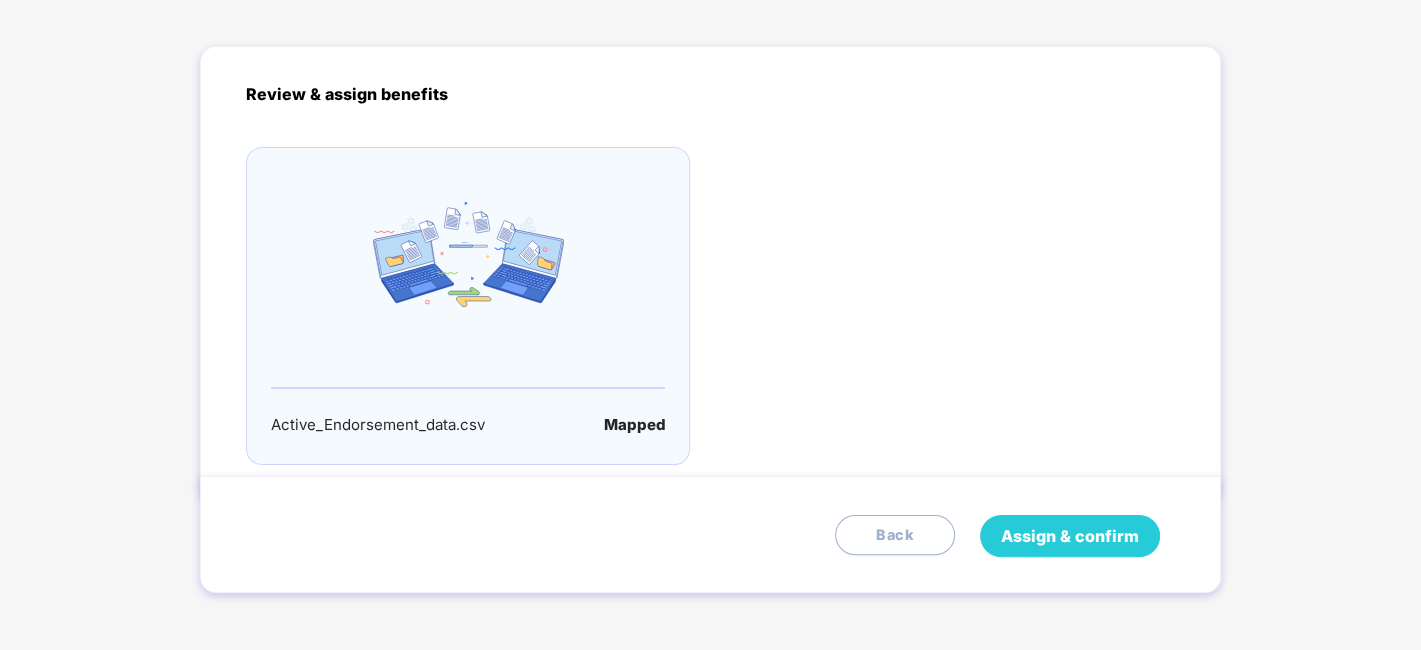 click on "Assign & confirm" at bounding box center [1070, 536] 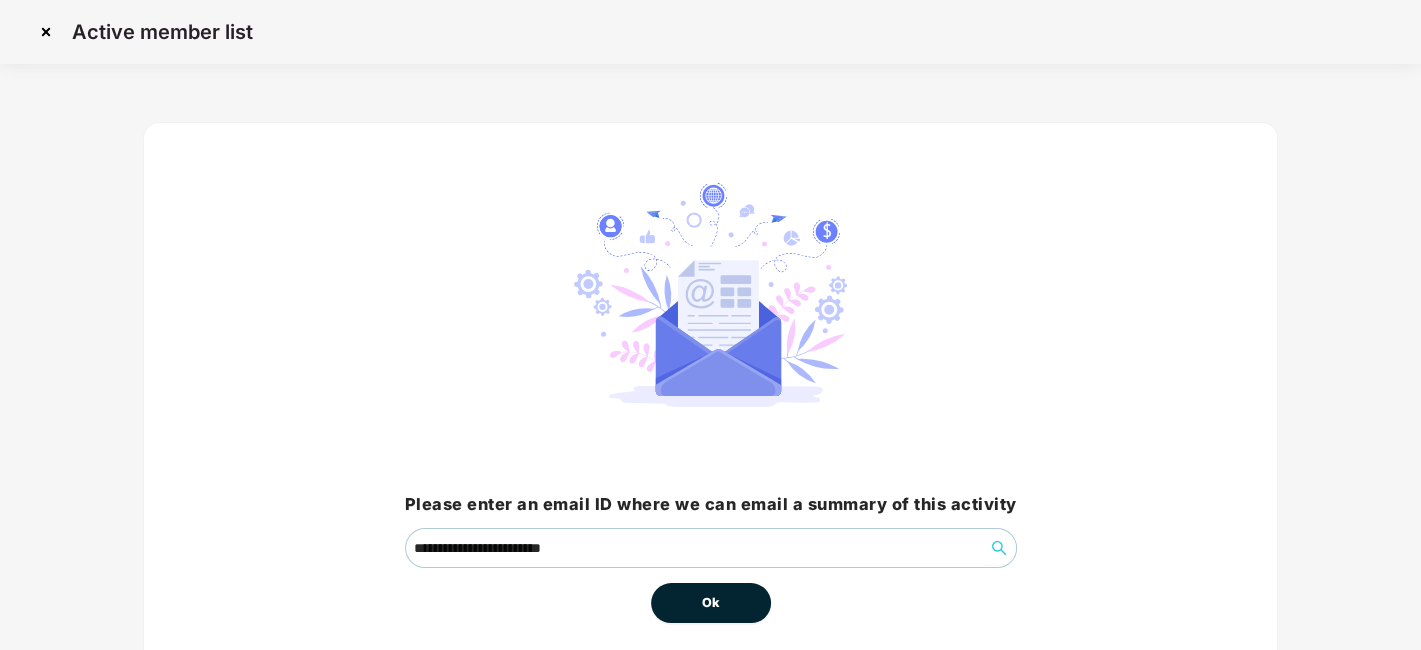 scroll, scrollTop: 86, scrollLeft: 0, axis: vertical 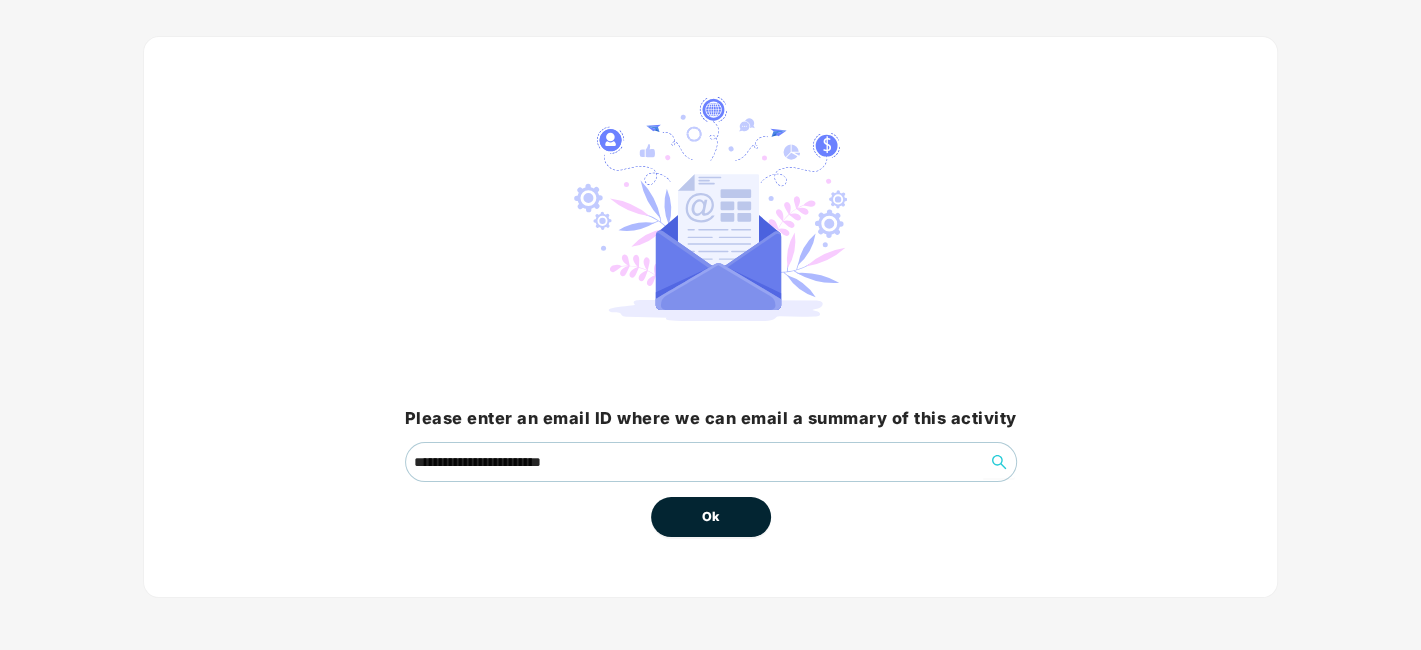 click on "Ok" at bounding box center (711, 517) 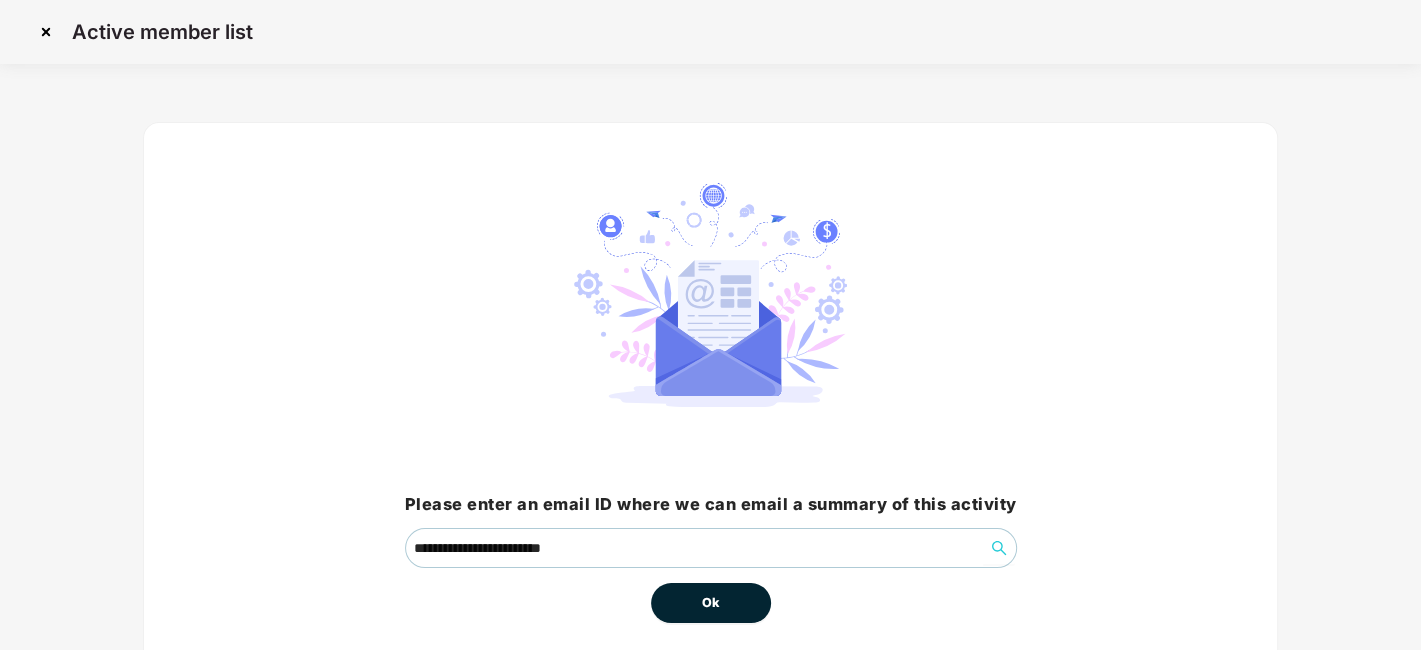 scroll, scrollTop: 86, scrollLeft: 0, axis: vertical 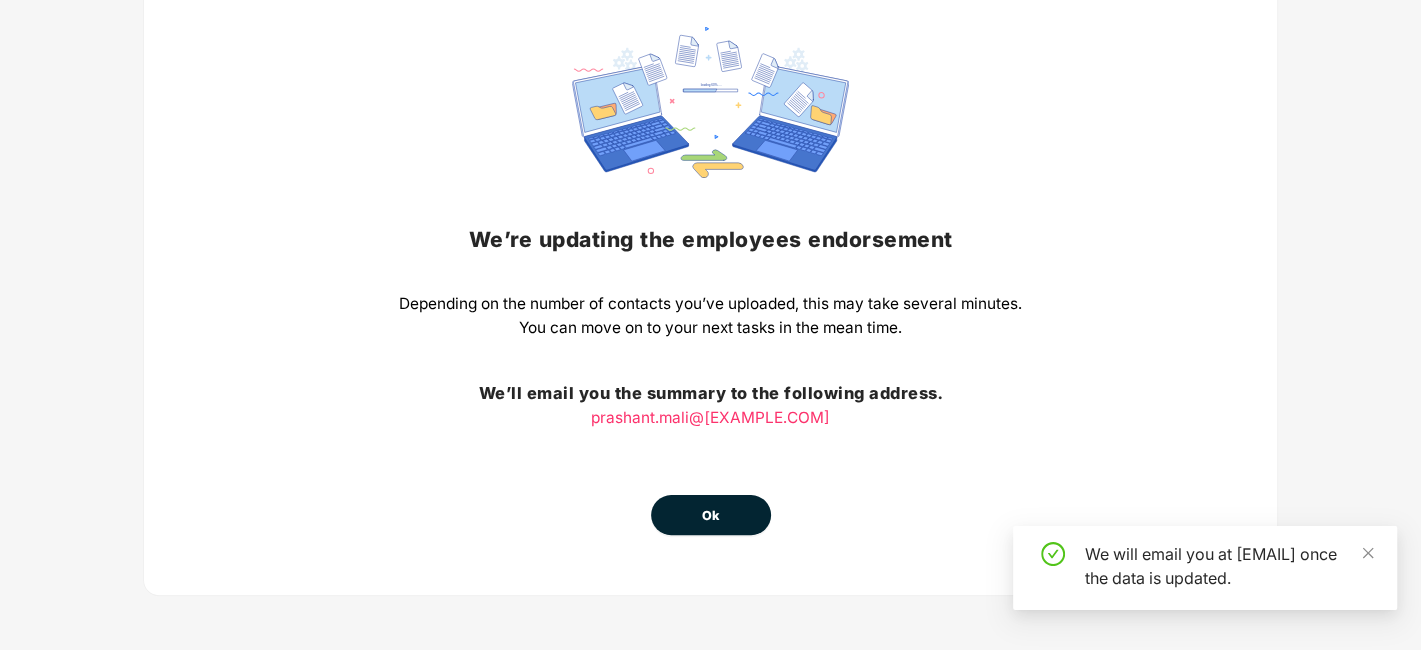 click on "Ok" at bounding box center (711, 516) 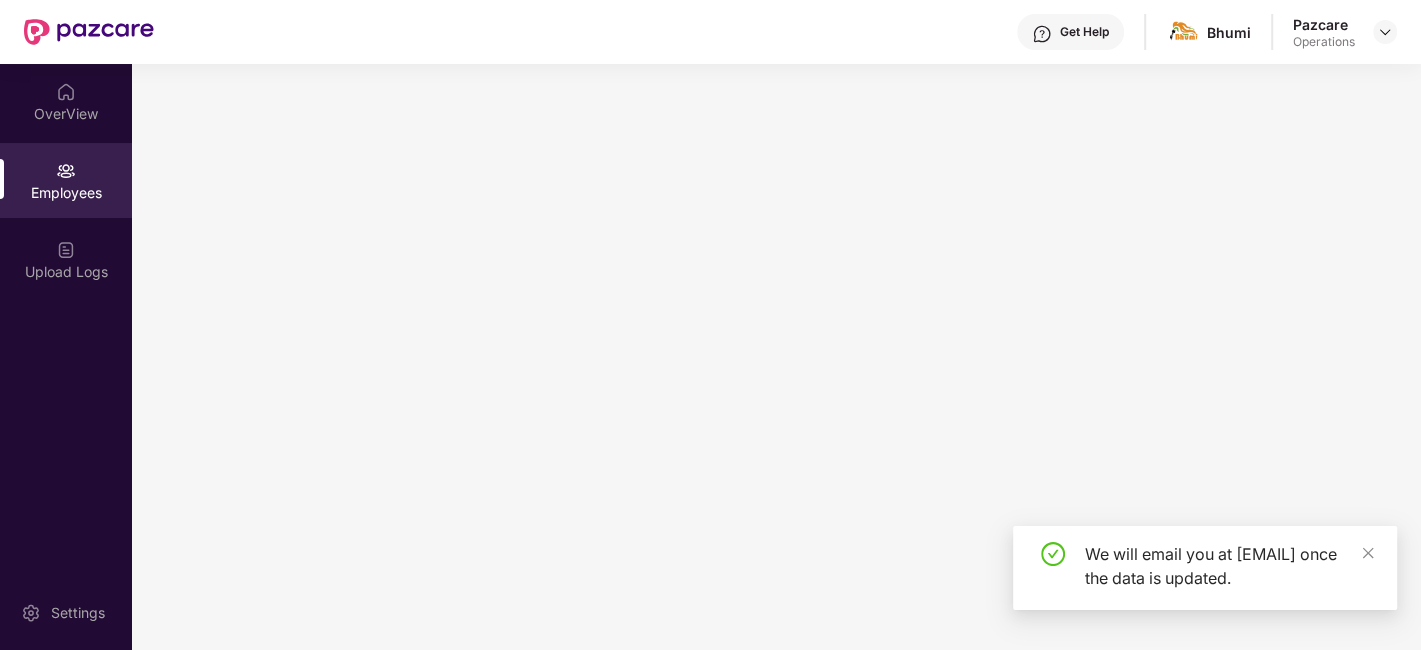 scroll, scrollTop: 0, scrollLeft: 0, axis: both 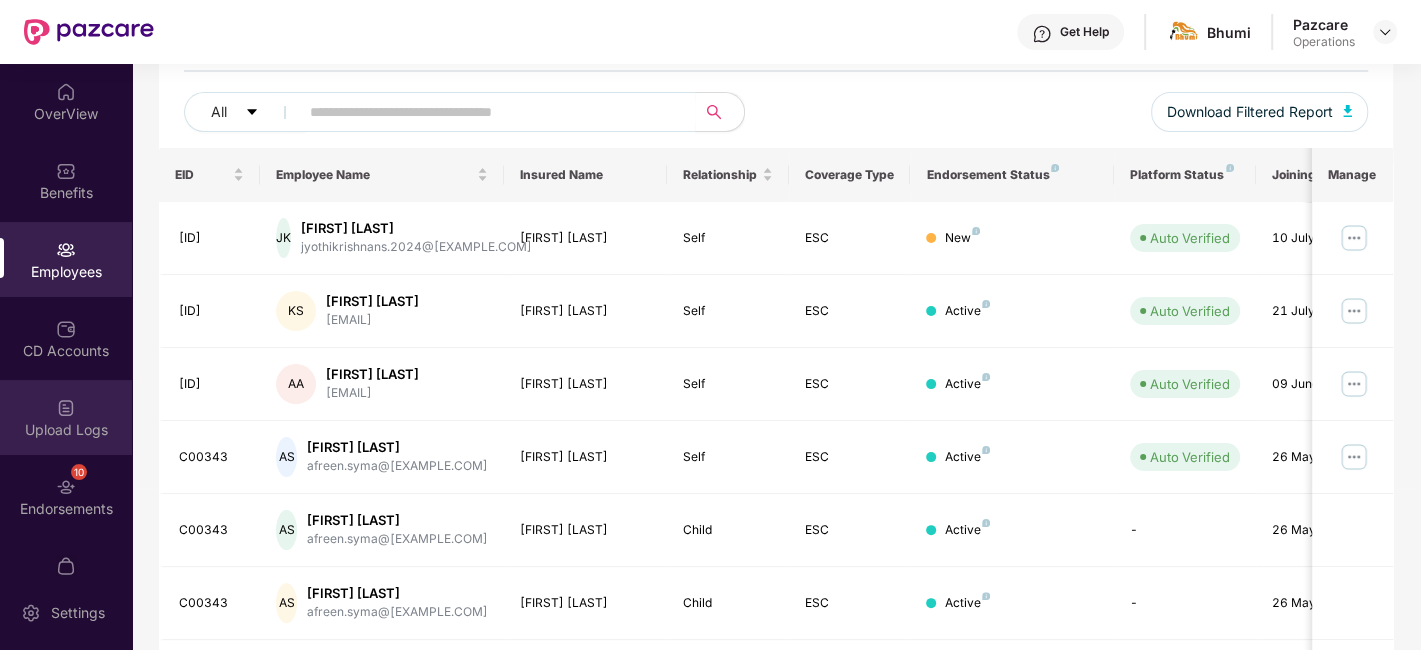 click on "Upload Logs" at bounding box center (66, 417) 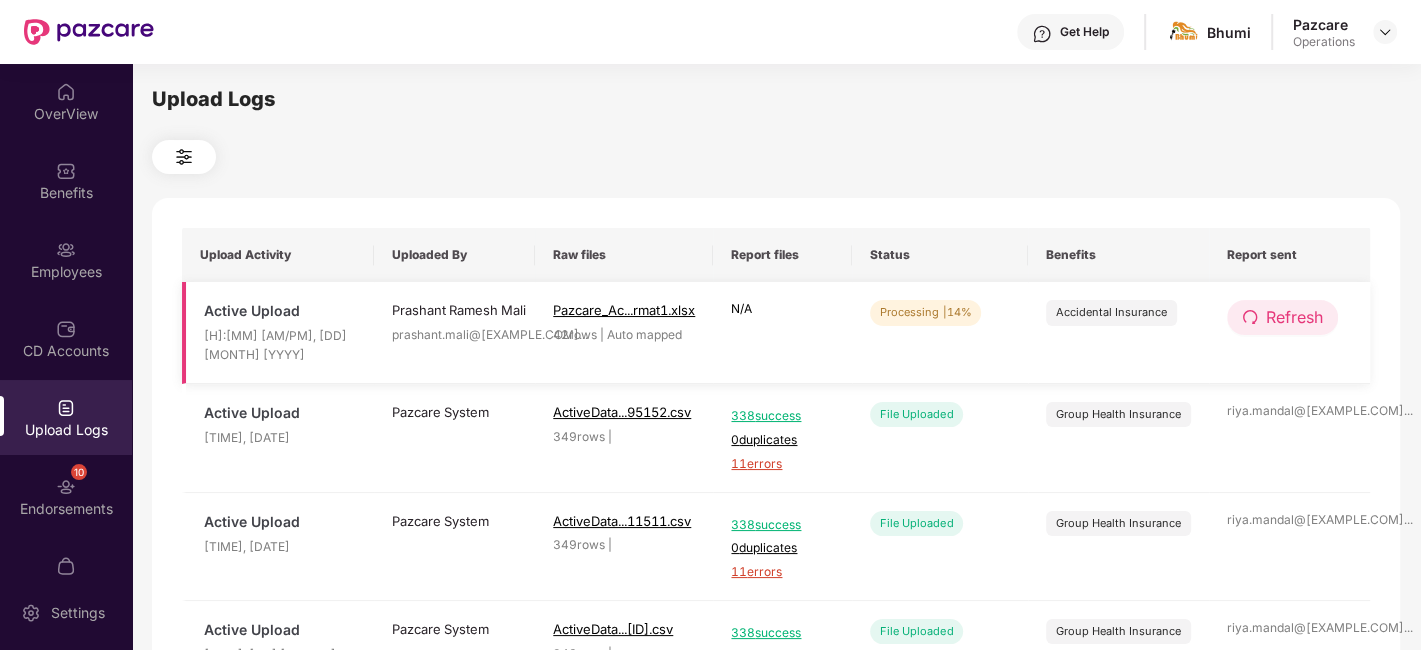 click on "Refresh" at bounding box center (1294, 317) 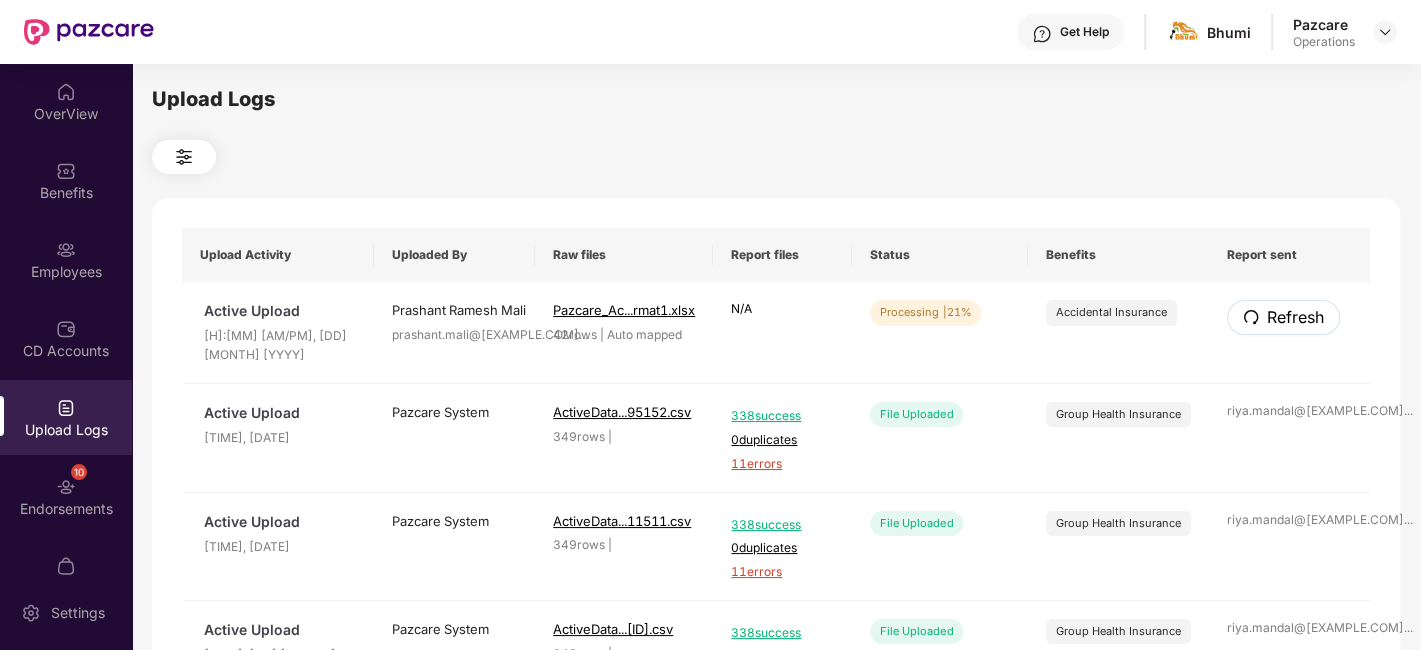 click on "Refresh" at bounding box center [1295, 317] 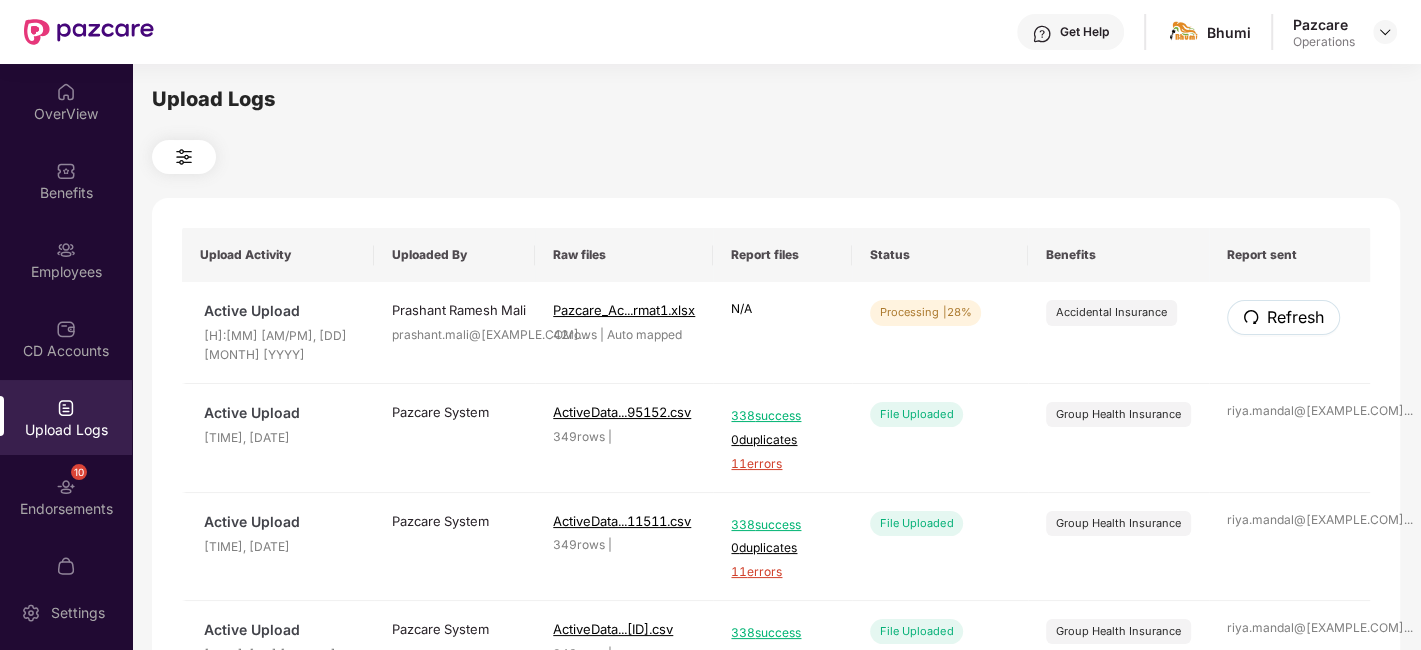 click on "Refresh" at bounding box center (1295, 317) 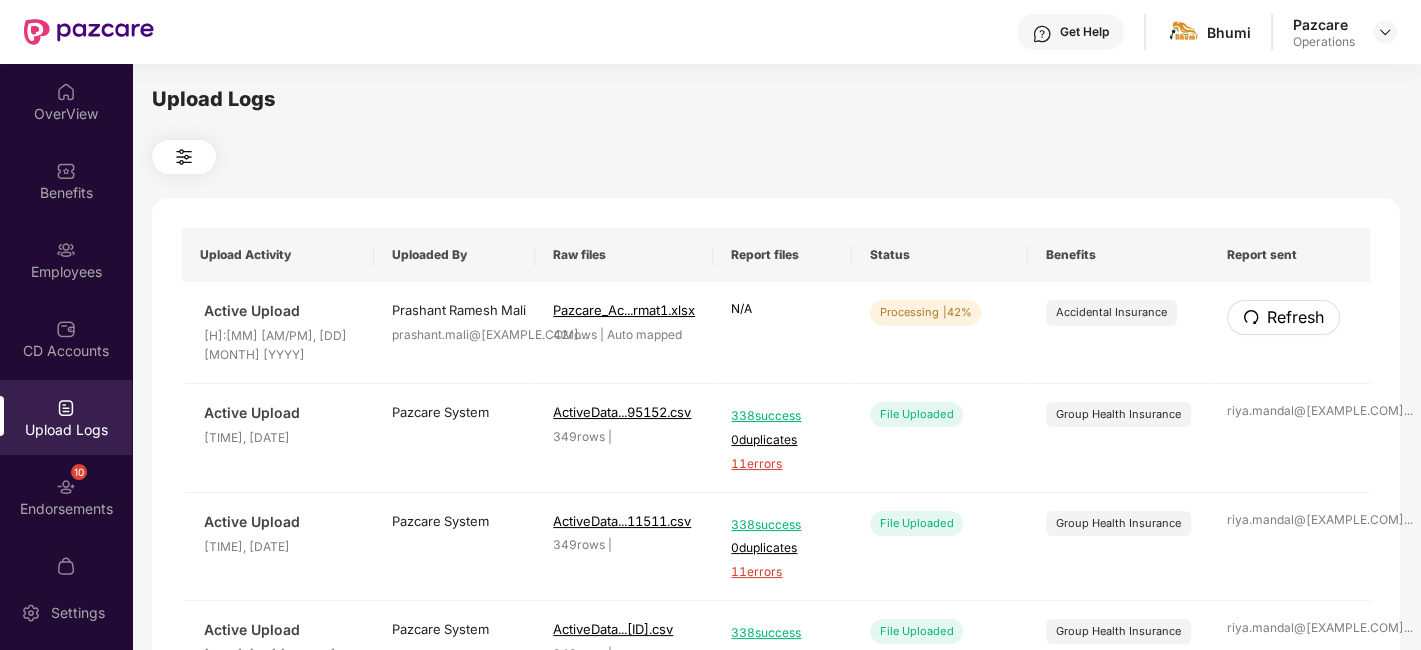 click on "Refresh" at bounding box center (1295, 317) 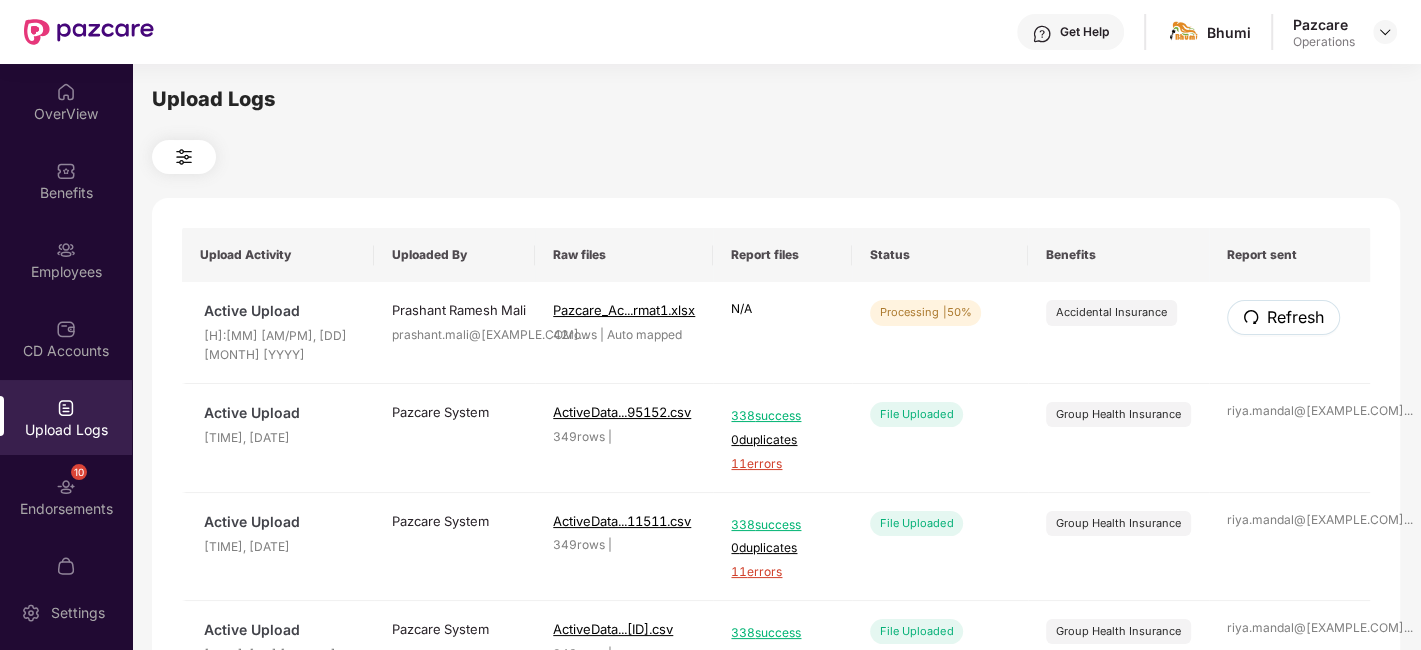 click on "Refresh" at bounding box center [1295, 317] 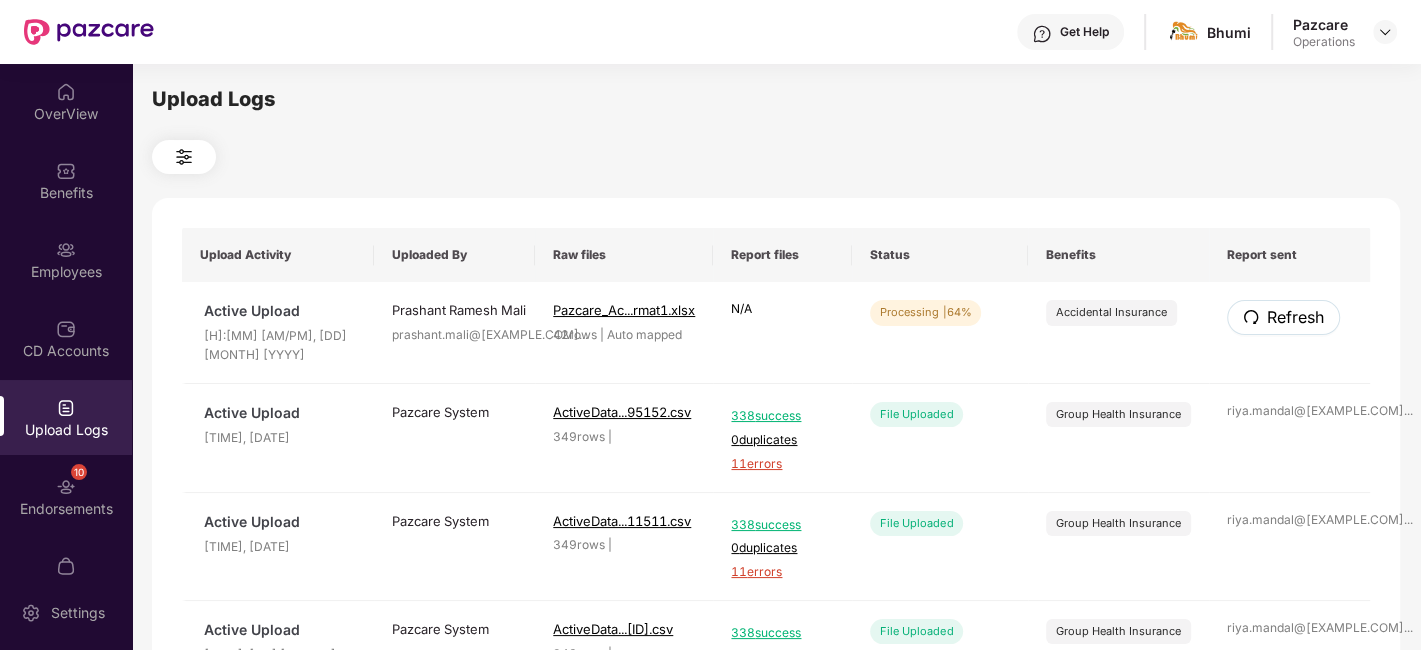 click on "Refresh" at bounding box center [1295, 317] 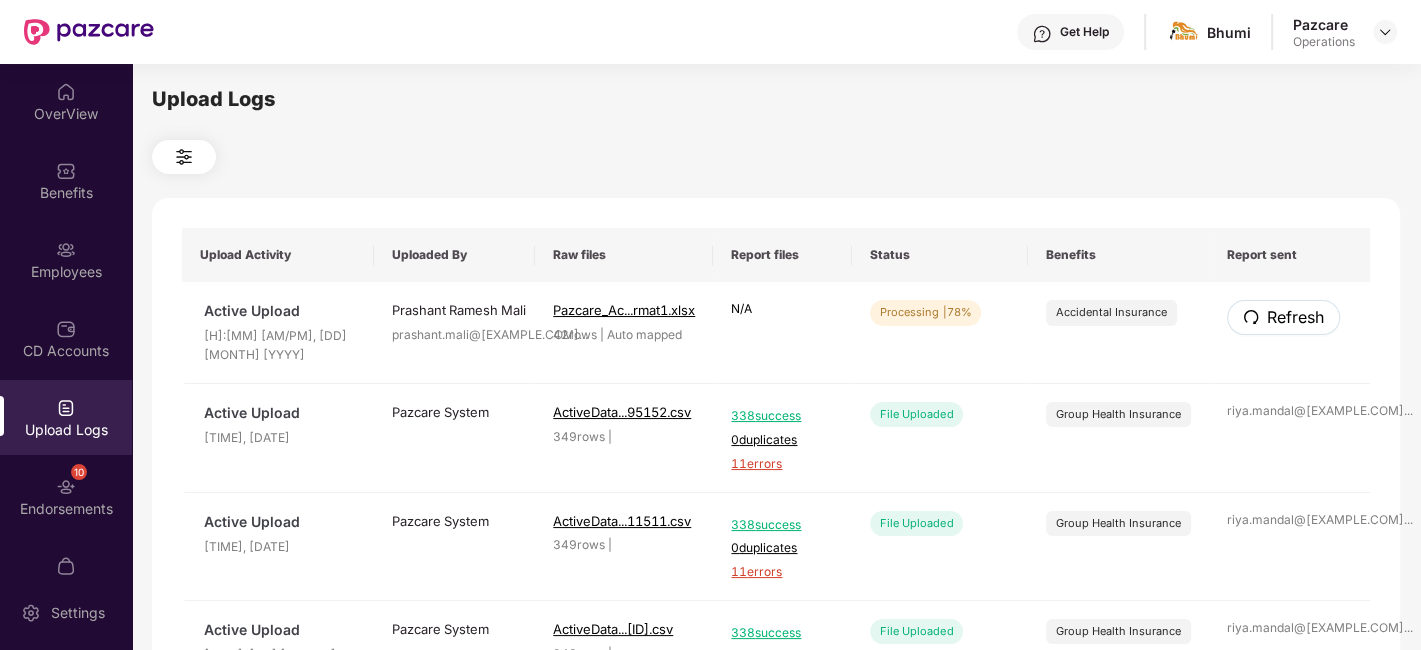 click on "Refresh" at bounding box center [1295, 317] 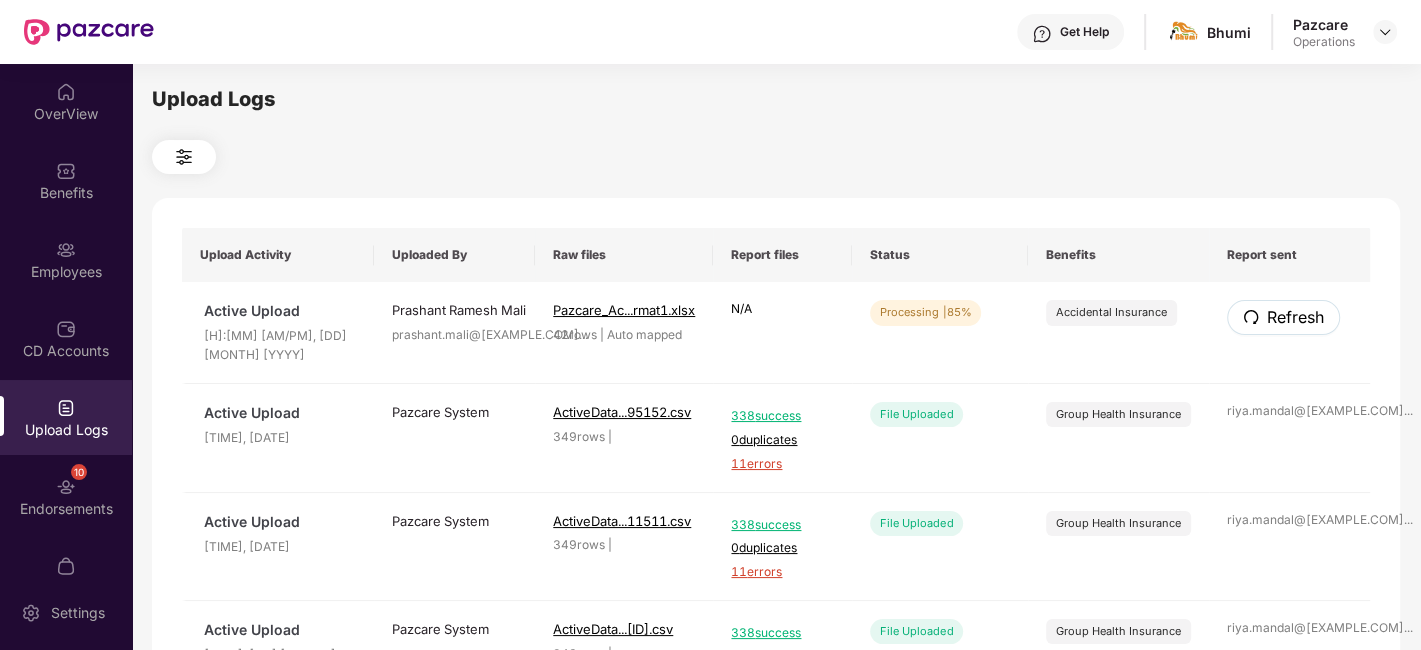 click on "Refresh" at bounding box center [1295, 317] 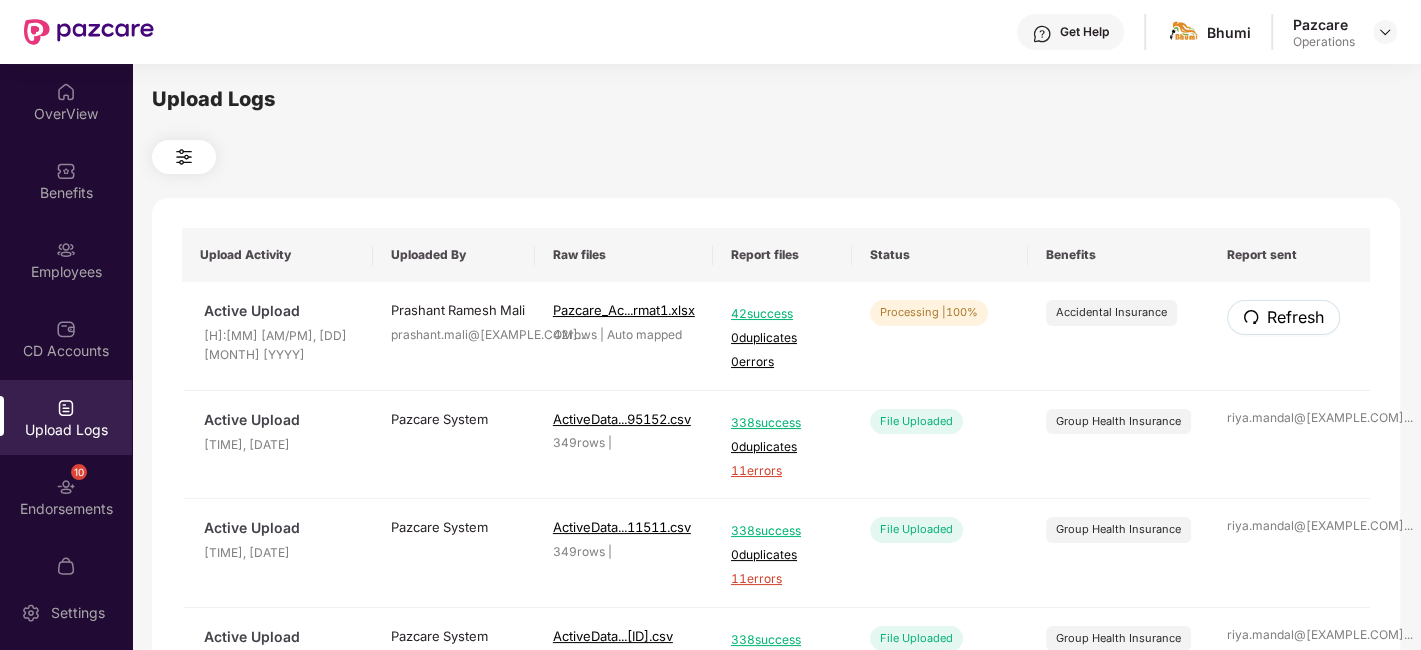 click on "Refresh" at bounding box center [1295, 317] 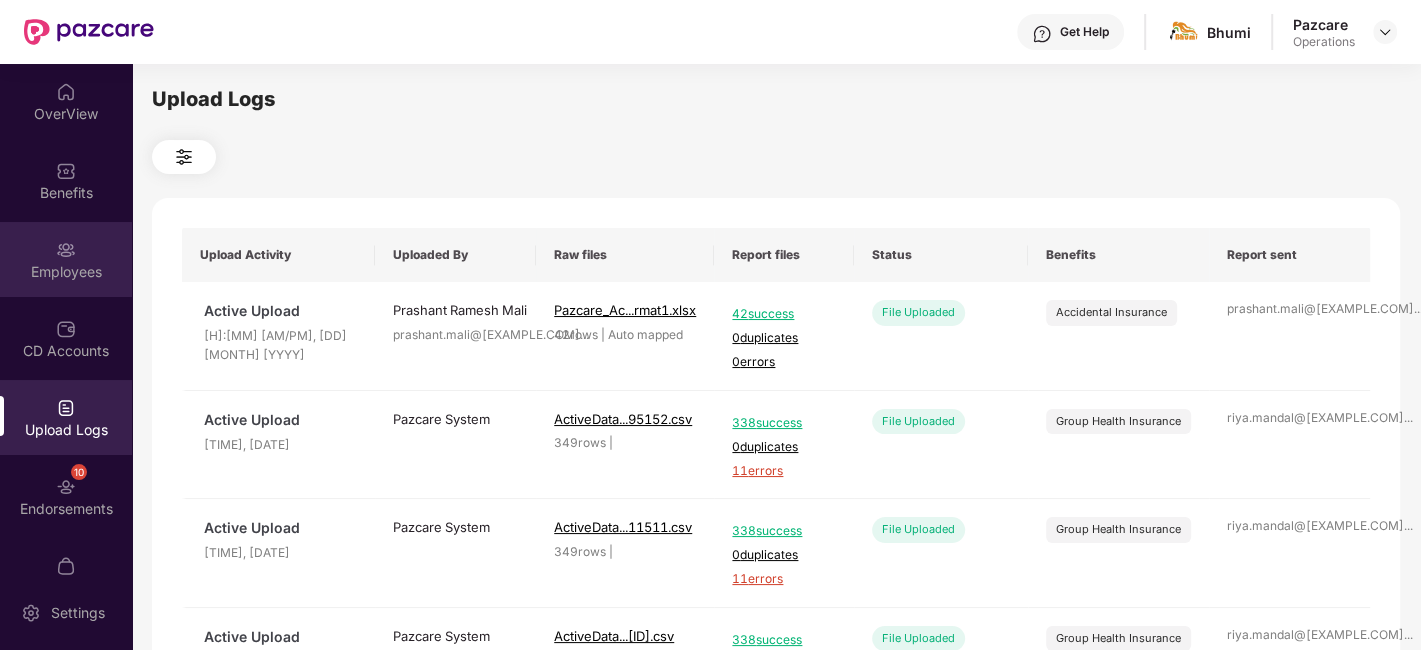 click on "Employees" at bounding box center (66, 259) 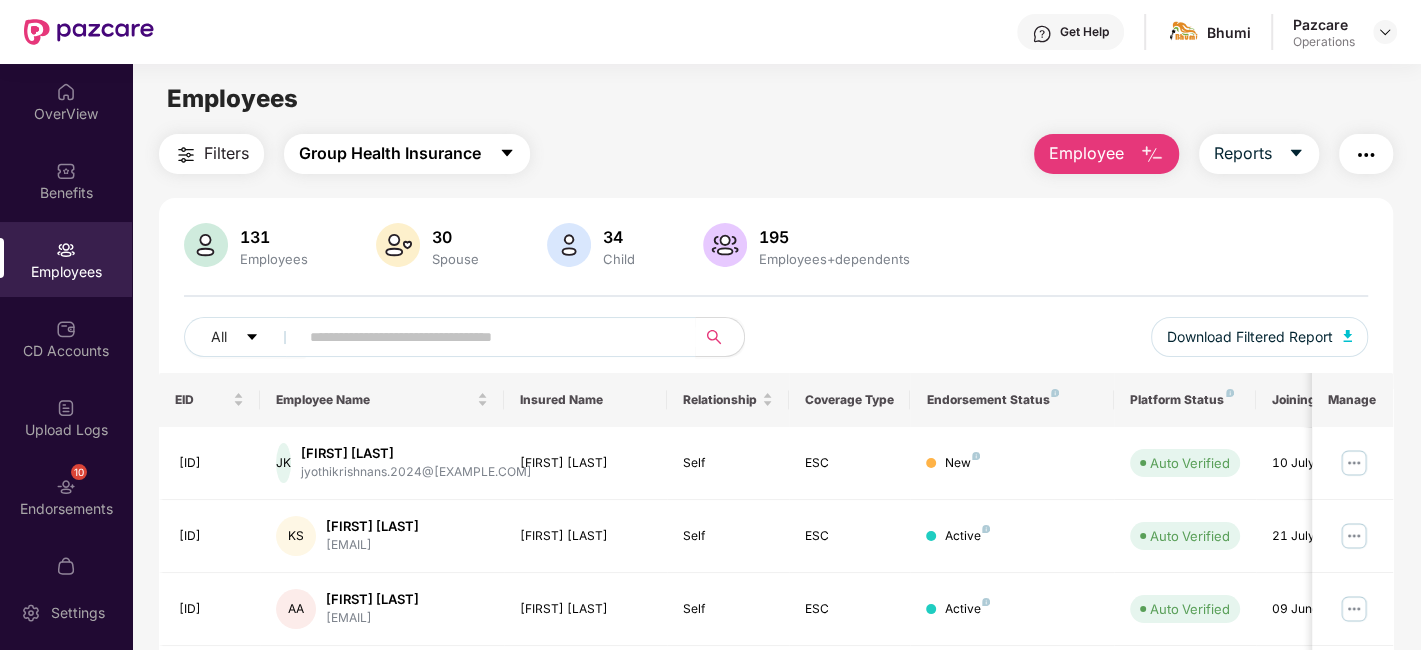 click on "Group Health Insurance" at bounding box center [407, 154] 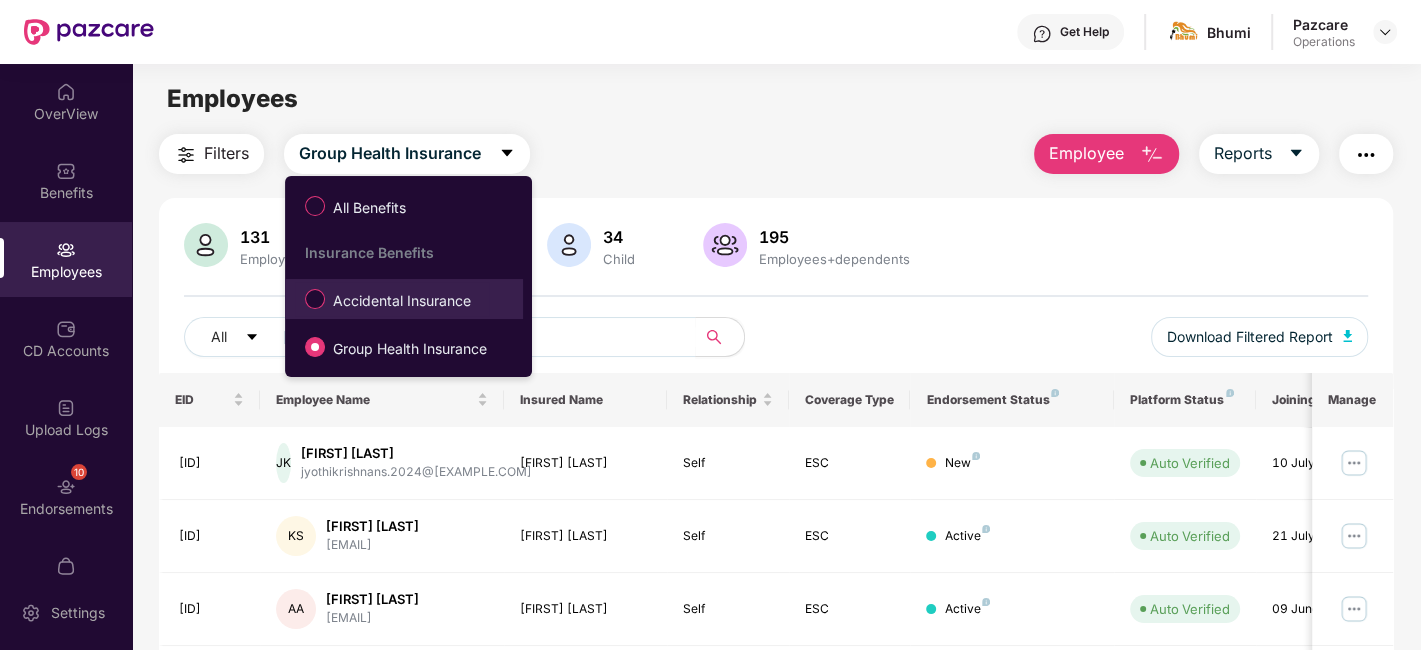 click on "Accidental Insurance" at bounding box center (402, 301) 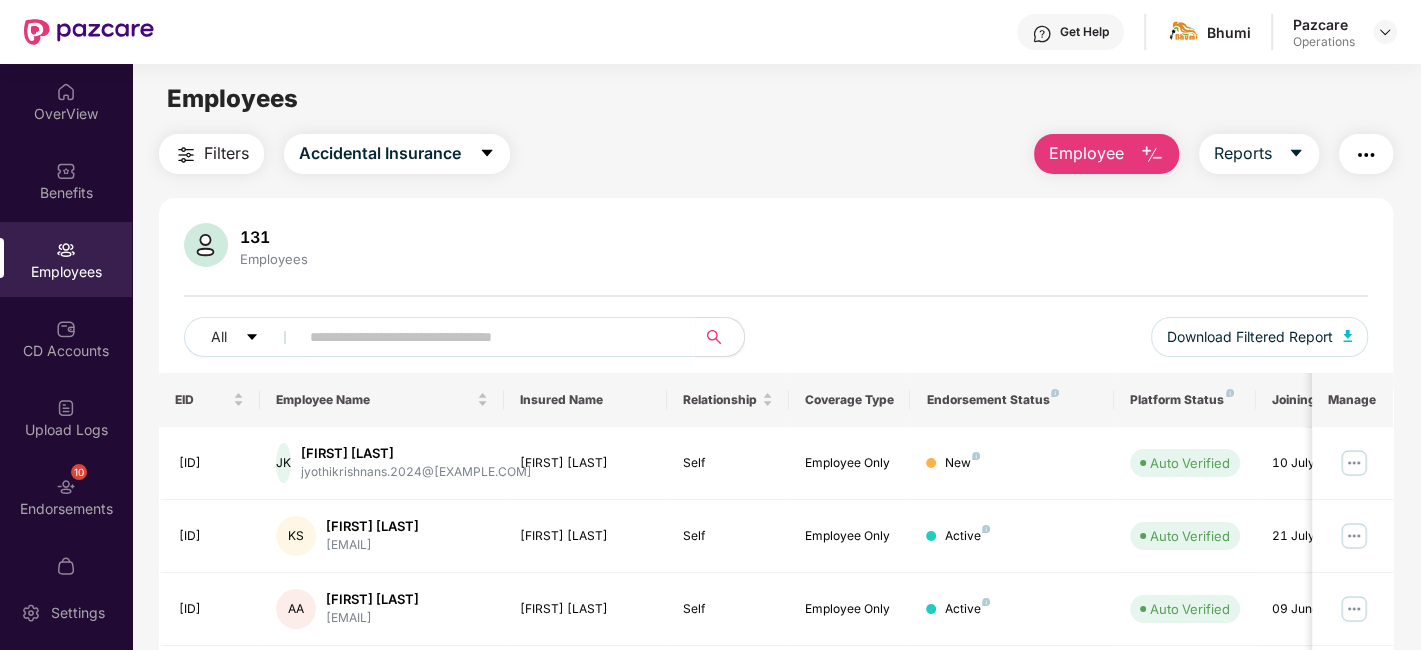 click on "Filters" at bounding box center (226, 153) 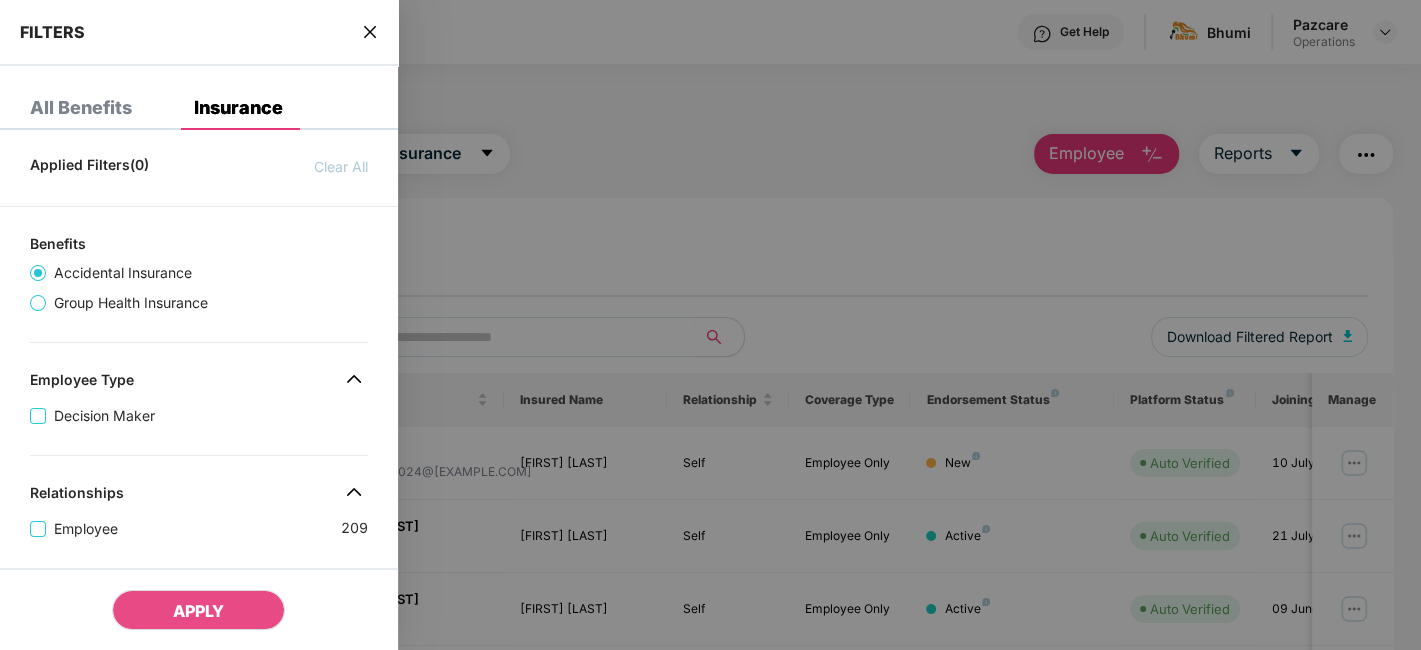 scroll, scrollTop: 574, scrollLeft: 0, axis: vertical 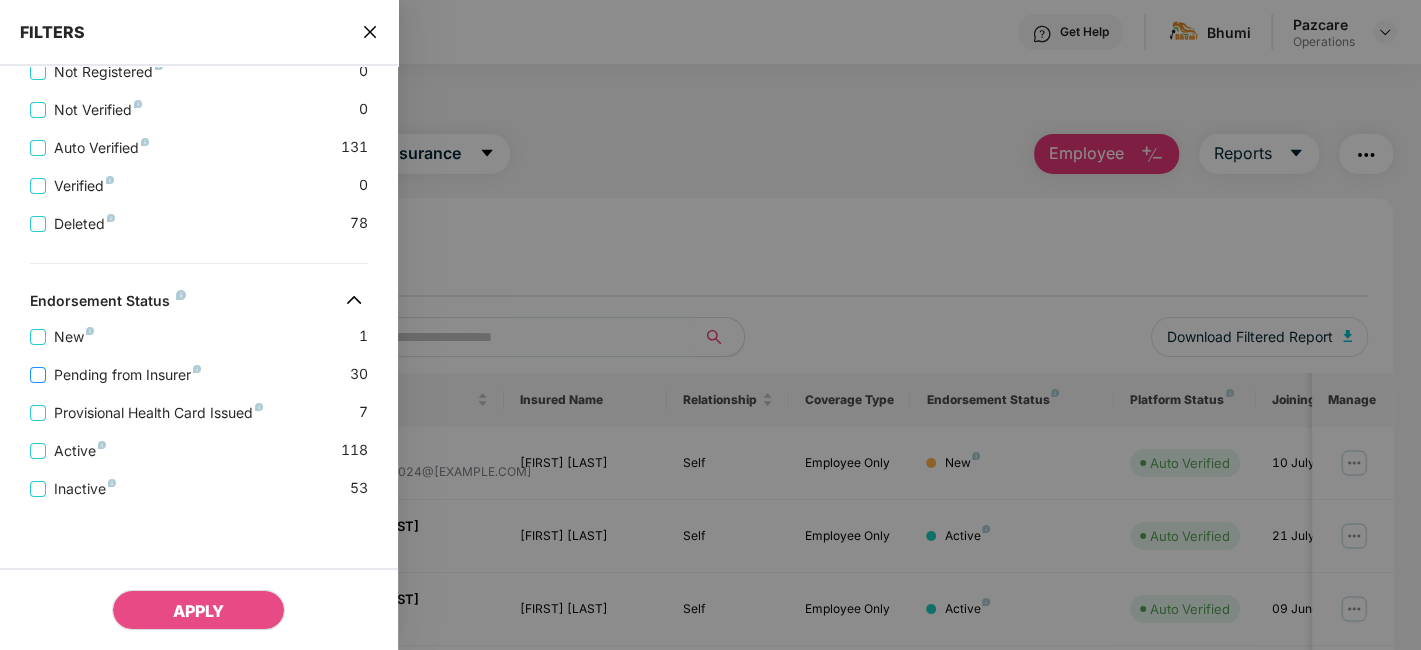 click on "Pending from Insurer" at bounding box center (127, 375) 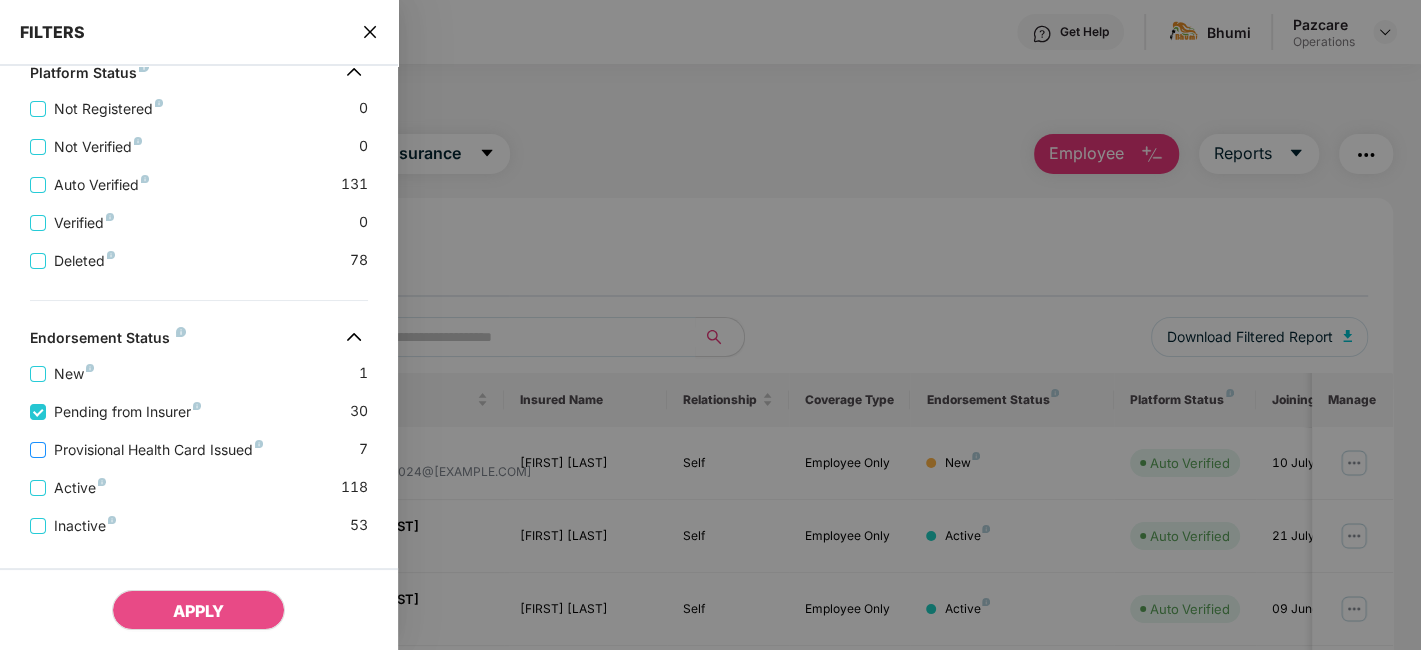 click on "Provisional Health Card Issued" at bounding box center (158, 450) 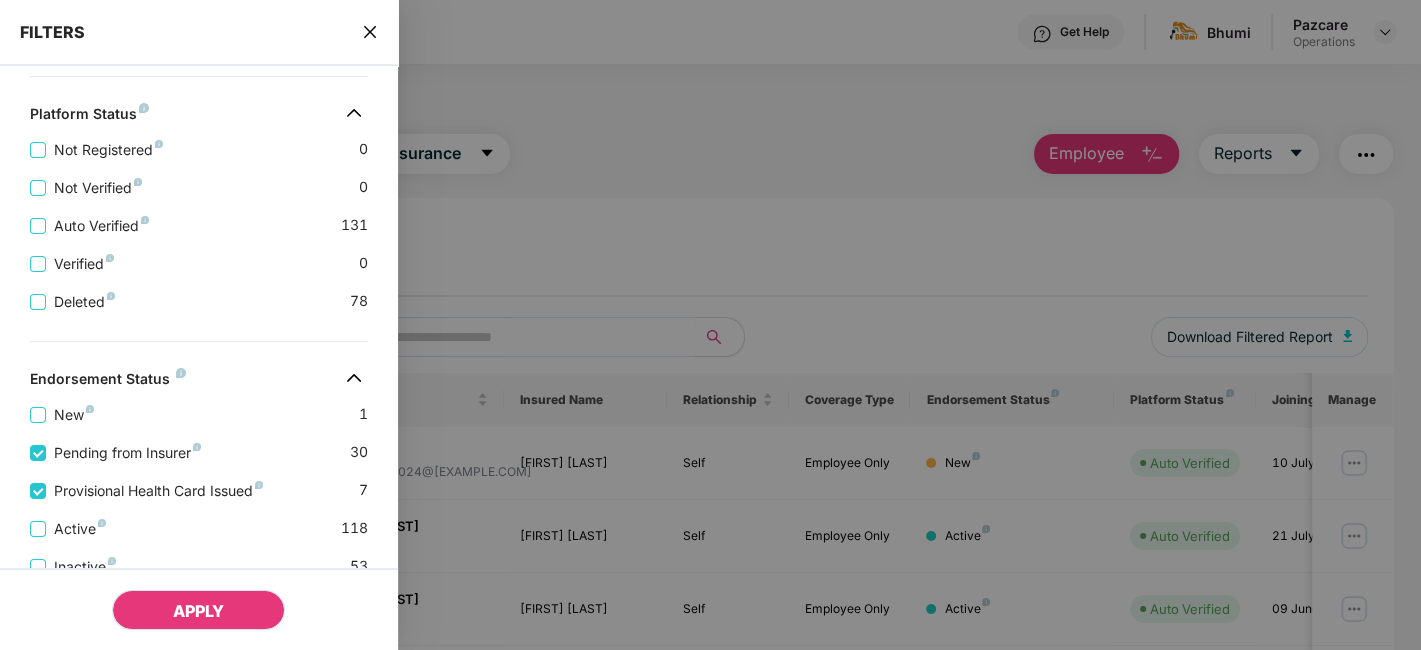 click on "APPLY" at bounding box center (198, 610) 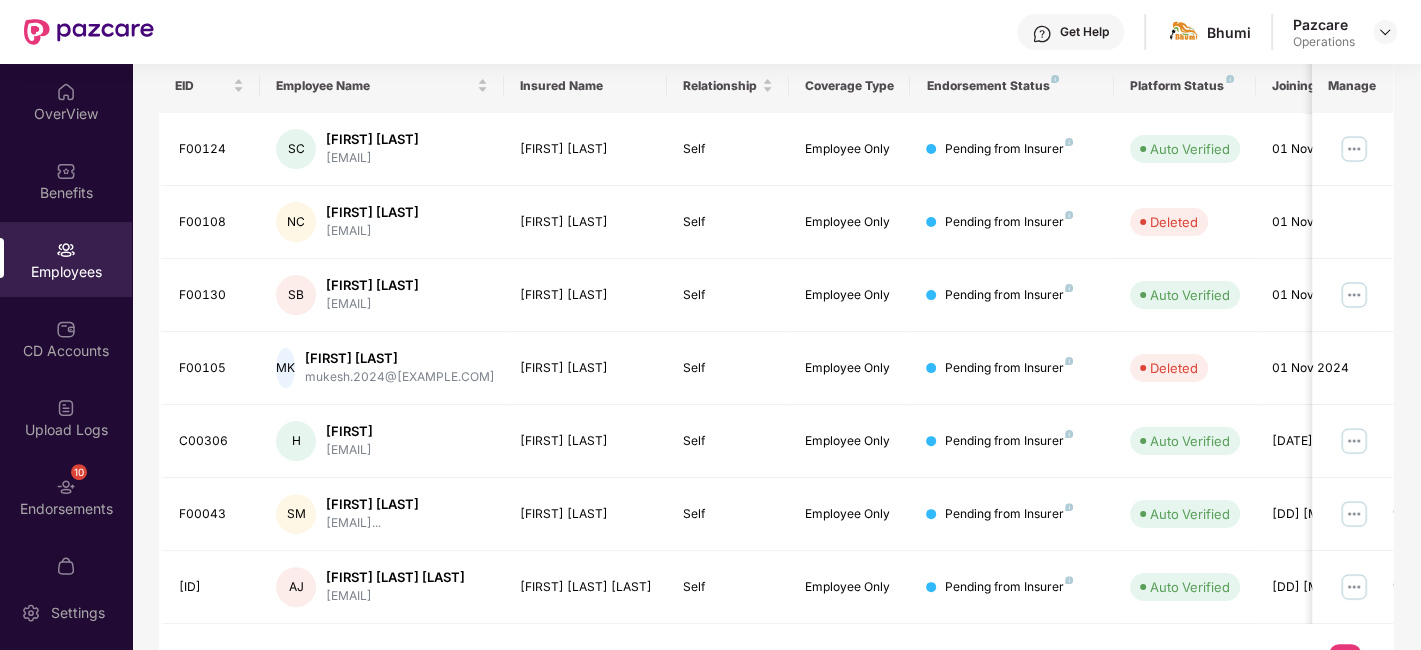 scroll, scrollTop: 315, scrollLeft: 0, axis: vertical 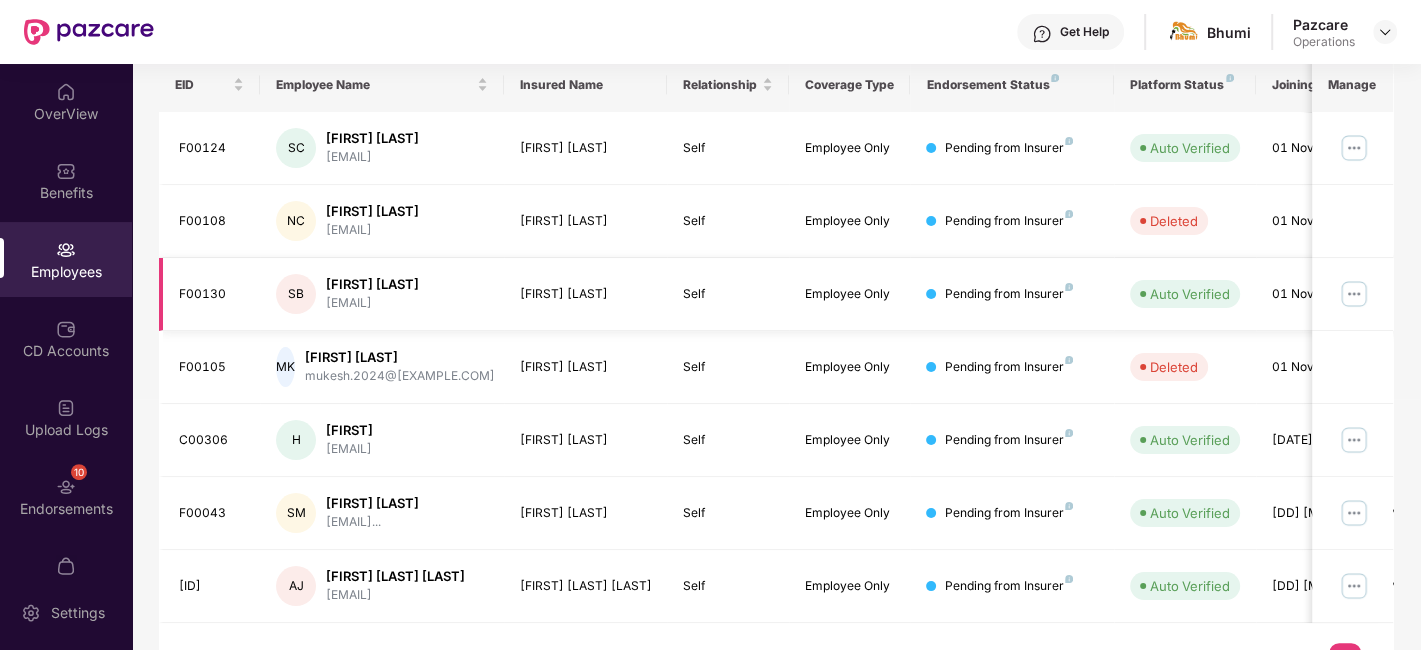 type 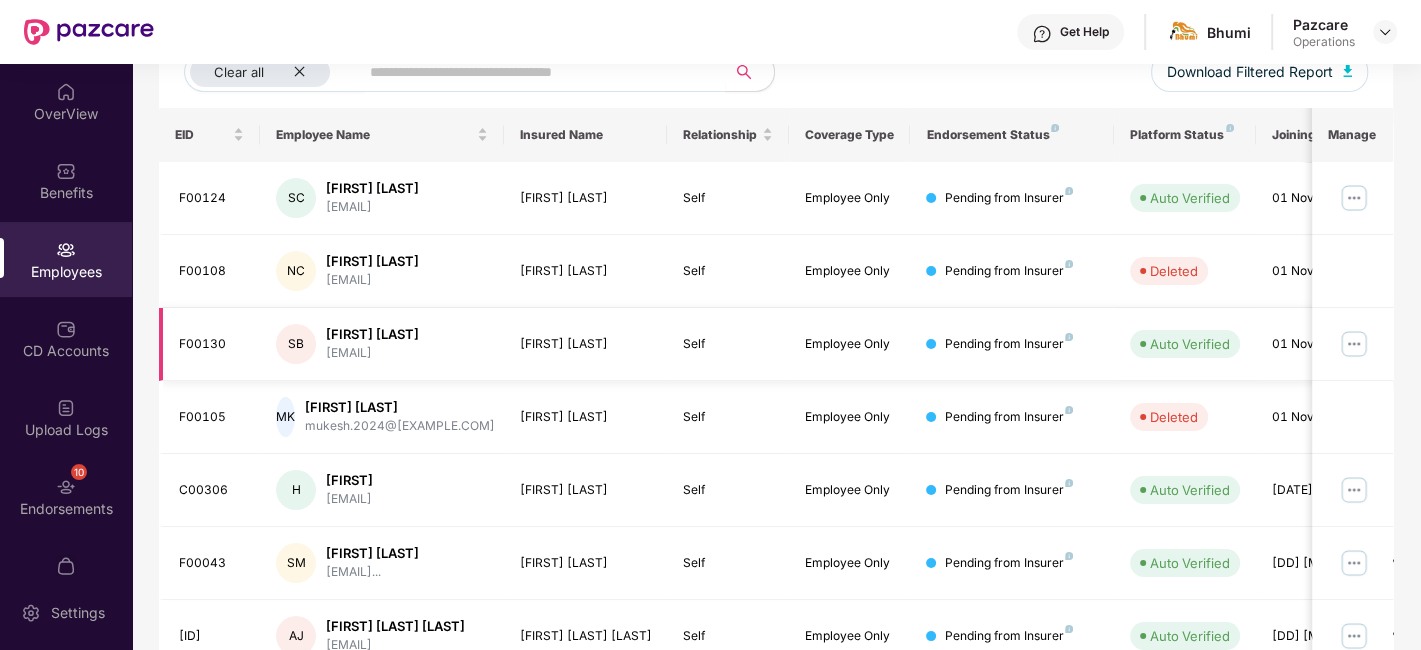 scroll, scrollTop: 264, scrollLeft: 0, axis: vertical 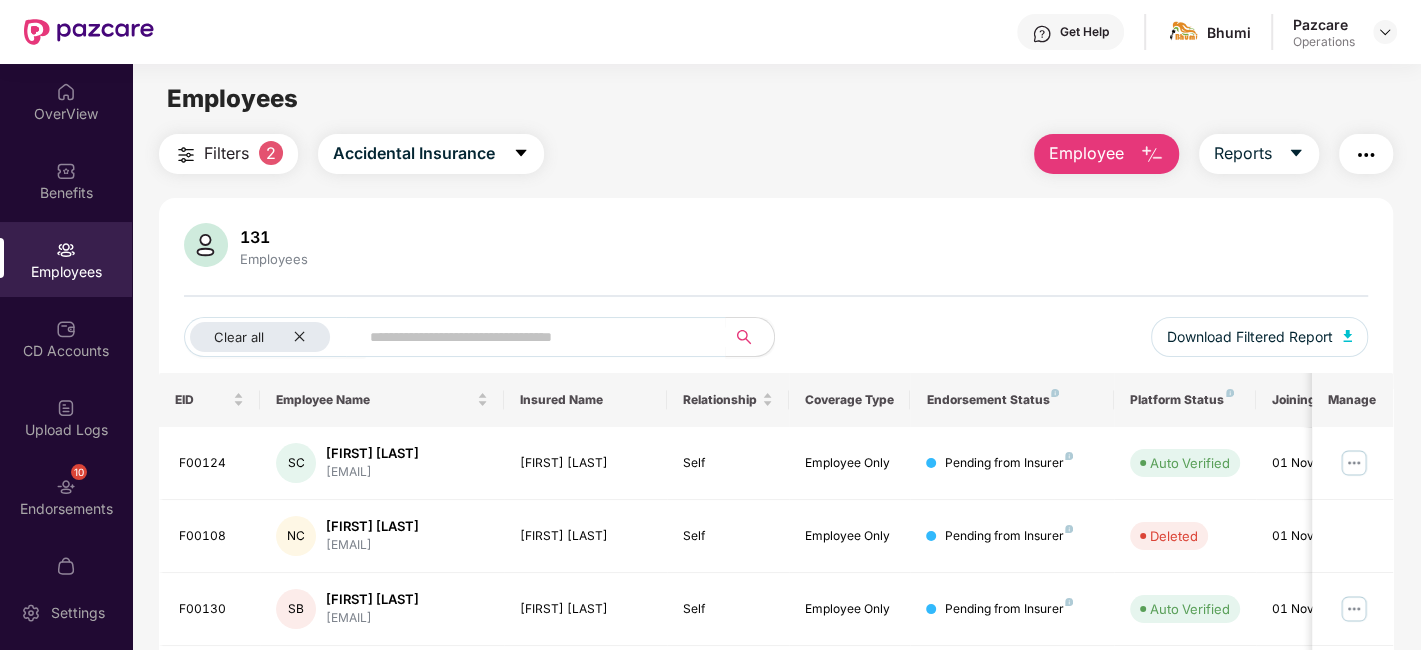 click at bounding box center (1366, 154) 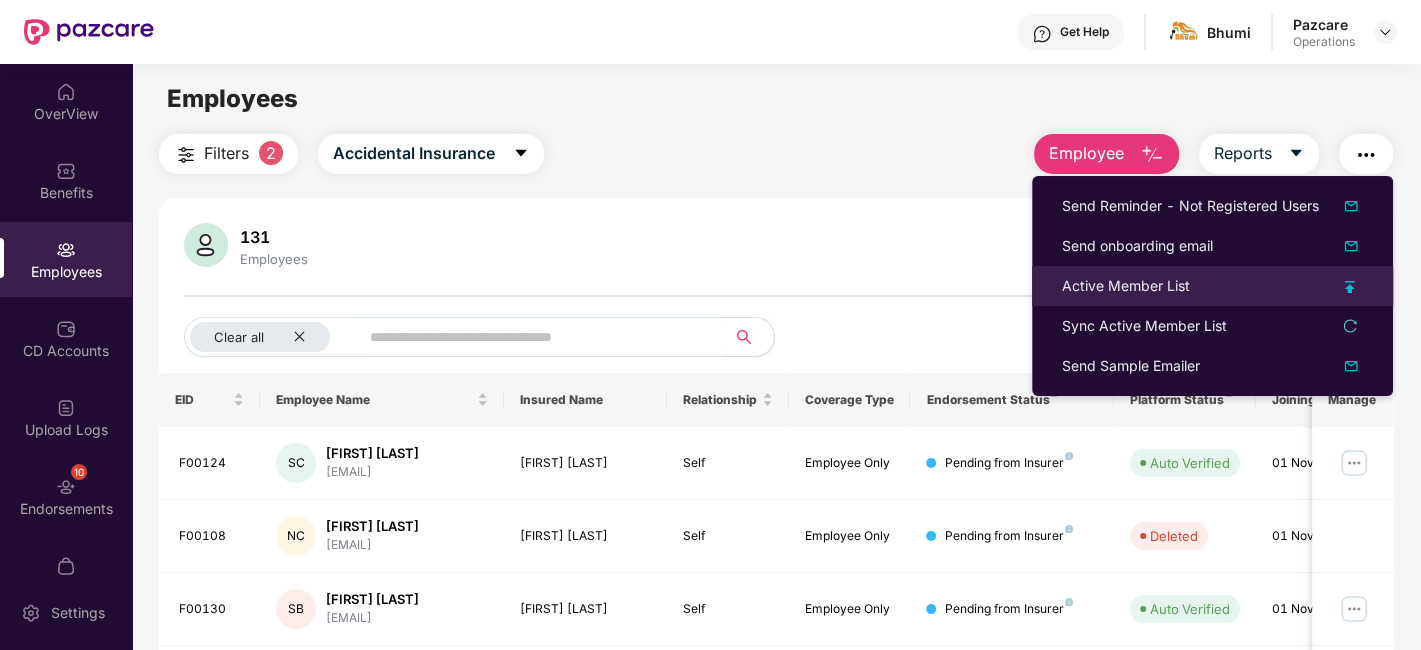 click on "Active Member List" at bounding box center (1126, 286) 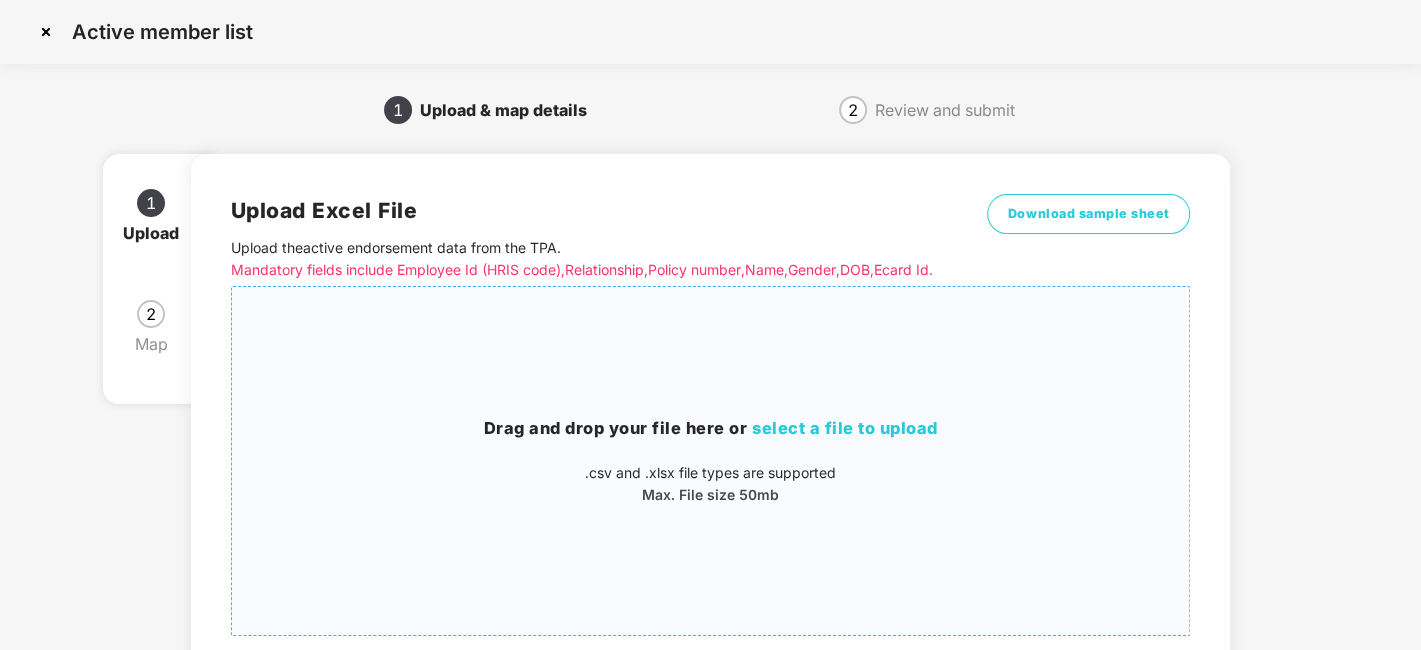click on "Drag and drop your file here or  select a file to upload .csv and .xlsx file types are supported Max. File size 50mb" at bounding box center [711, 461] 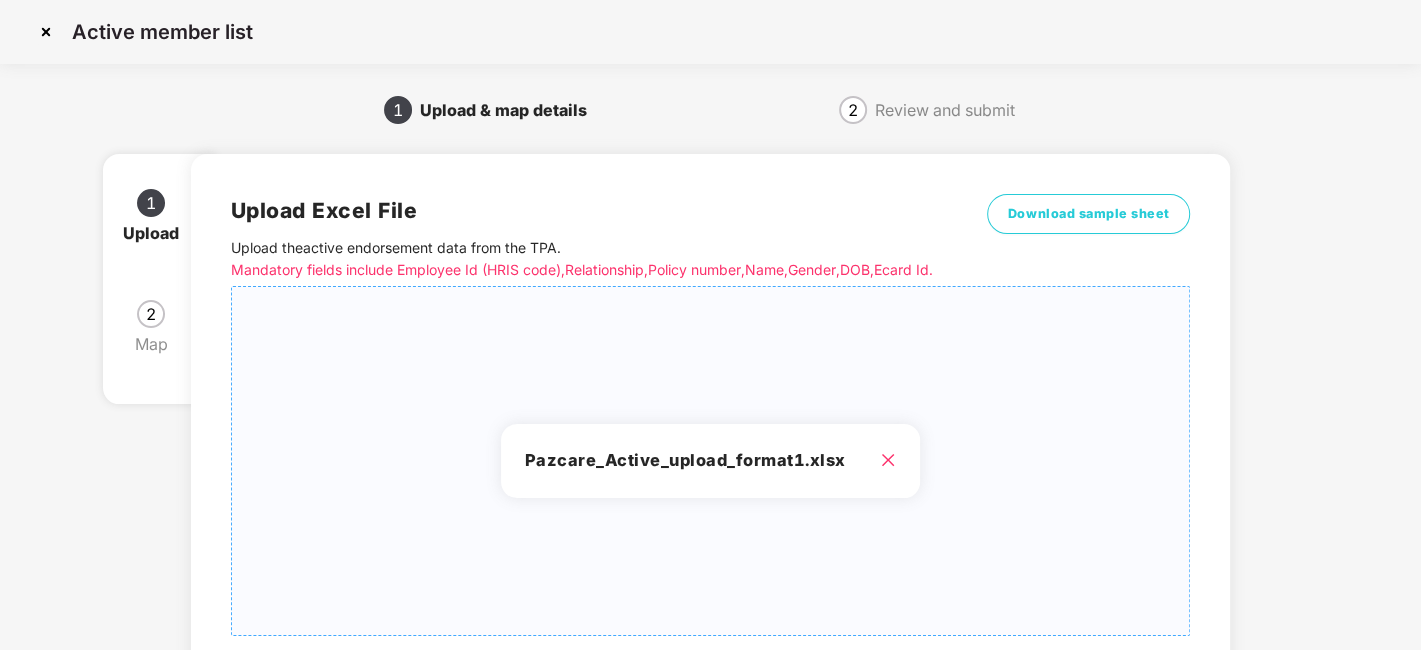 scroll, scrollTop: 214, scrollLeft: 0, axis: vertical 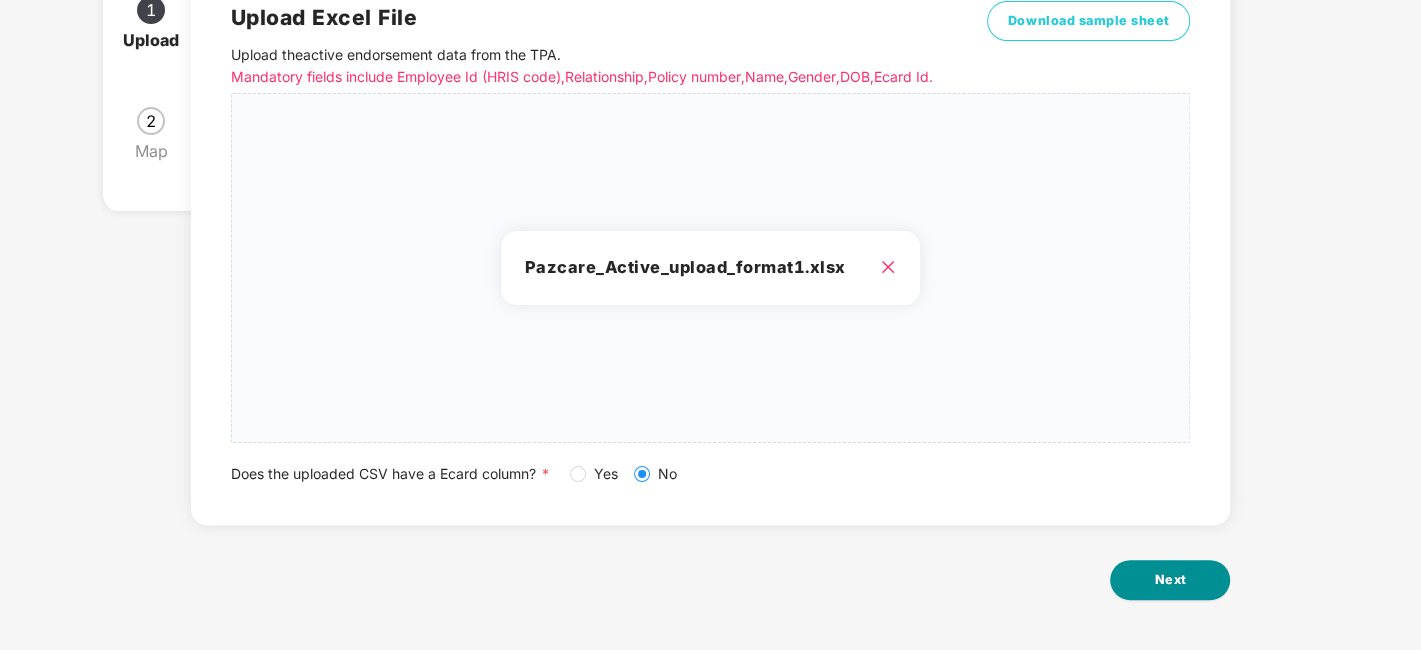 click on "Next" at bounding box center (1170, 580) 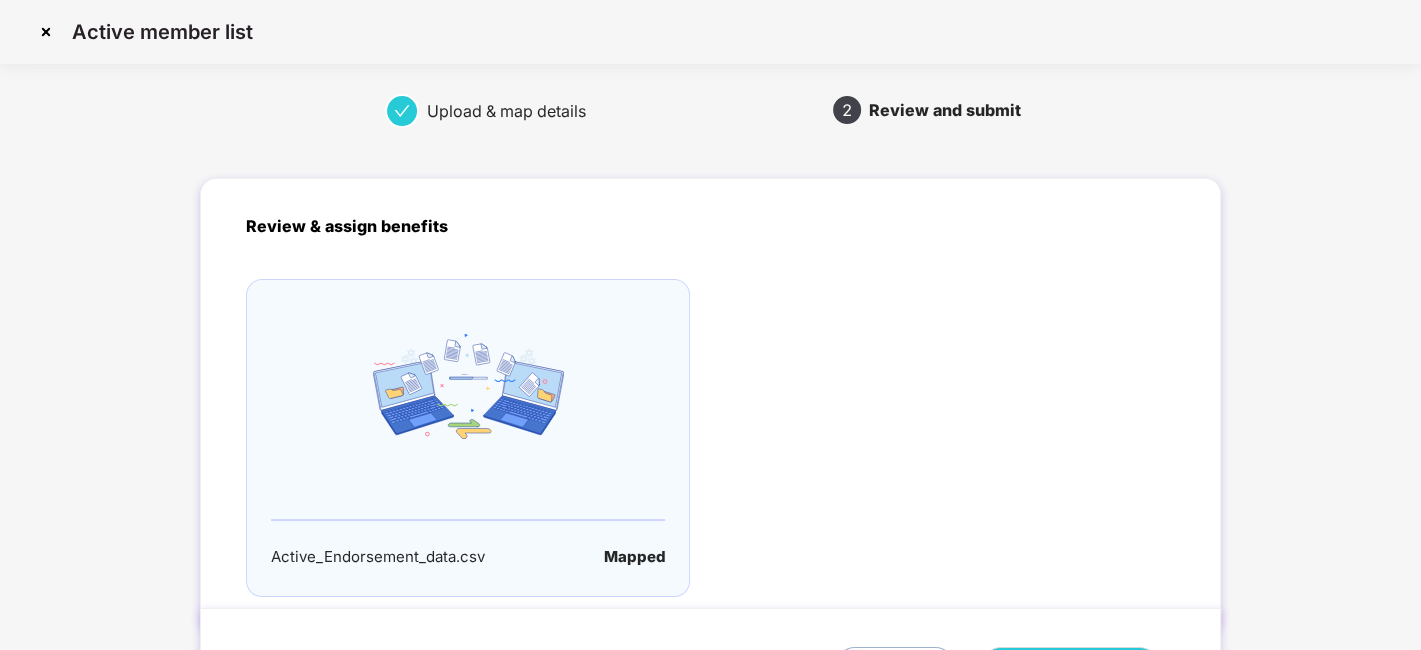 scroll, scrollTop: 132, scrollLeft: 0, axis: vertical 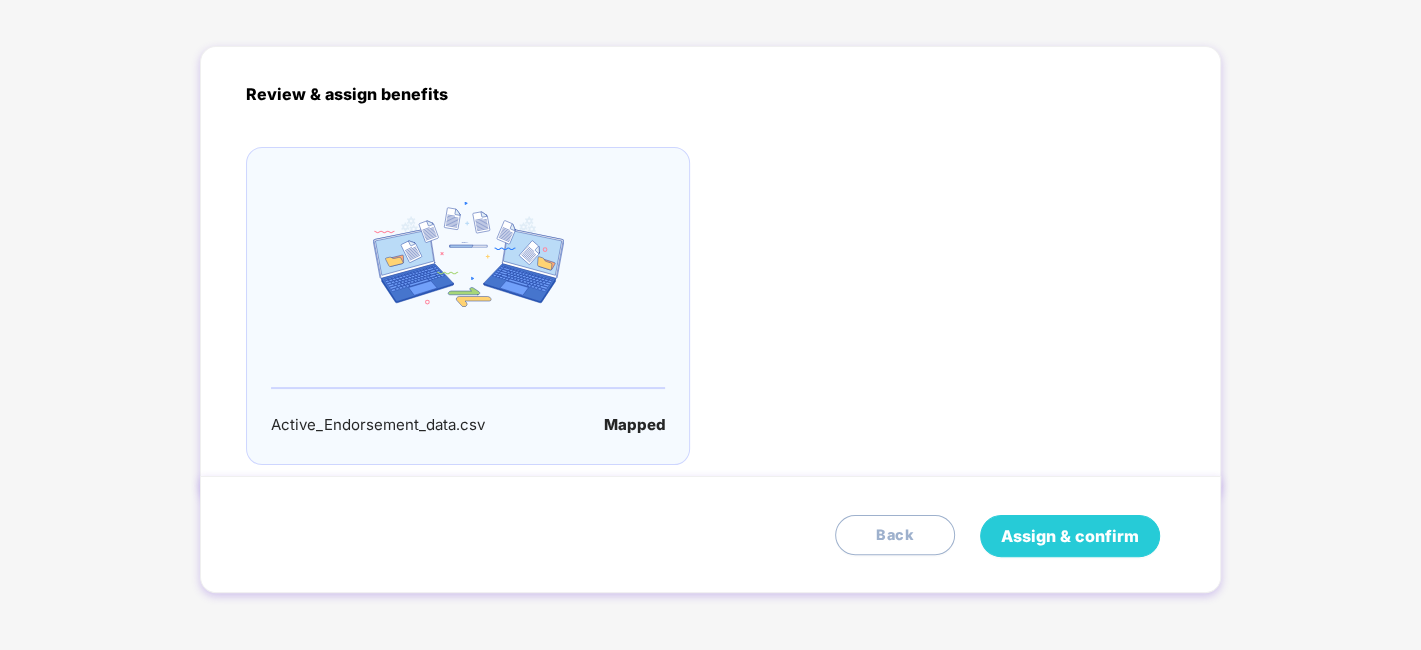 click on "Assign & confirm" at bounding box center [1070, 536] 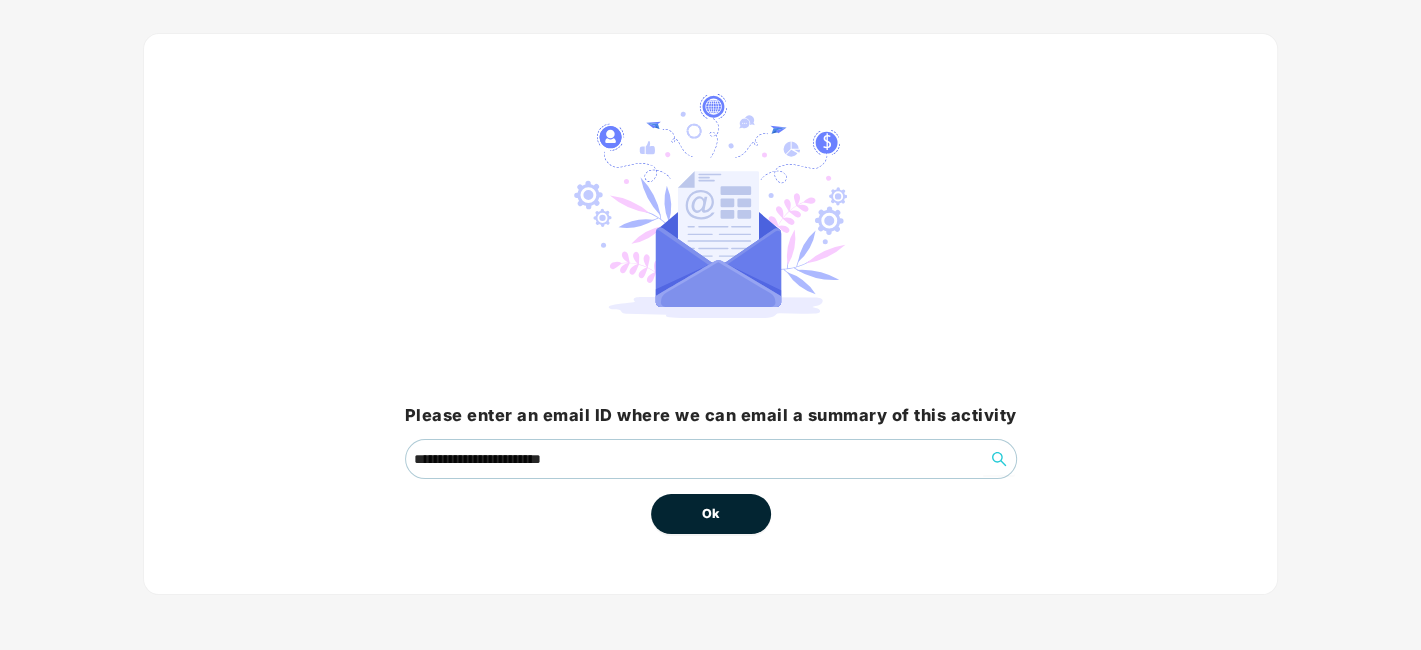 scroll, scrollTop: 0, scrollLeft: 0, axis: both 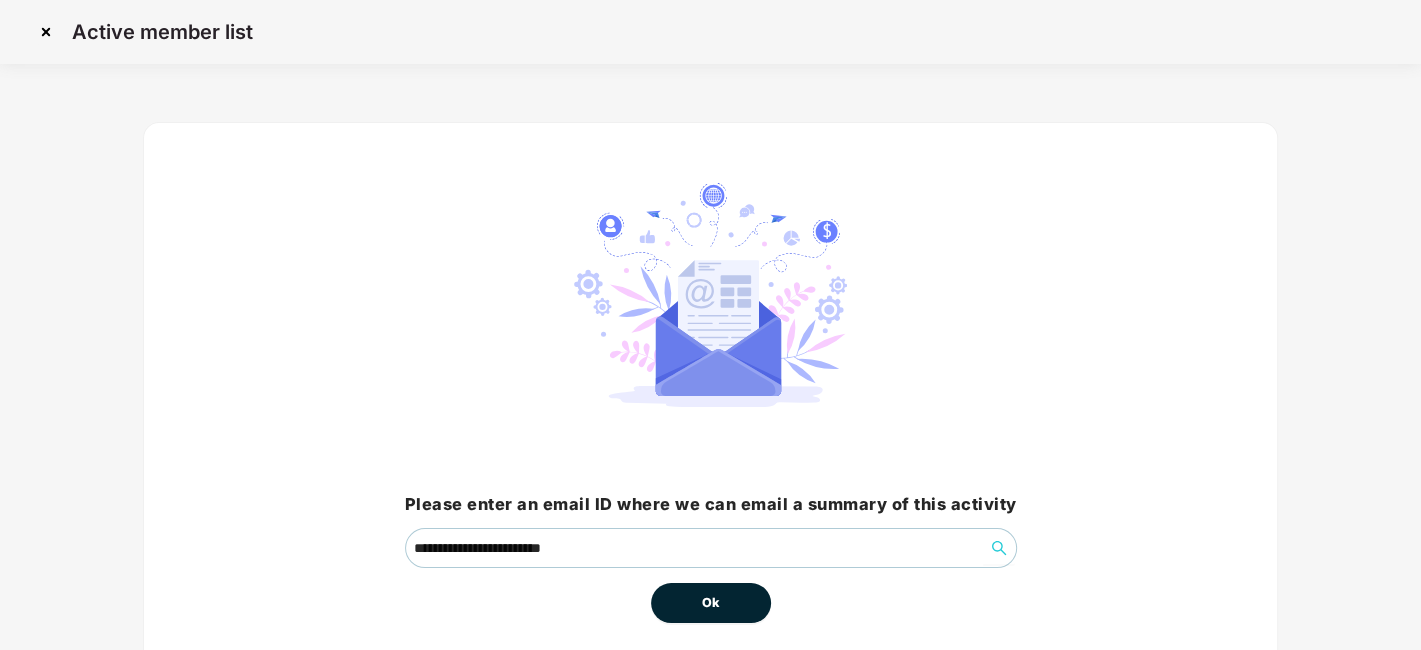 click on "Ok" at bounding box center [711, 603] 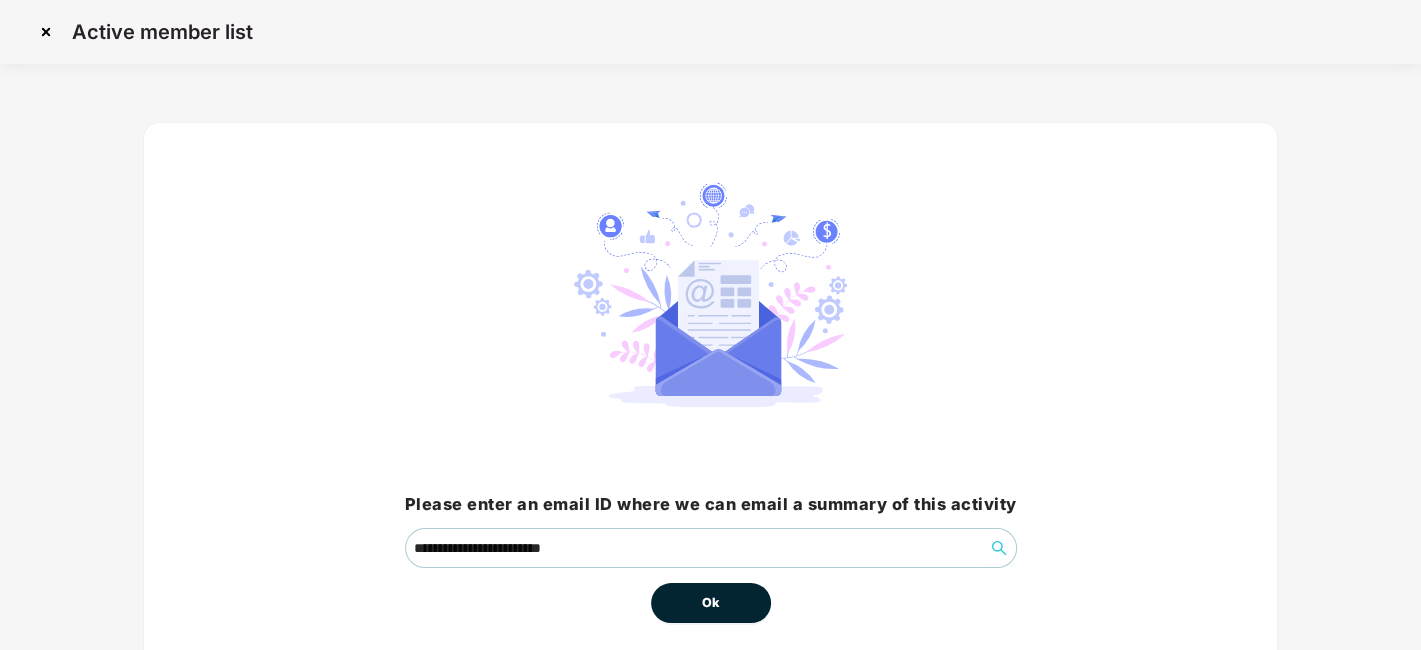 scroll, scrollTop: 86, scrollLeft: 0, axis: vertical 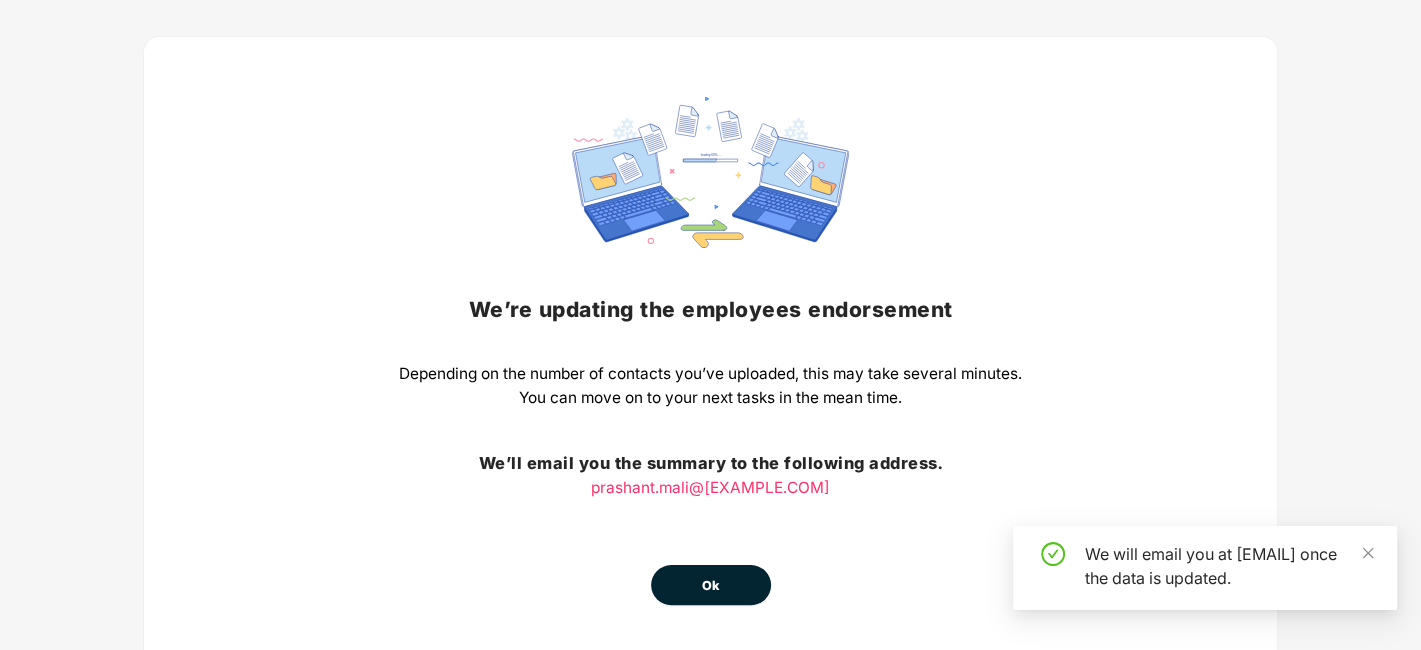 drag, startPoint x: 703, startPoint y: 507, endPoint x: 705, endPoint y: 579, distance: 72.02777 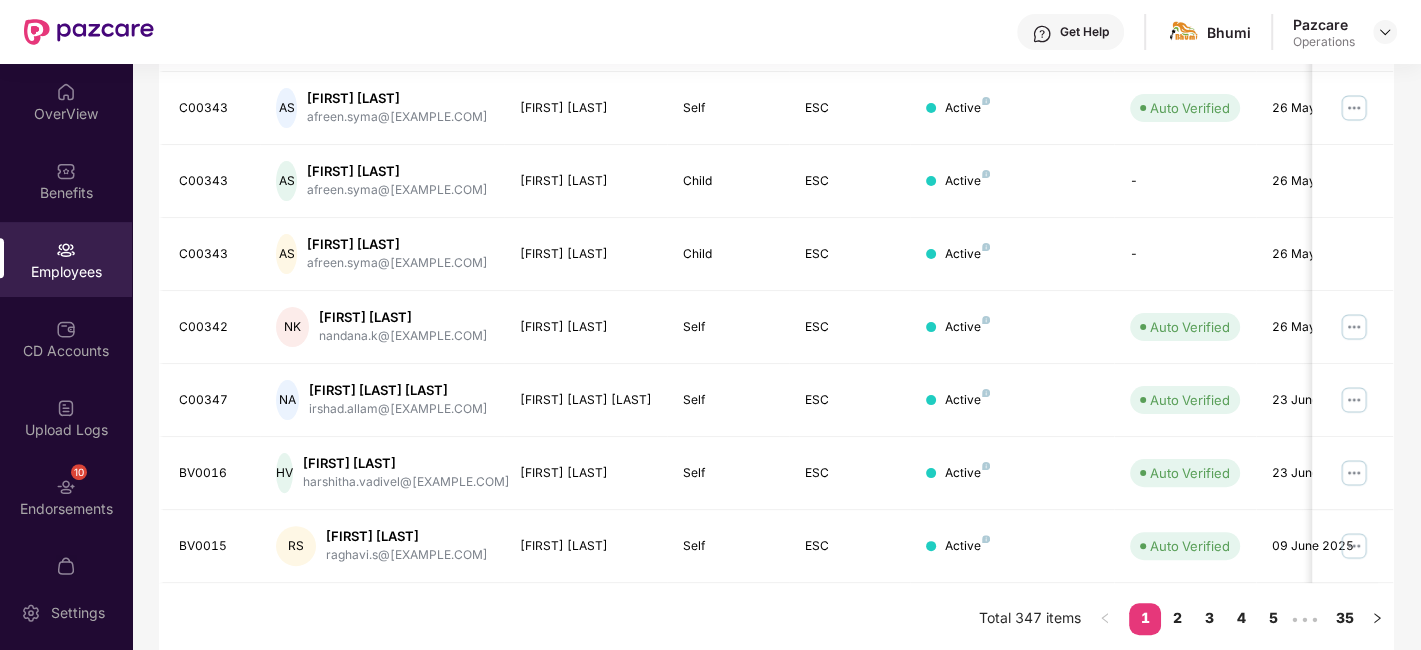 scroll, scrollTop: 0, scrollLeft: 0, axis: both 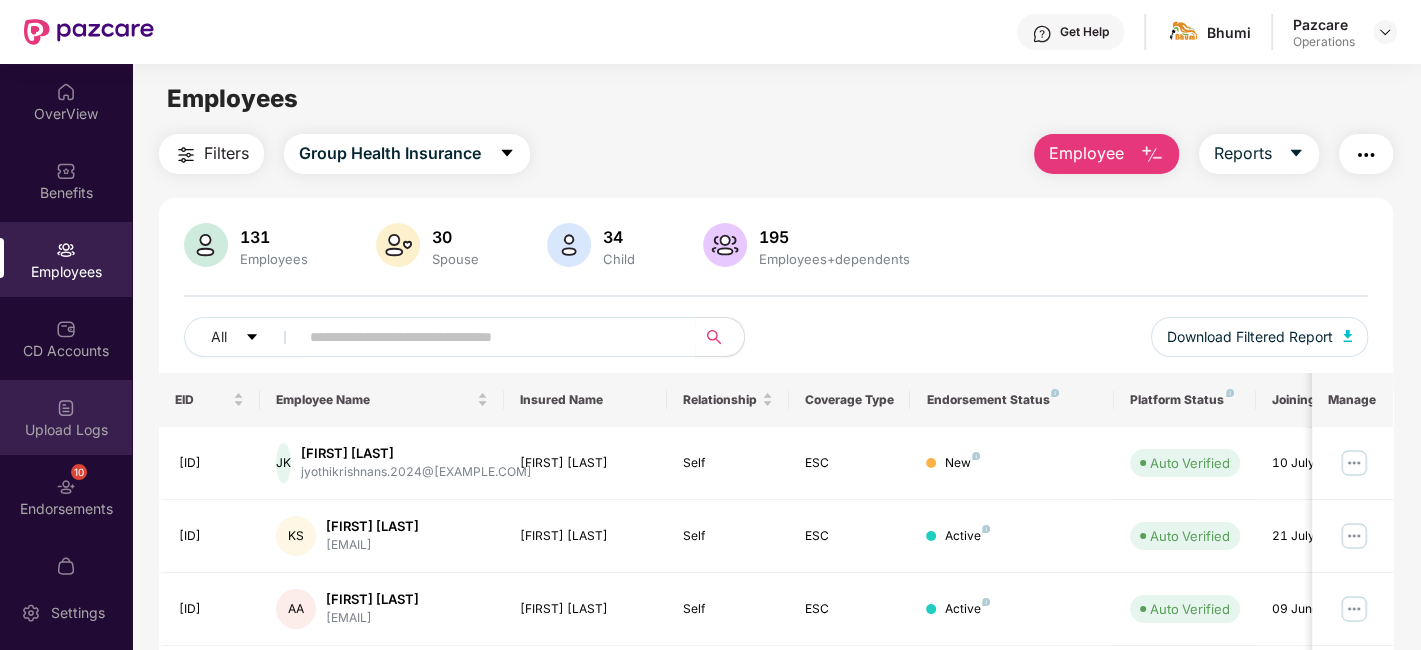 click at bounding box center (66, 408) 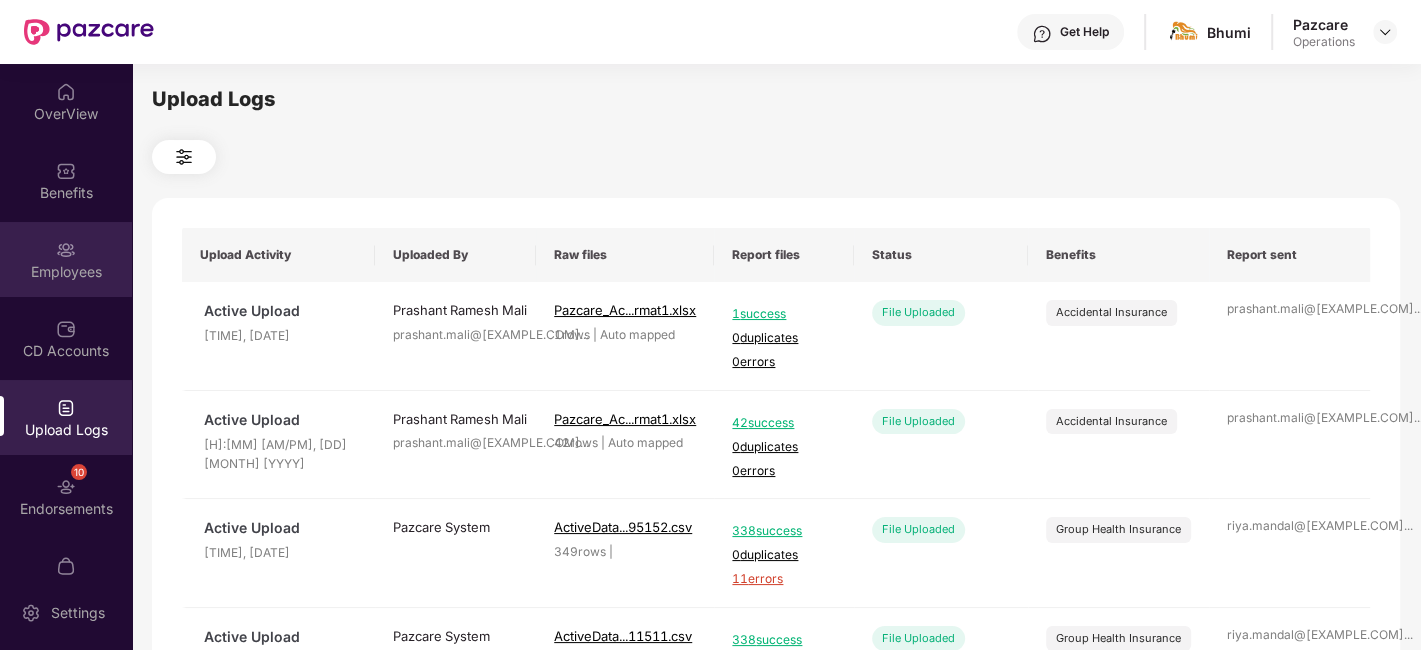 click on "Employees" at bounding box center (66, 259) 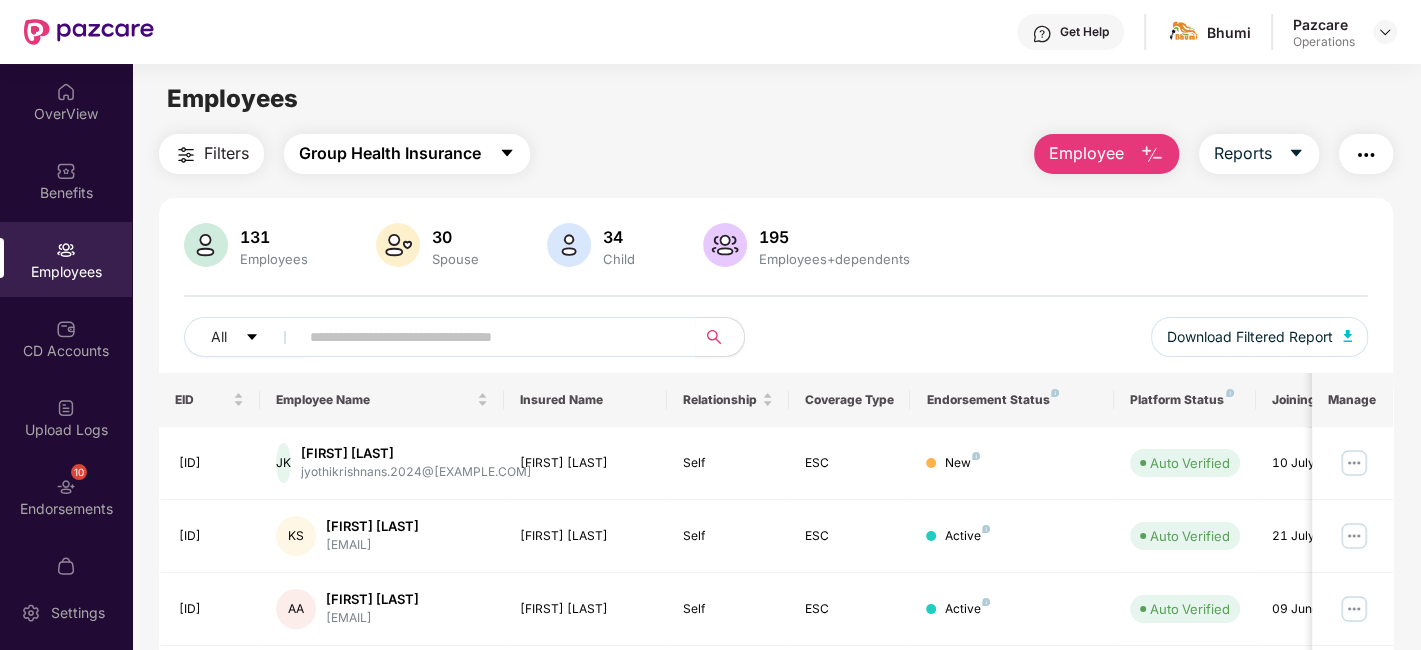 click on "Group Health Insurance" at bounding box center (407, 154) 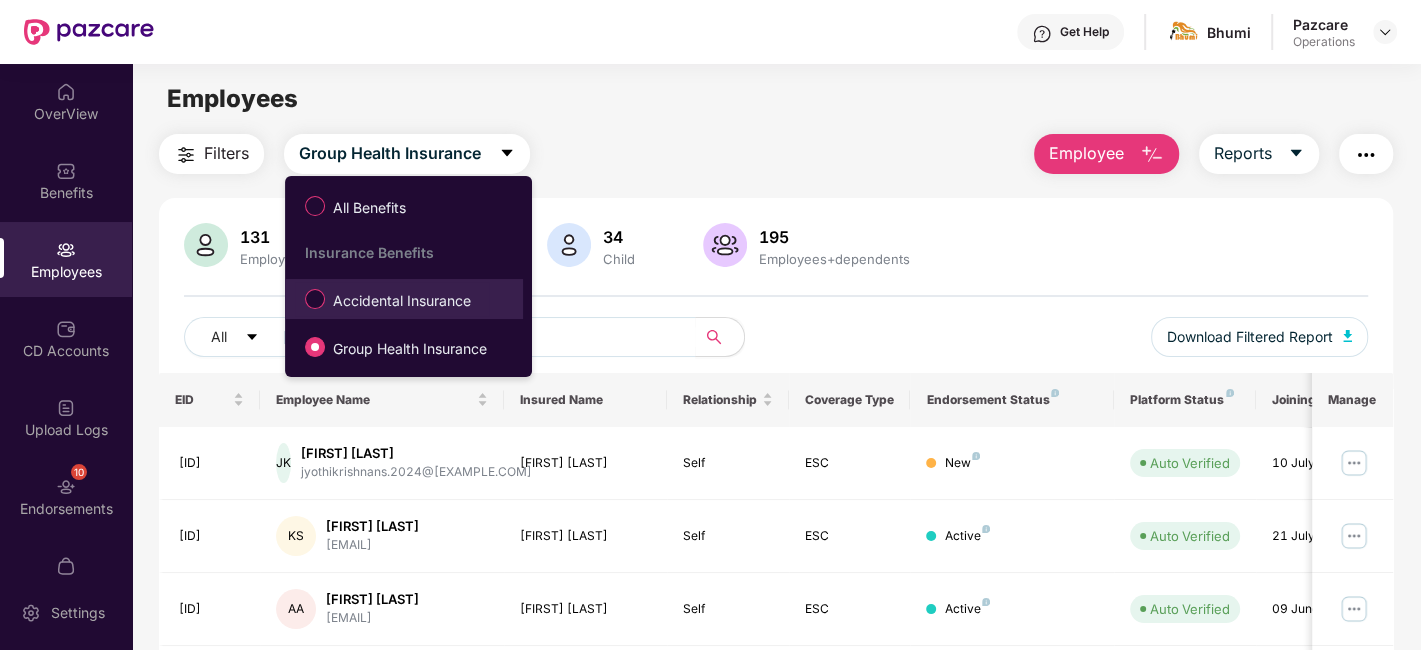 click on "Accidental Insurance" at bounding box center [402, 301] 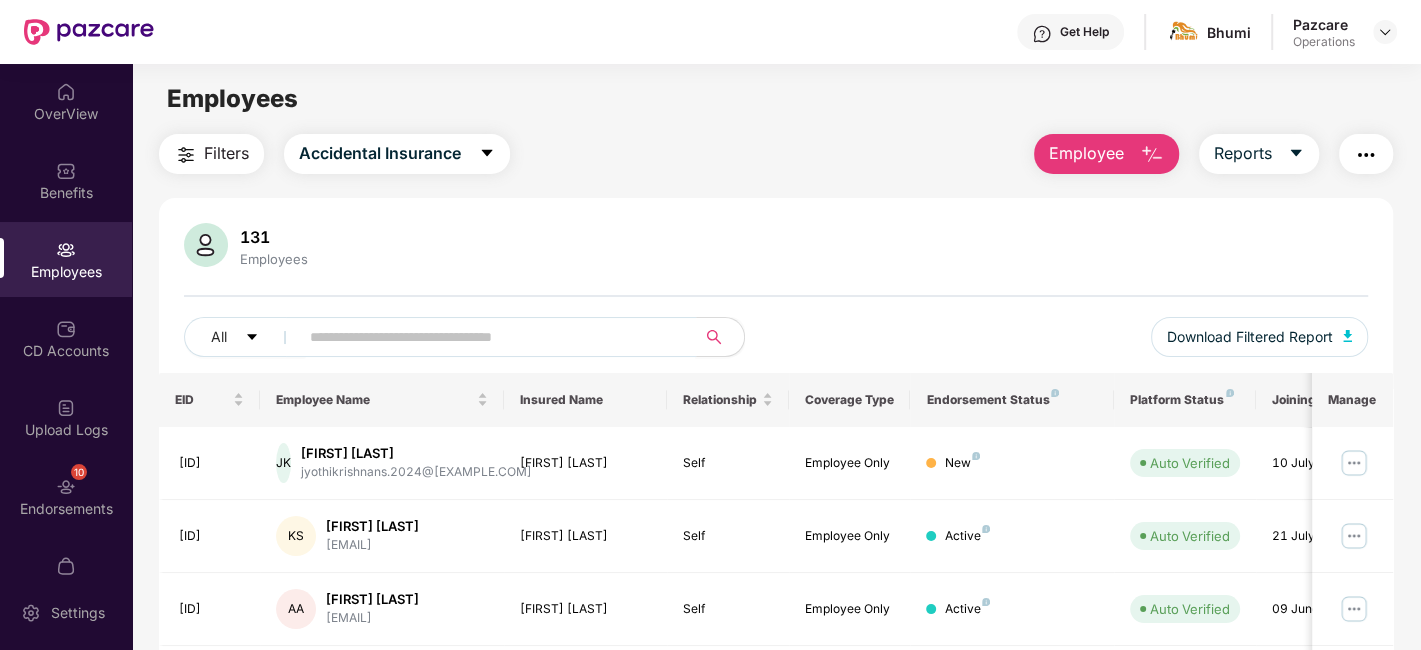 click at bounding box center [489, 337] 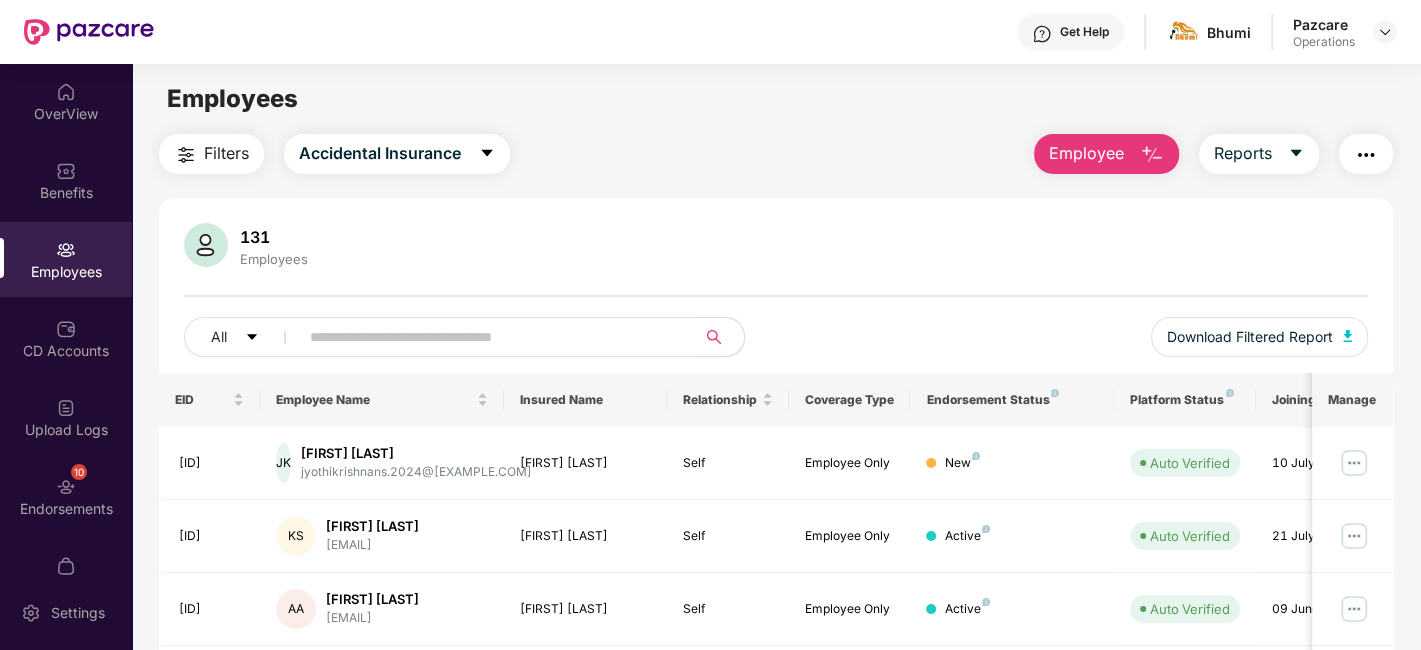 paste on "******" 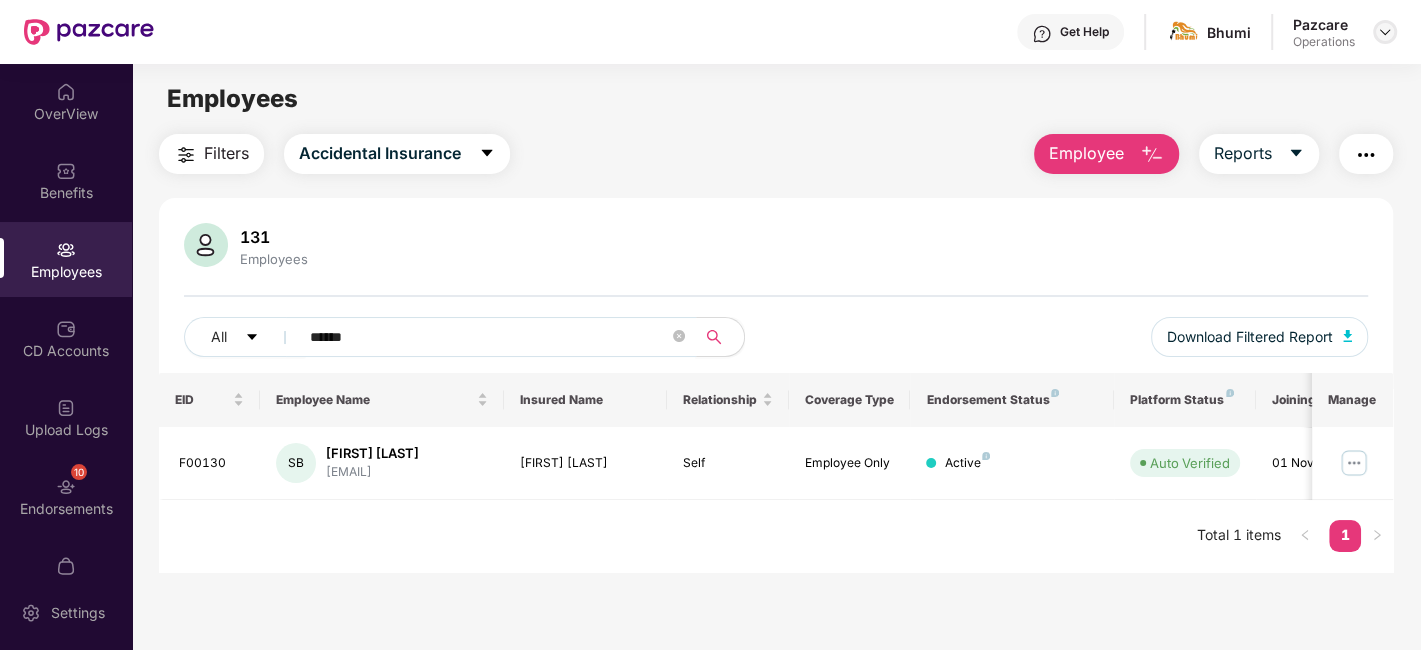 type on "******" 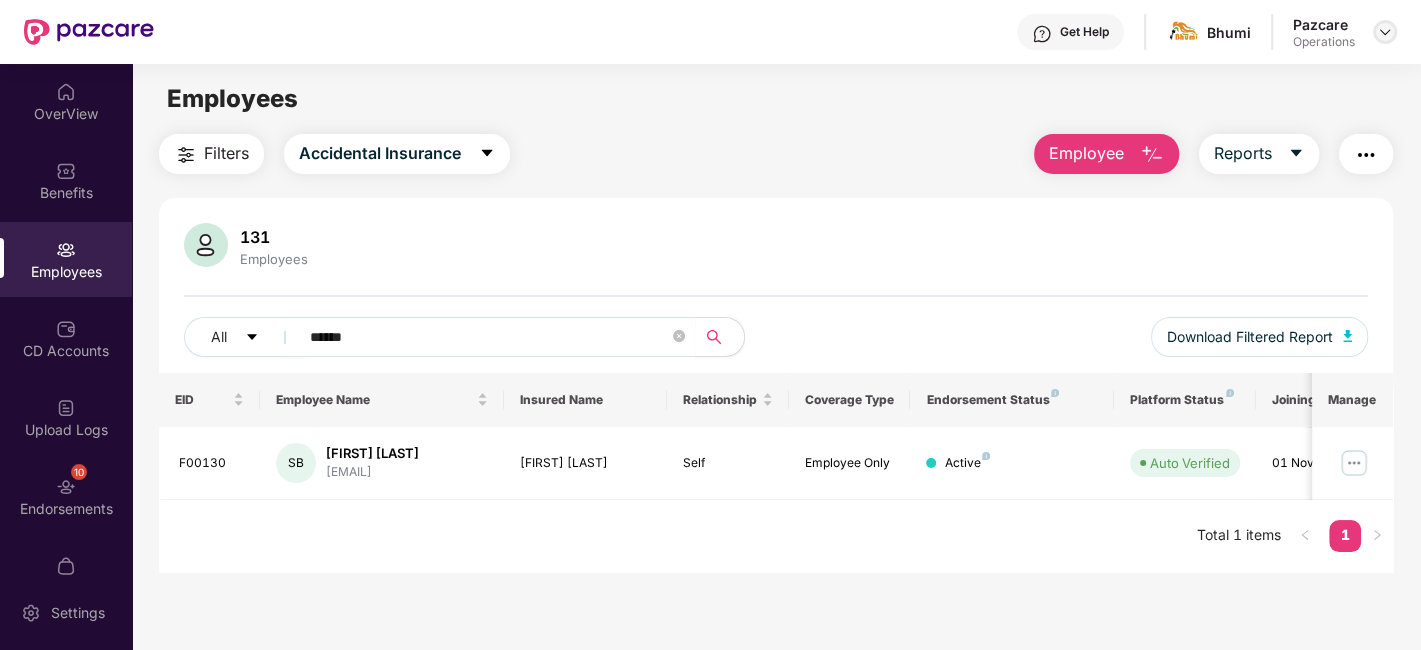 click at bounding box center [1385, 32] 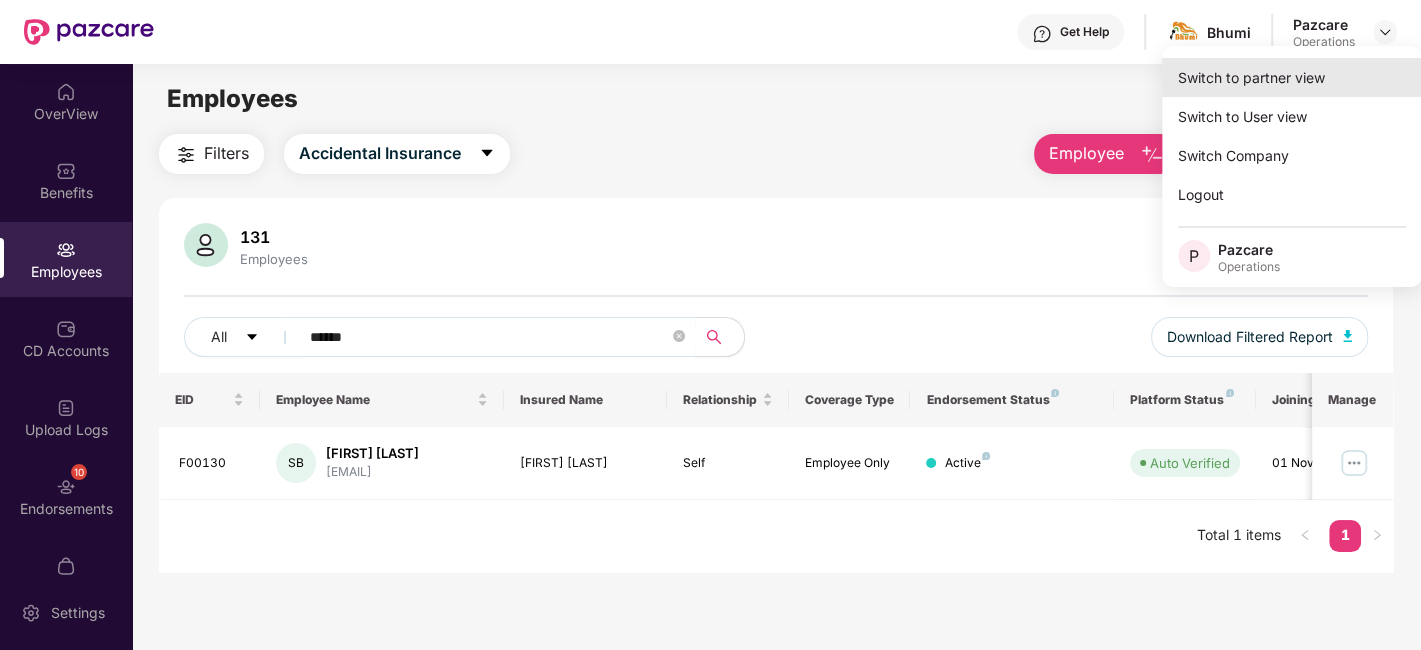 click on "Switch to partner view" at bounding box center (1292, 77) 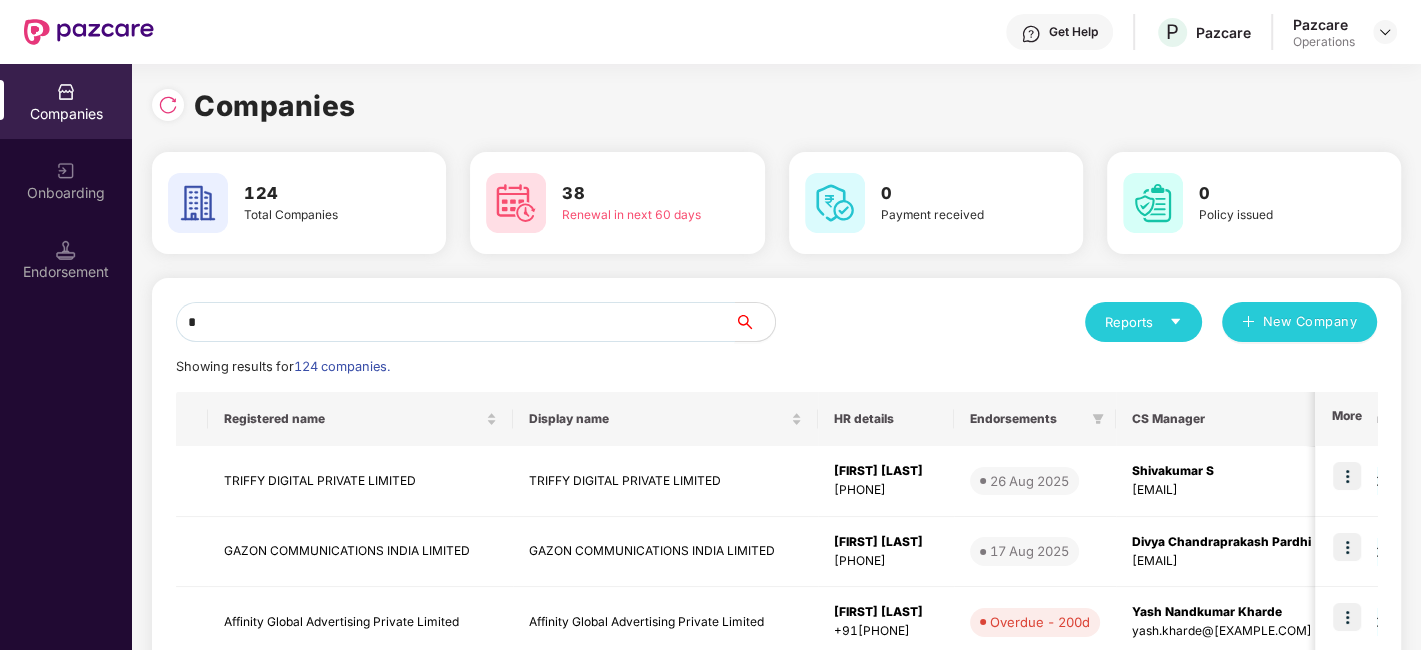 click on "*" at bounding box center [455, 322] 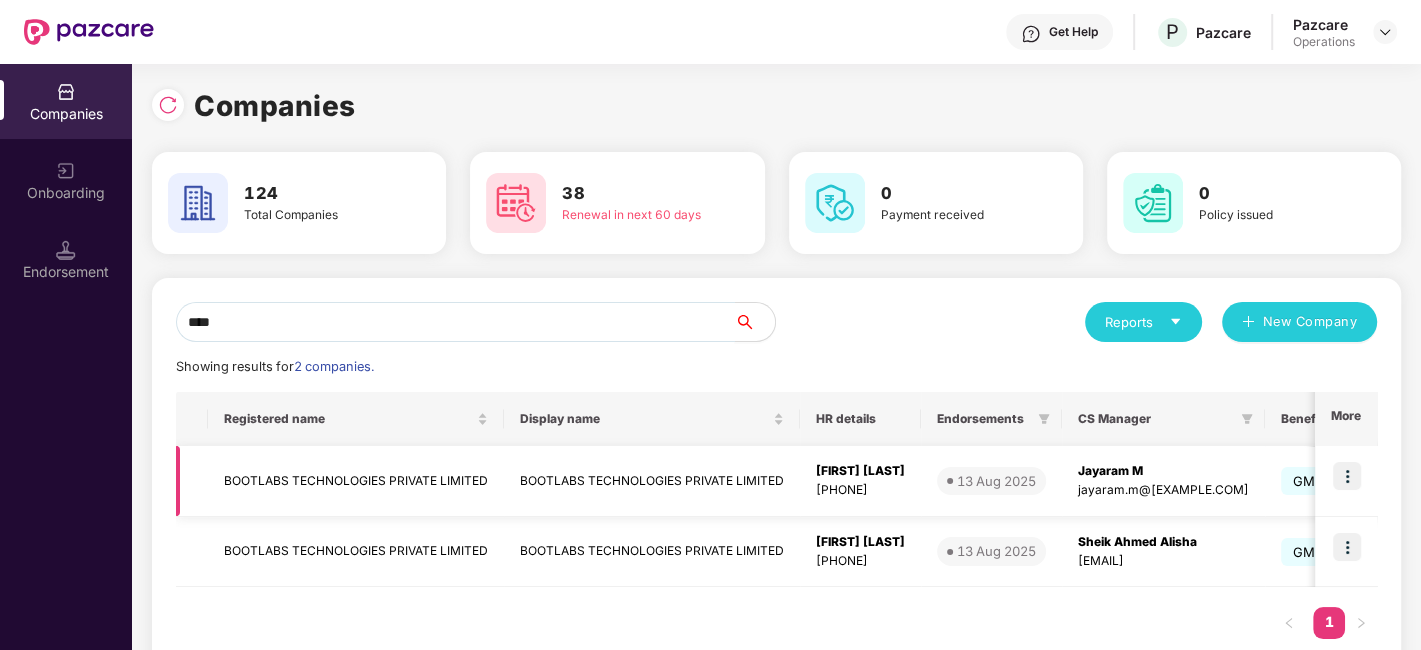 type on "****" 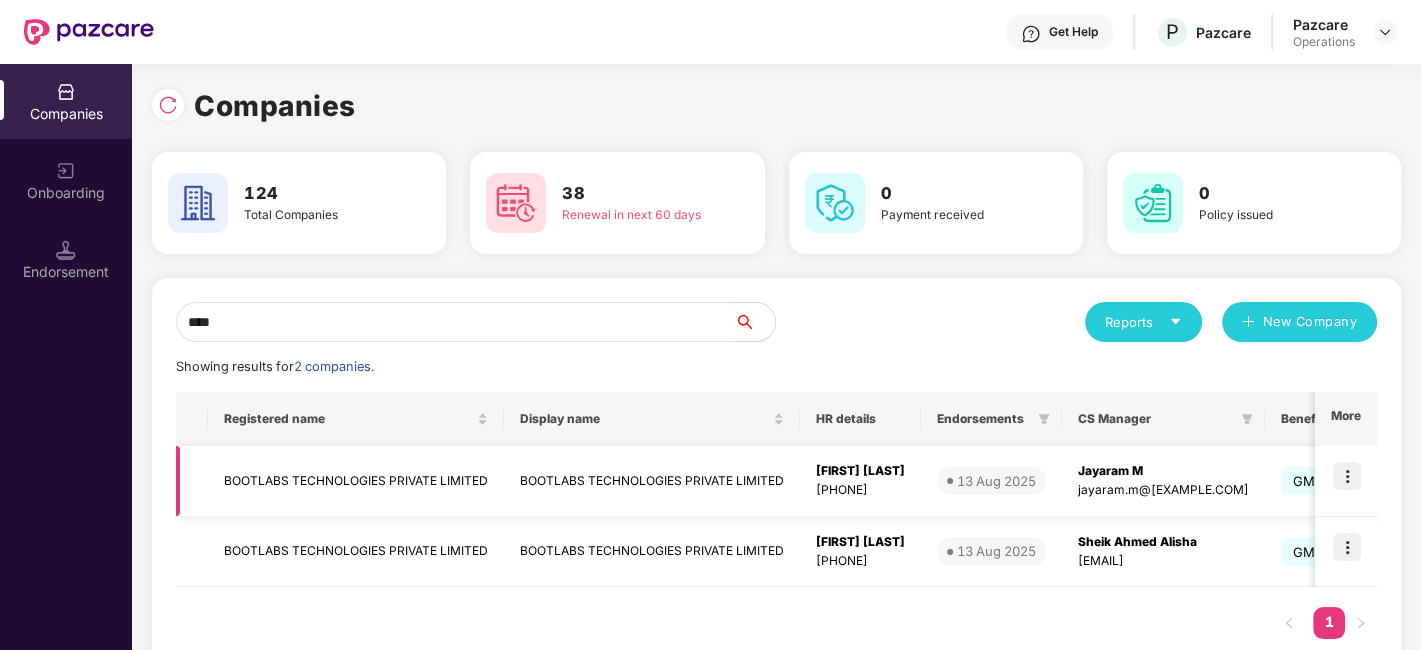 click on "BOOTLABS TECHNOLOGIES PRIVATE LIMITED" at bounding box center (356, 481) 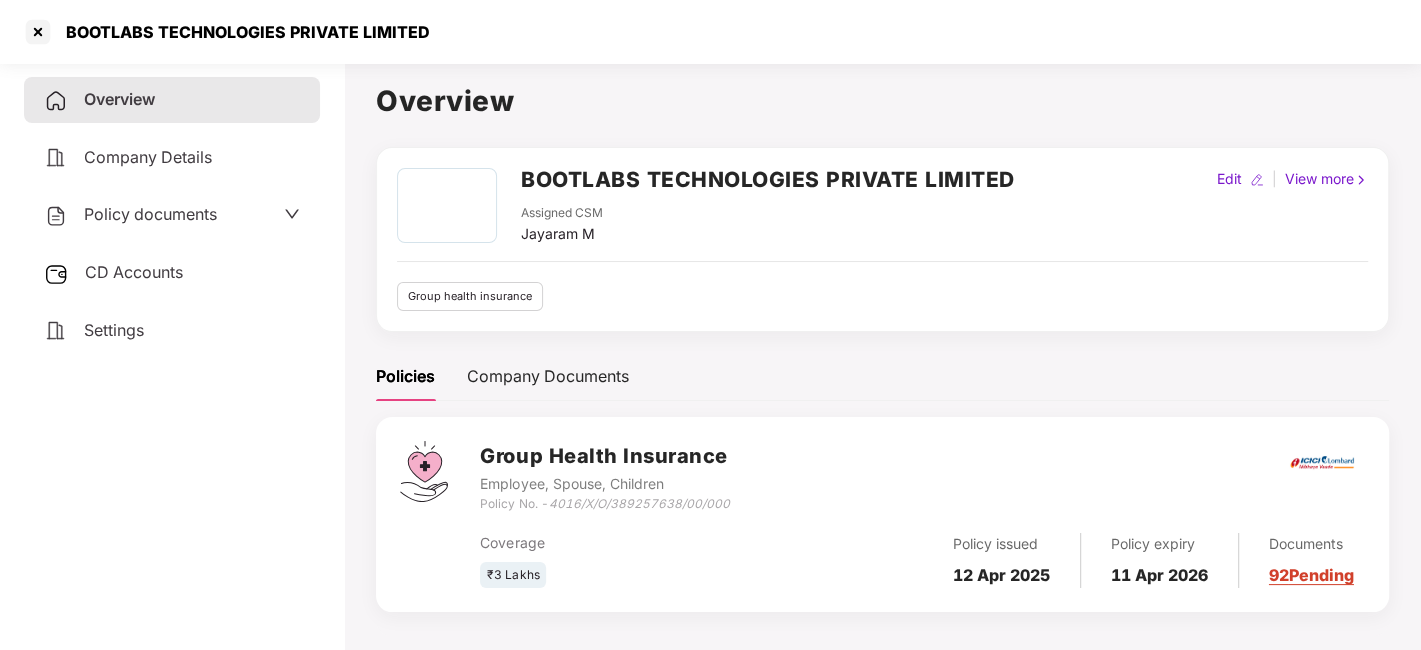 click on "CD Accounts" at bounding box center (134, 272) 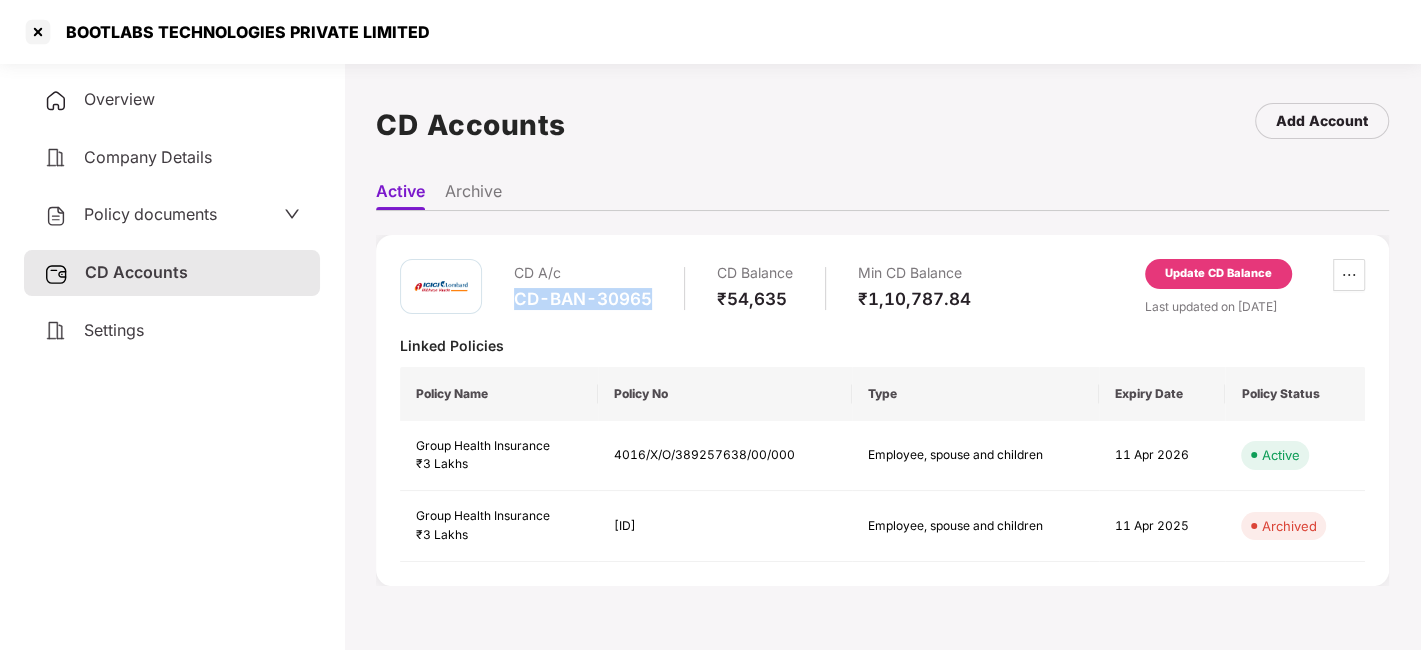drag, startPoint x: 511, startPoint y: 298, endPoint x: 648, endPoint y: 291, distance: 137.17871 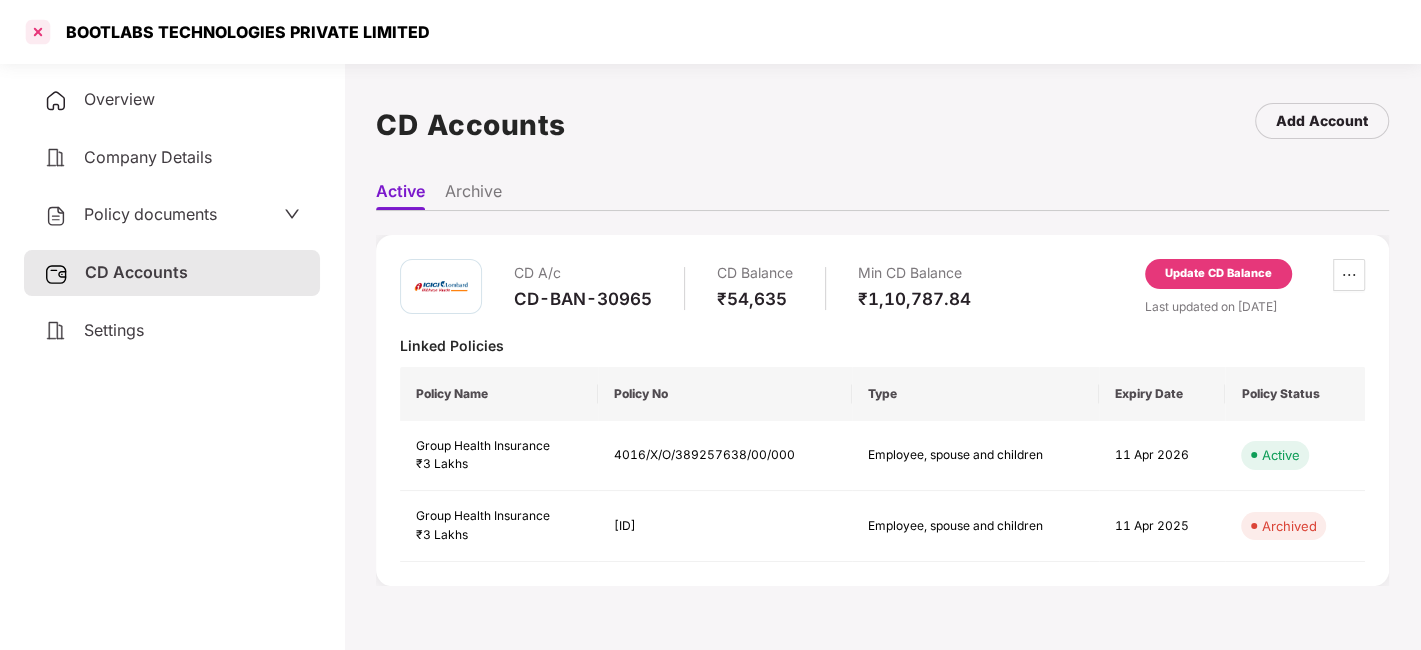click at bounding box center (38, 32) 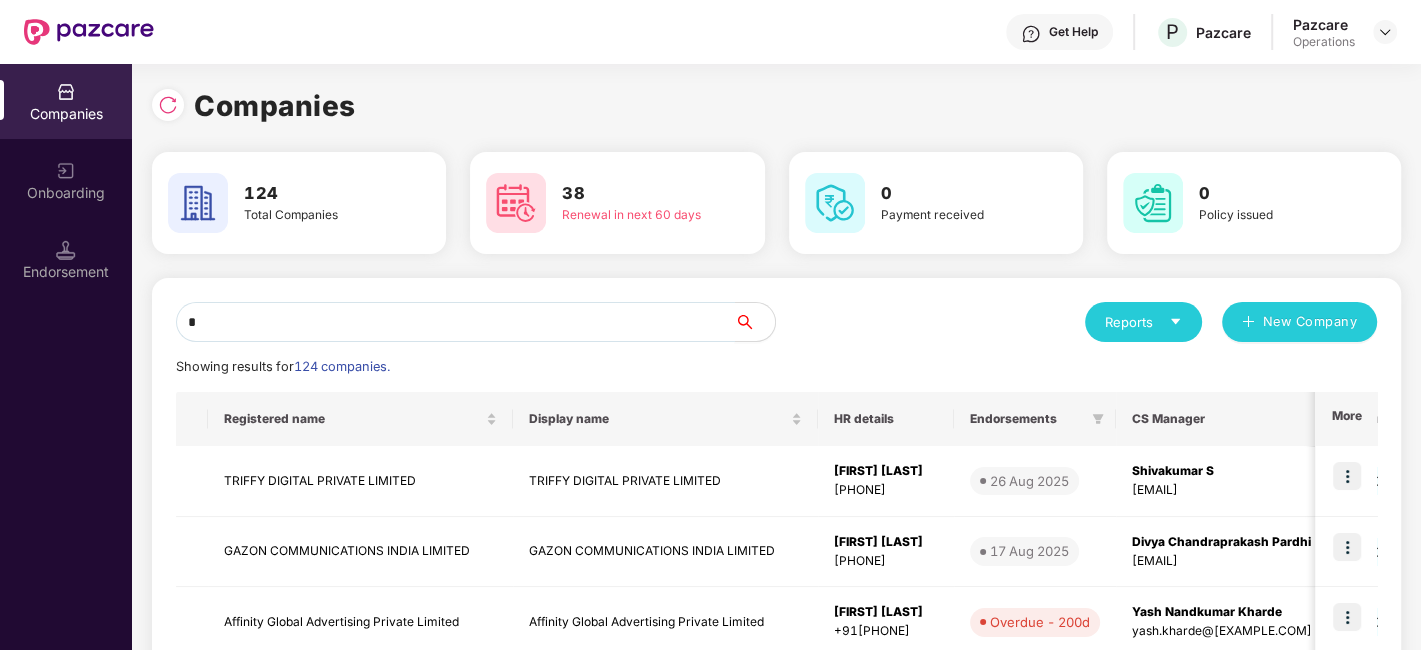 click on "*" at bounding box center [455, 322] 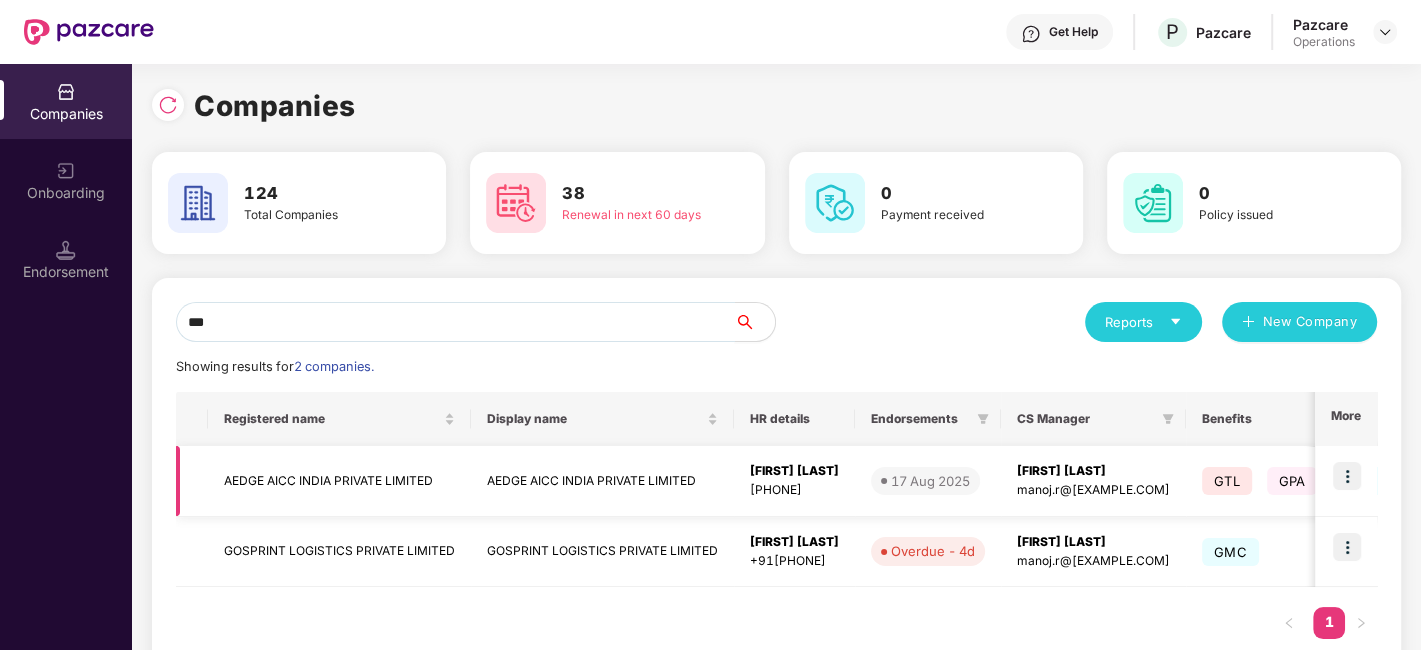 type on "***" 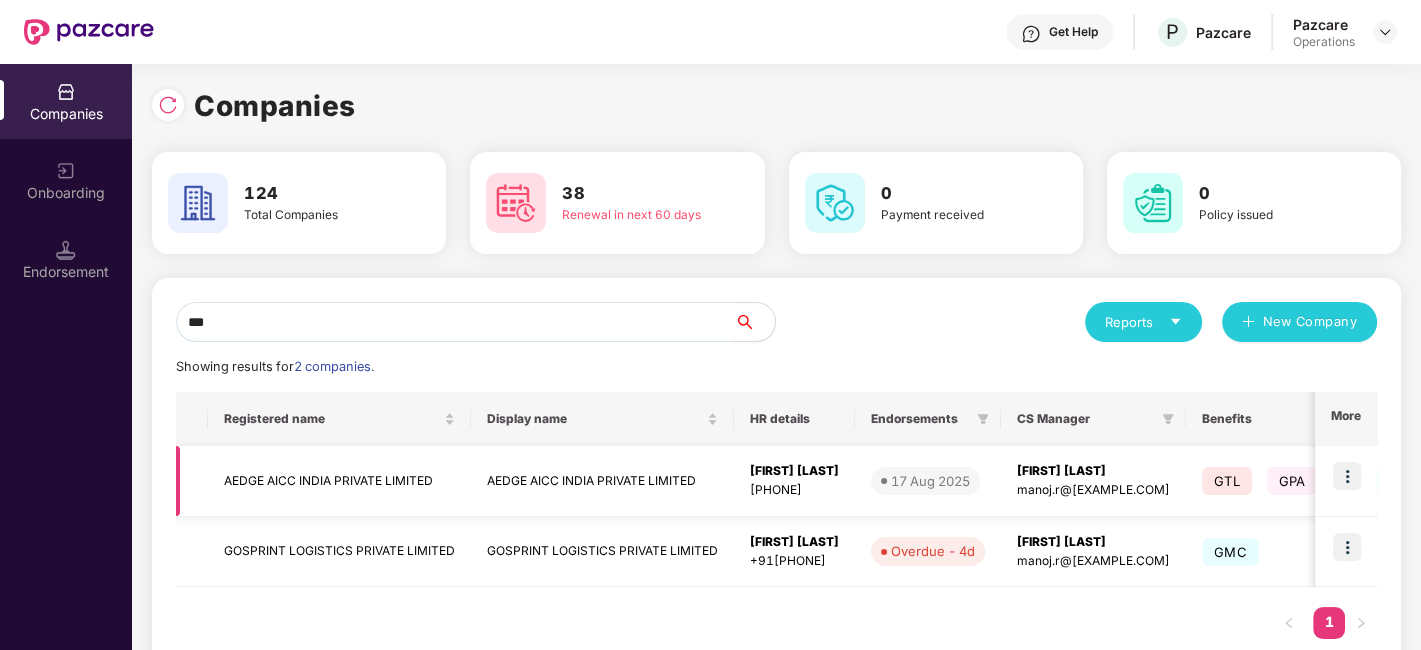 click at bounding box center (1347, 476) 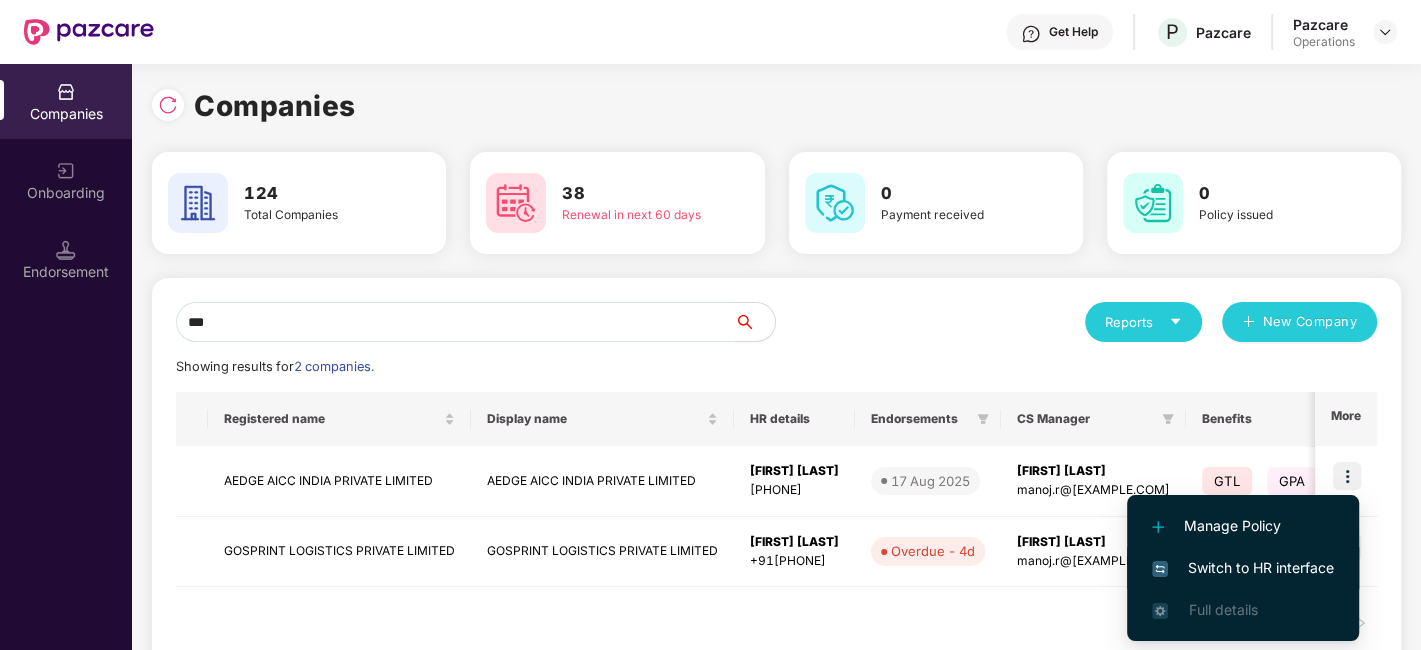click on "Switch to HR interface" at bounding box center (1243, 568) 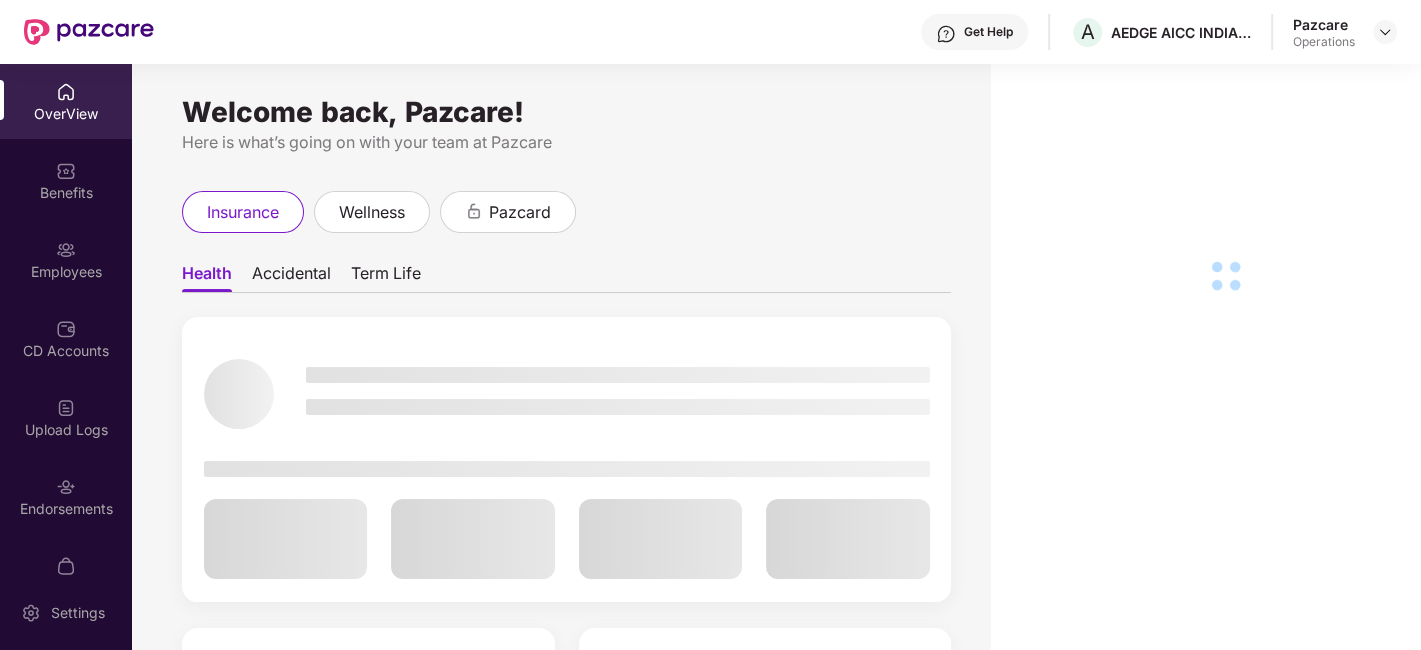 click at bounding box center [66, 250] 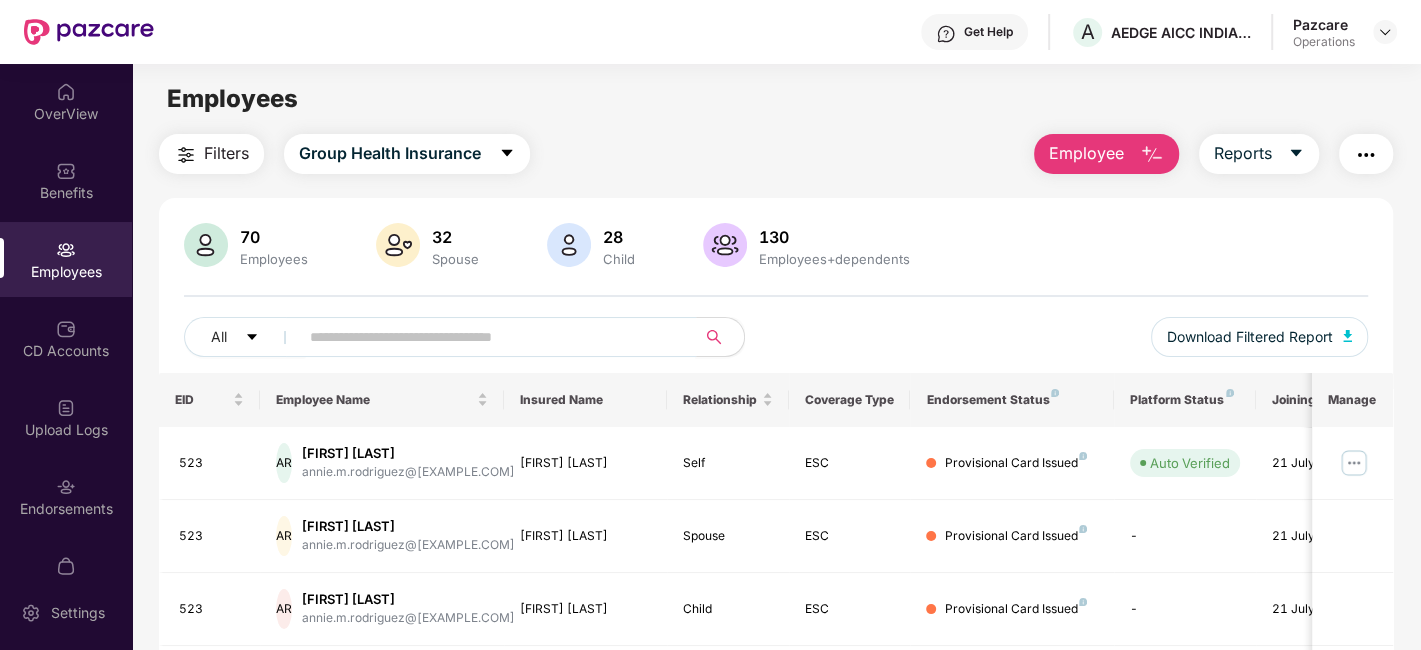 click at bounding box center (489, 337) 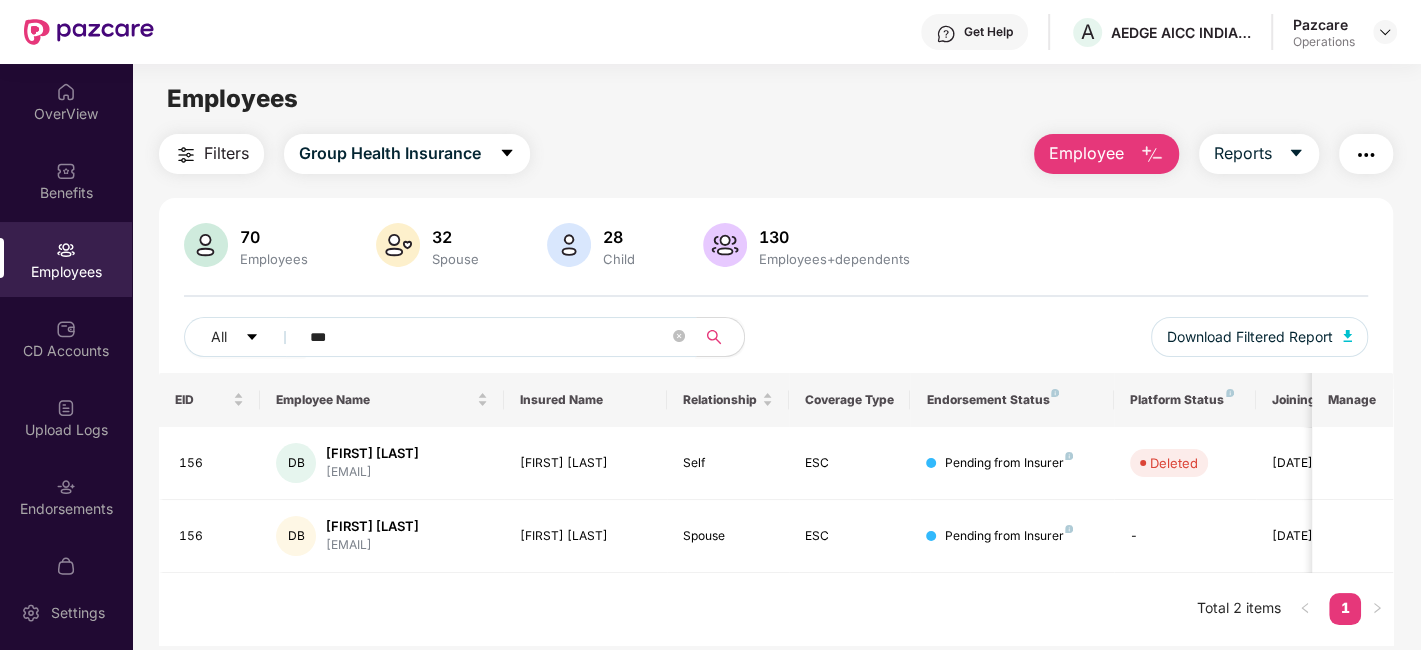 click on "***" at bounding box center [489, 337] 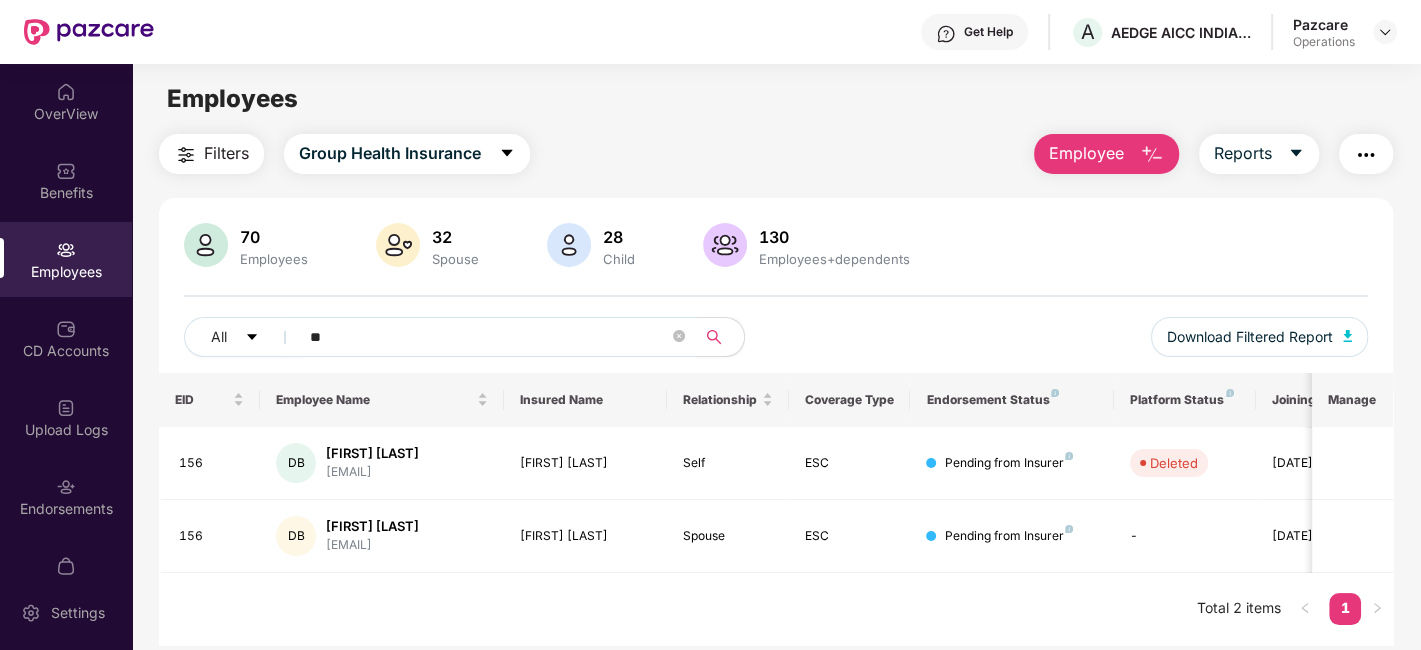 type on "*" 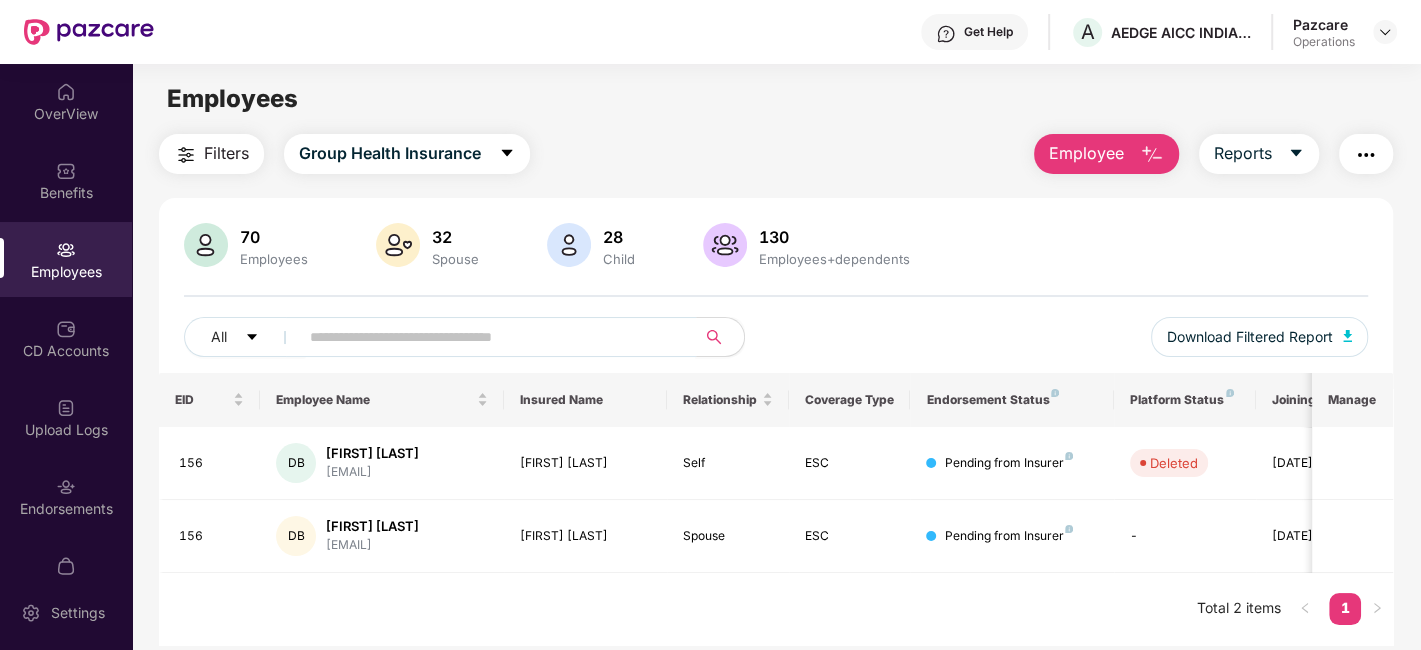 paste on "***" 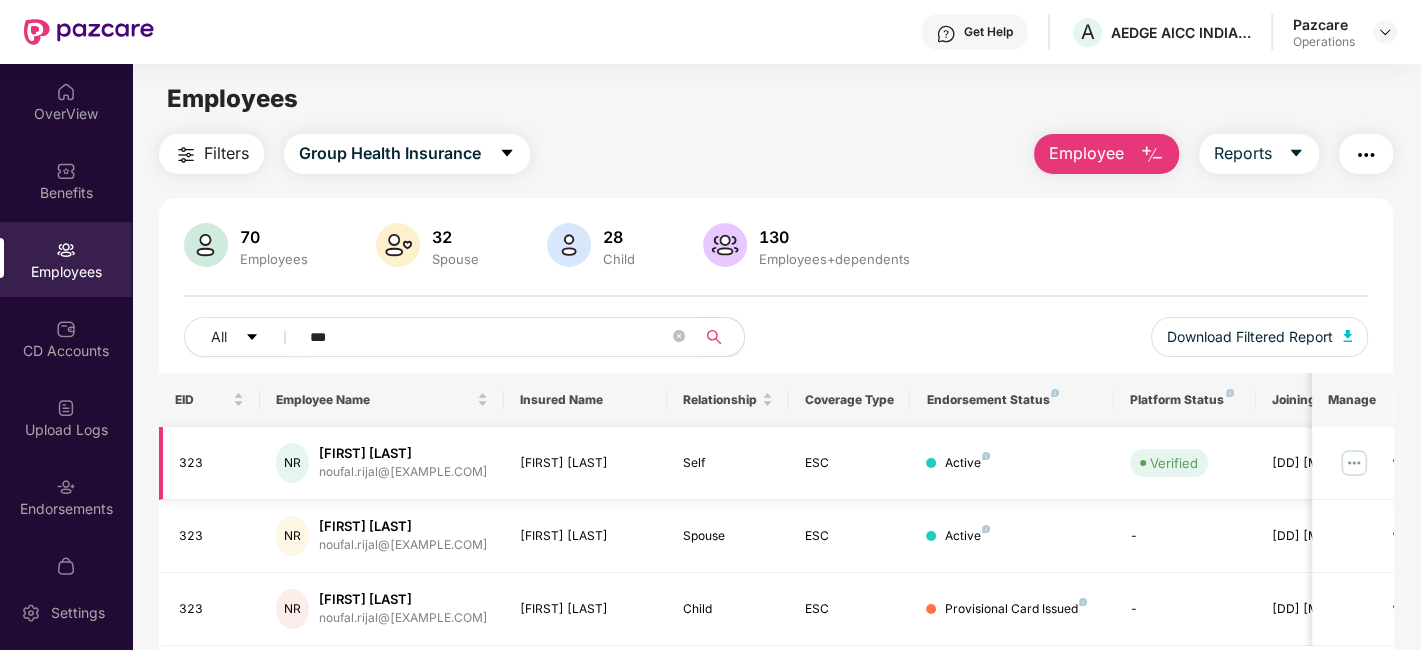 scroll, scrollTop: 65, scrollLeft: 0, axis: vertical 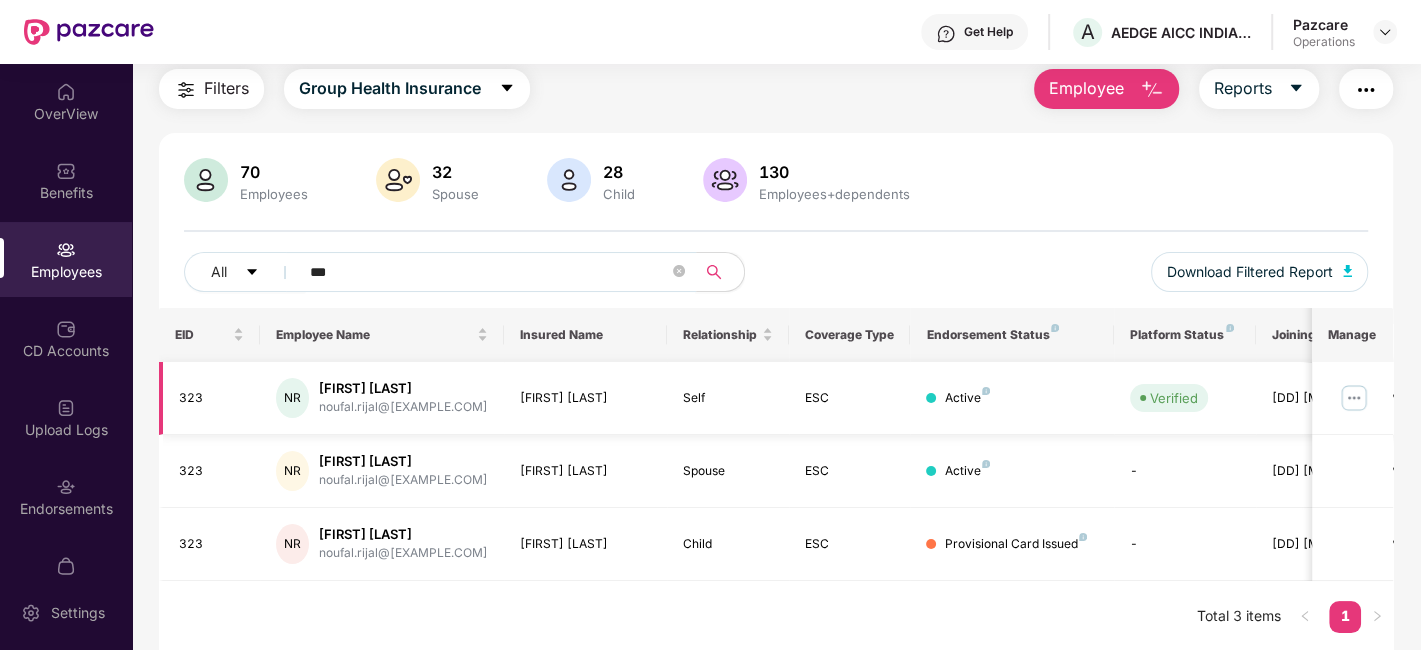 type on "***" 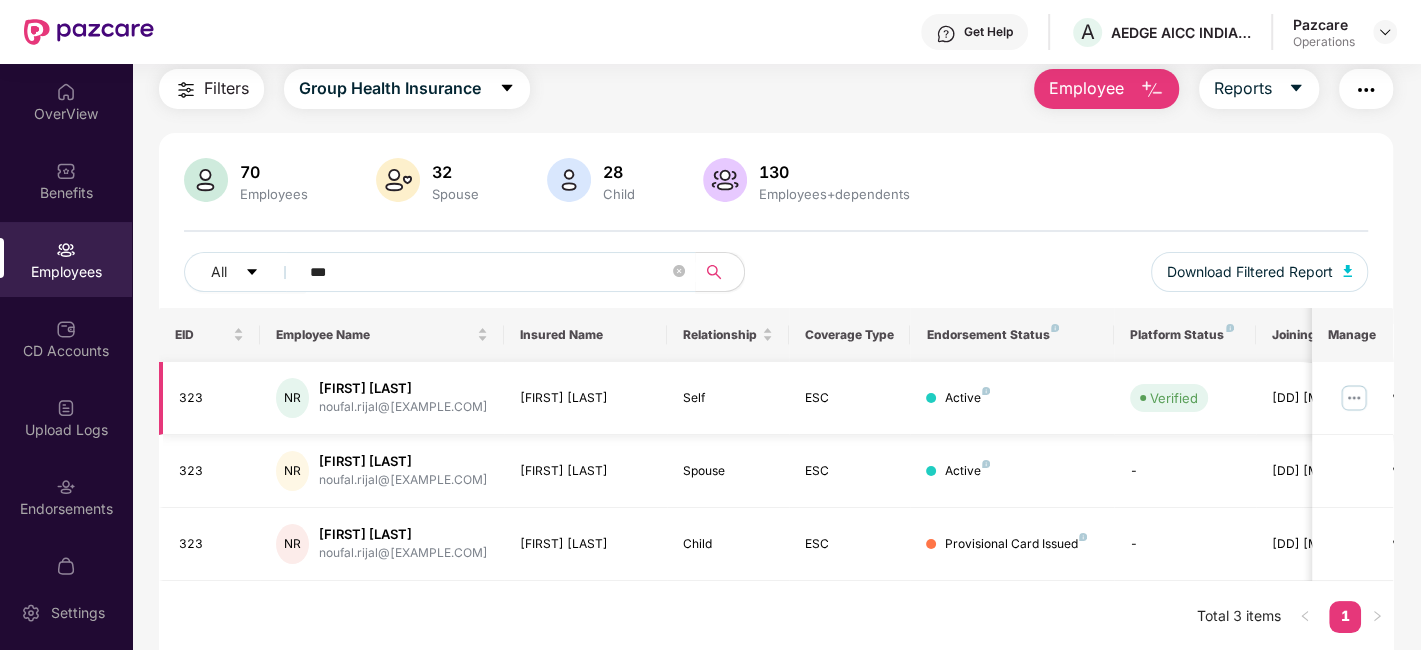 click at bounding box center (1354, 398) 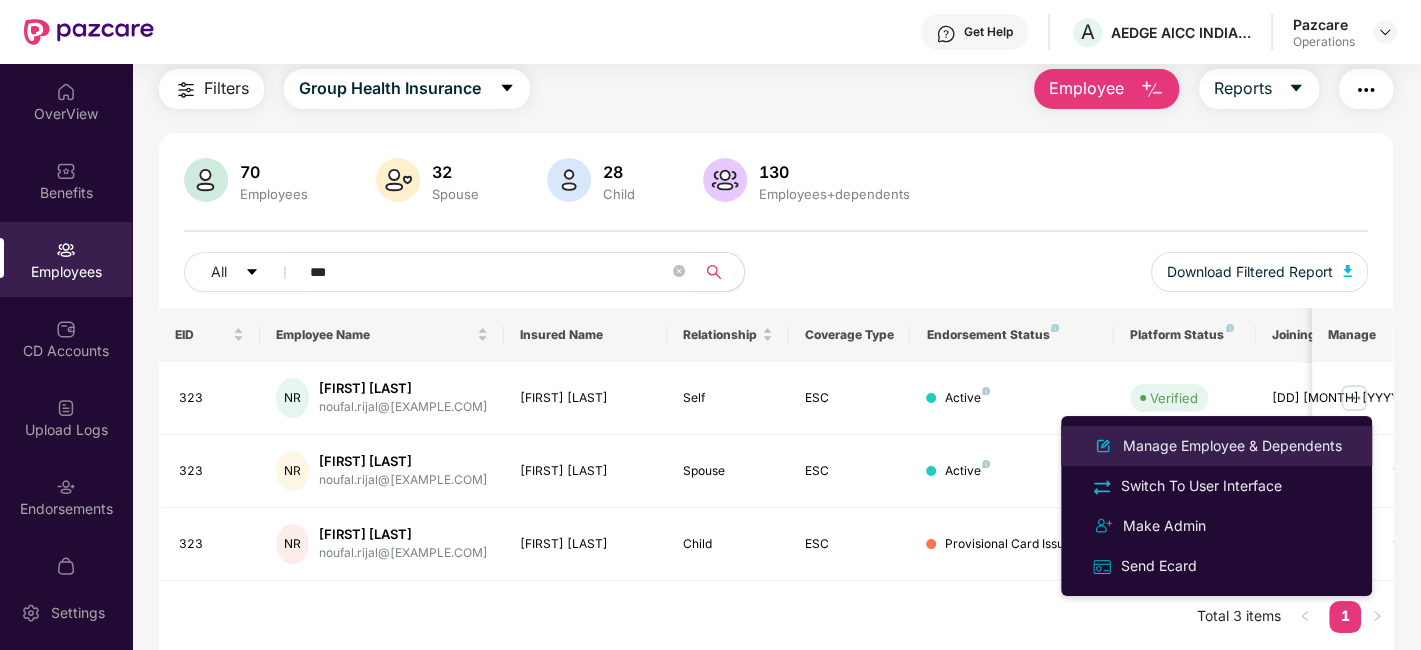 click on "Manage Employee & Dependents" at bounding box center [1232, 446] 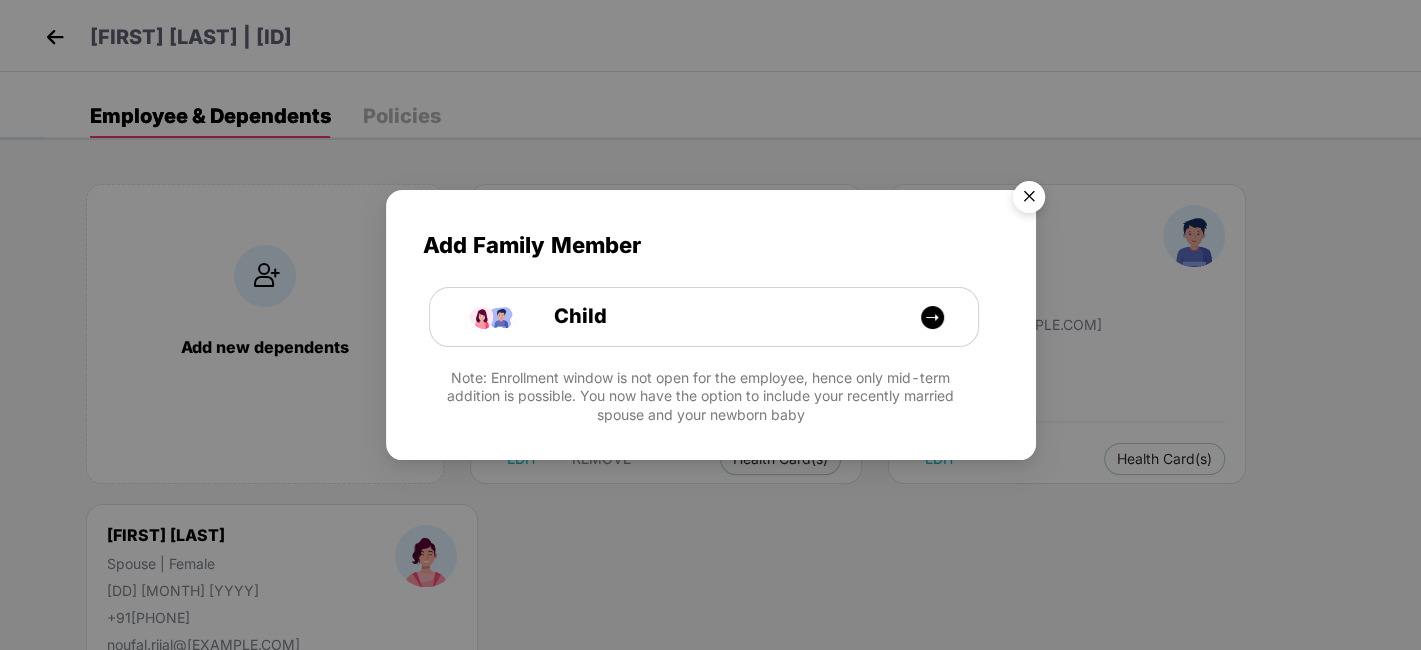 click at bounding box center [1029, 200] 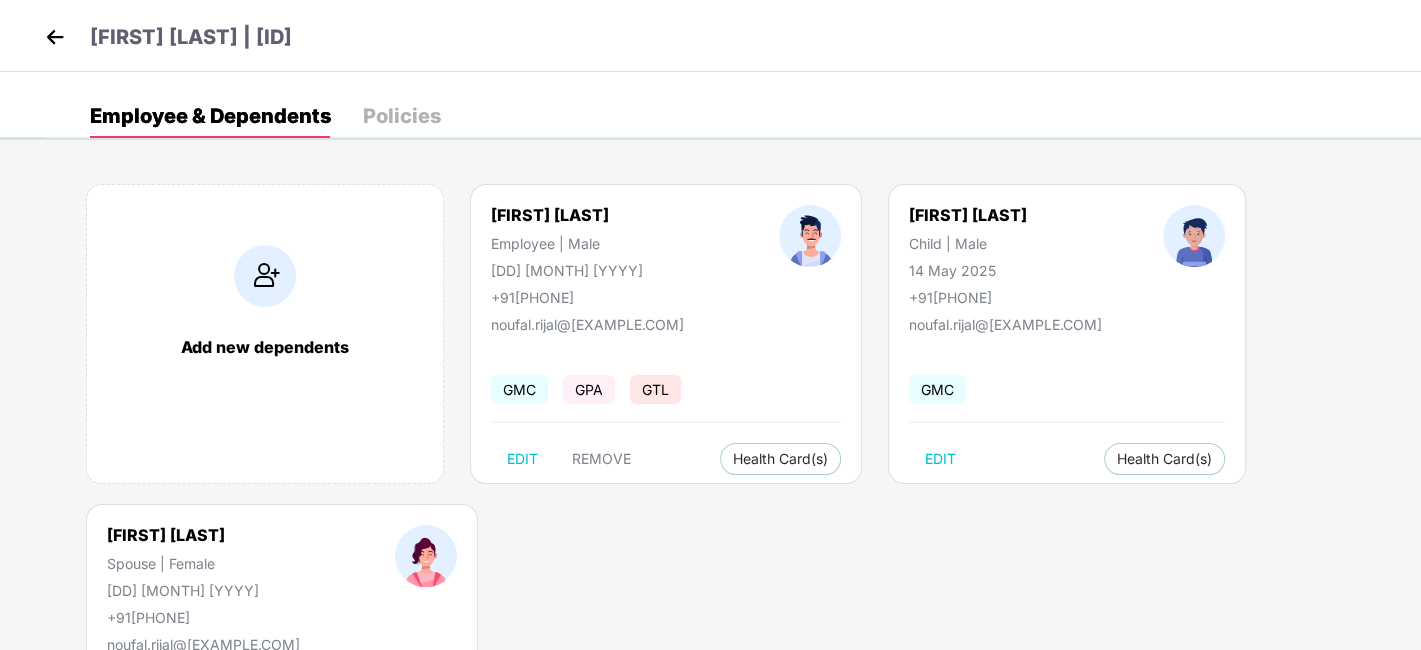 click at bounding box center [55, 37] 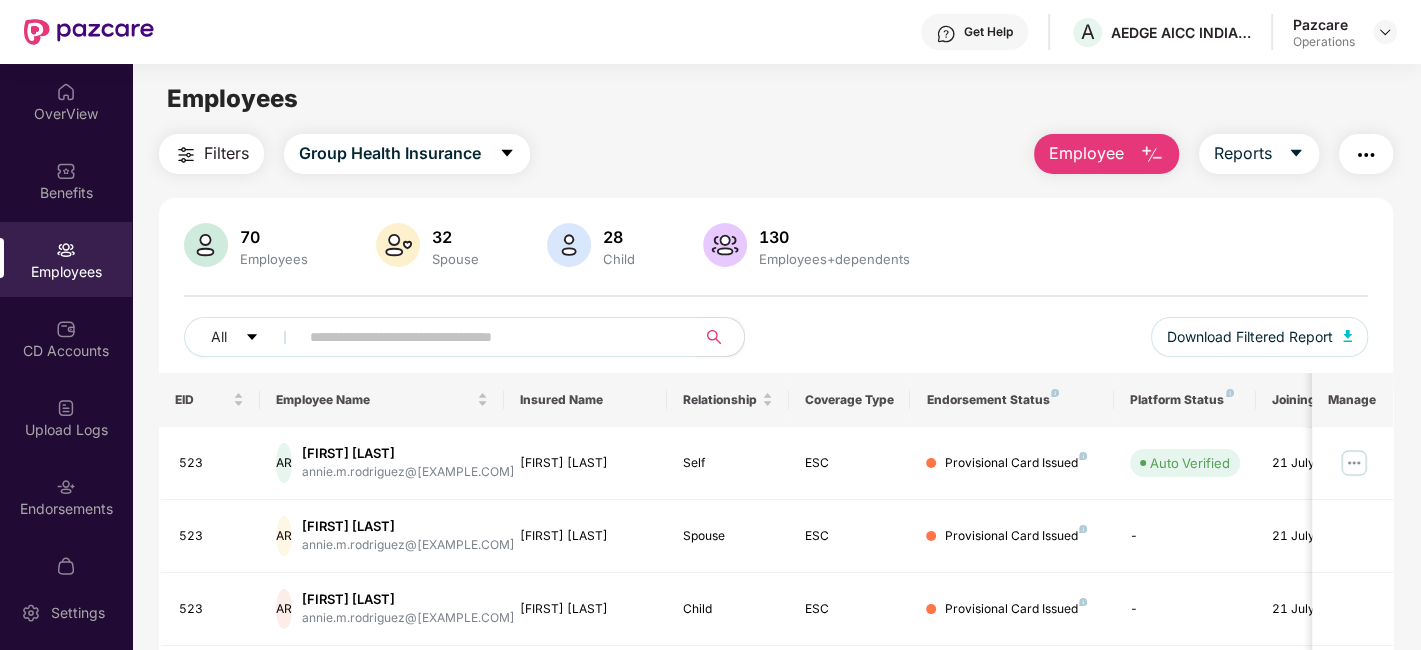 click at bounding box center (489, 337) 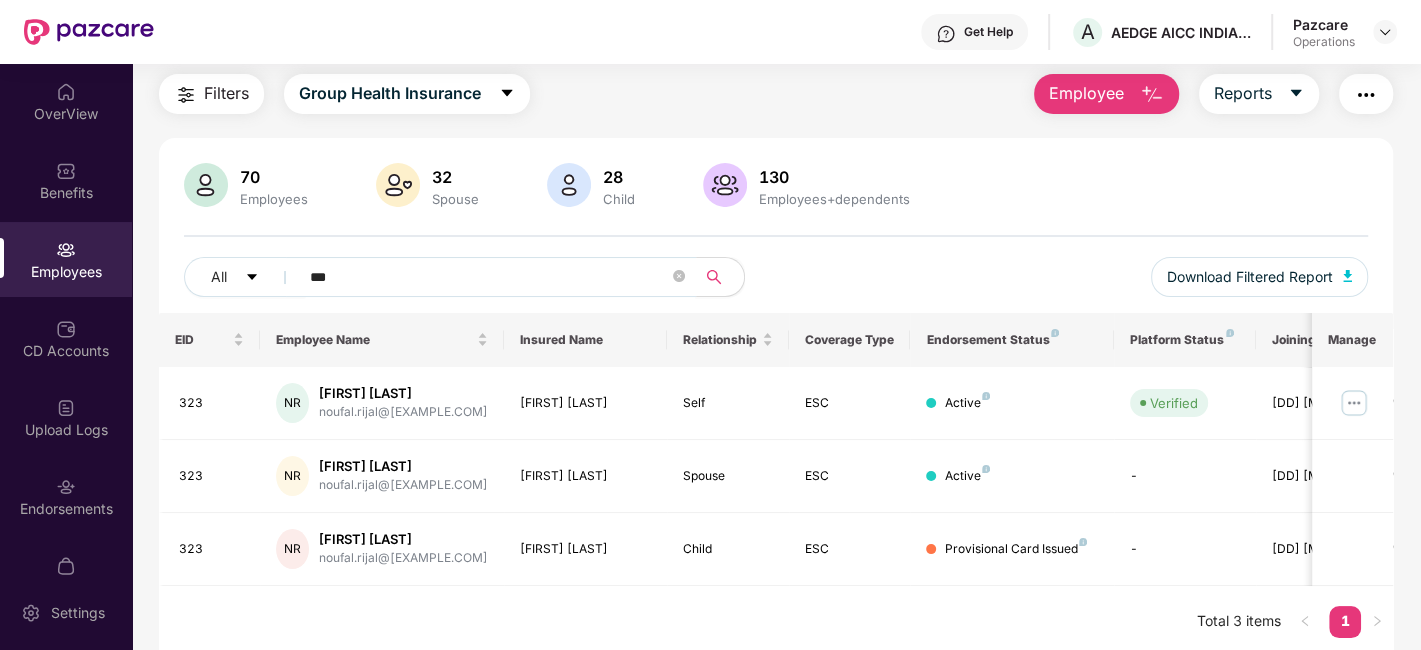 scroll, scrollTop: 65, scrollLeft: 0, axis: vertical 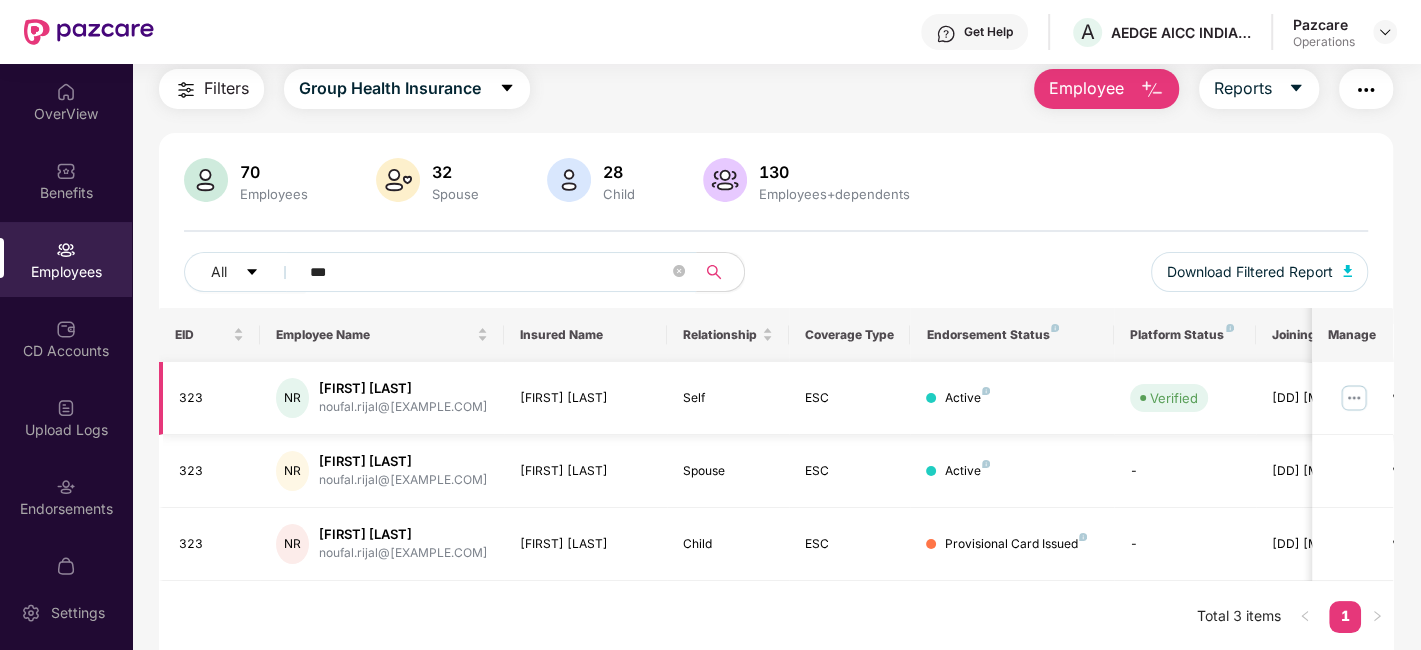 type on "***" 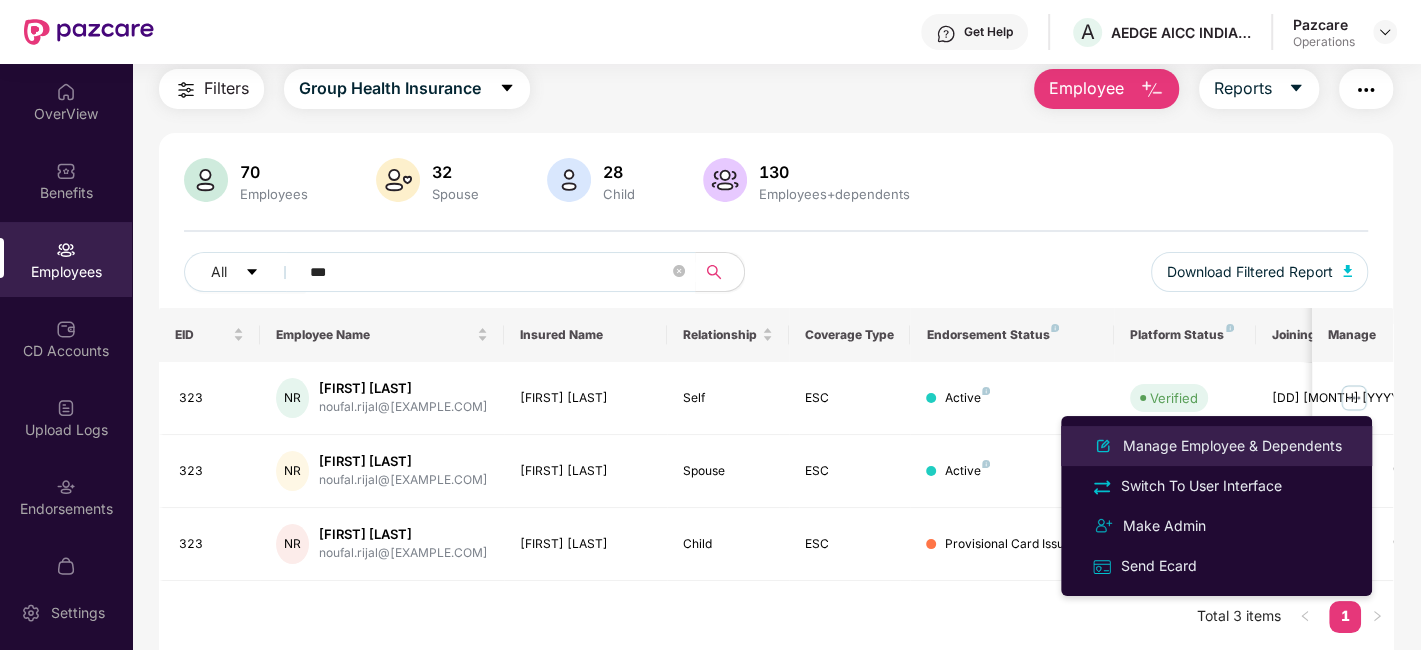 click on "Manage Employee & Dependents" at bounding box center [1232, 446] 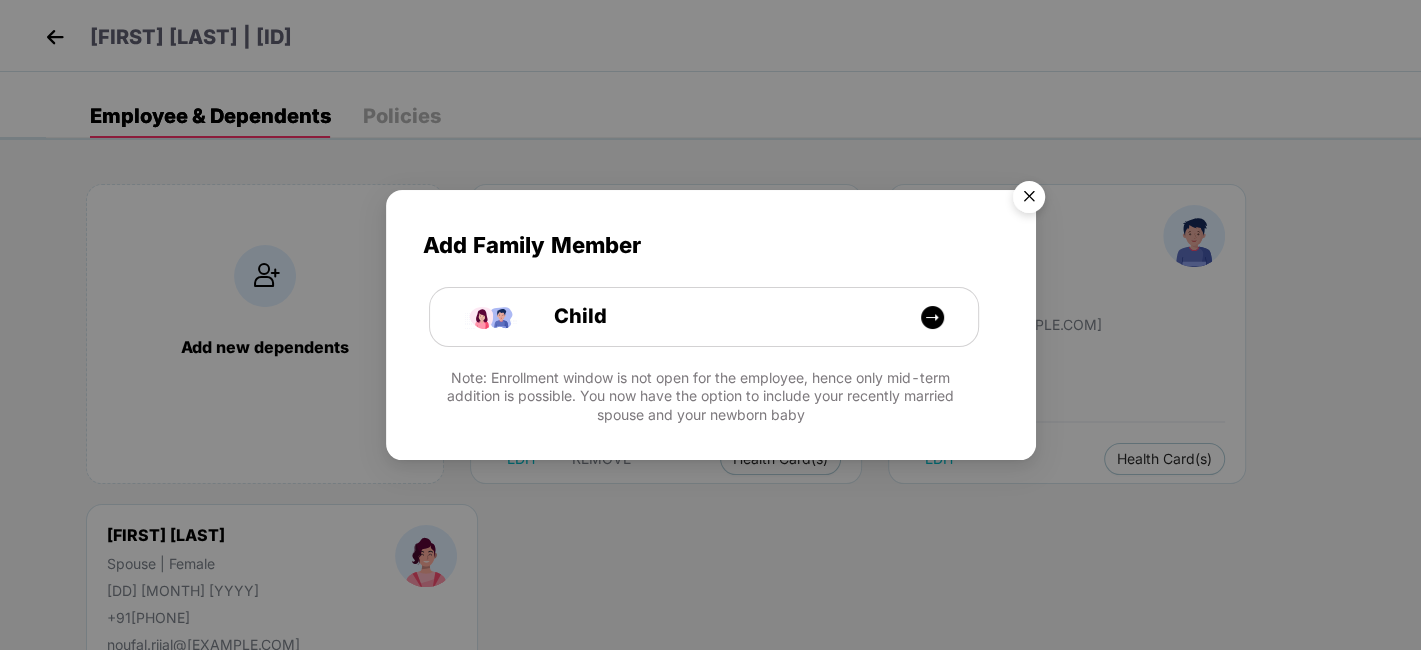 click at bounding box center [1029, 200] 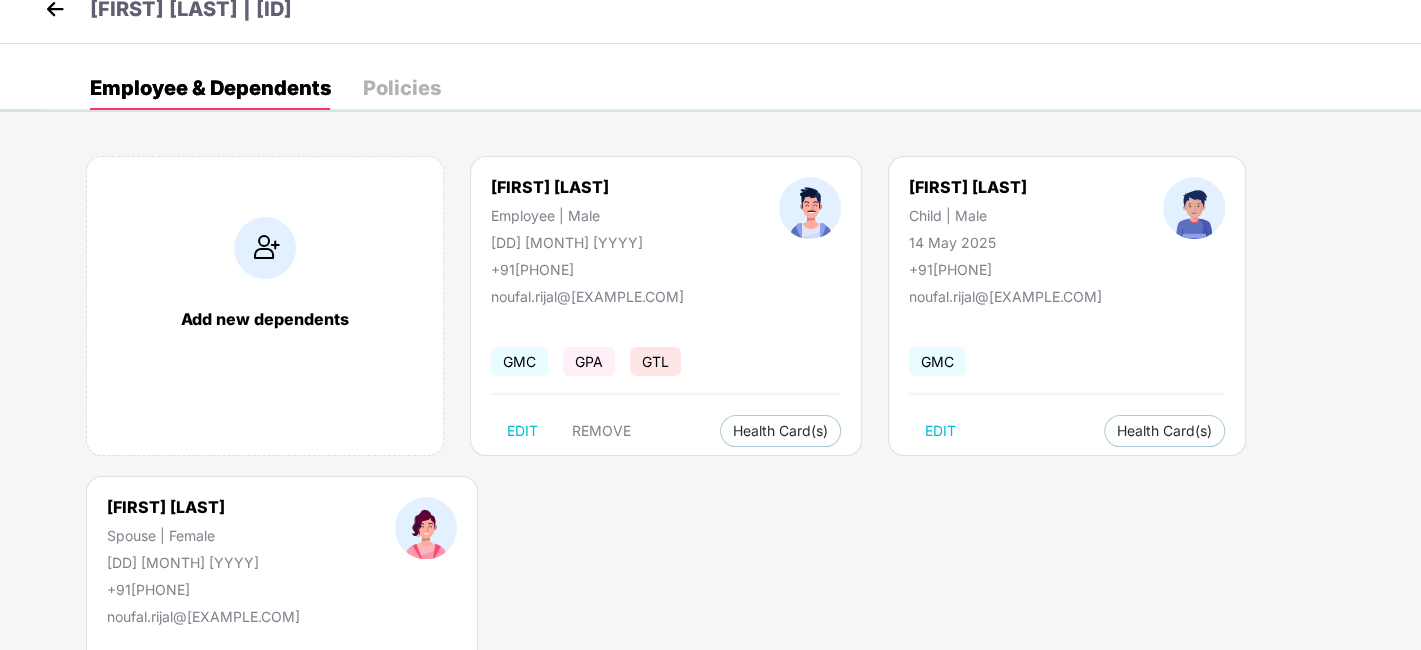 scroll, scrollTop: 33, scrollLeft: 0, axis: vertical 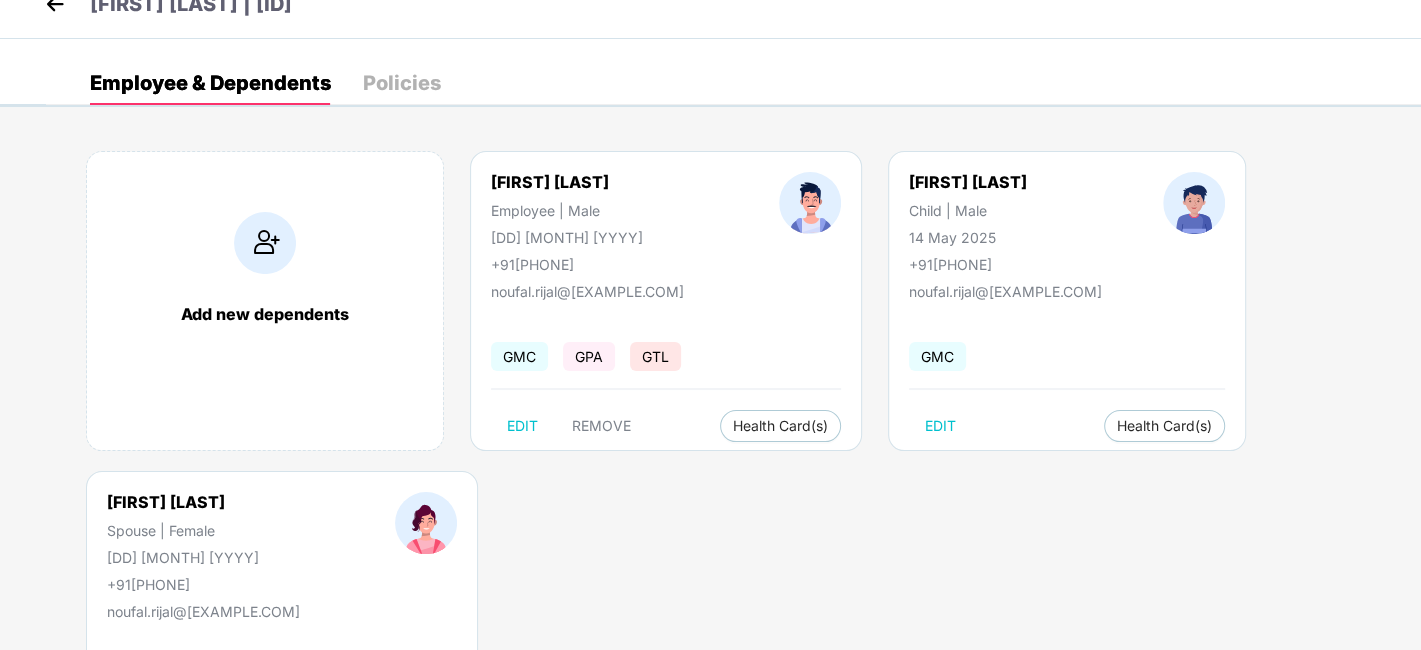 click at bounding box center (55, 4) 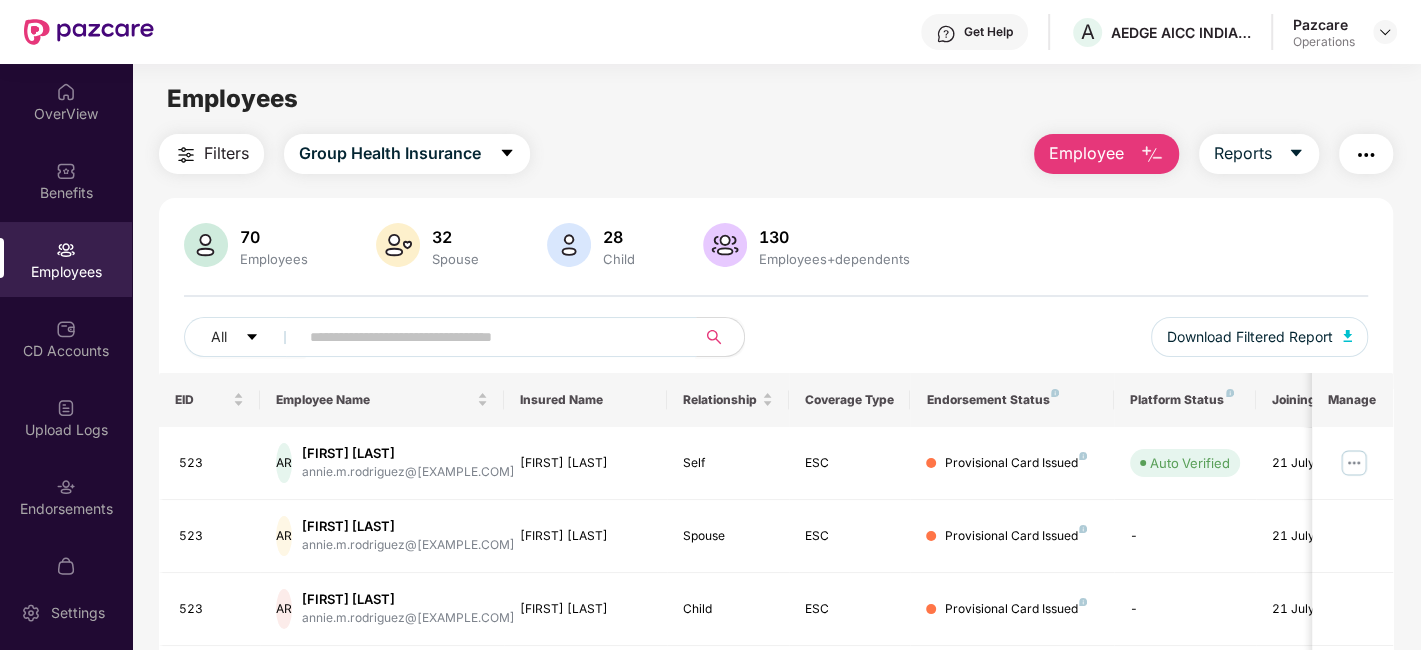 click at bounding box center [489, 337] 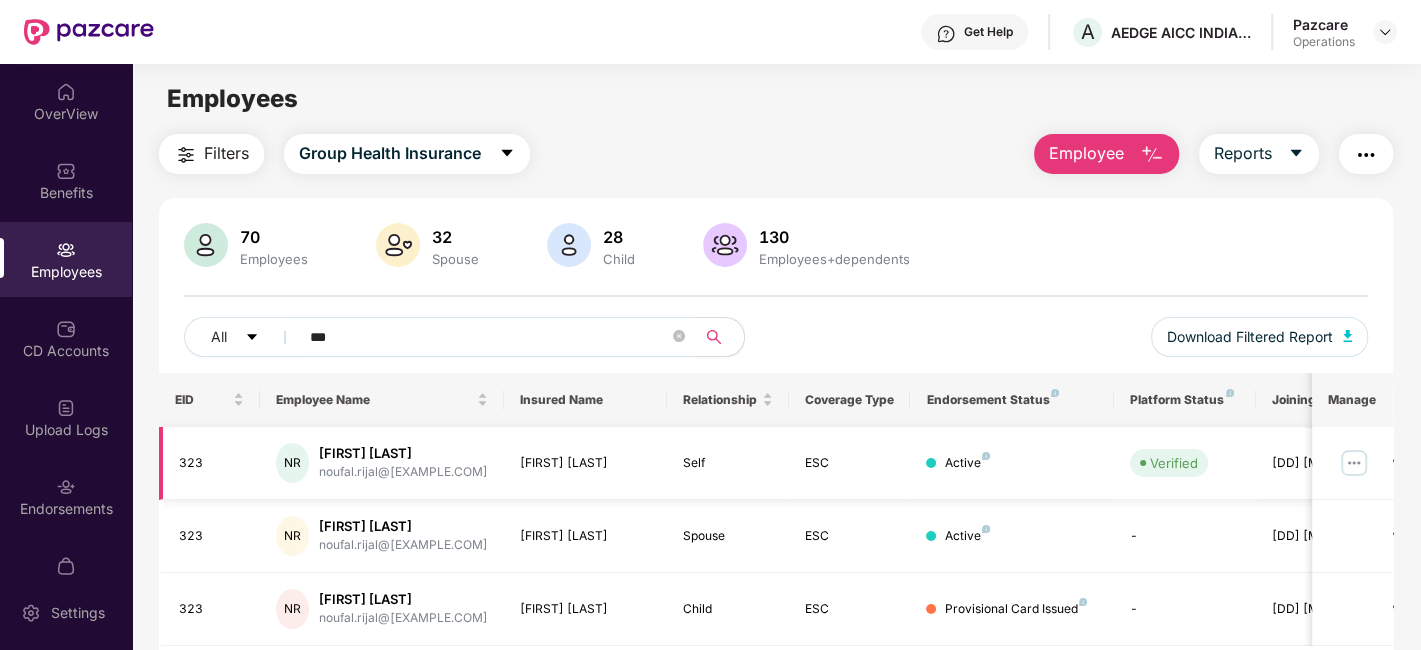 scroll, scrollTop: 65, scrollLeft: 0, axis: vertical 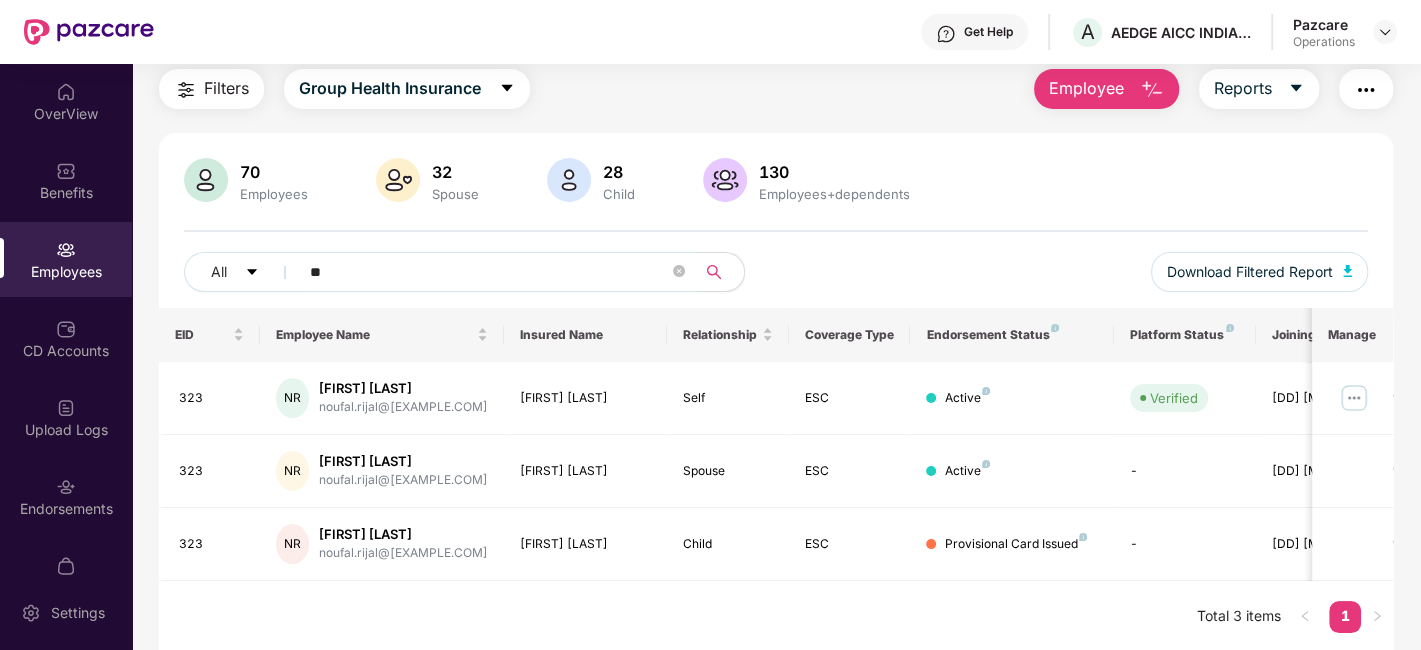 type on "*" 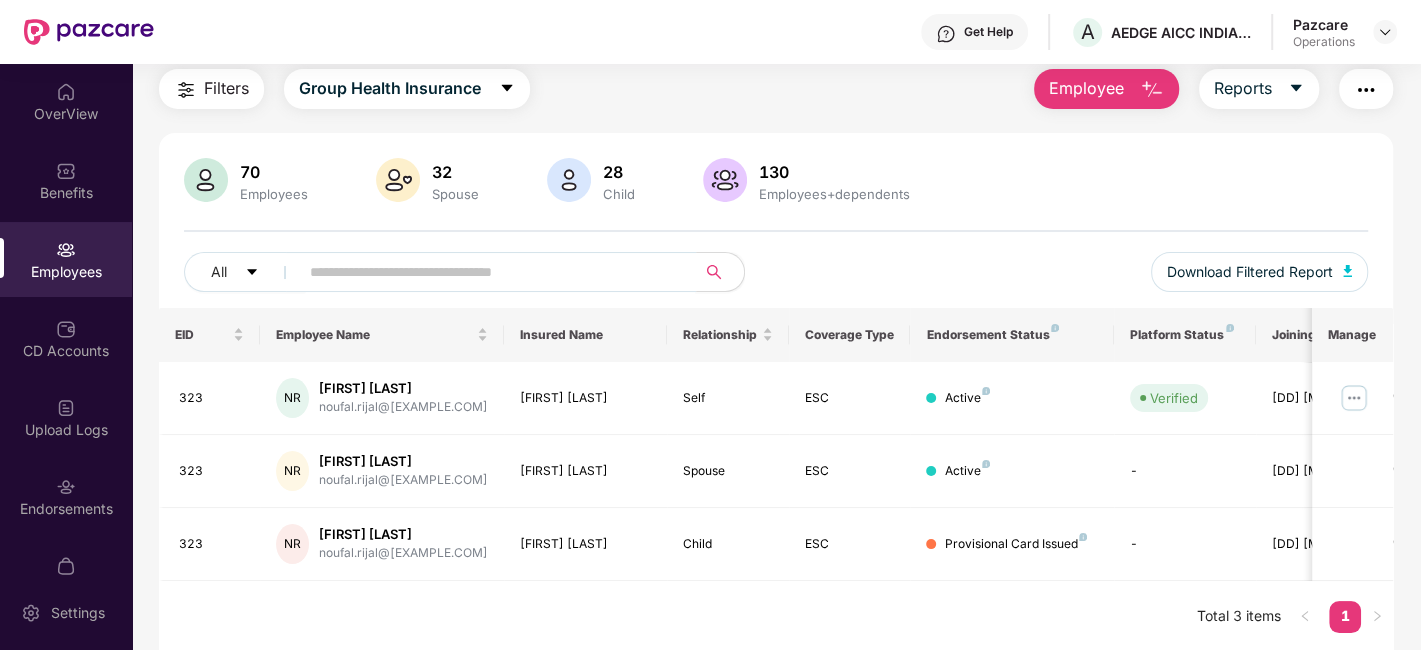 paste on "***" 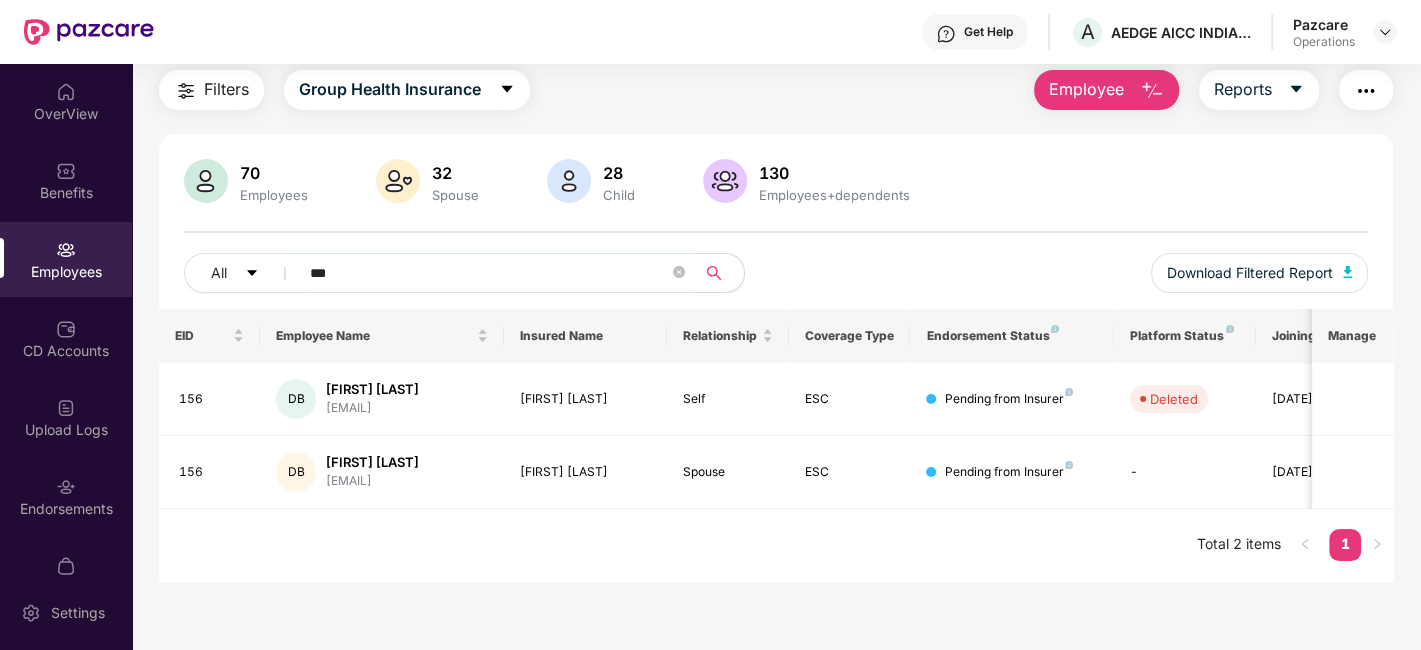 scroll, scrollTop: 63, scrollLeft: 0, axis: vertical 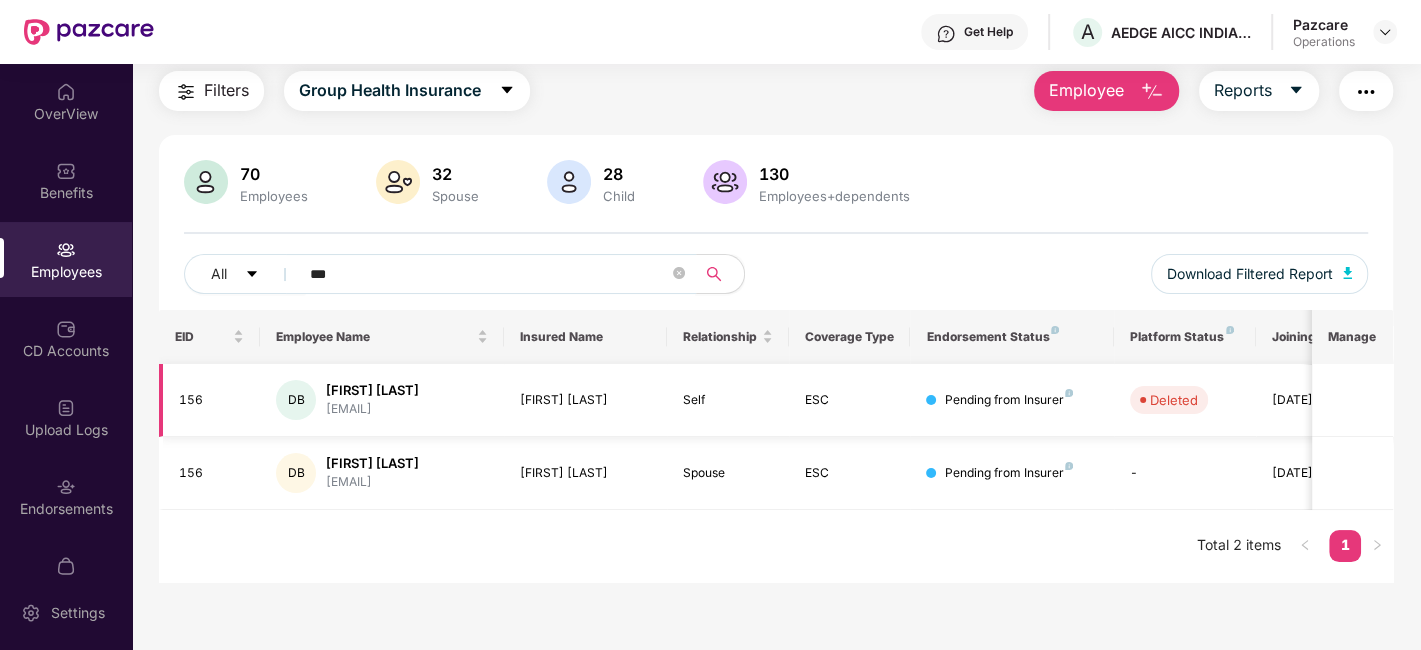 type on "***" 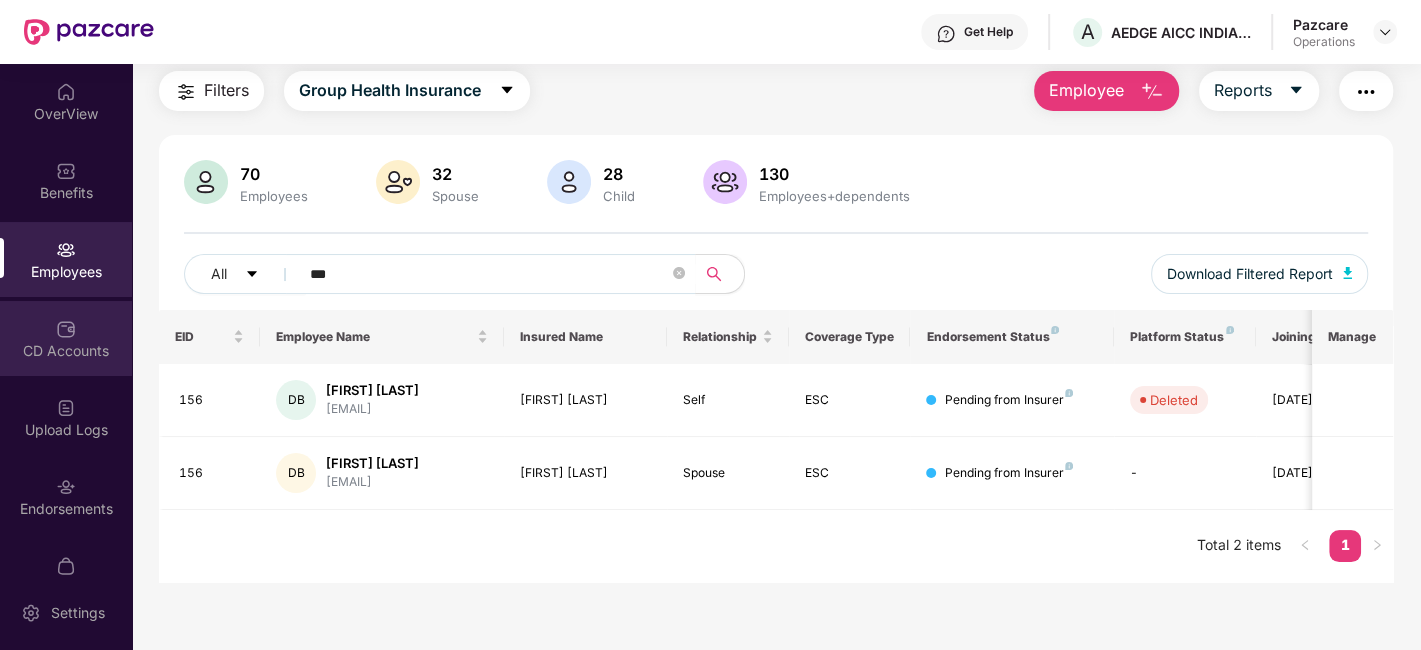 click on "CD Accounts" at bounding box center (66, 338) 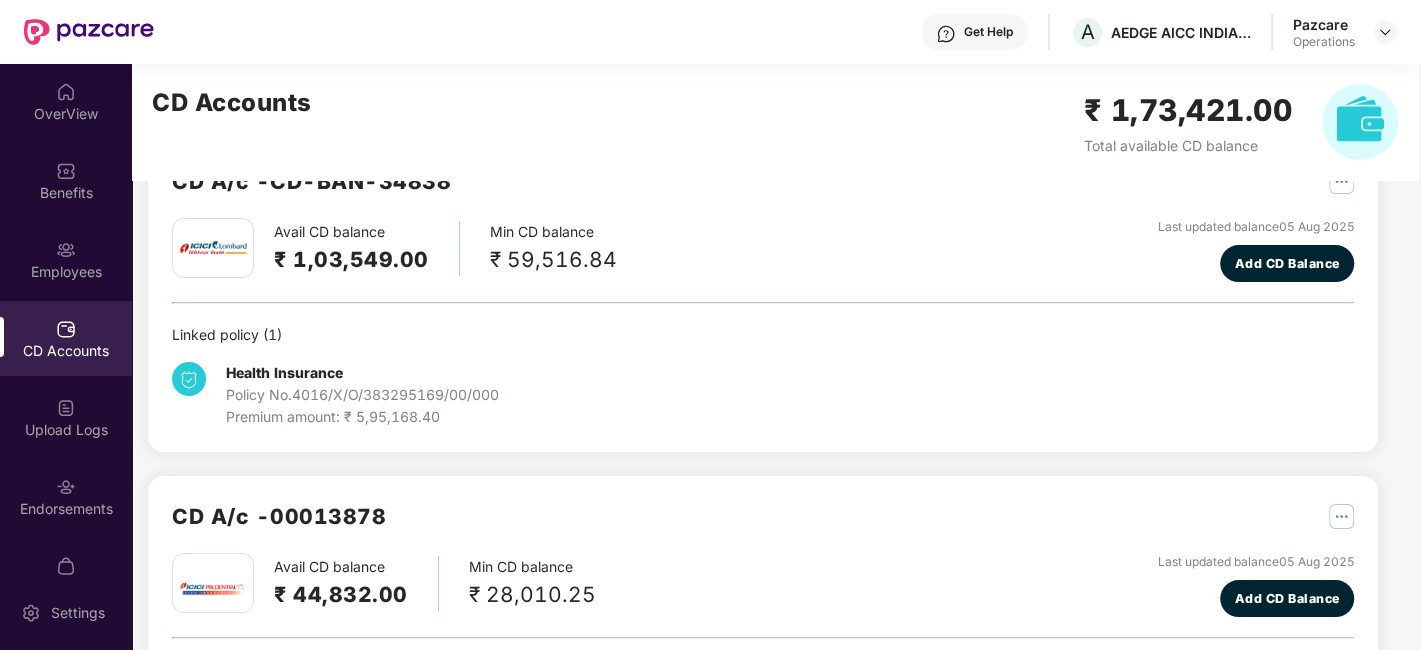 scroll, scrollTop: 0, scrollLeft: 0, axis: both 